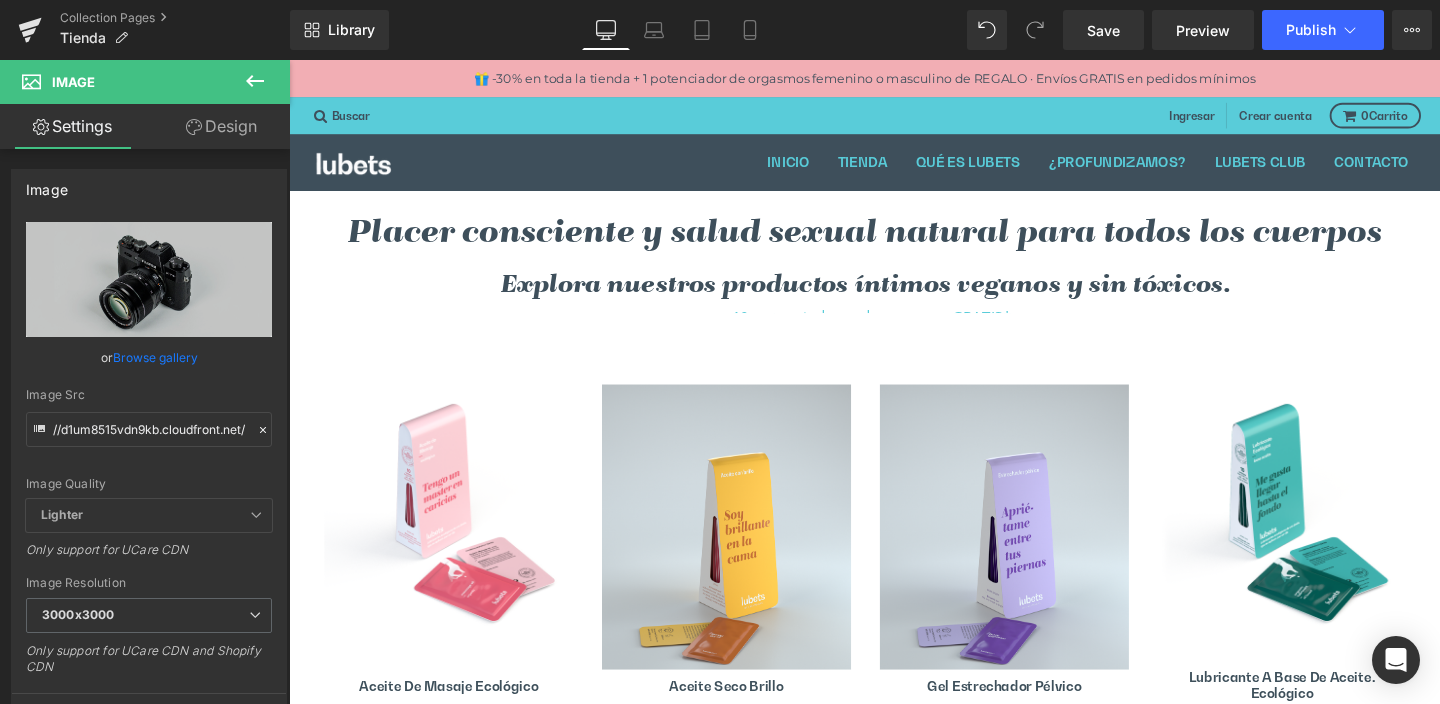 scroll, scrollTop: 4586, scrollLeft: 0, axis: vertical 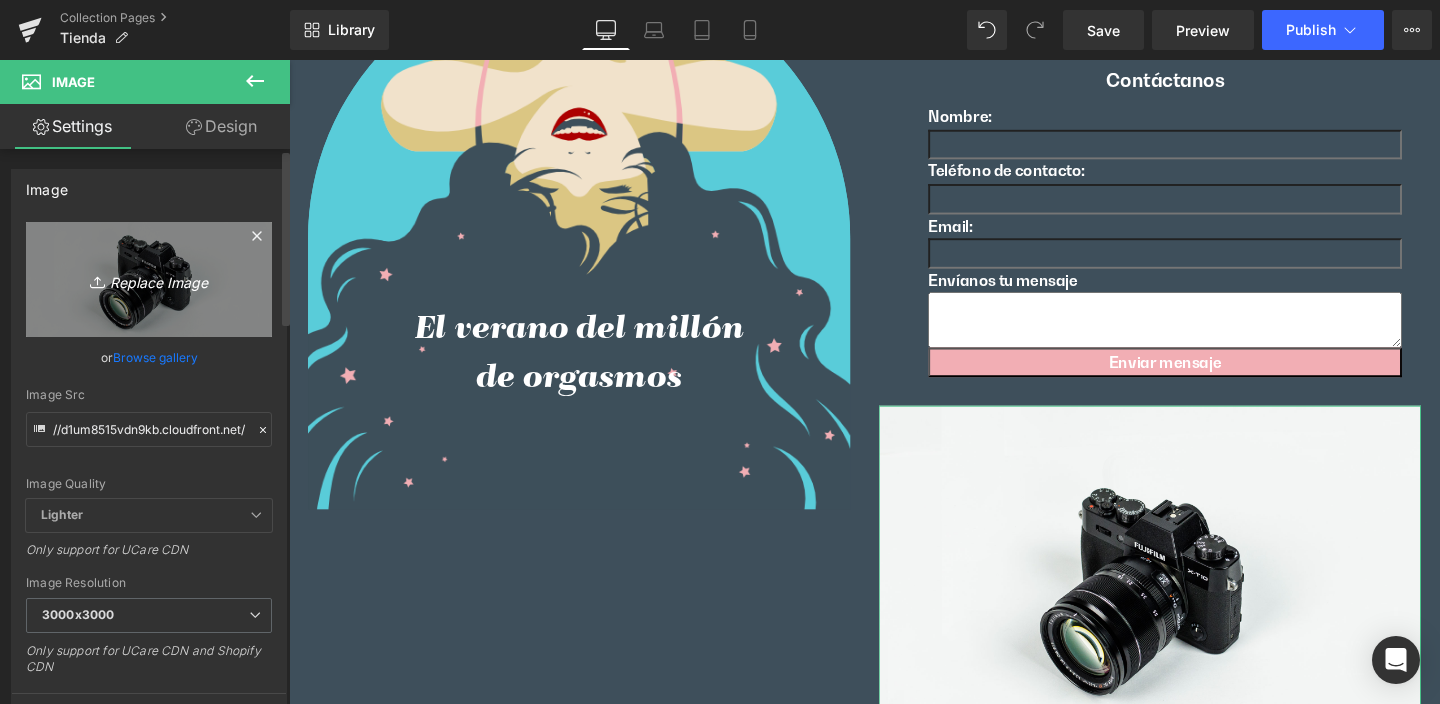 click on "Replace Image" at bounding box center (149, 279) 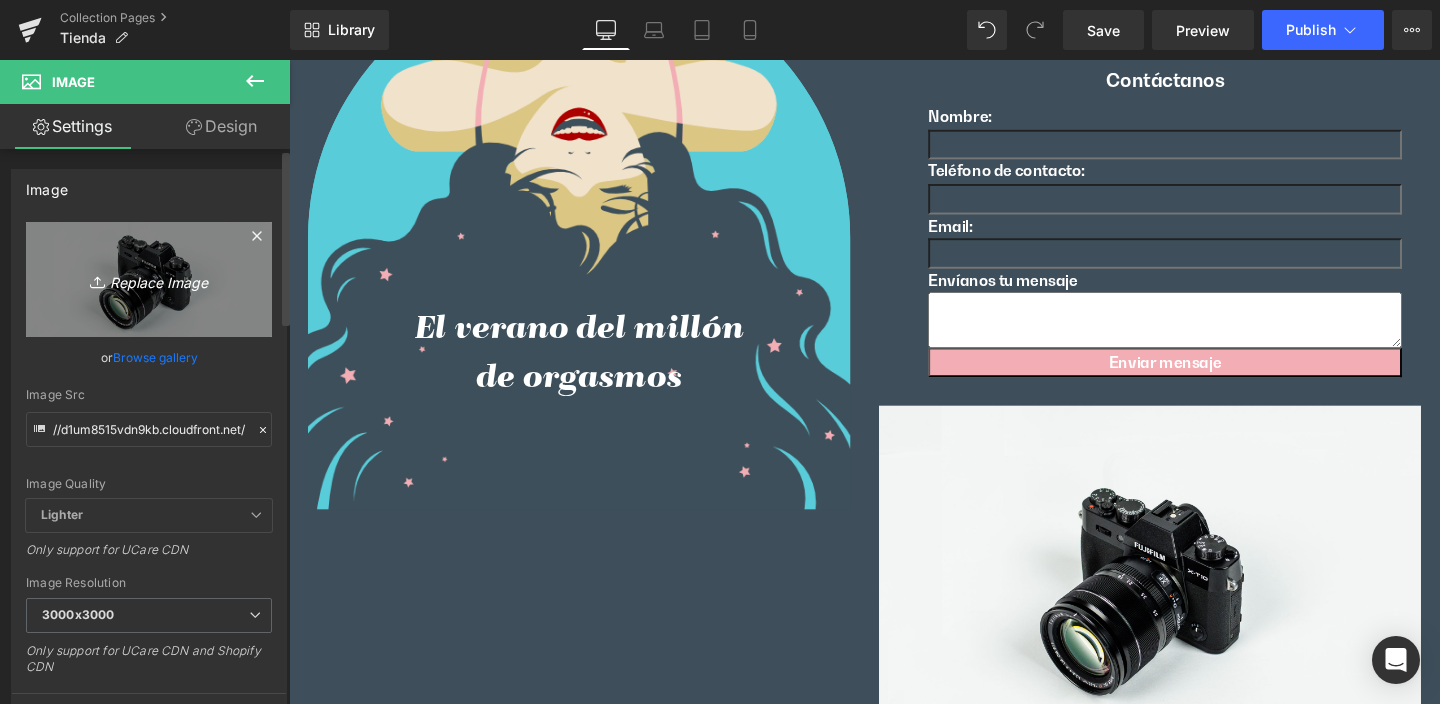 type on "C:\fakepath\sellos-acene-certificado-ecologico.jpeg" 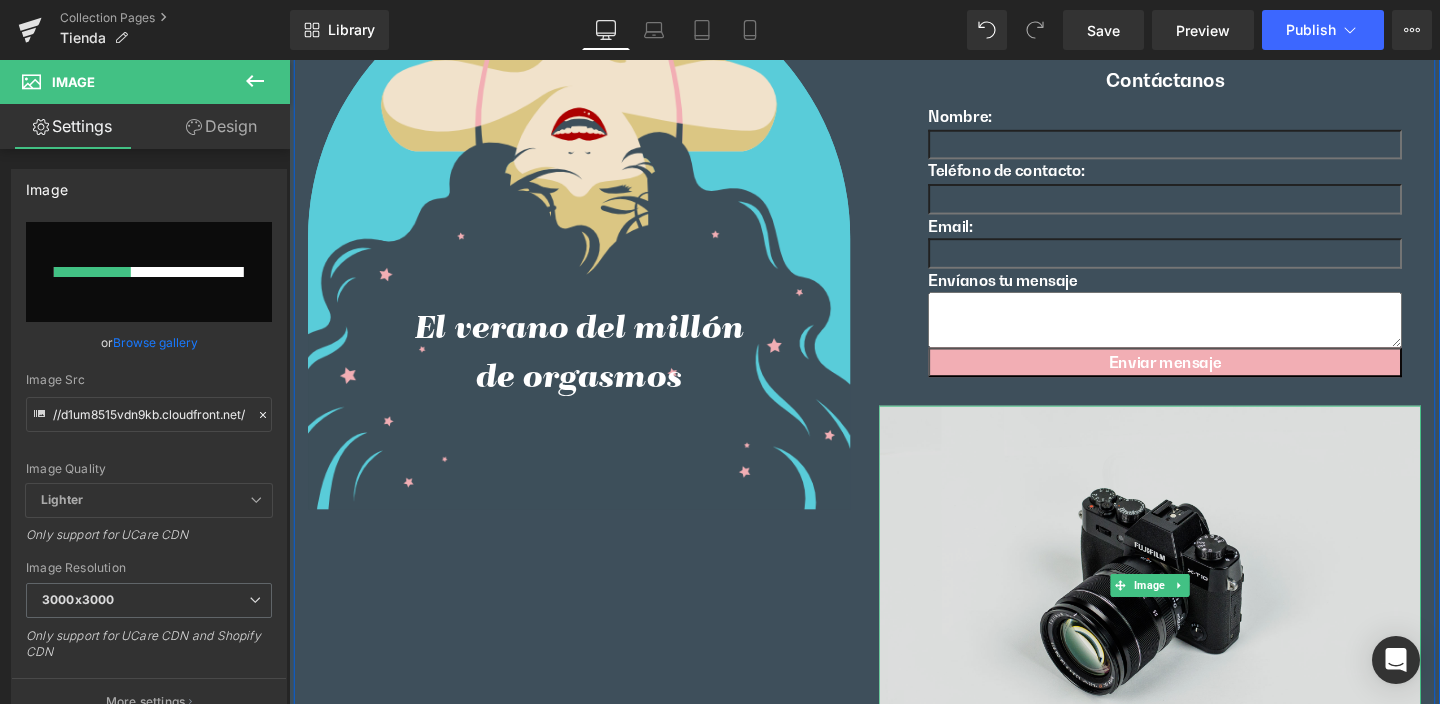 type 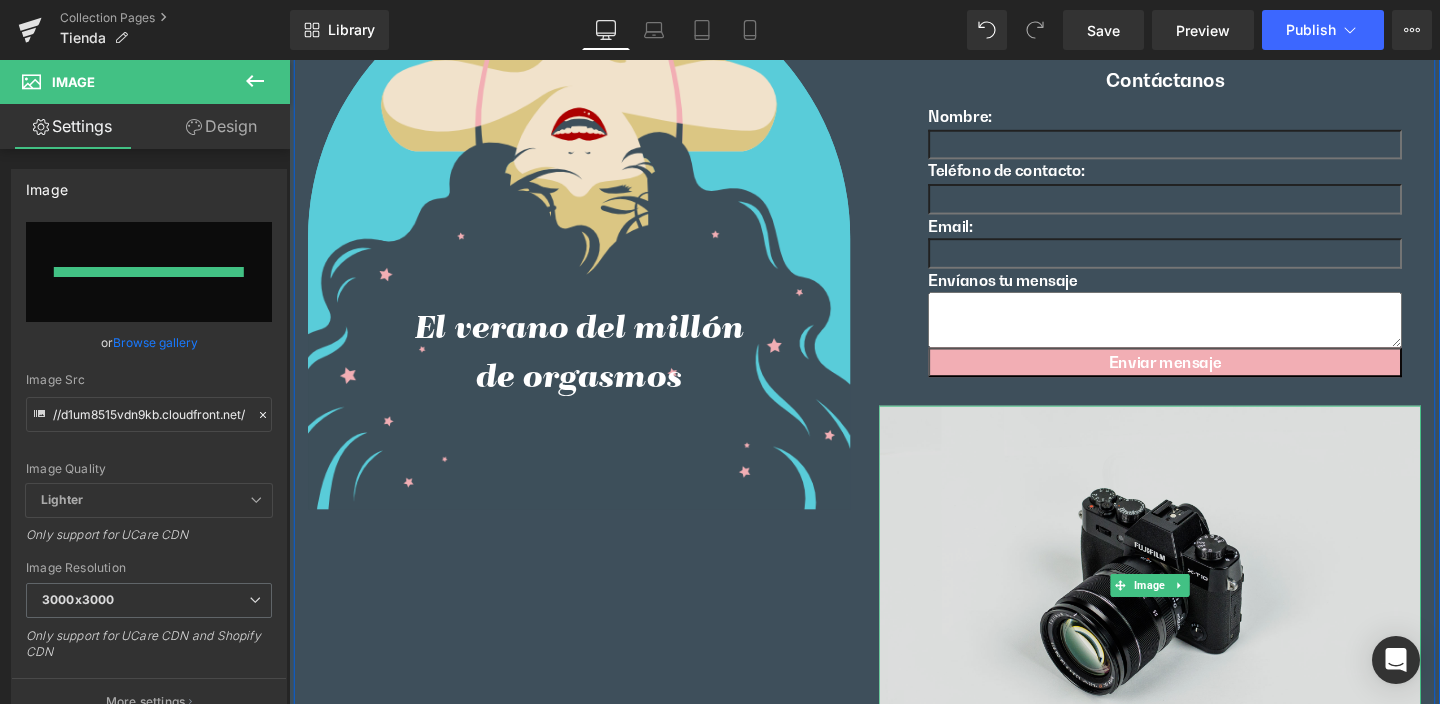 type on "https://ucarecdn.com/cd9684b1-1500-444e-b0d3-4d63e88ec133/-/format/auto/-/preview/3000x3000/-/quality/lighter/sellos-acene-certificado-ecologico.jpeg" 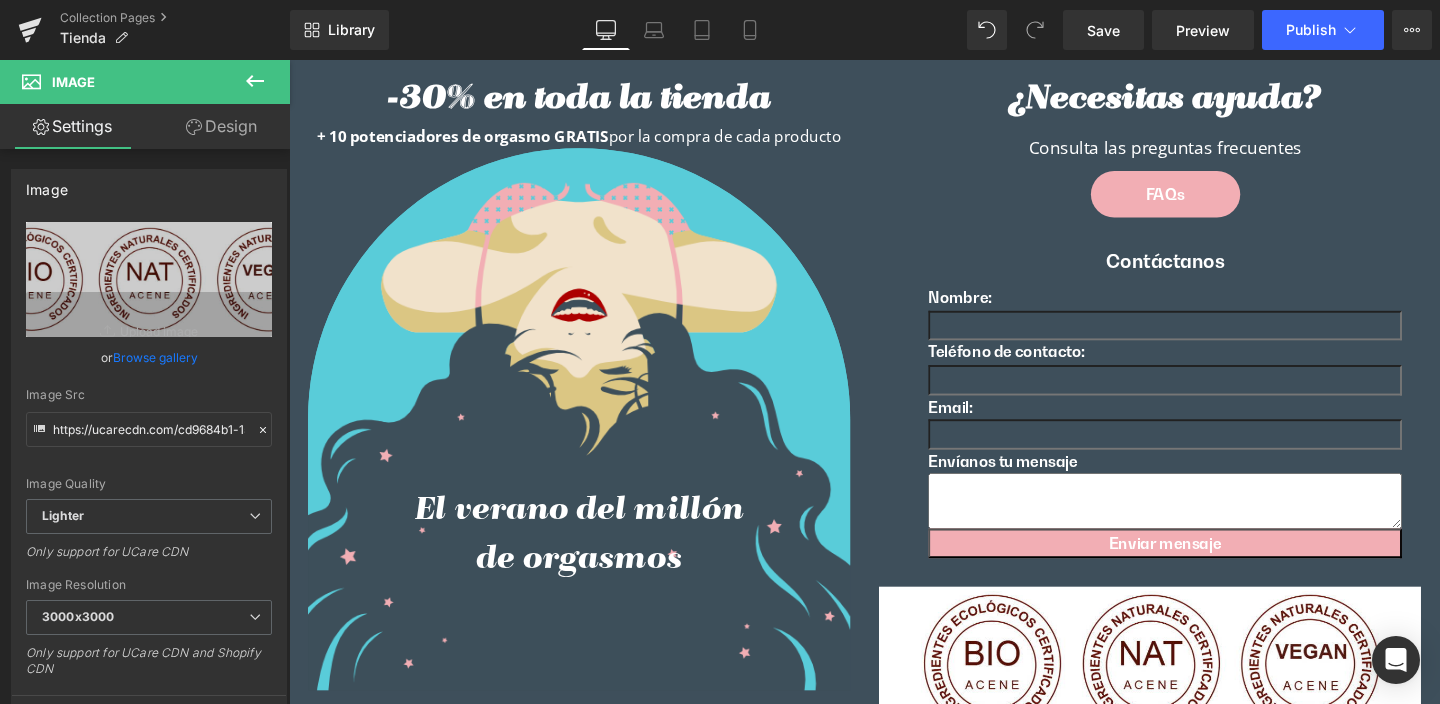 scroll, scrollTop: 4637, scrollLeft: 0, axis: vertical 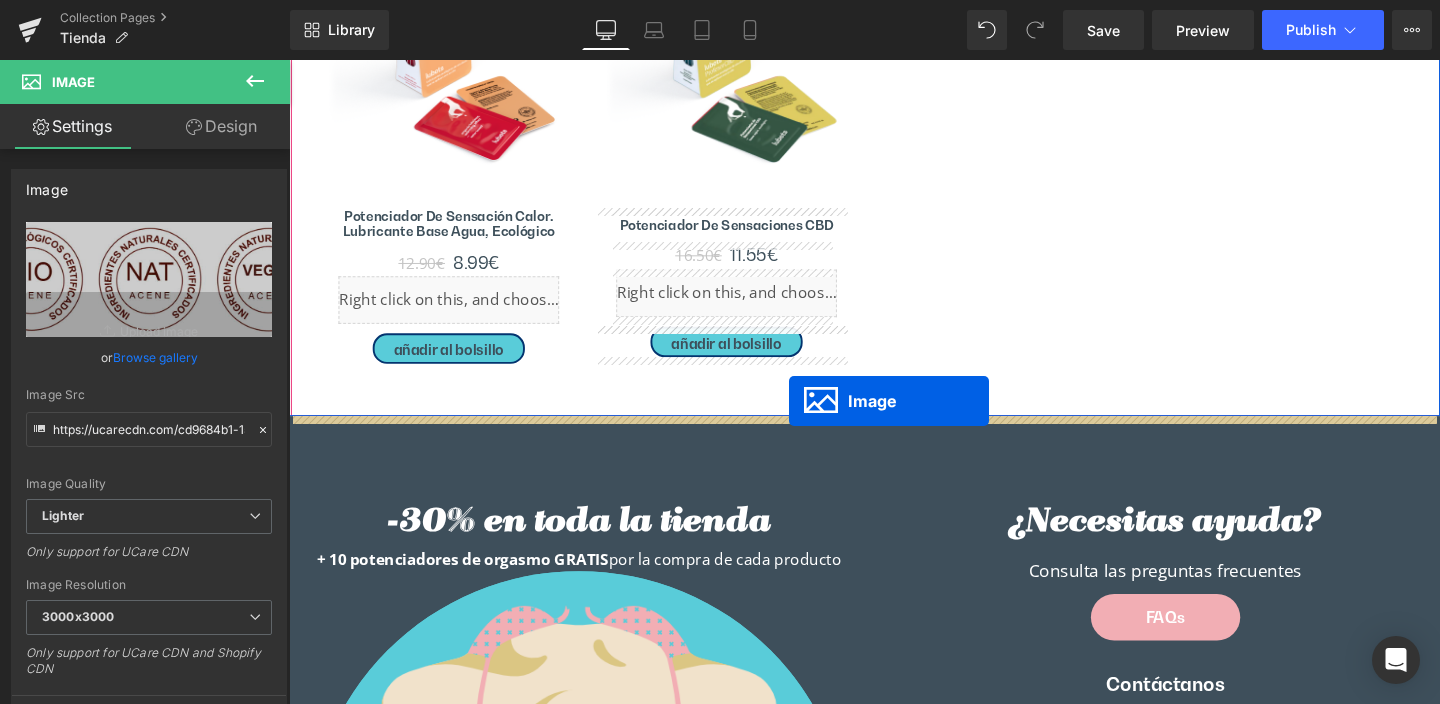 drag, startPoint x: 1155, startPoint y: 454, endPoint x: 815, endPoint y: 418, distance: 341.90057 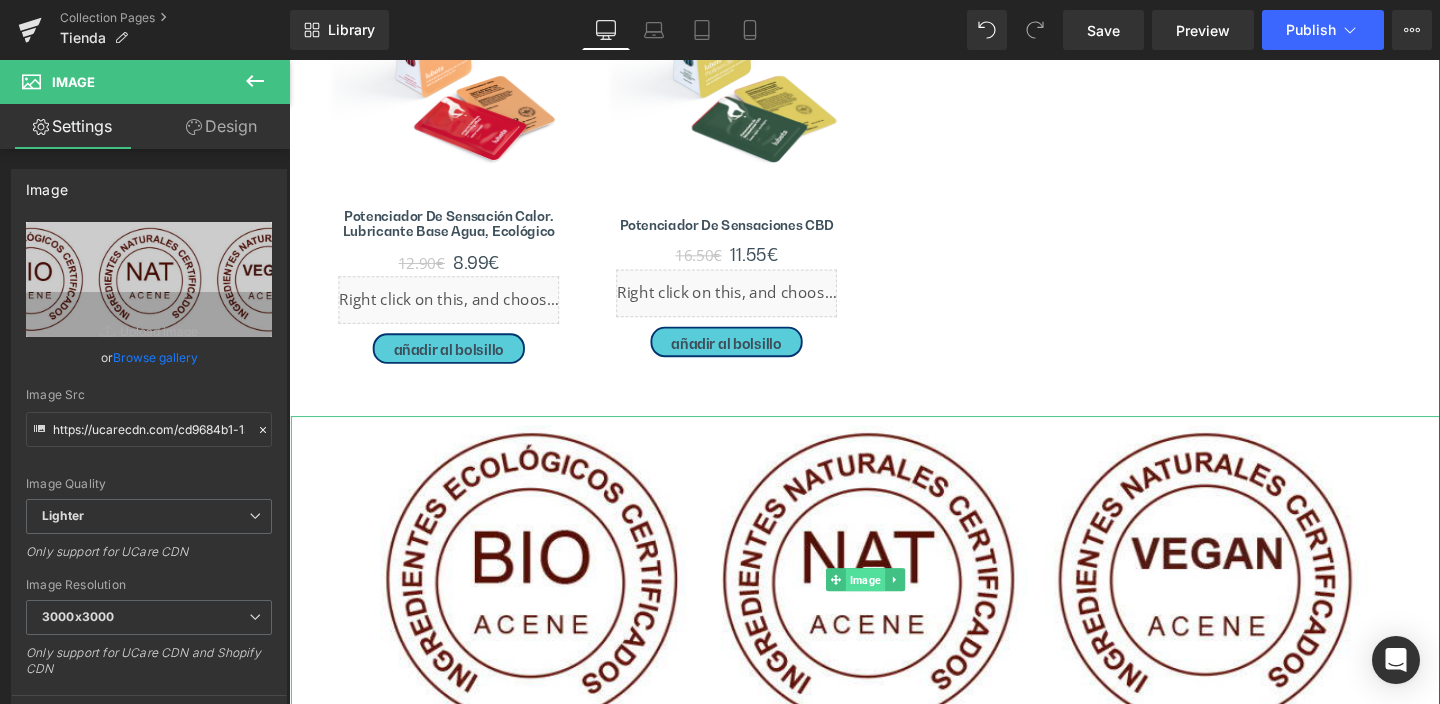 click on "Image" at bounding box center [894, 606] 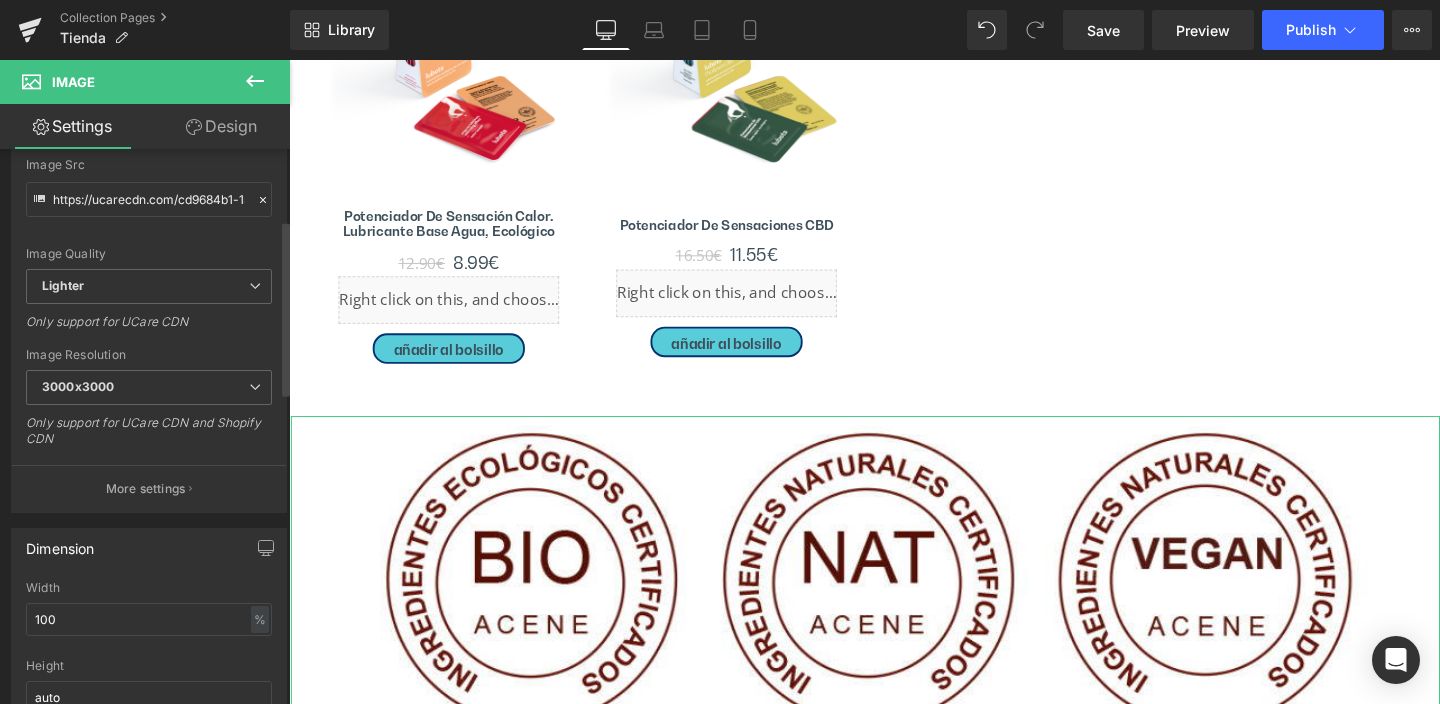 scroll, scrollTop: 243, scrollLeft: 0, axis: vertical 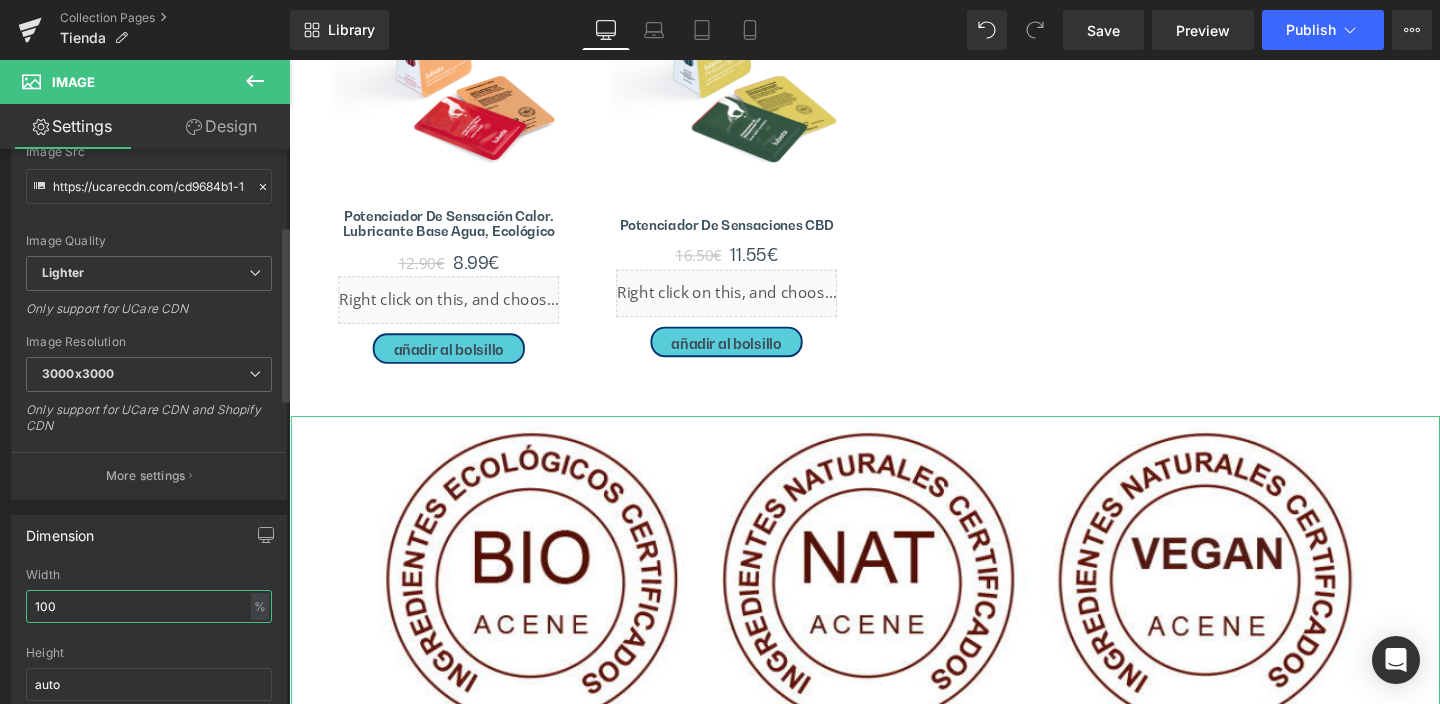 drag, startPoint x: 75, startPoint y: 608, endPoint x: 1, endPoint y: 609, distance: 74.00676 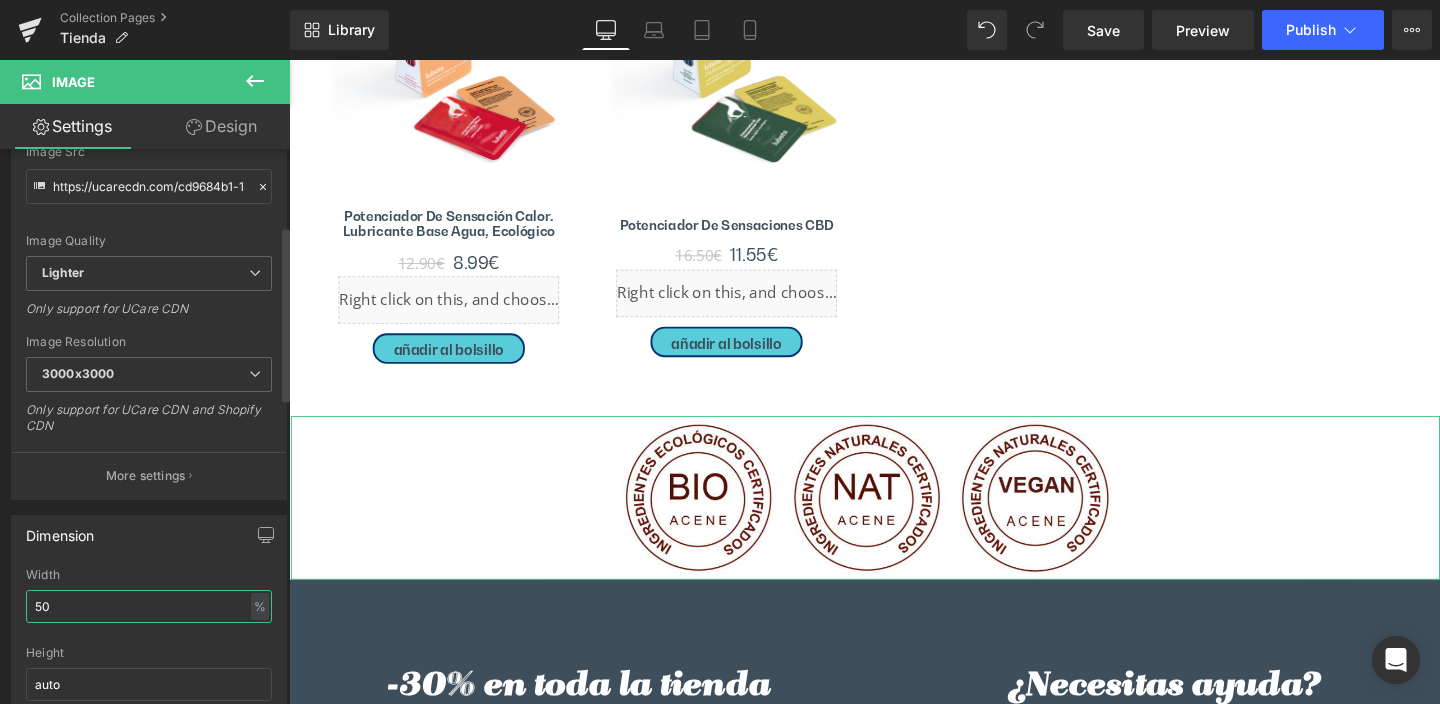 drag, startPoint x: 60, startPoint y: 611, endPoint x: 38, endPoint y: 610, distance: 22.022715 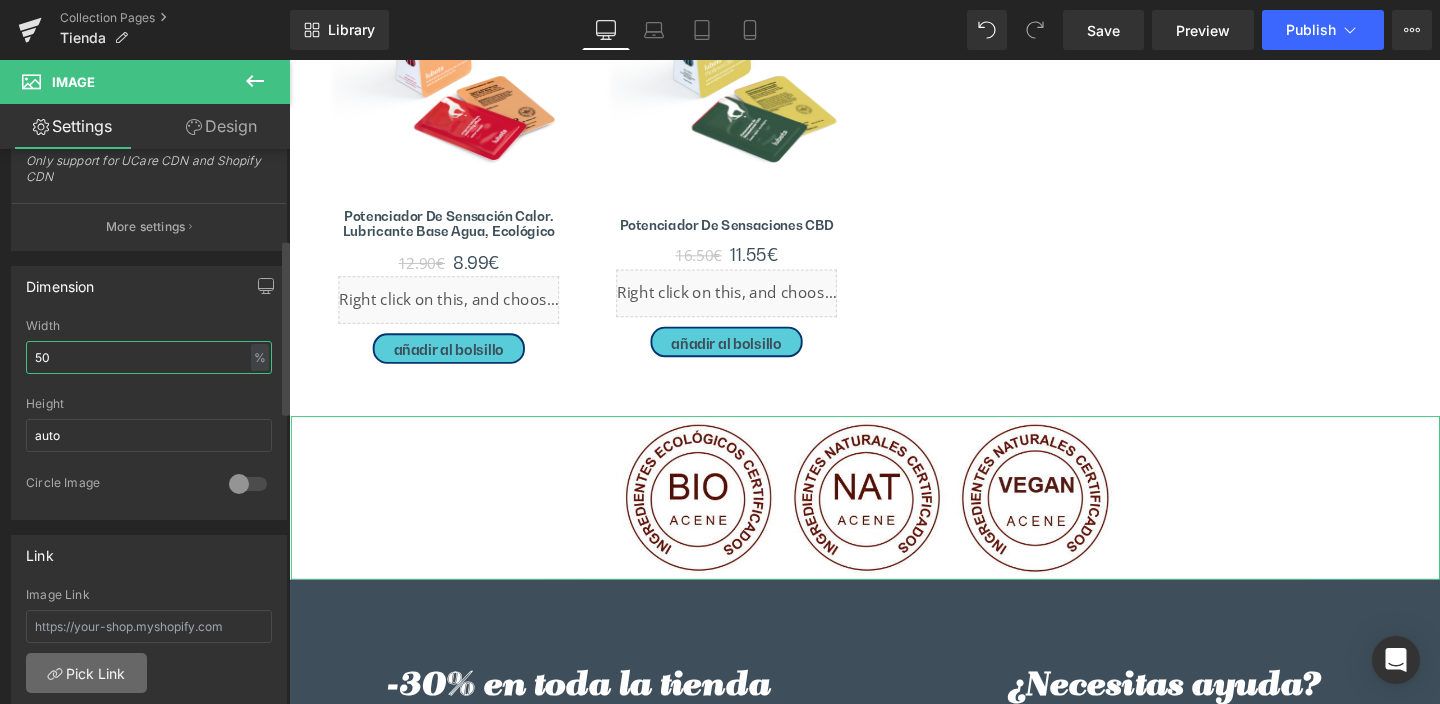 scroll, scrollTop: 512, scrollLeft: 0, axis: vertical 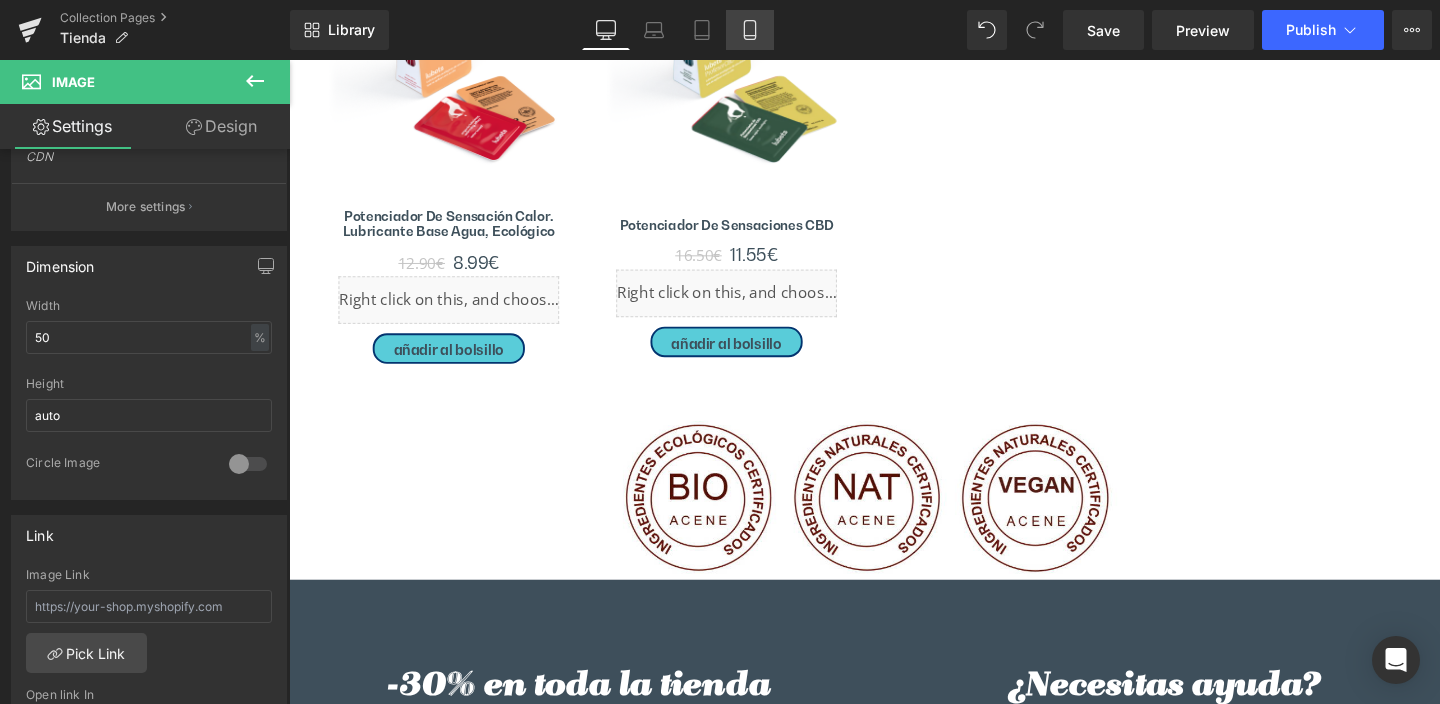 click 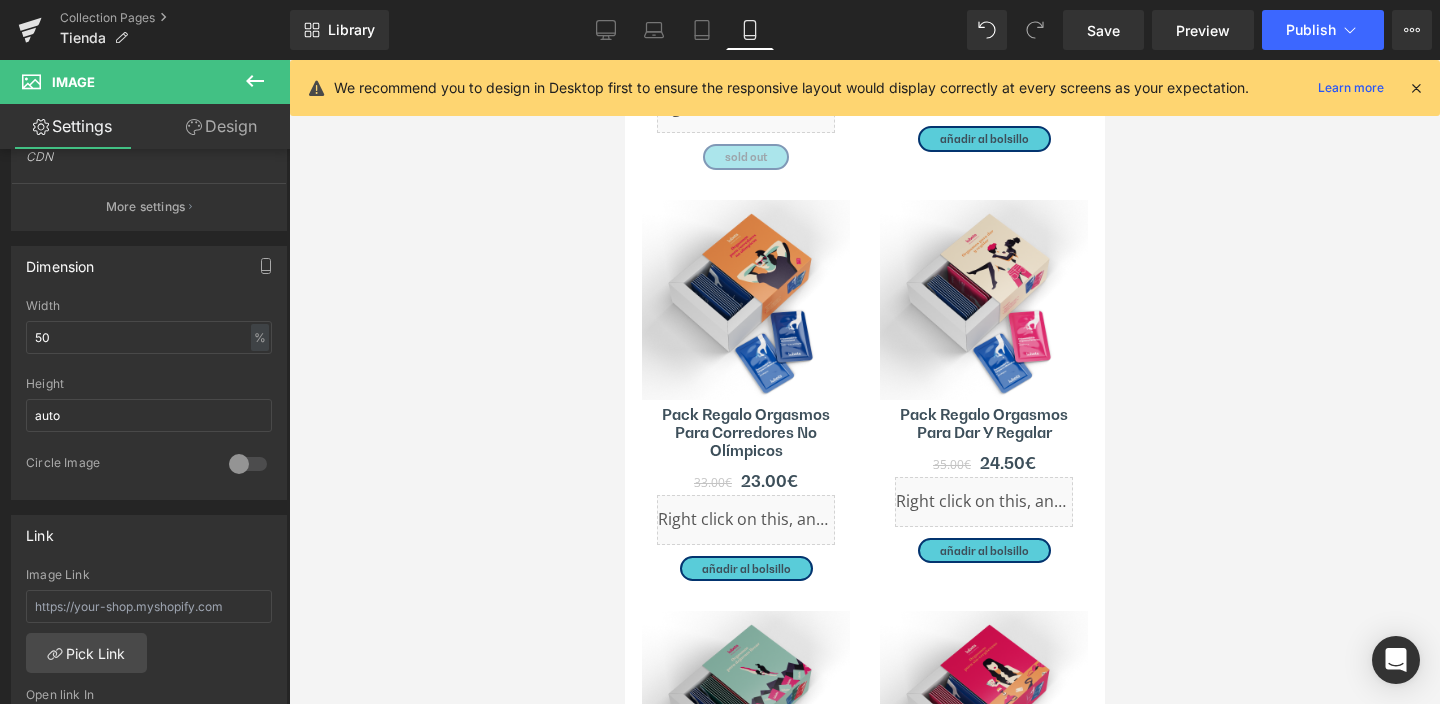 scroll, scrollTop: 6194, scrollLeft: 0, axis: vertical 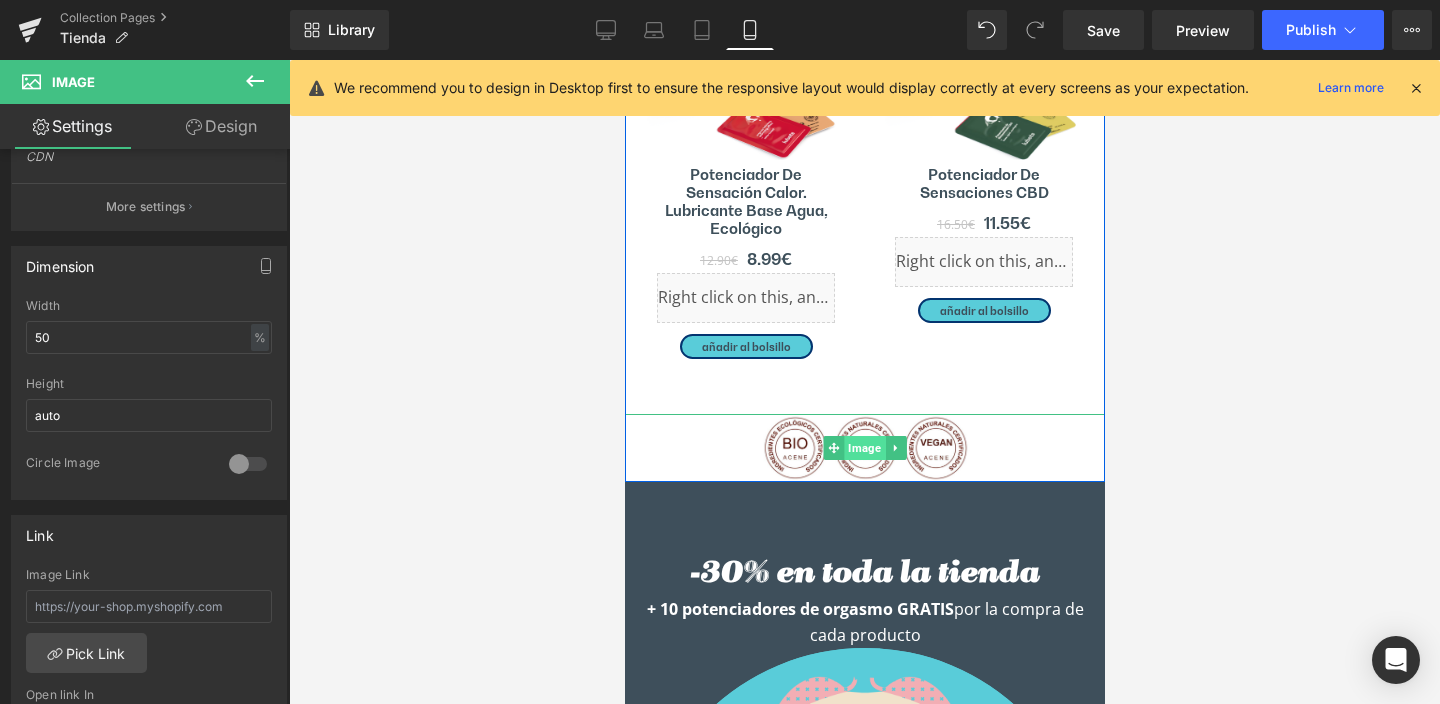 click on "Image" at bounding box center (863, 448) 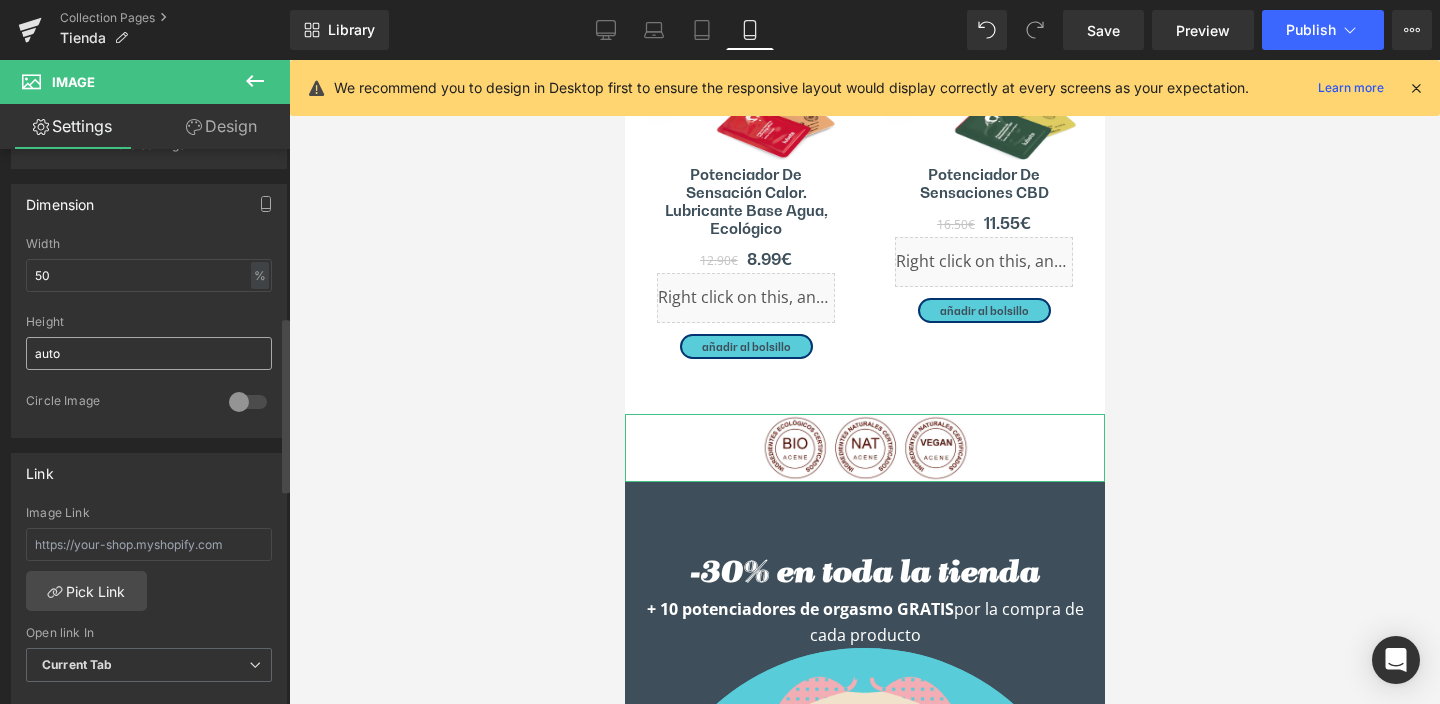 scroll, scrollTop: 532, scrollLeft: 0, axis: vertical 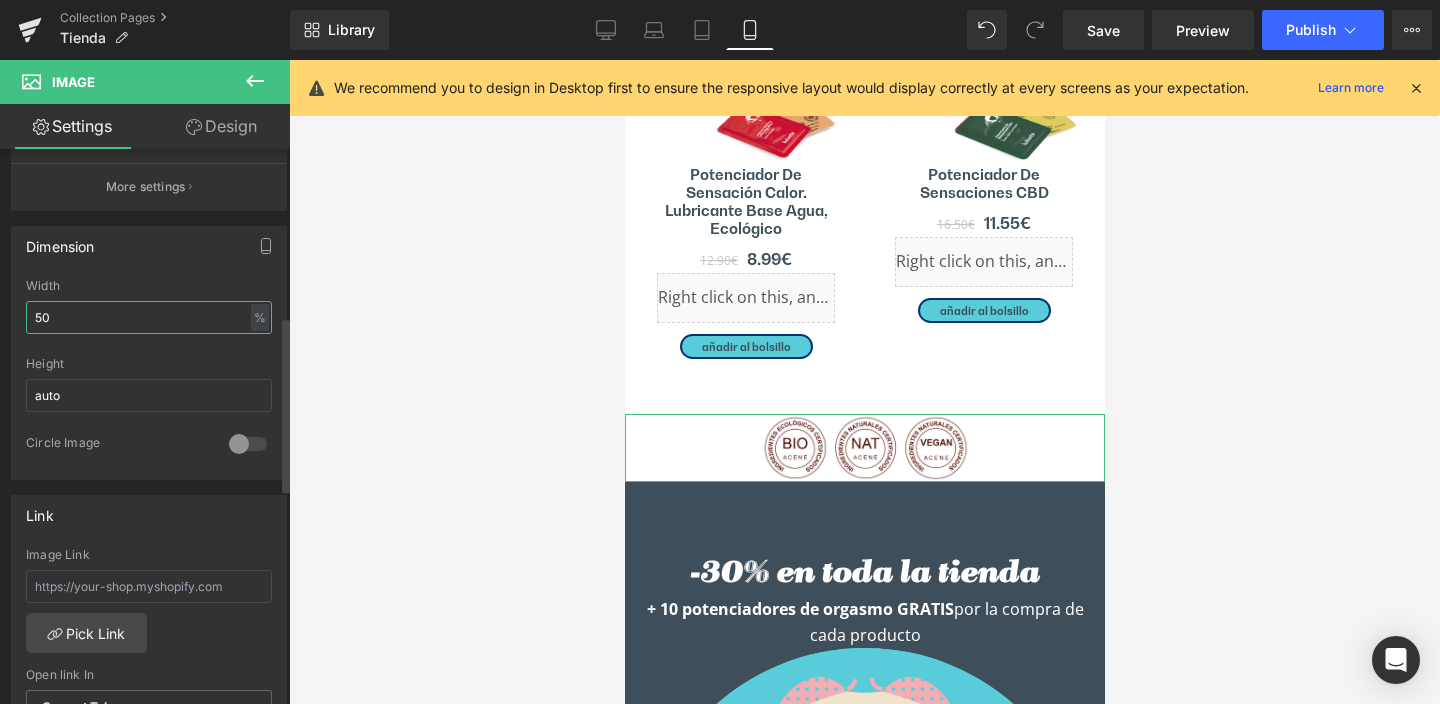 drag, startPoint x: 48, startPoint y: 311, endPoint x: 27, endPoint y: 313, distance: 21.095022 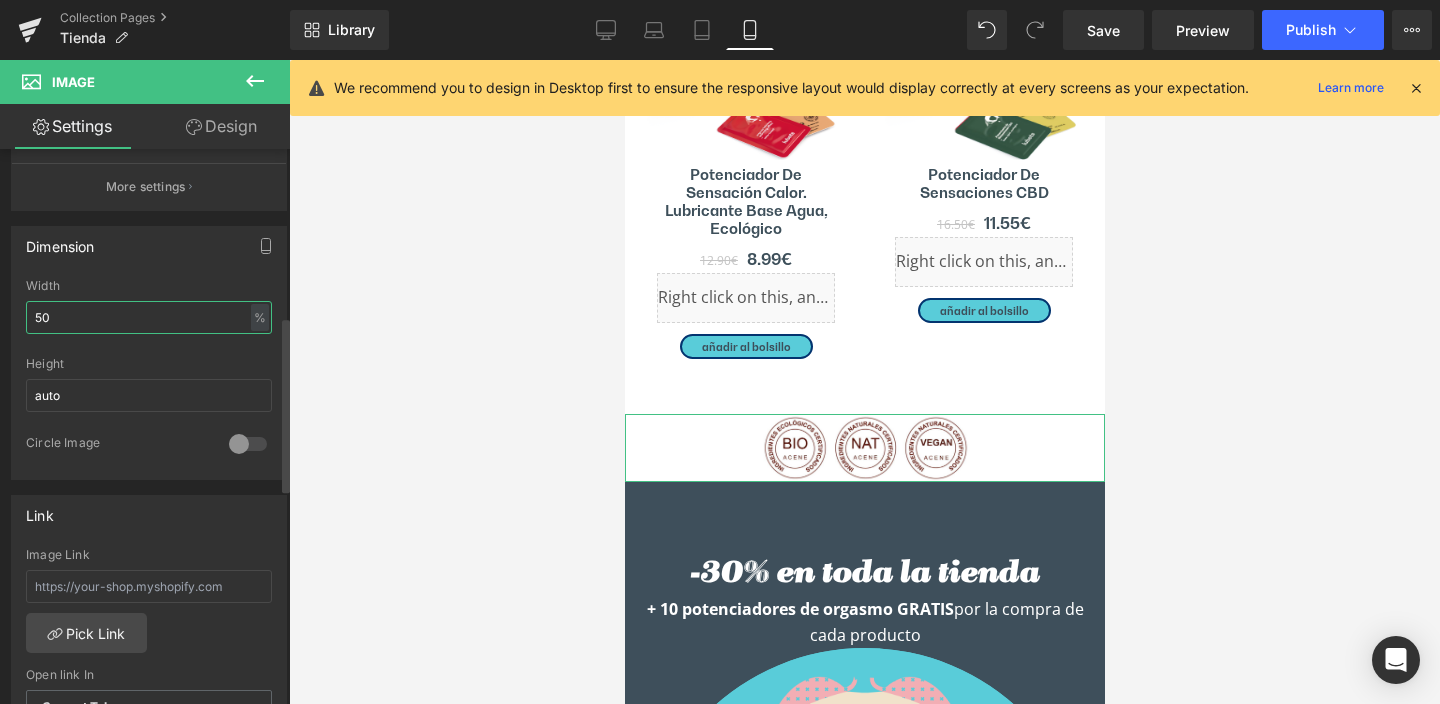 click on "50" at bounding box center (149, 317) 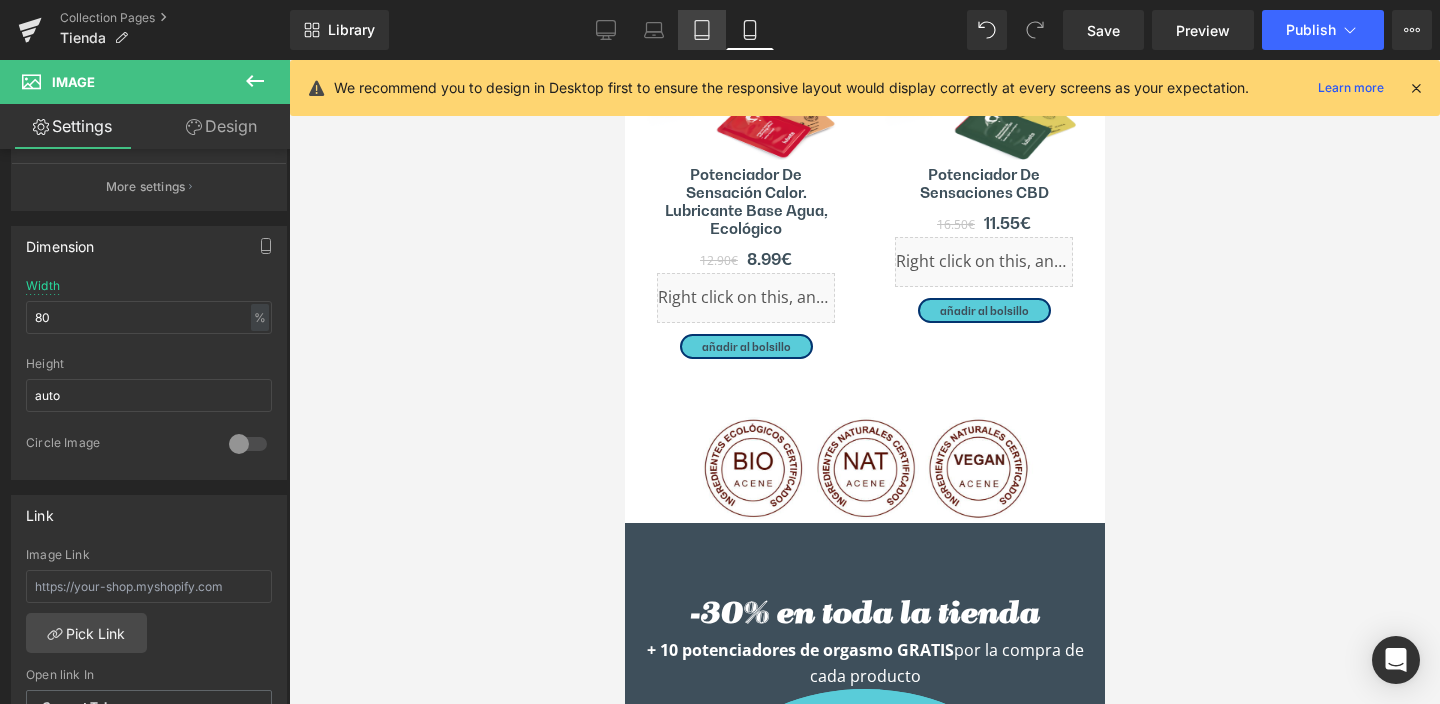 click 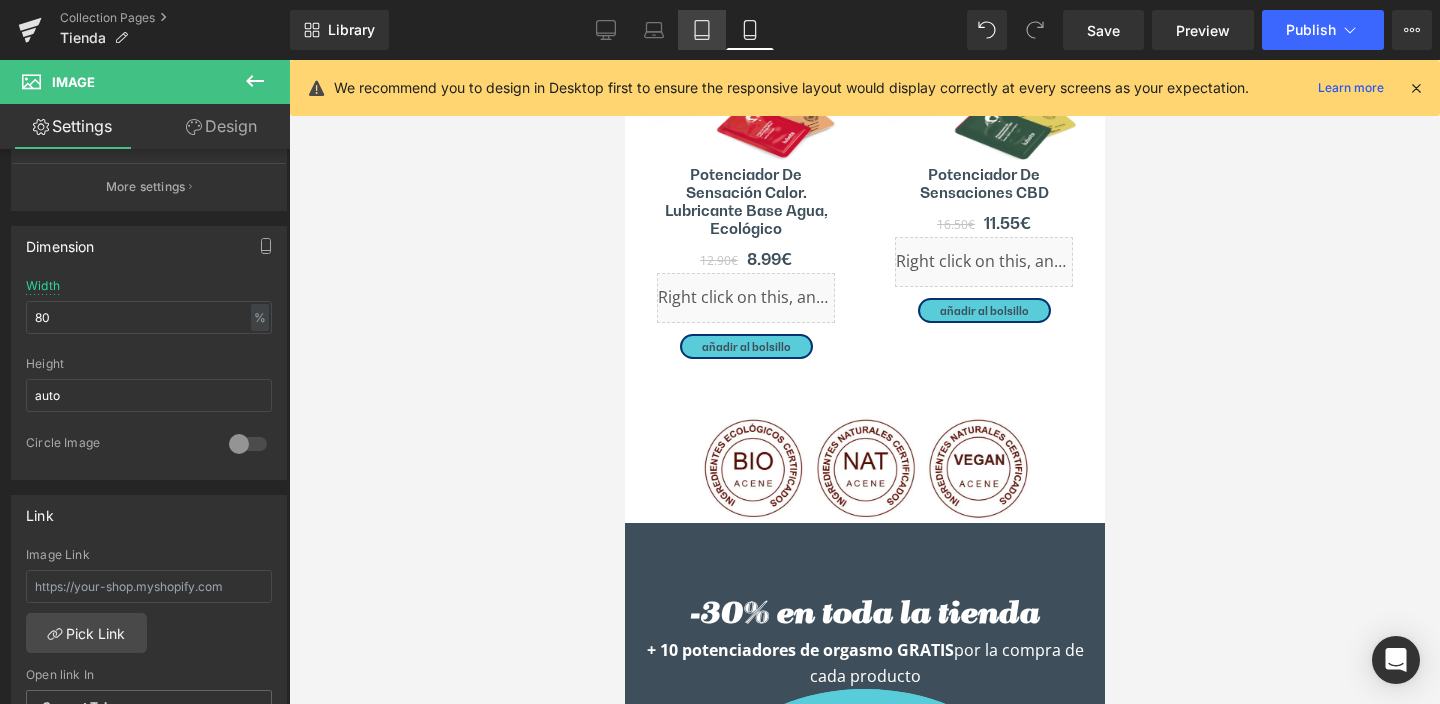 type on "50" 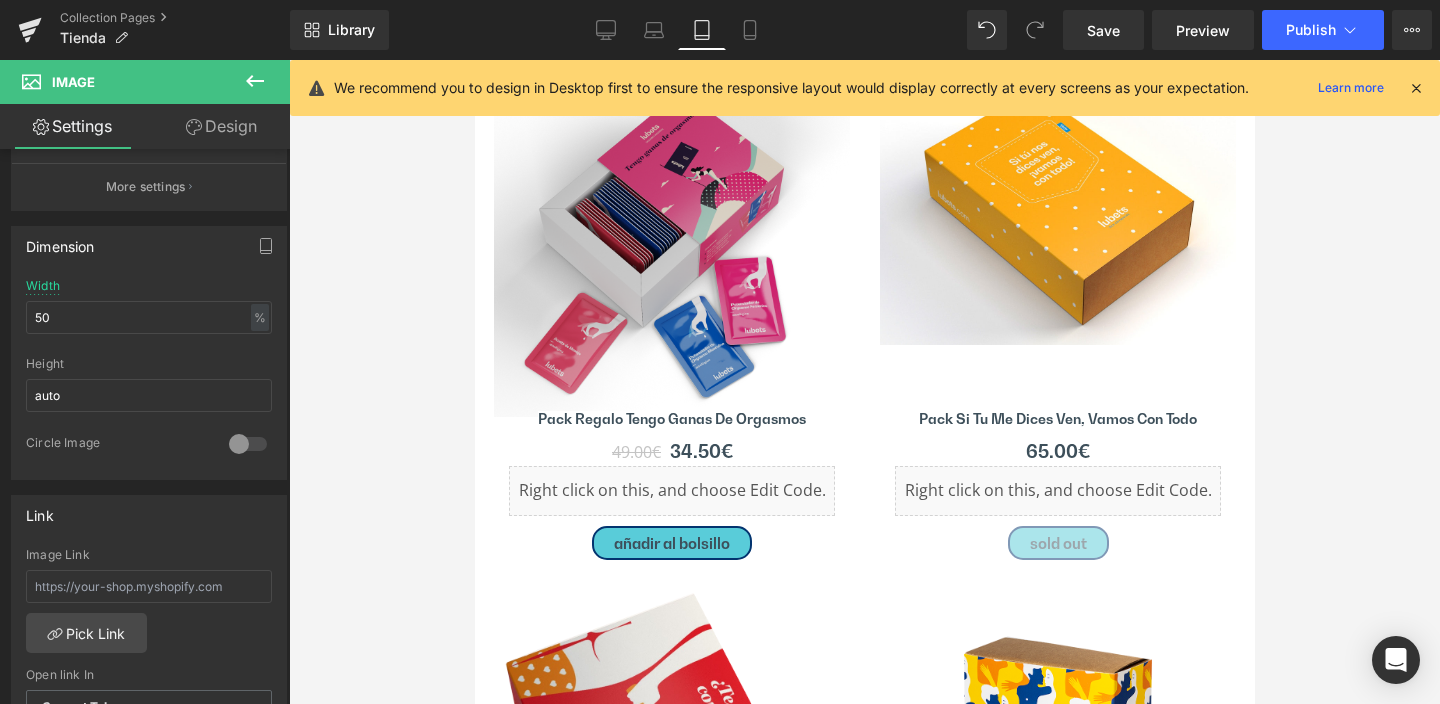 scroll, scrollTop: 7952, scrollLeft: 0, axis: vertical 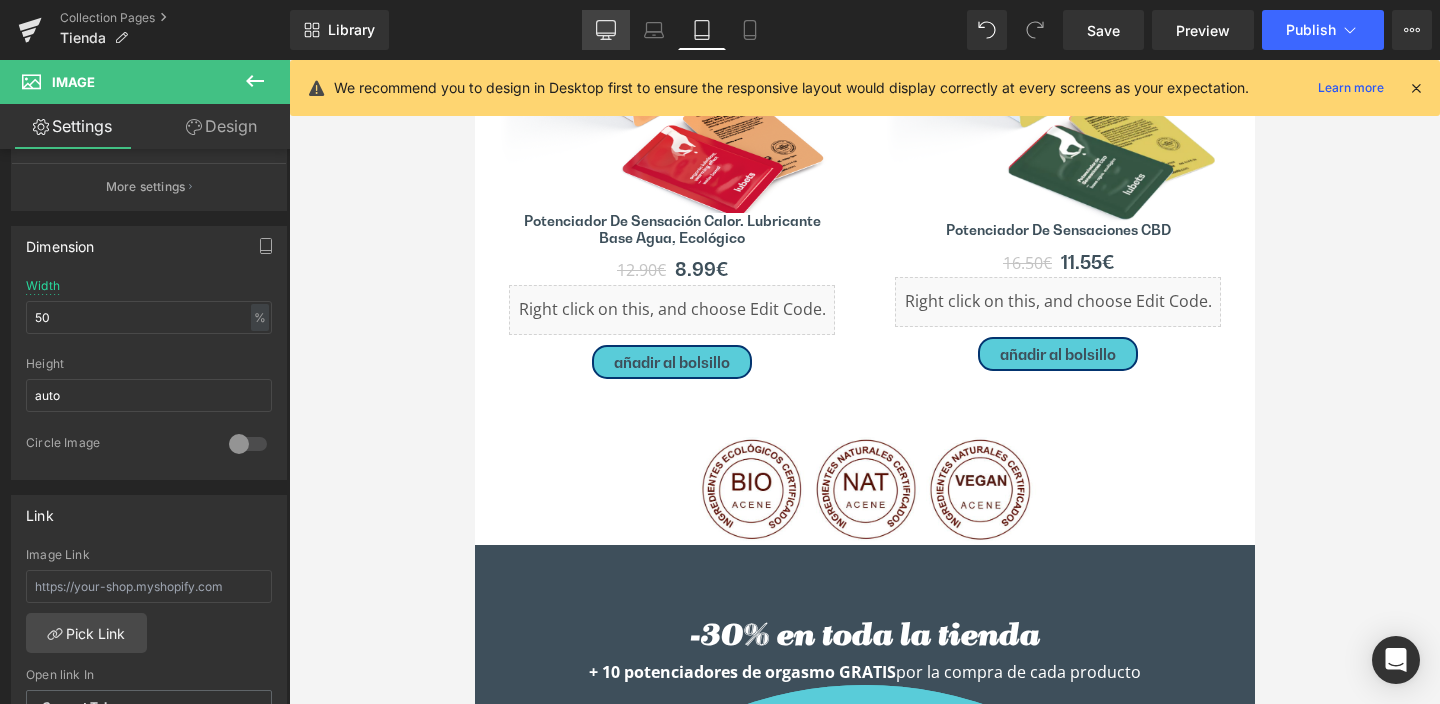 click 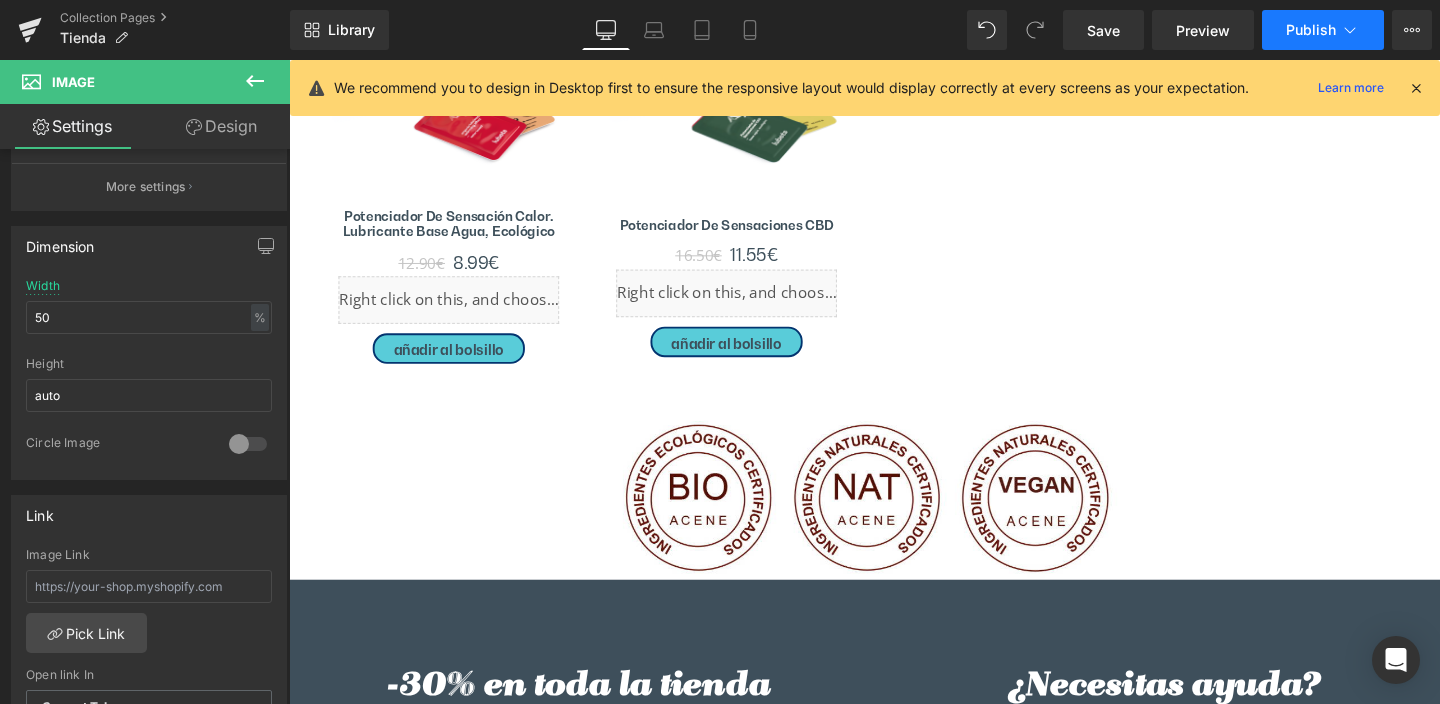 click on "Publish" at bounding box center [1311, 30] 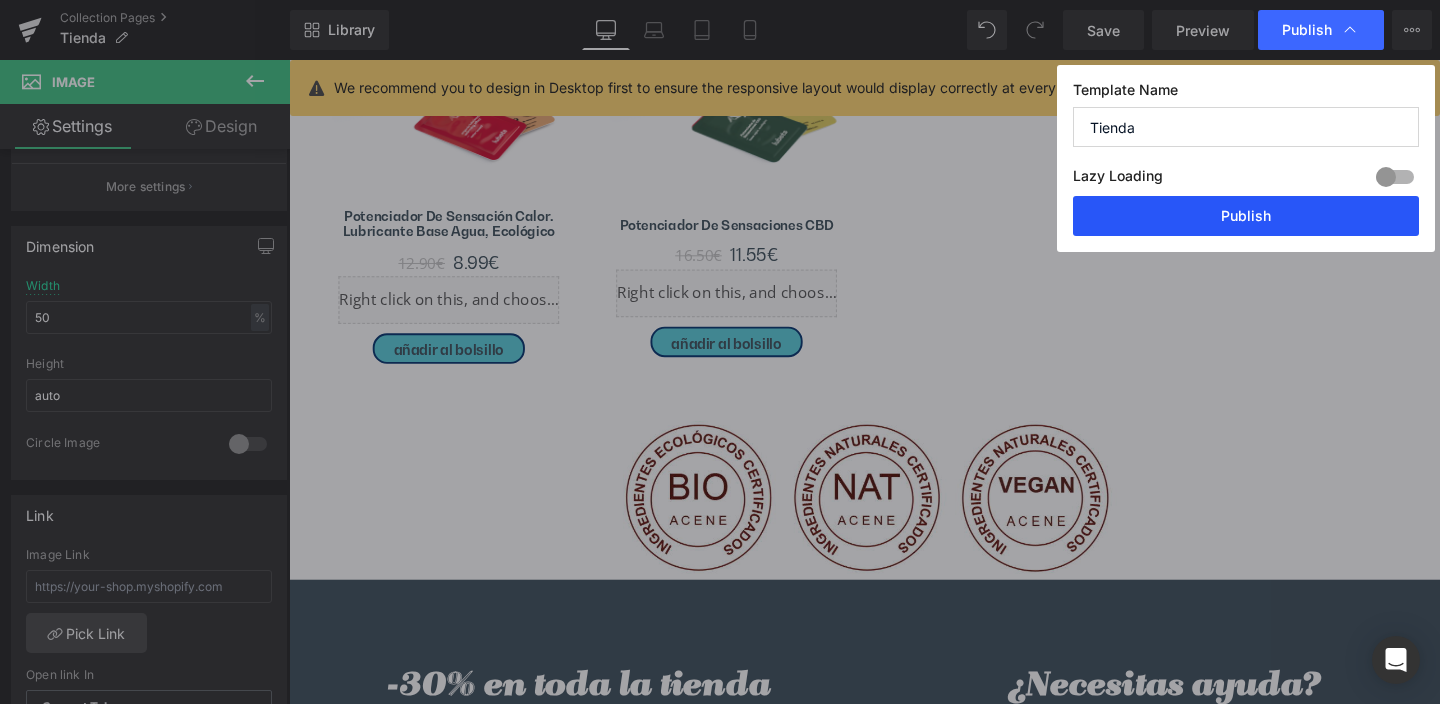click on "Publish" at bounding box center [1246, 216] 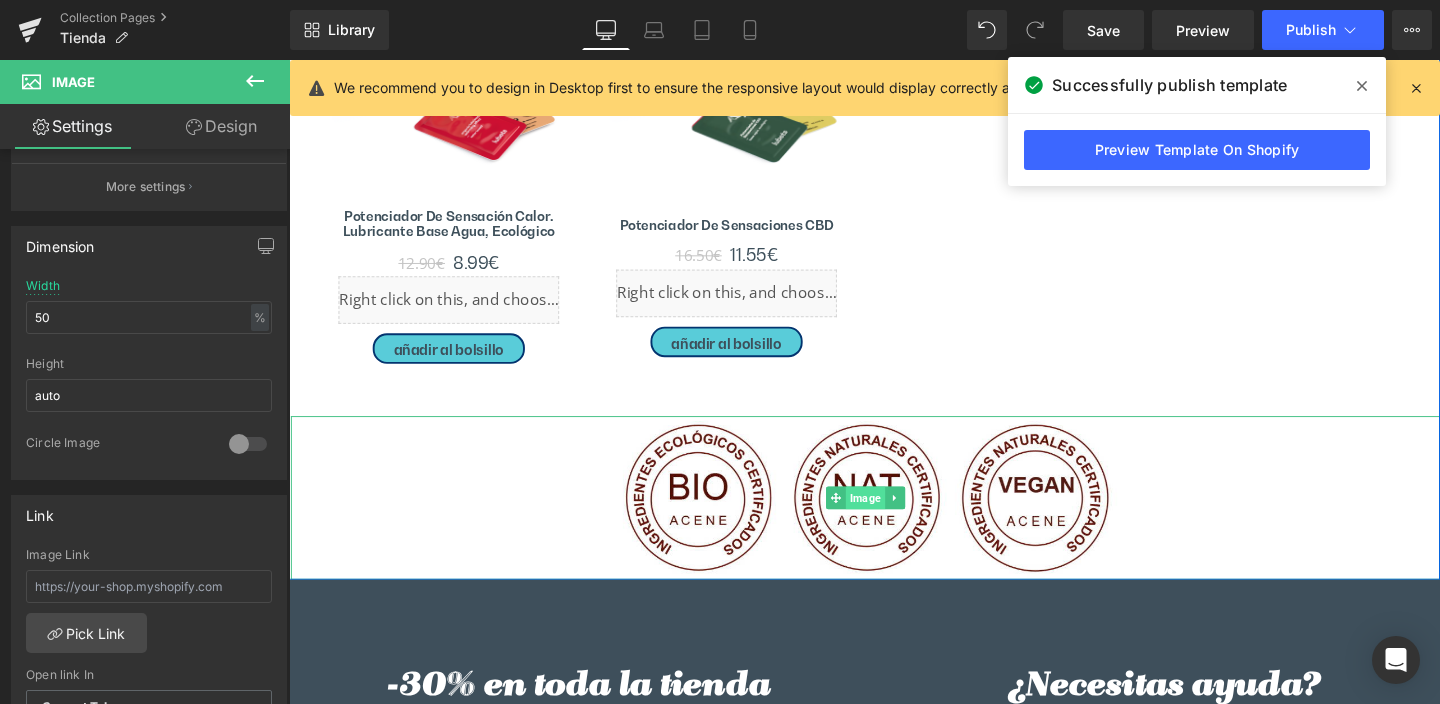 click on "Image" at bounding box center [894, 520] 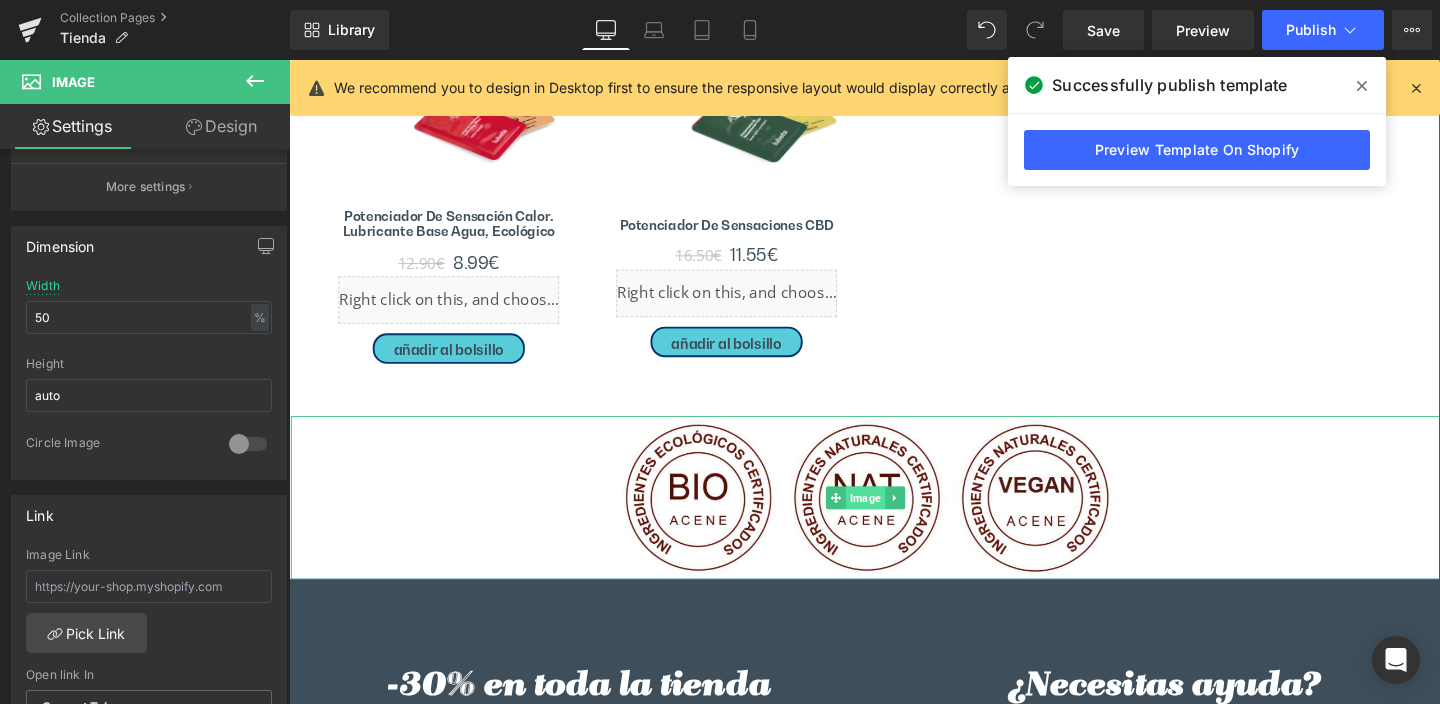 click on "Image" at bounding box center [894, 520] 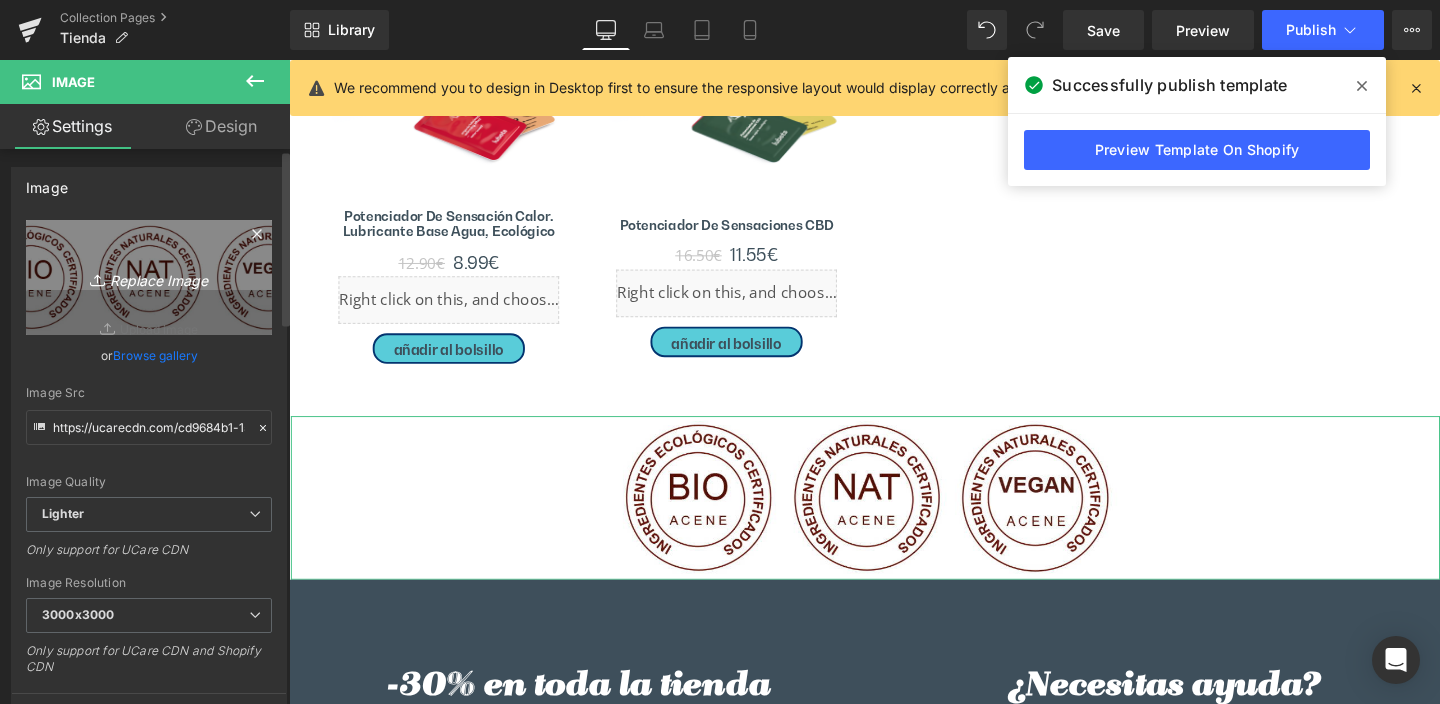 scroll, scrollTop: 0, scrollLeft: 0, axis: both 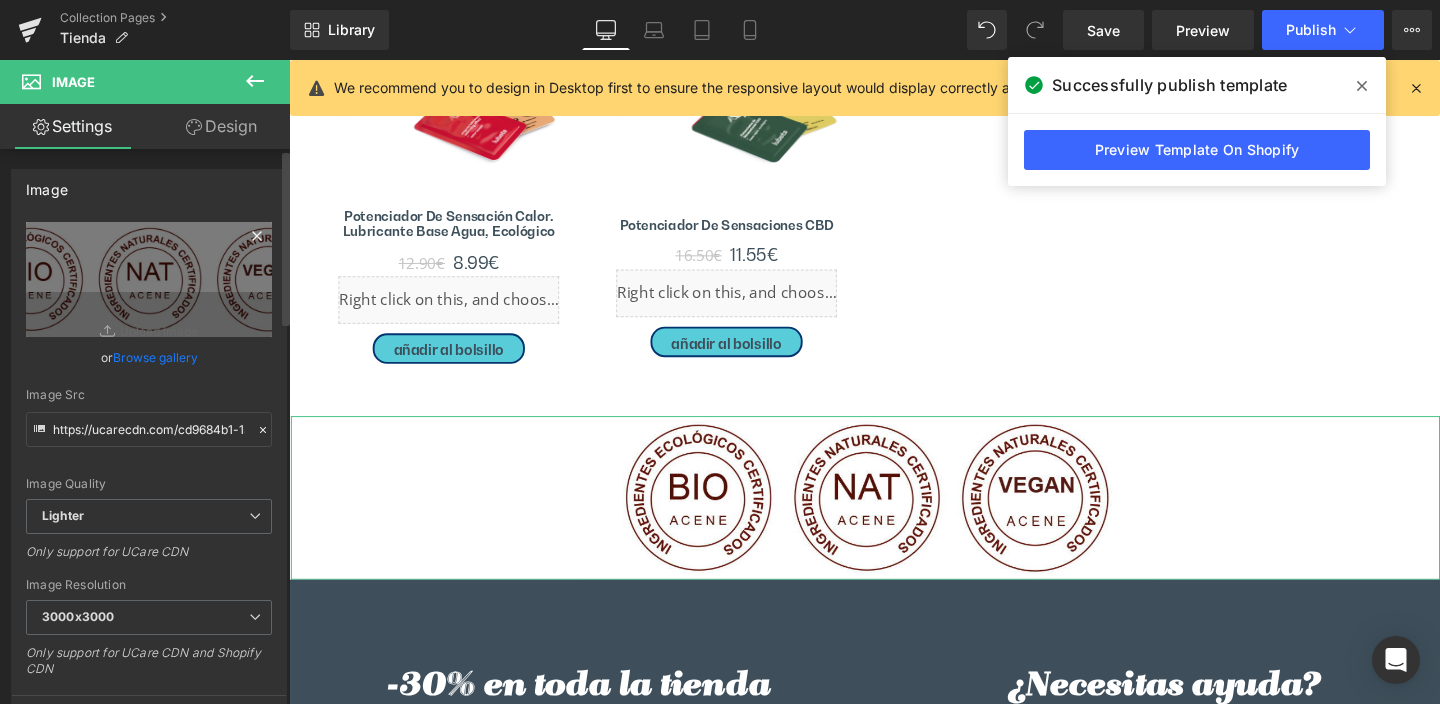 click 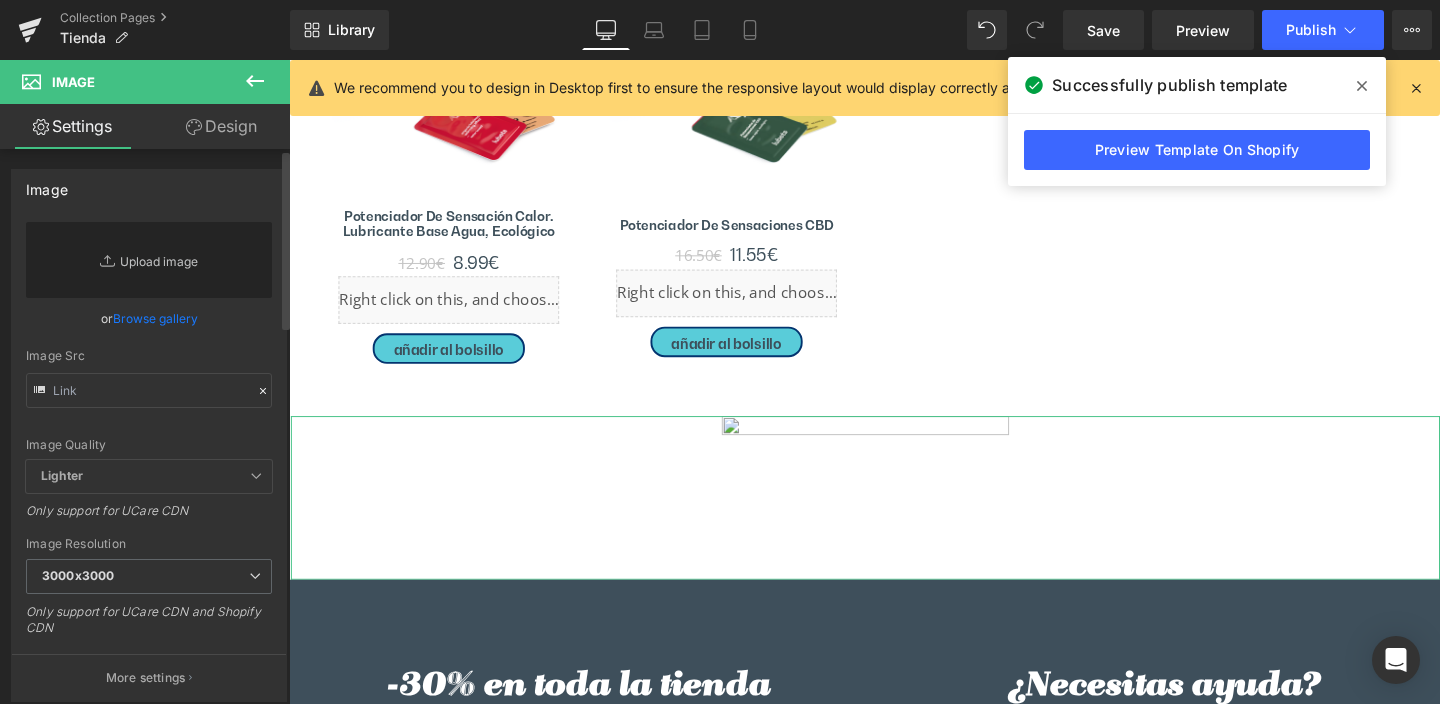 click on "Replace Image" at bounding box center (149, 260) 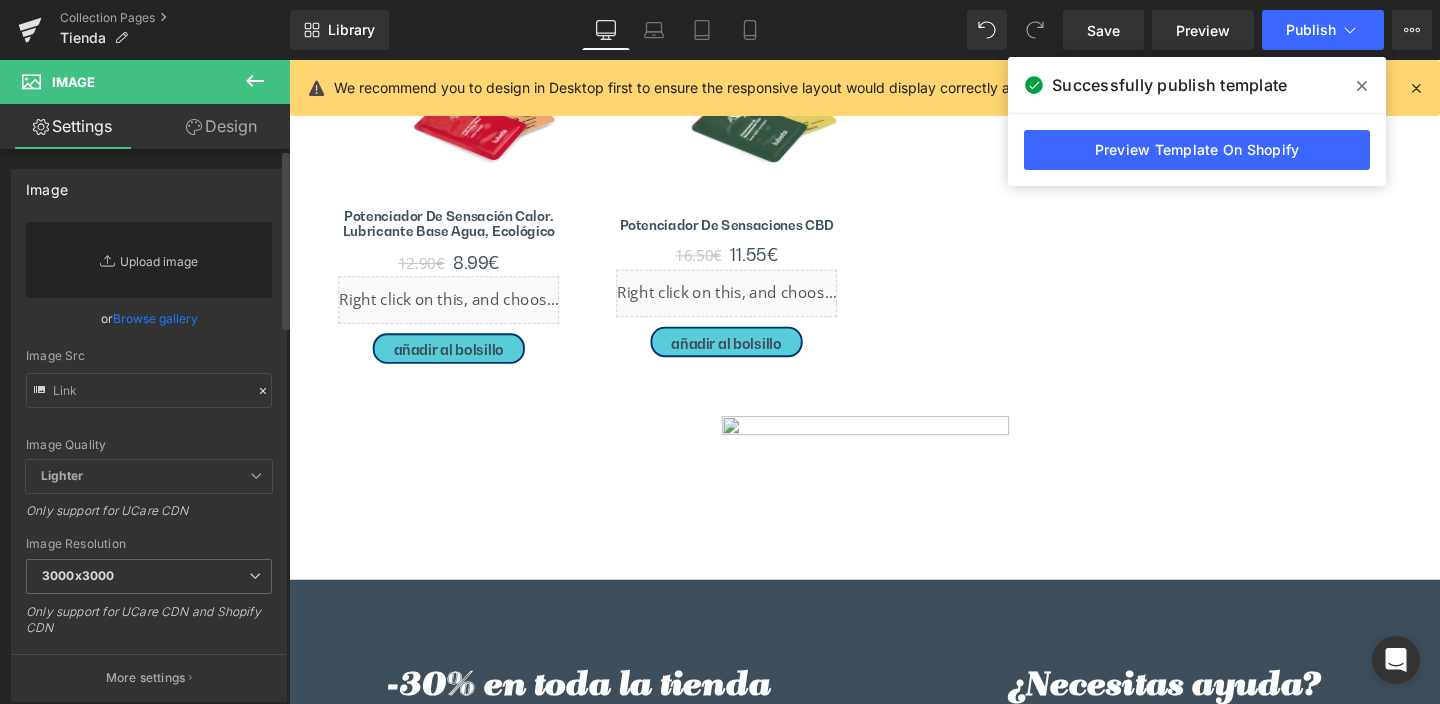 type on "C:\fakepath\sellos-acene-certificado-ecologico-removebg-preview.png" 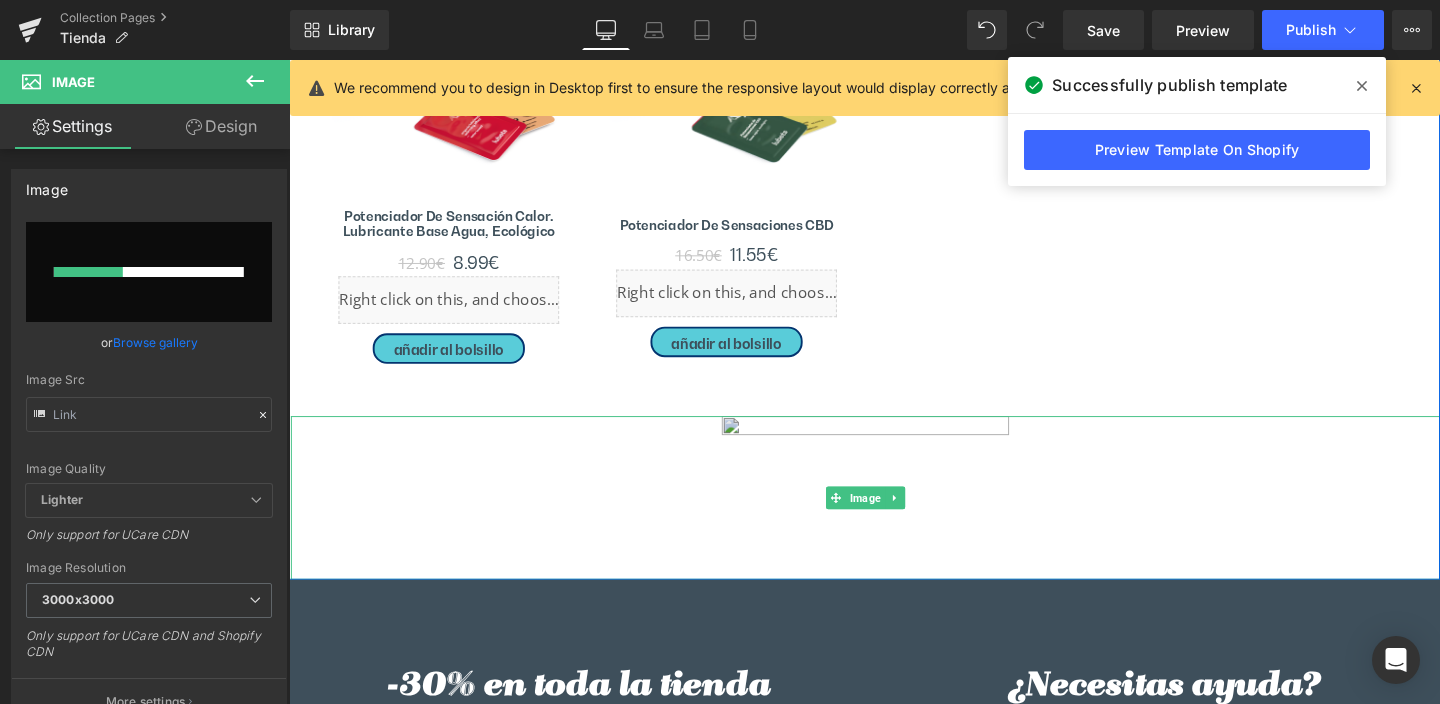 type 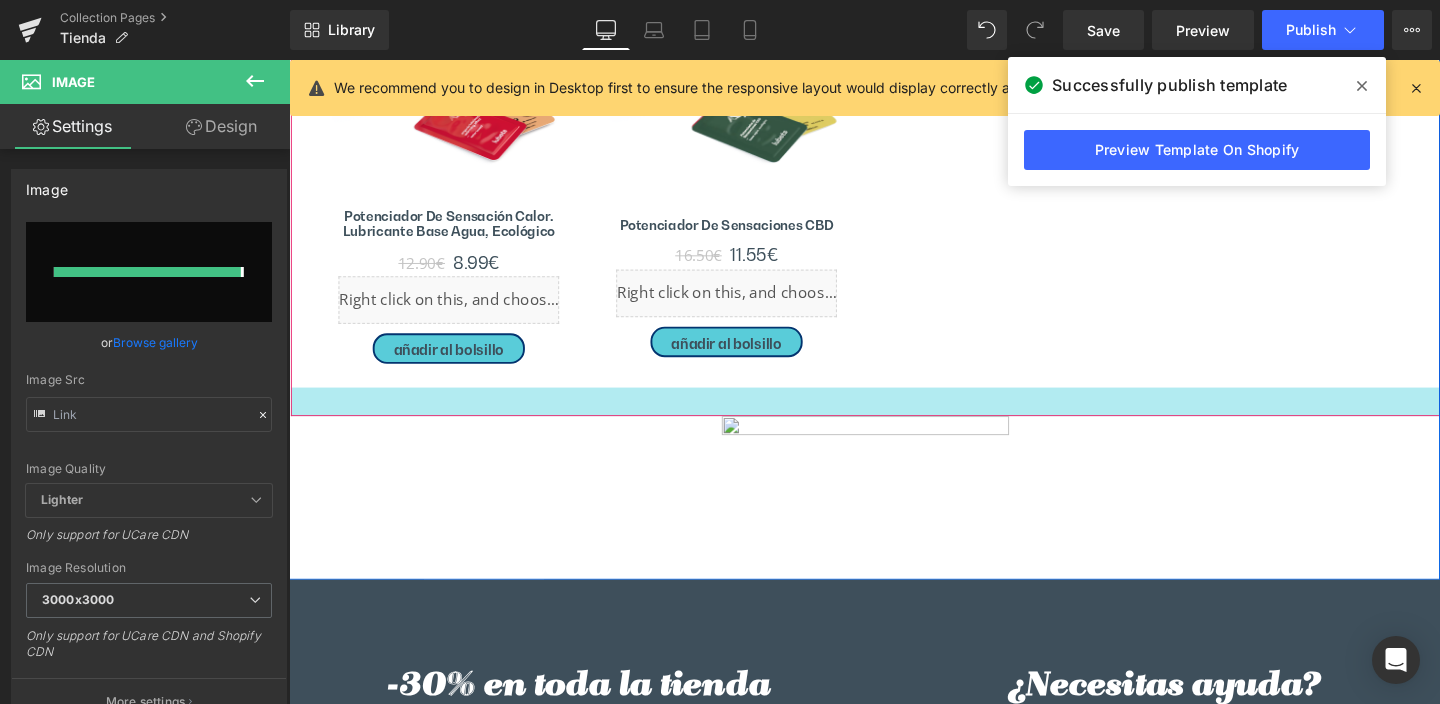 type on "https://ucarecdn.com/5a38e05d-7578-4586-9996-ec389b02b7e6/-/format/auto/-/preview/3000x3000/-/quality/lighter/sellos-acene-certificado-ecologico-removebg-preview.png" 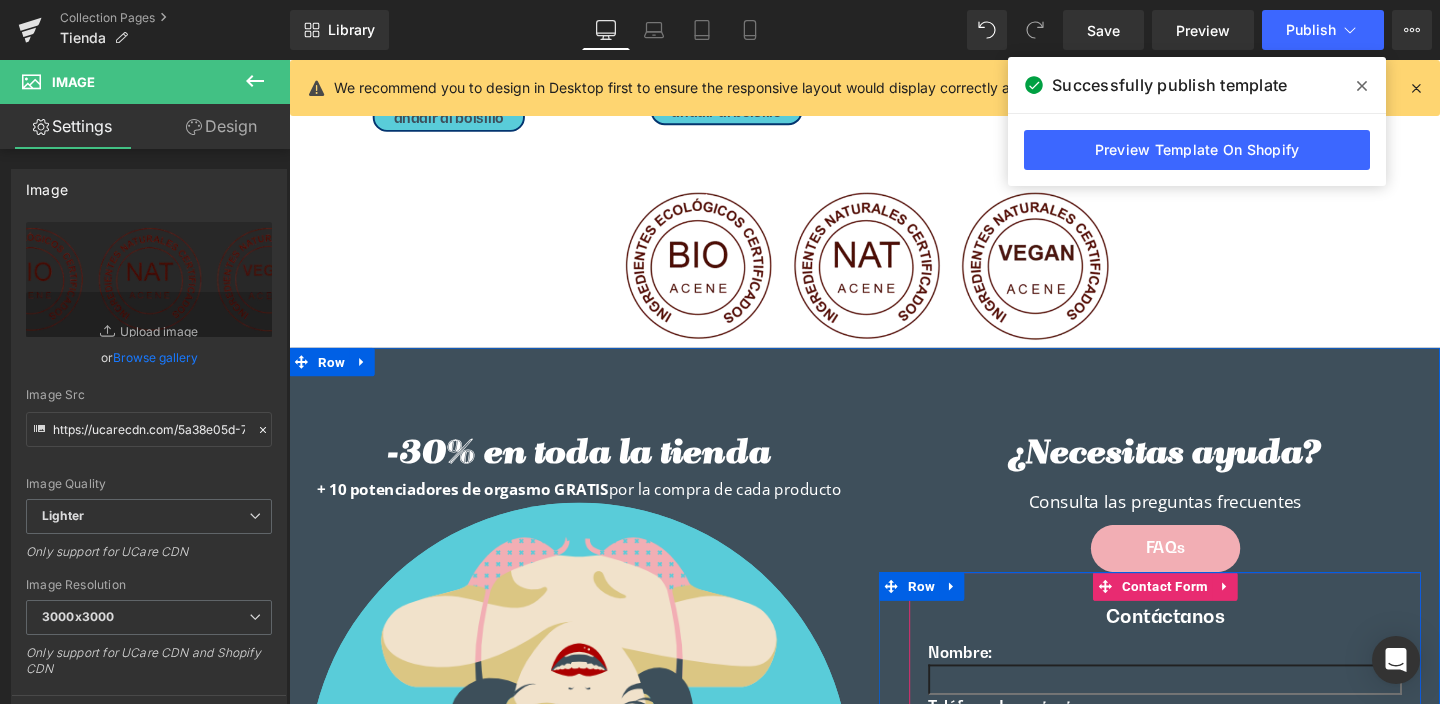 scroll, scrollTop: 3908, scrollLeft: 0, axis: vertical 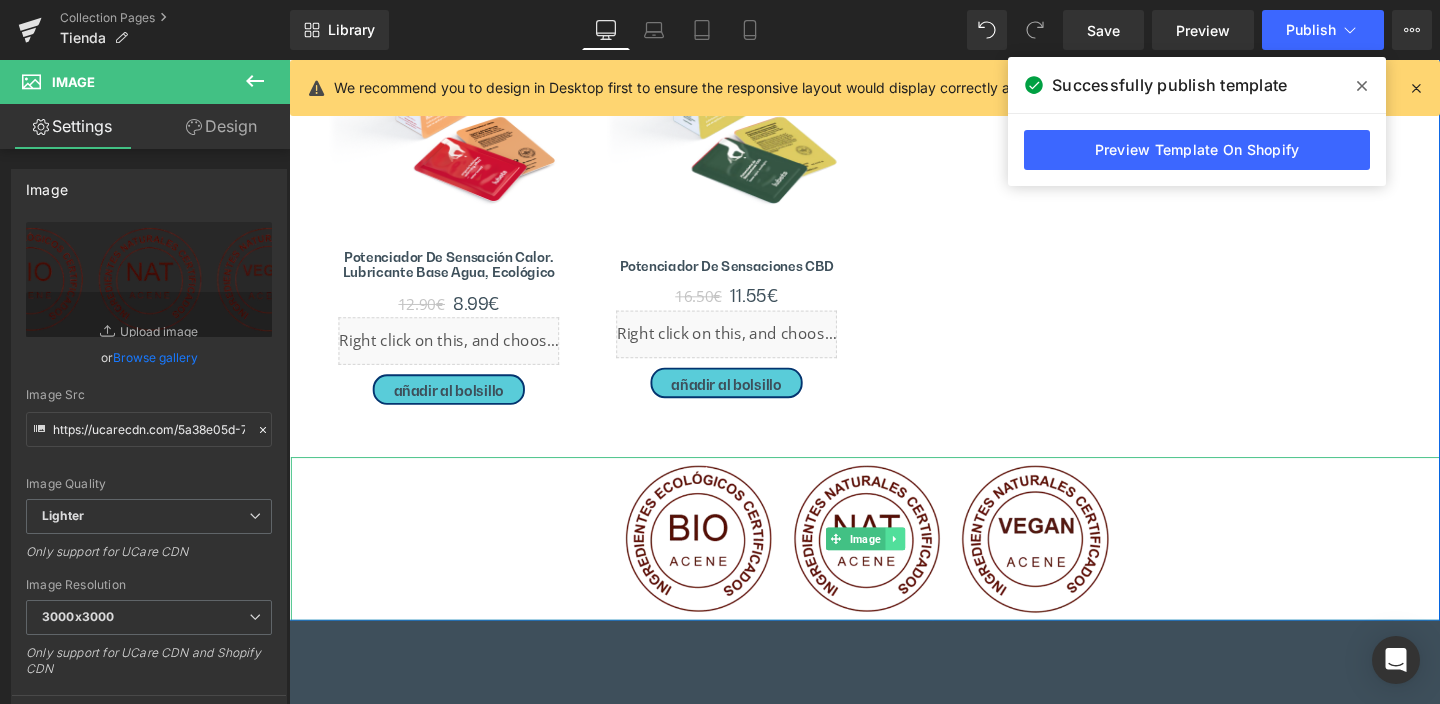 click at bounding box center (926, 563) 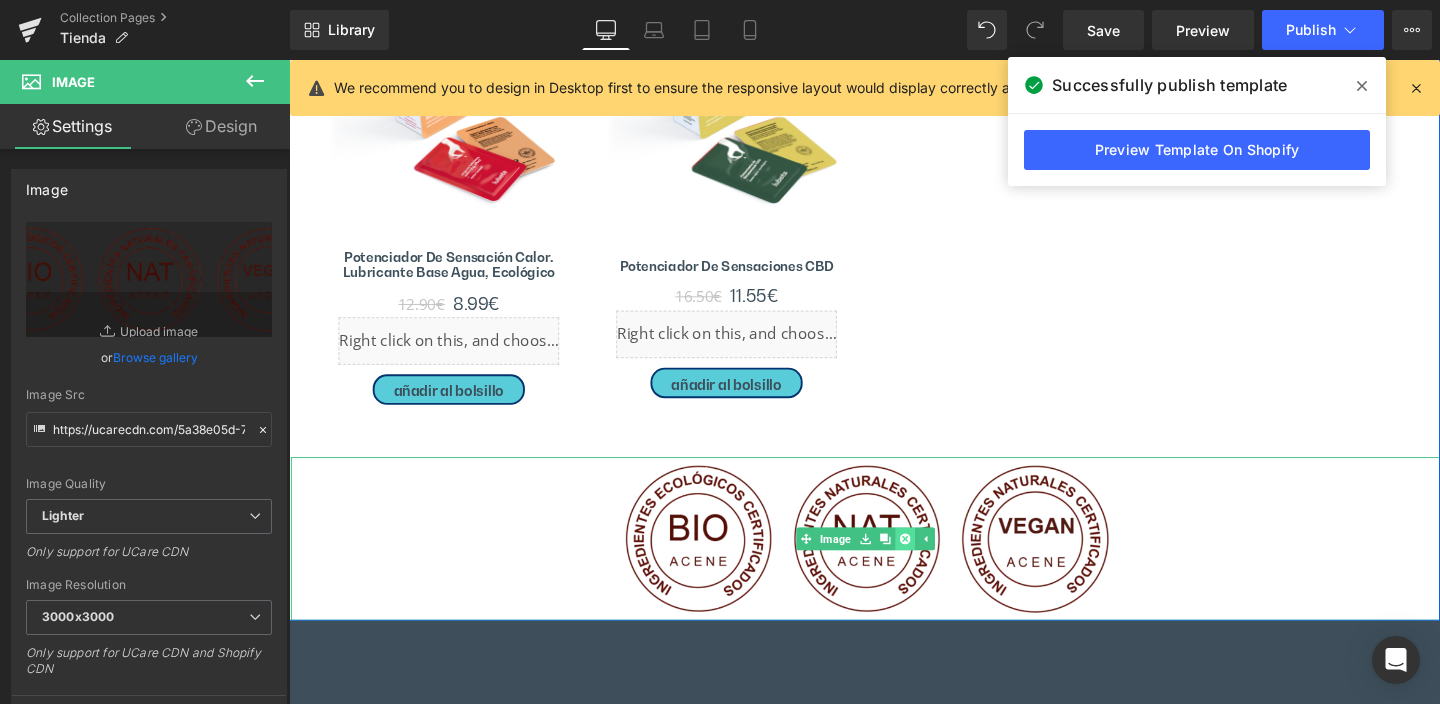 click 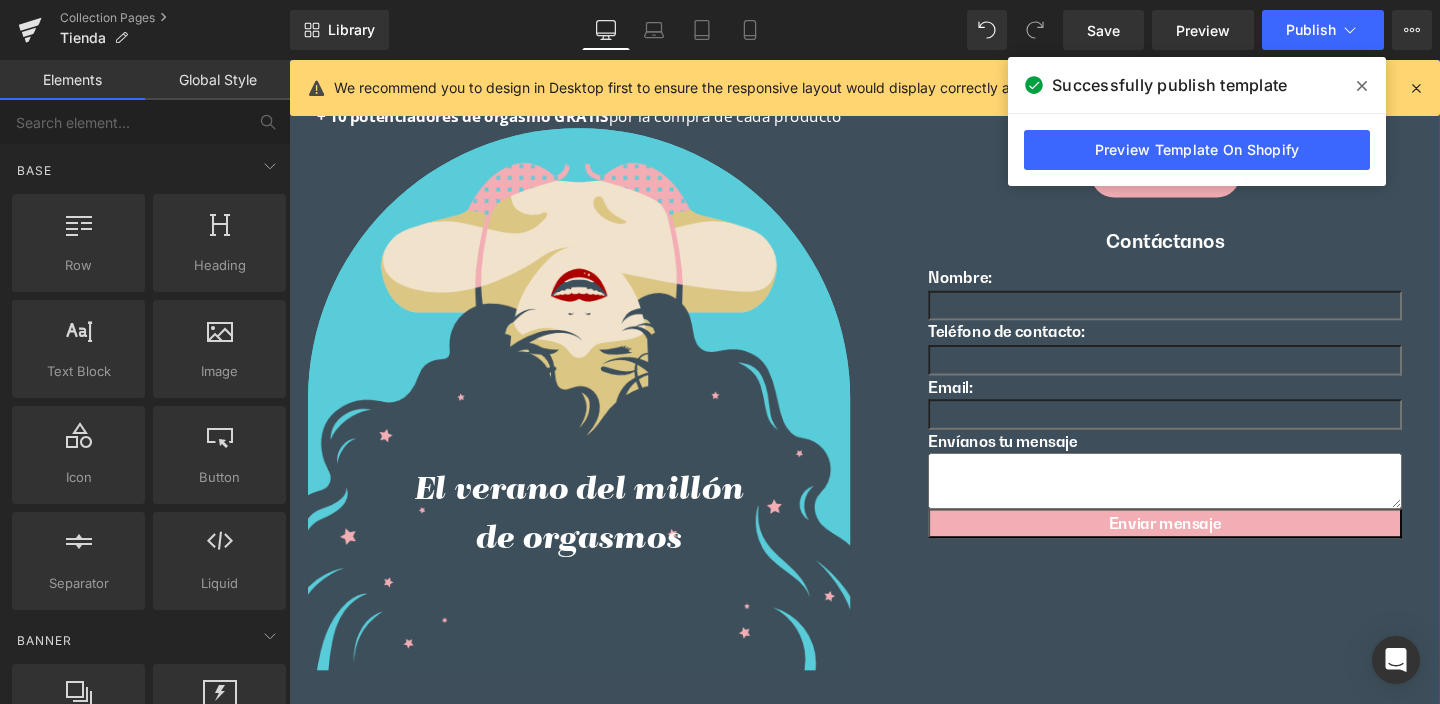 scroll, scrollTop: 4499, scrollLeft: 0, axis: vertical 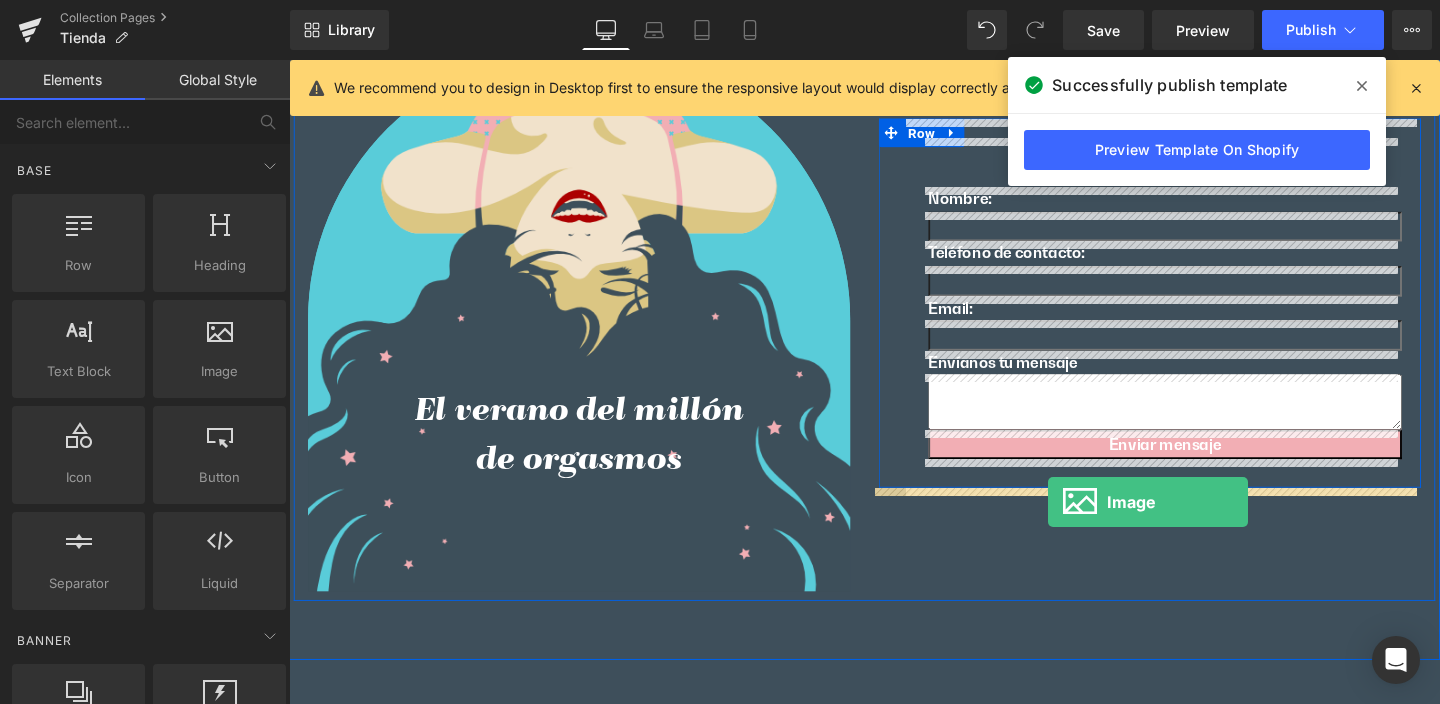 drag, startPoint x: 509, startPoint y: 424, endPoint x: 1087, endPoint y: 524, distance: 586.58673 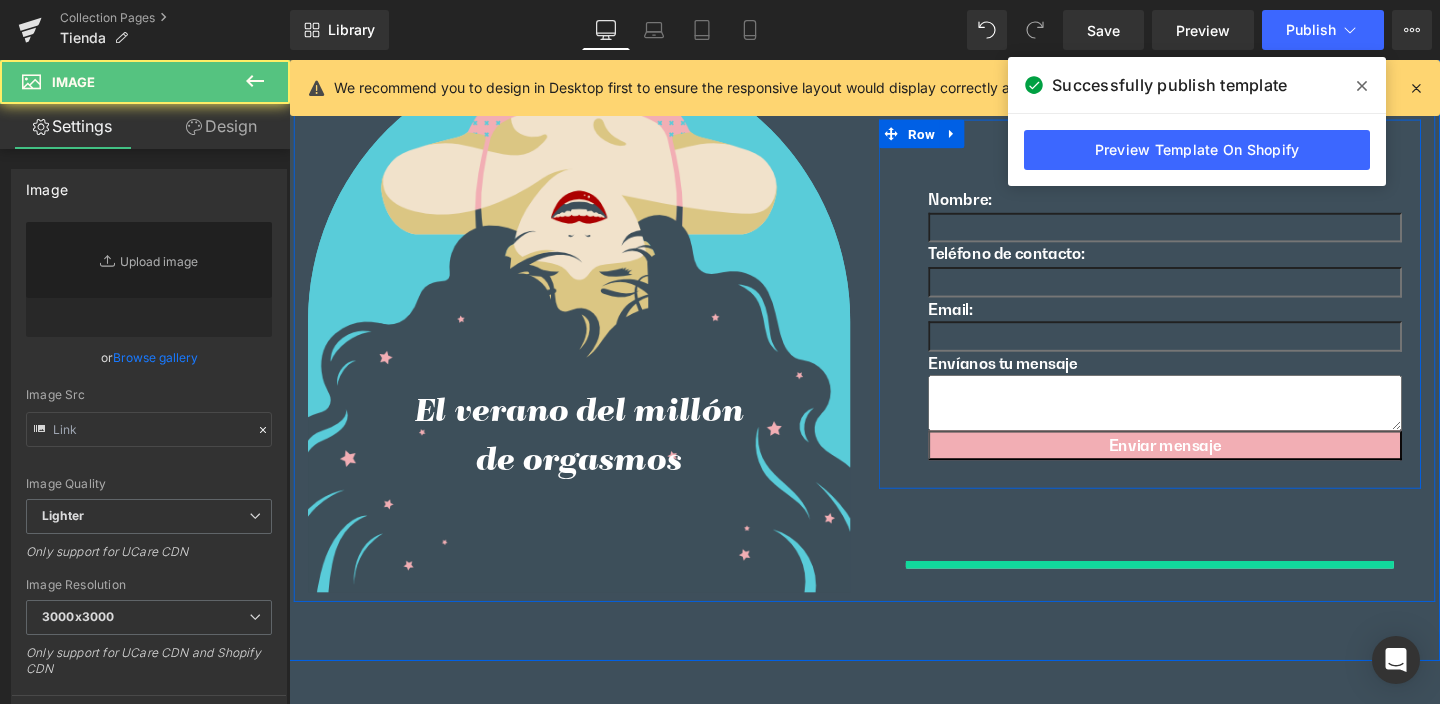 type on "//d1um8515vdn9kb.cloudfront.net/images/parallax.jpg" 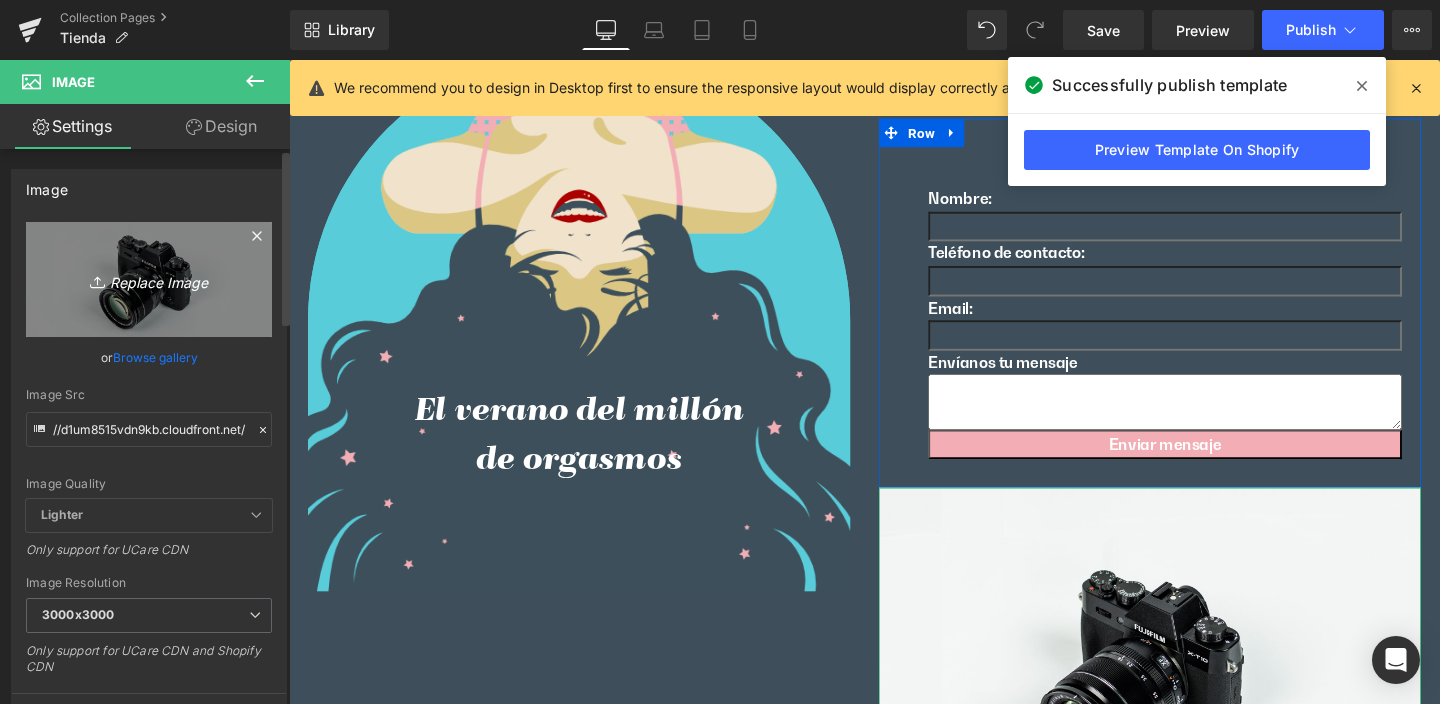 click on "Replace Image" at bounding box center [149, 279] 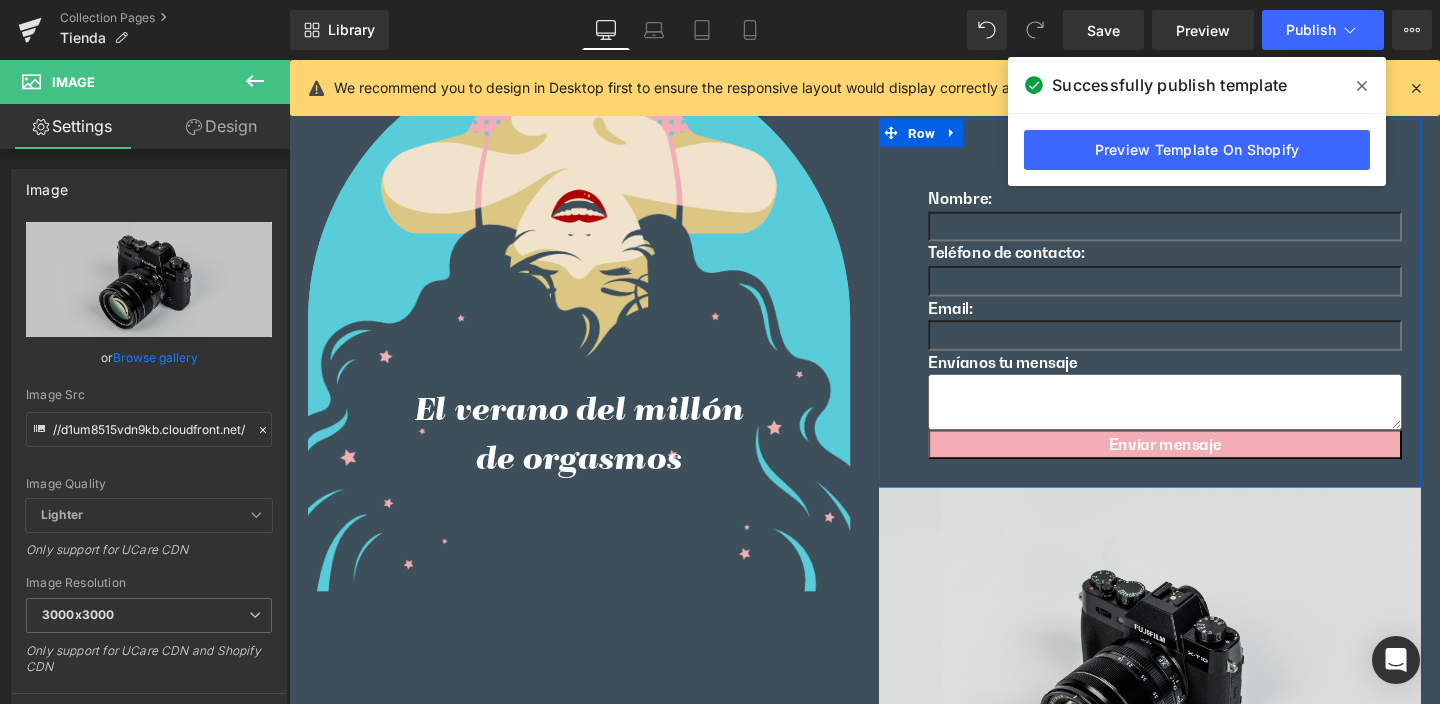 type on "C:\fakepath\certificacion-ecologica.png" 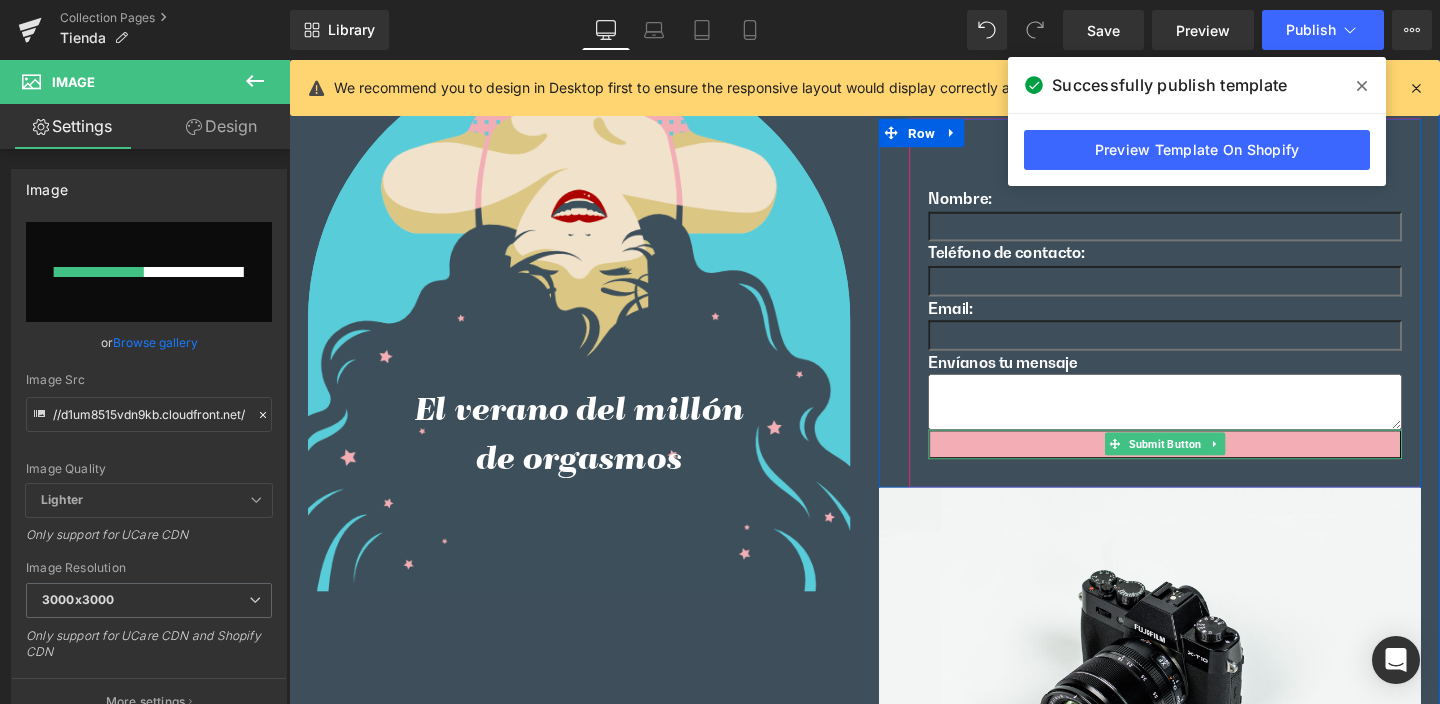 type 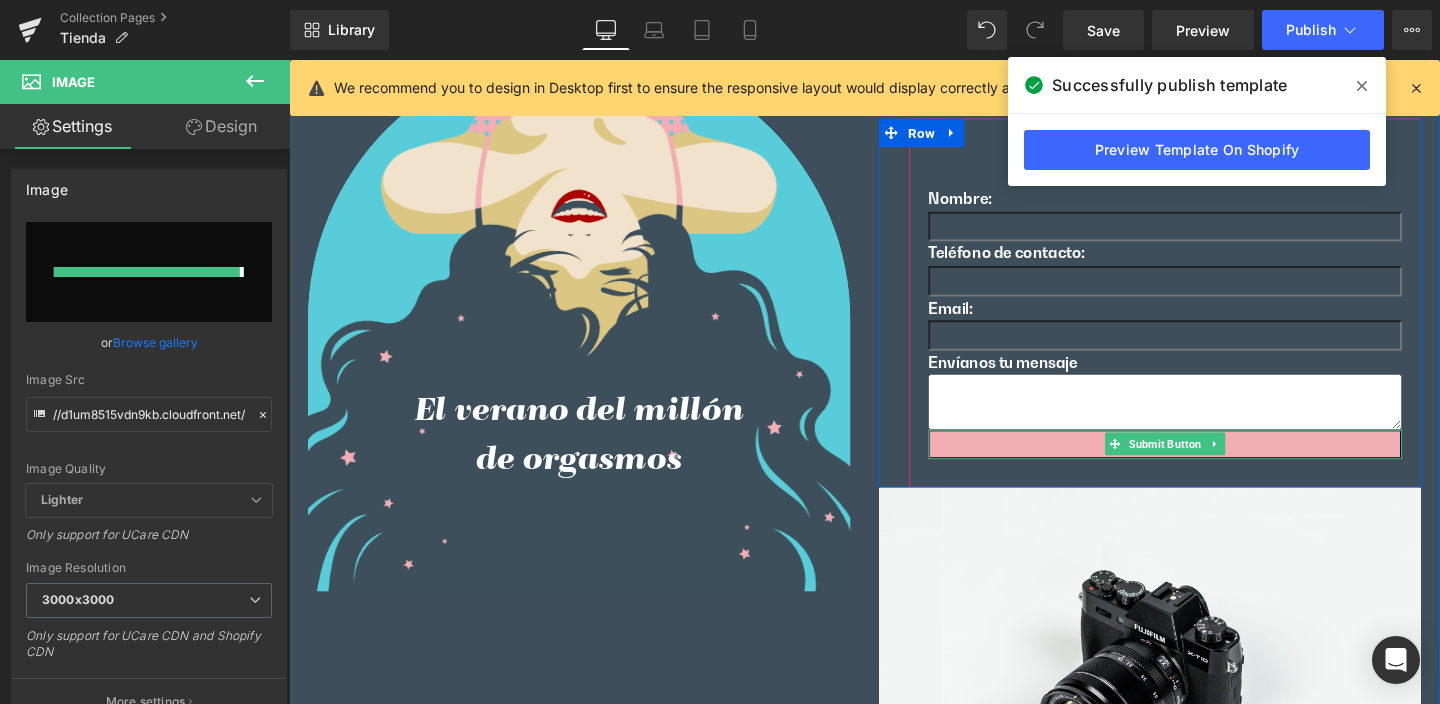 type on "https://ucarecdn.com/05a7119f-3806-43b7-b1ed-e8e968e024e6/-/format/auto/-/preview/3000x3000/-/quality/lighter/certificacion-ecologica.png" 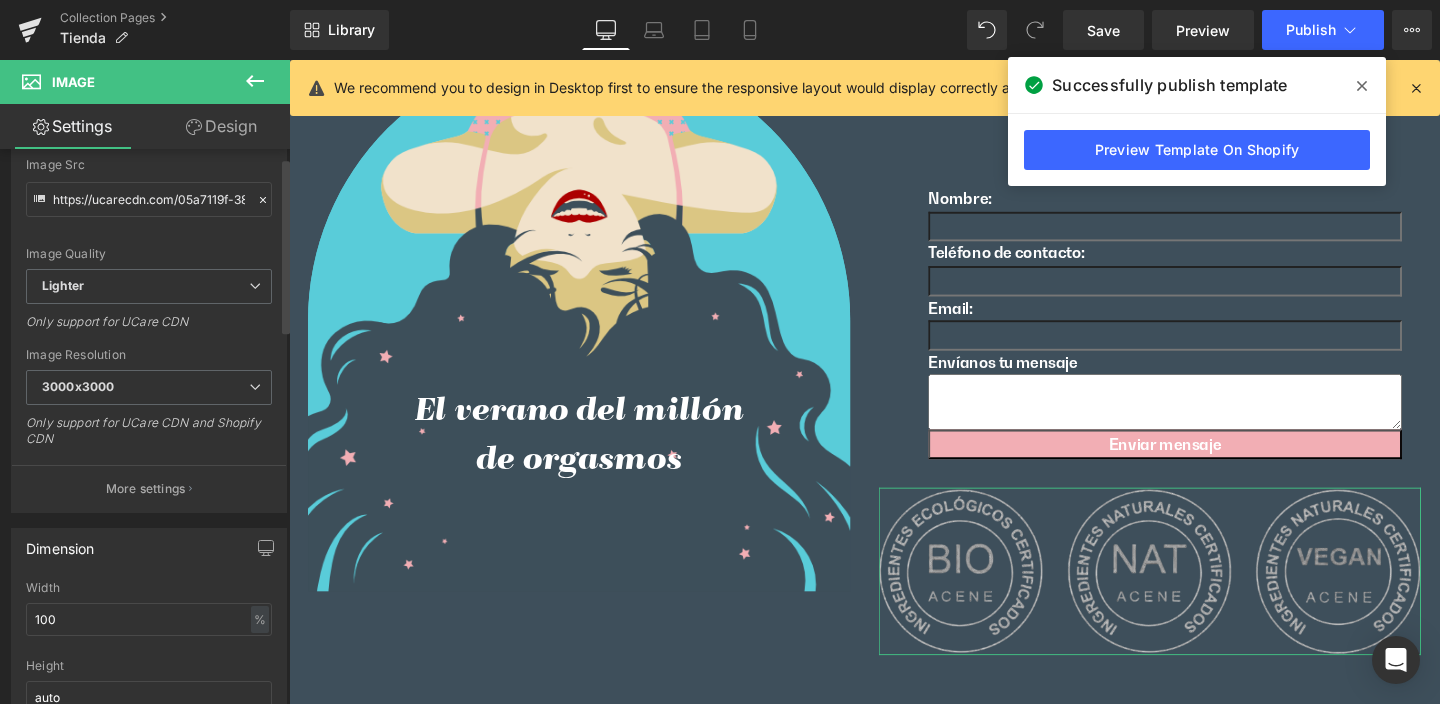scroll, scrollTop: 617, scrollLeft: 0, axis: vertical 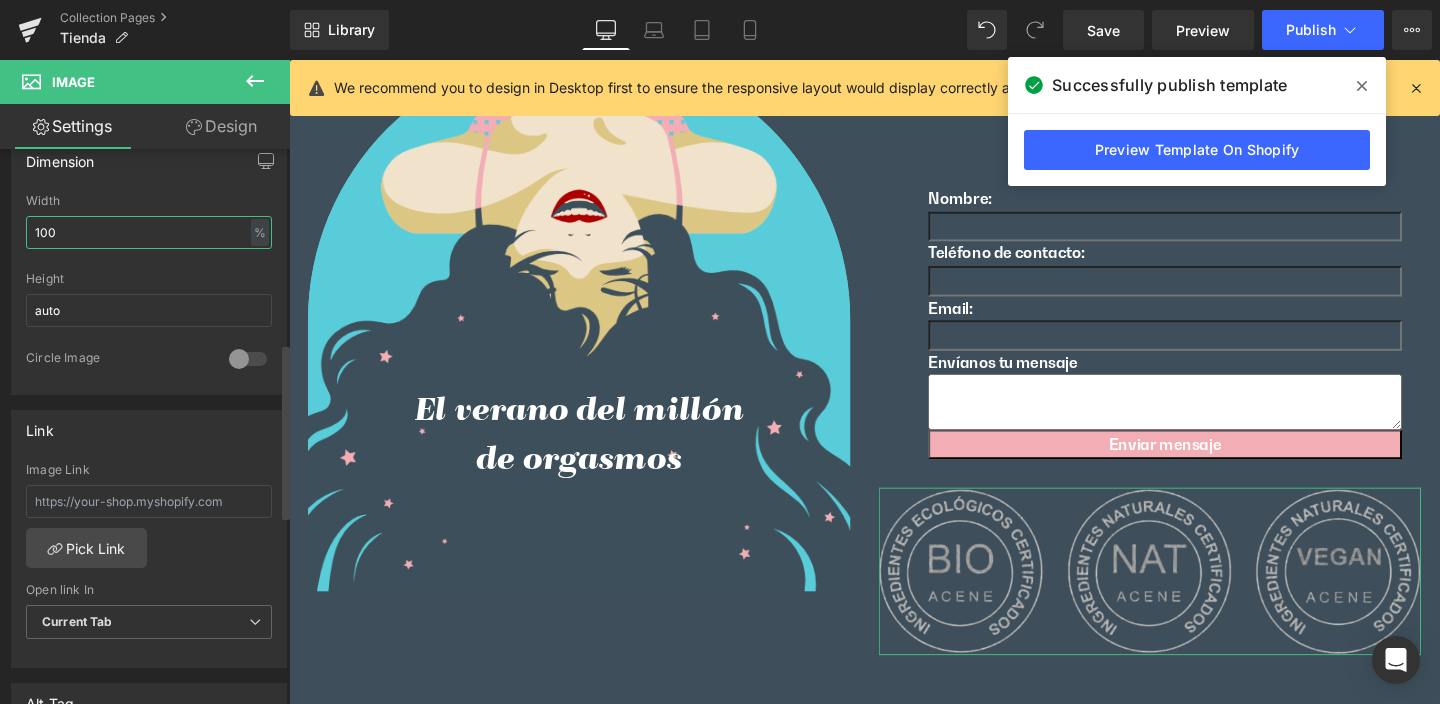 drag, startPoint x: 45, startPoint y: 231, endPoint x: 8, endPoint y: 227, distance: 37.215588 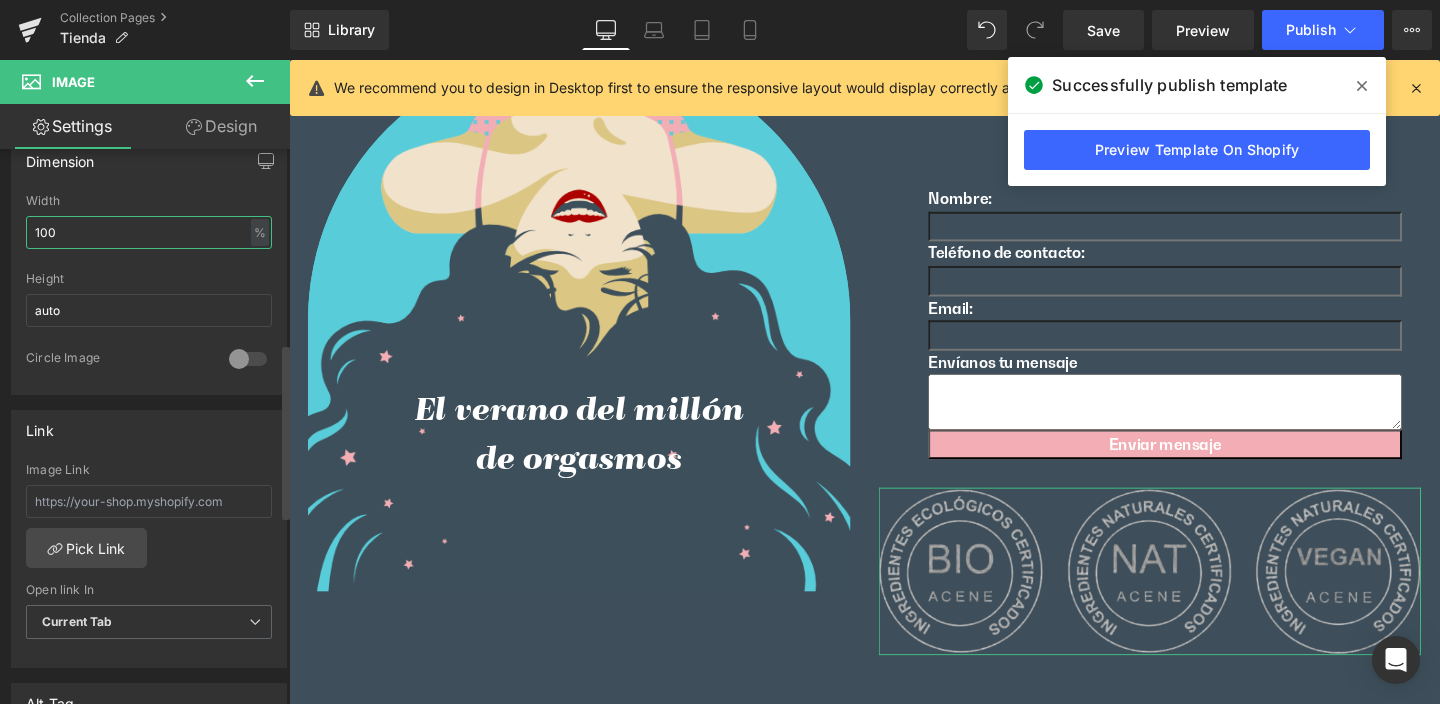 click on "Dimension 100% Width 100 % % px auto Height auto 0 Circle Image" at bounding box center [149, 260] 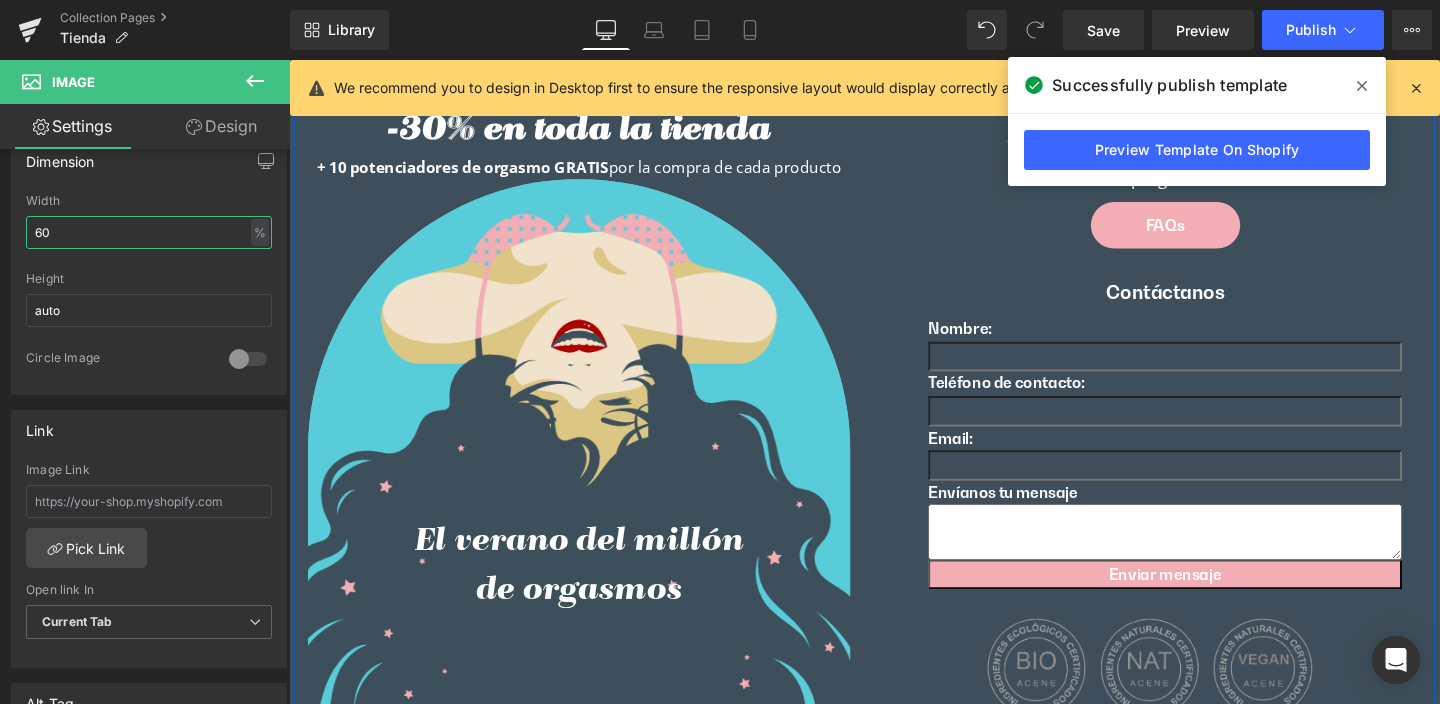 scroll, scrollTop: 4422, scrollLeft: 0, axis: vertical 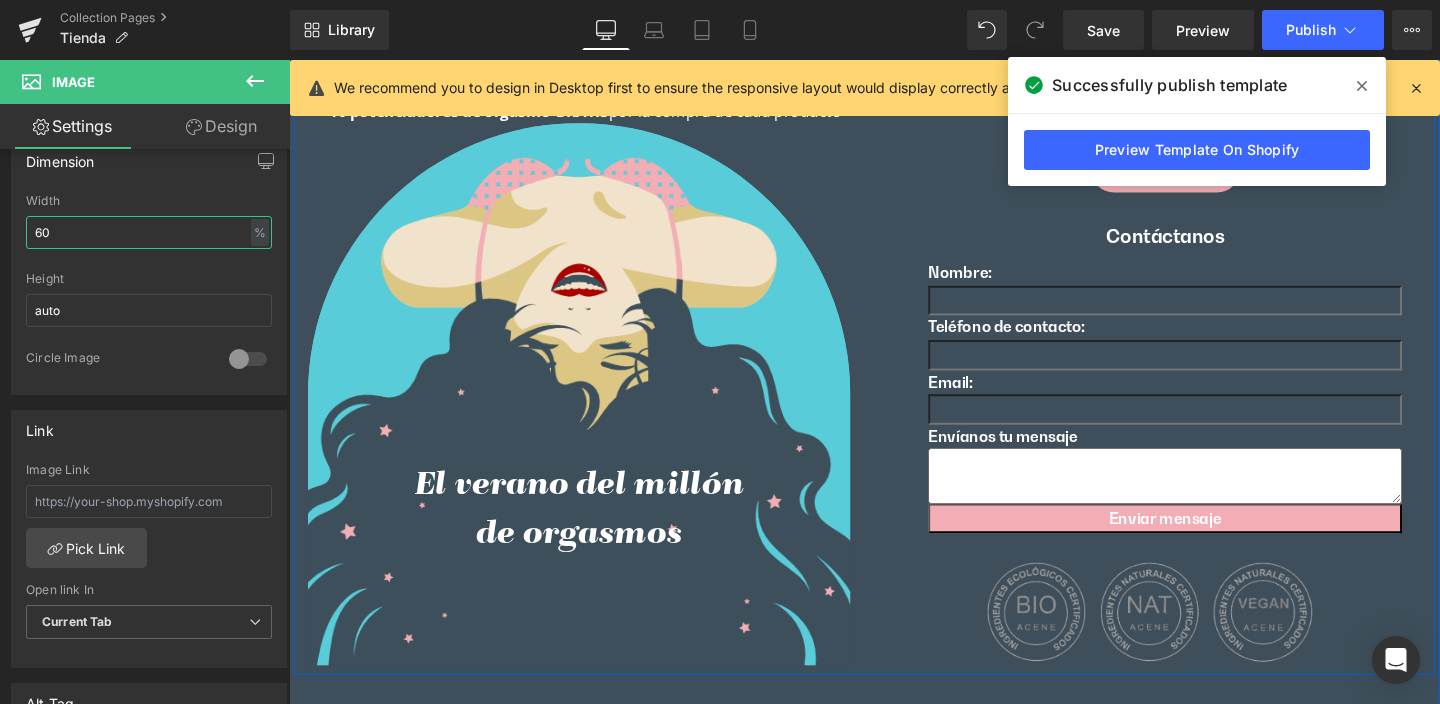 type on "60" 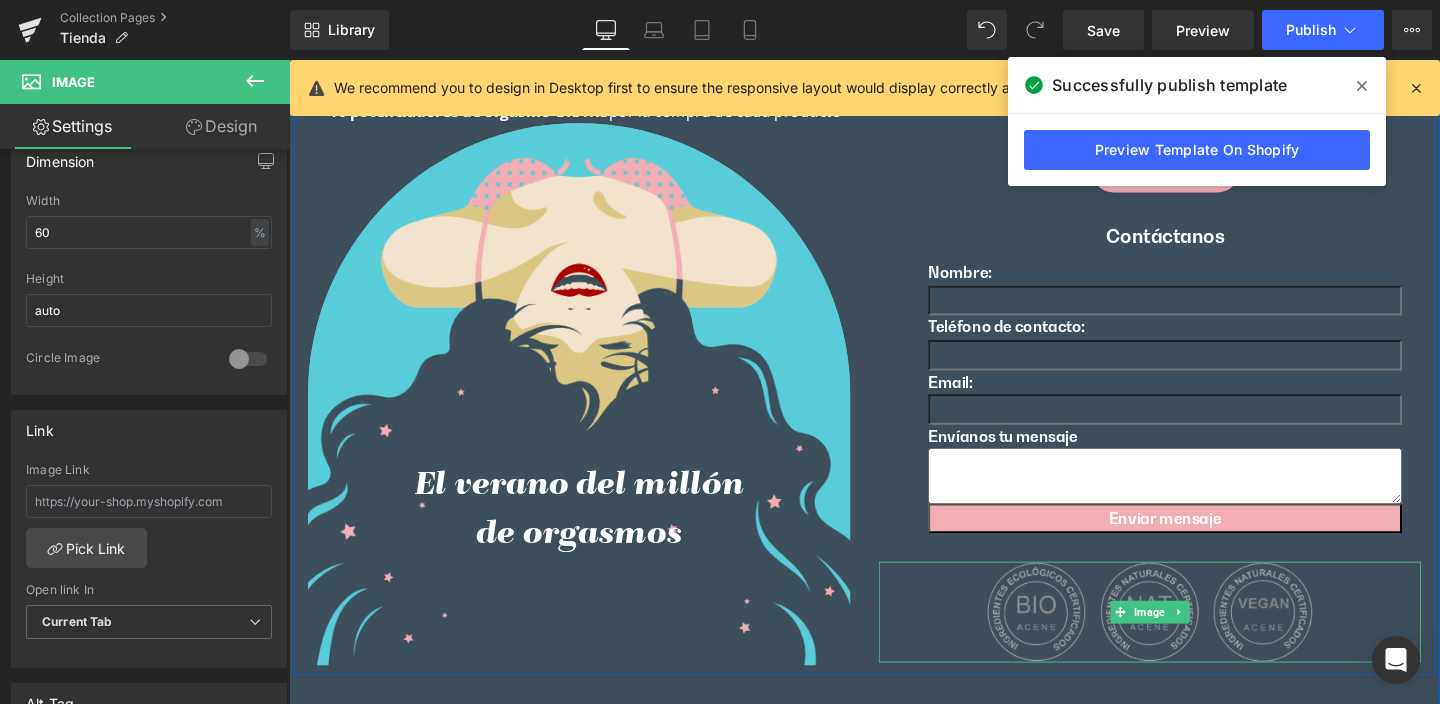 click on "Image" at bounding box center [1194, 640] 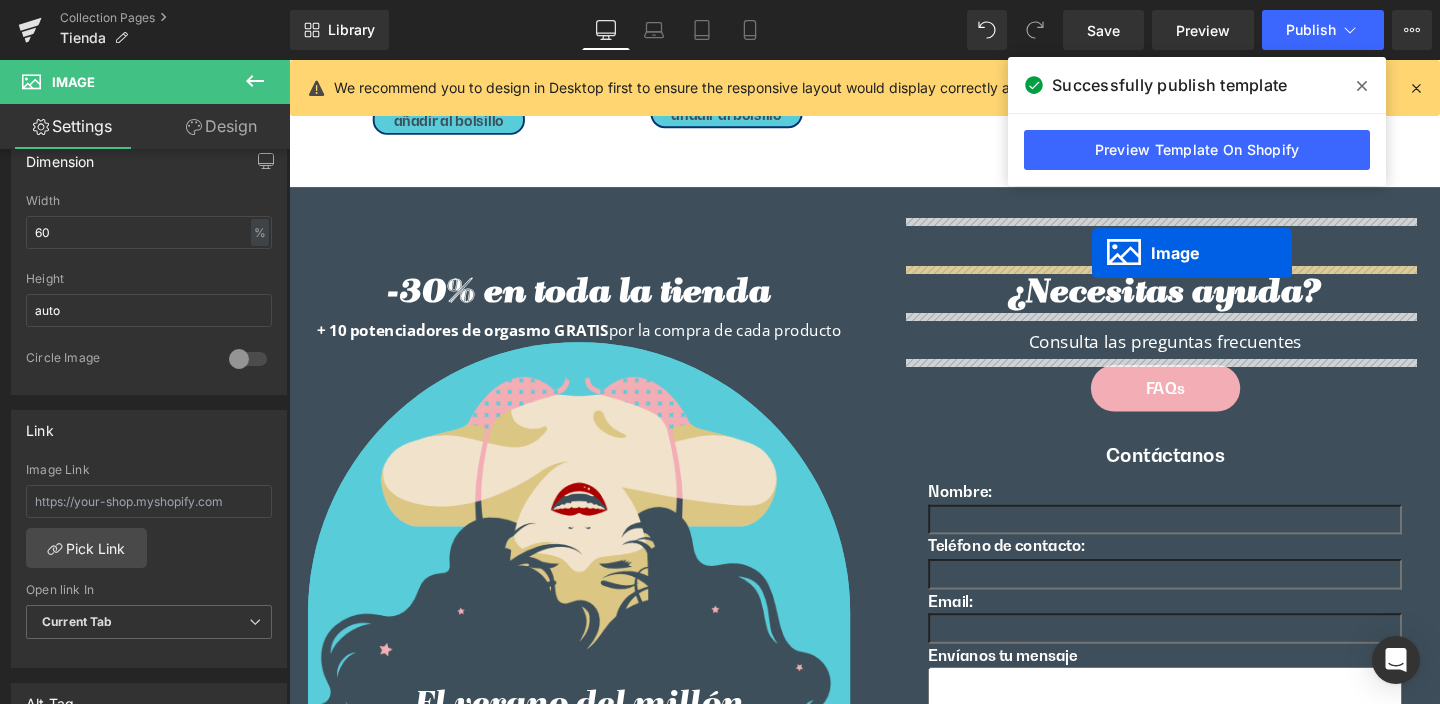 scroll, scrollTop: 4091, scrollLeft: 0, axis: vertical 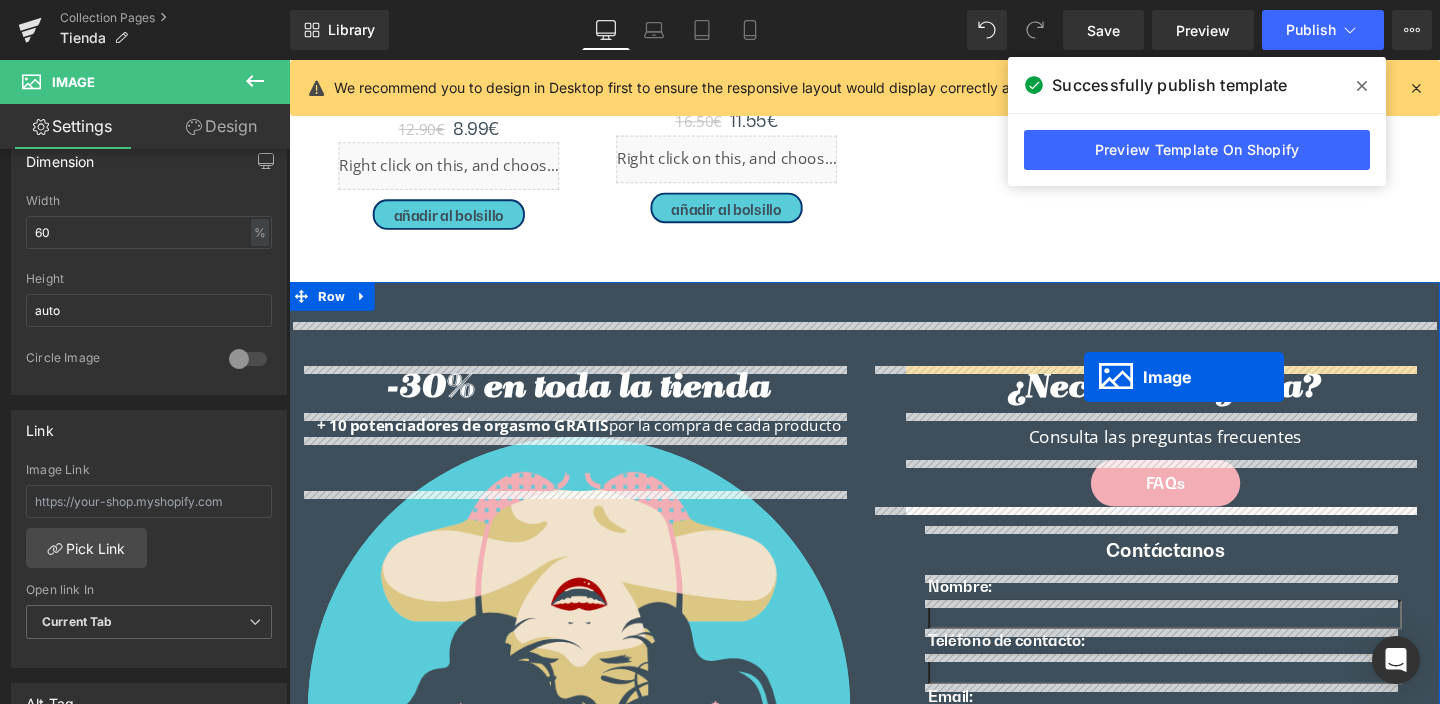 drag, startPoint x: 1149, startPoint y: 638, endPoint x: 1125, endPoint y: 393, distance: 246.1727 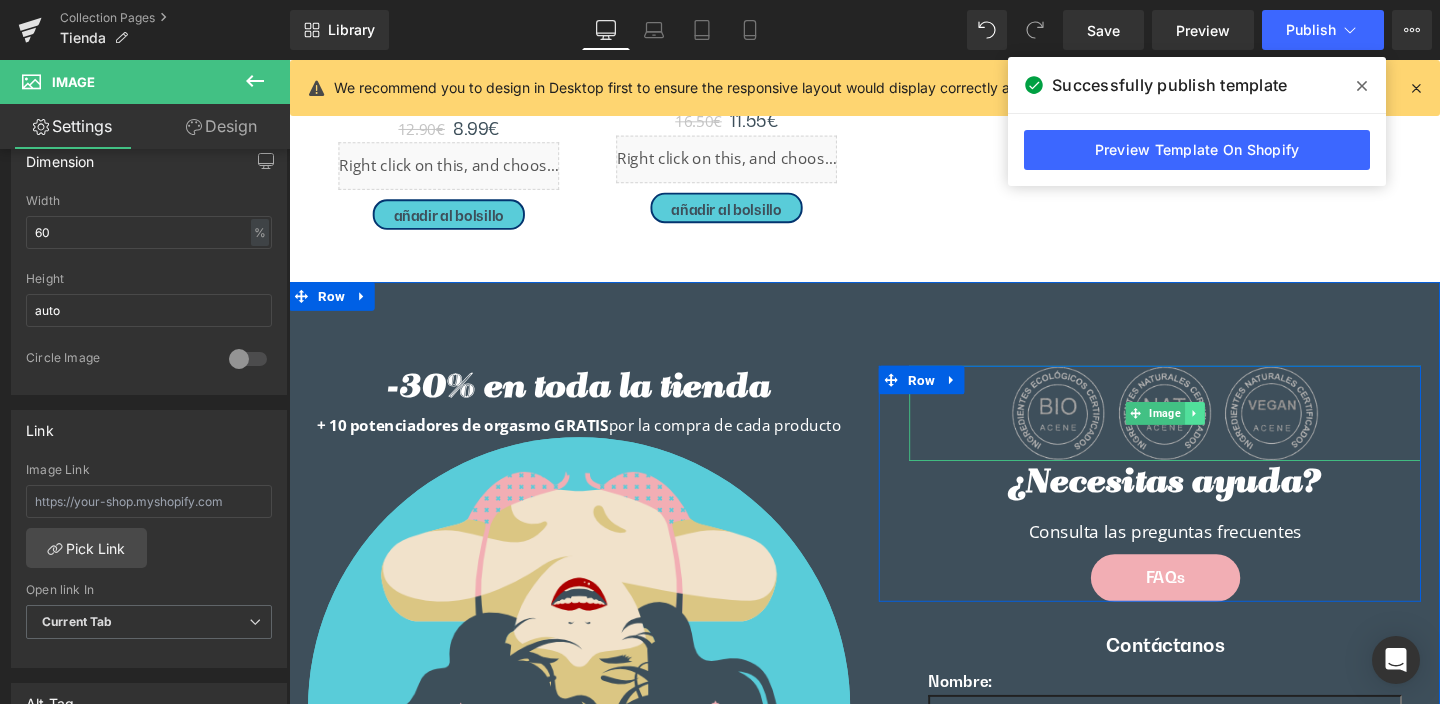 click 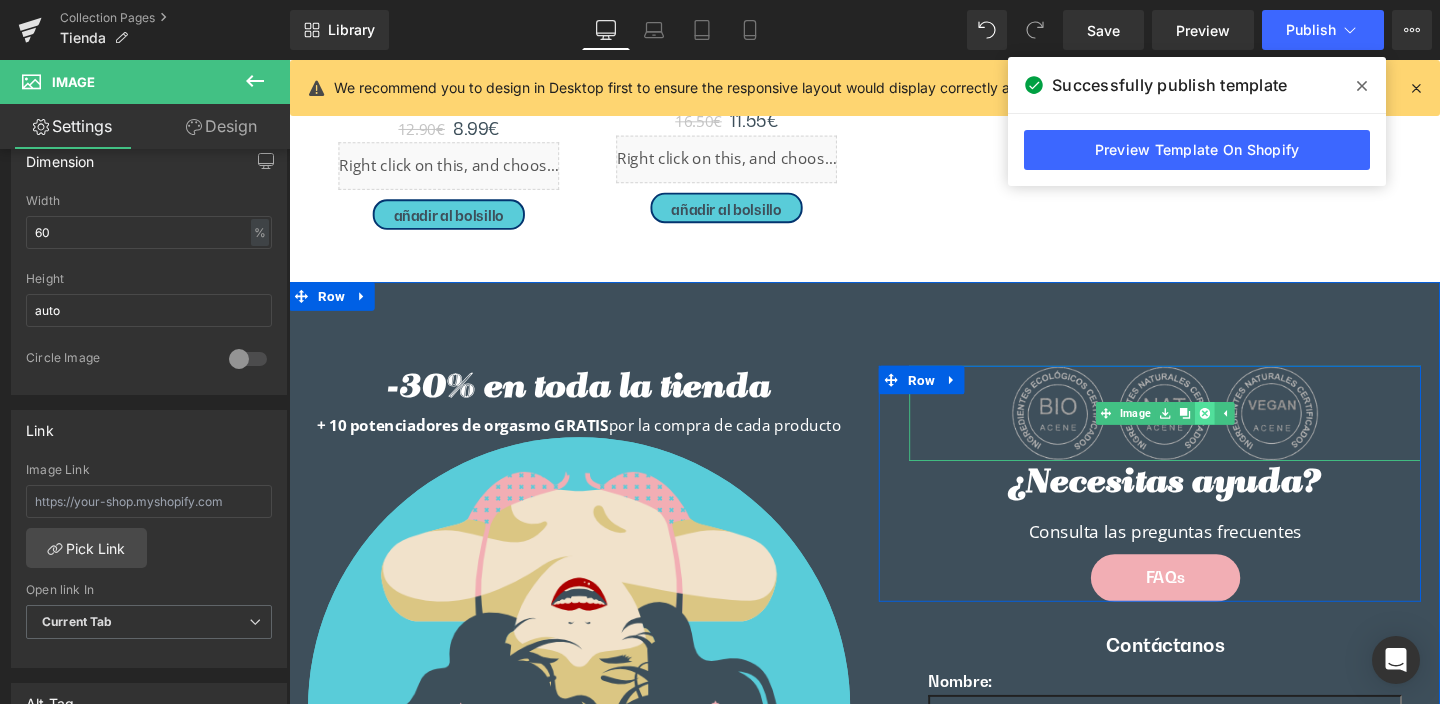 click 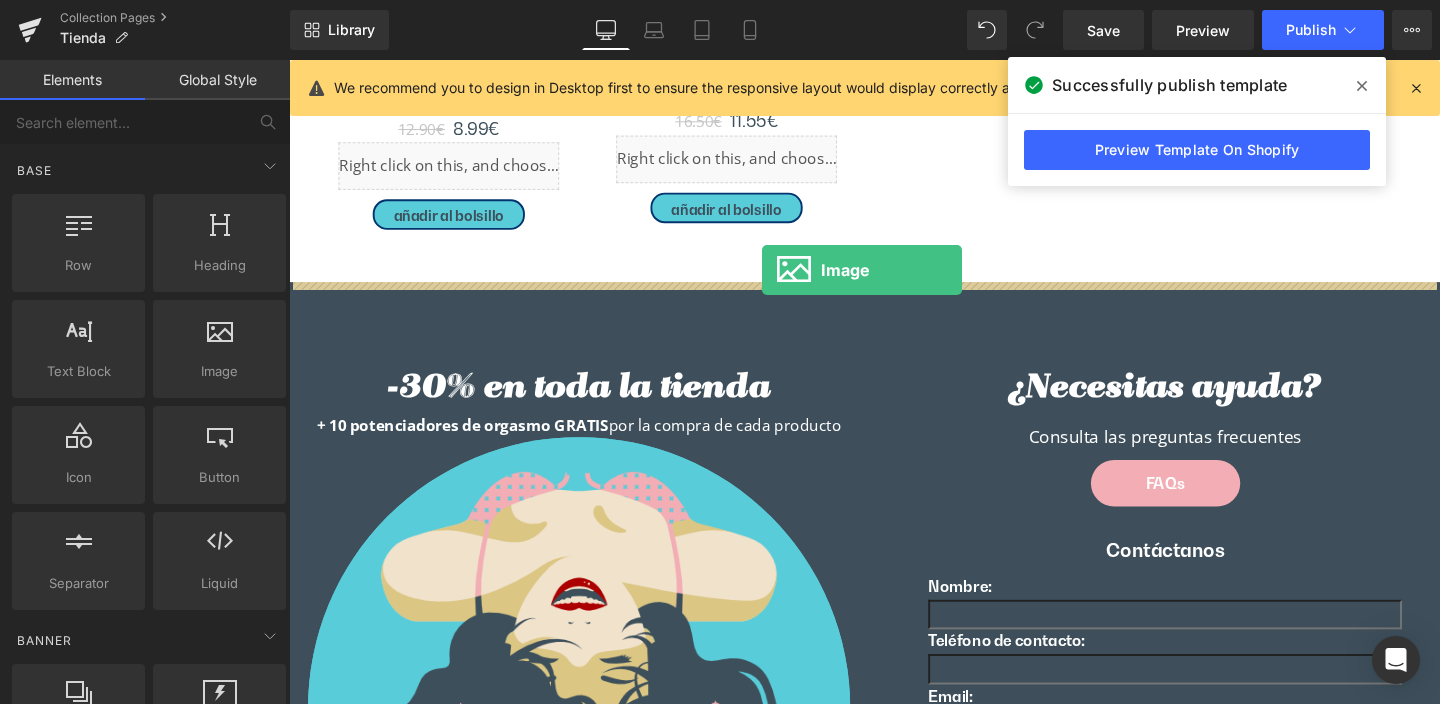 drag, startPoint x: 514, startPoint y: 414, endPoint x: 786, endPoint y: 280, distance: 303.2161 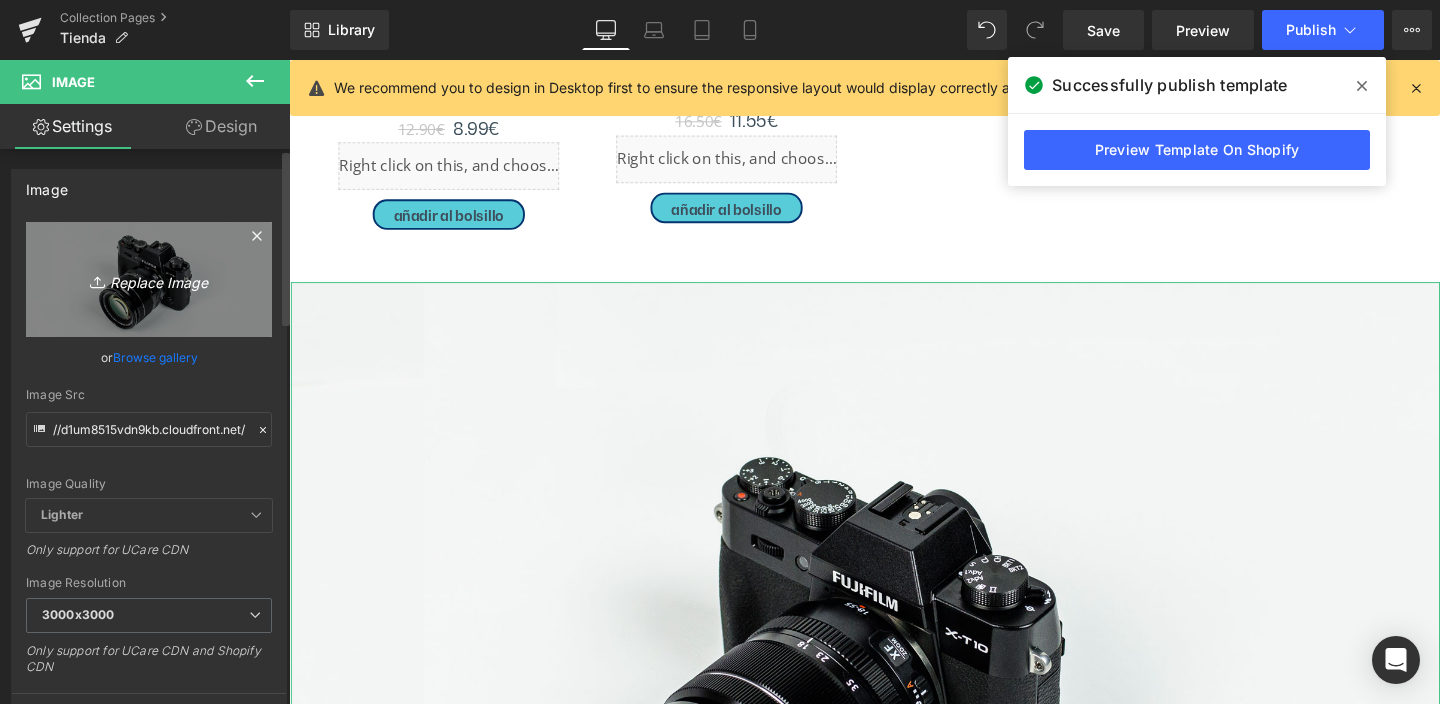 click on "Replace Image" at bounding box center (149, 279) 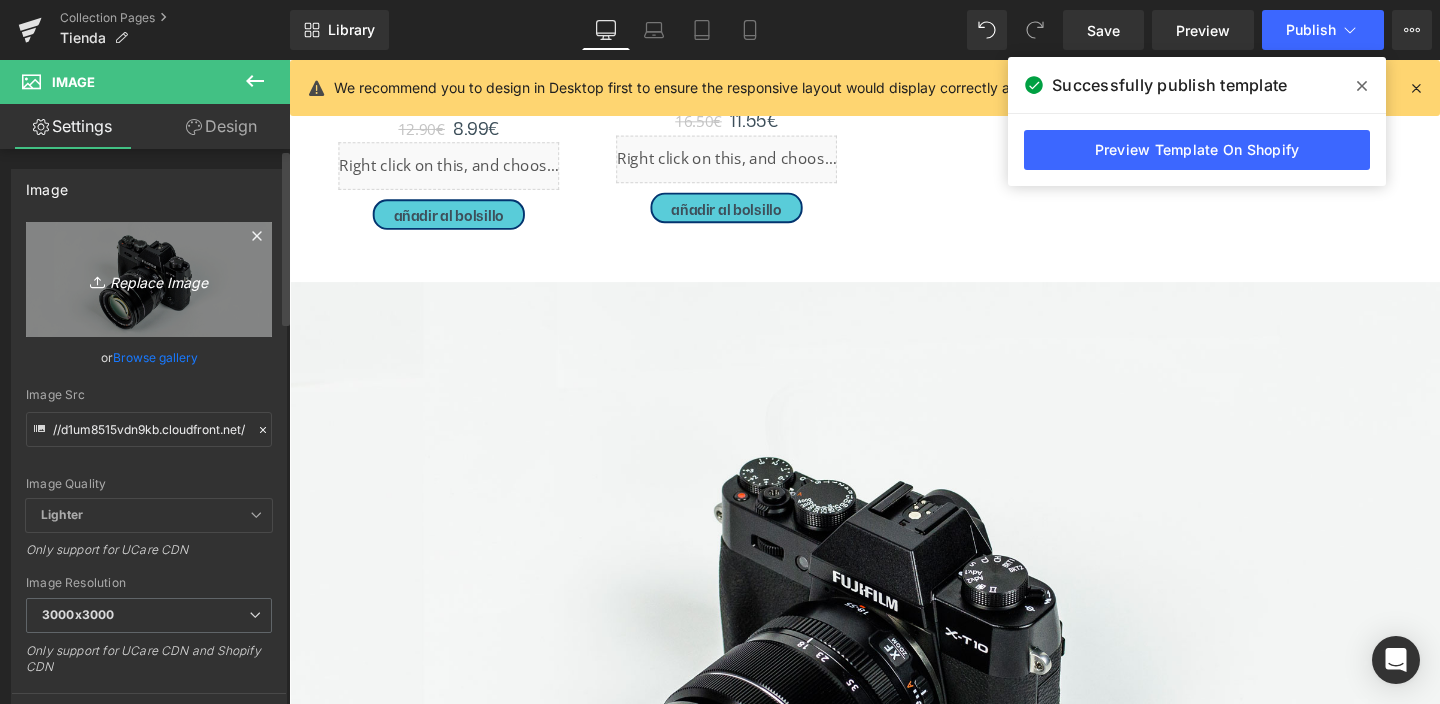 type on "C:\fakepath\sellos-acene-certificado-ecologico-removebg-preview.png" 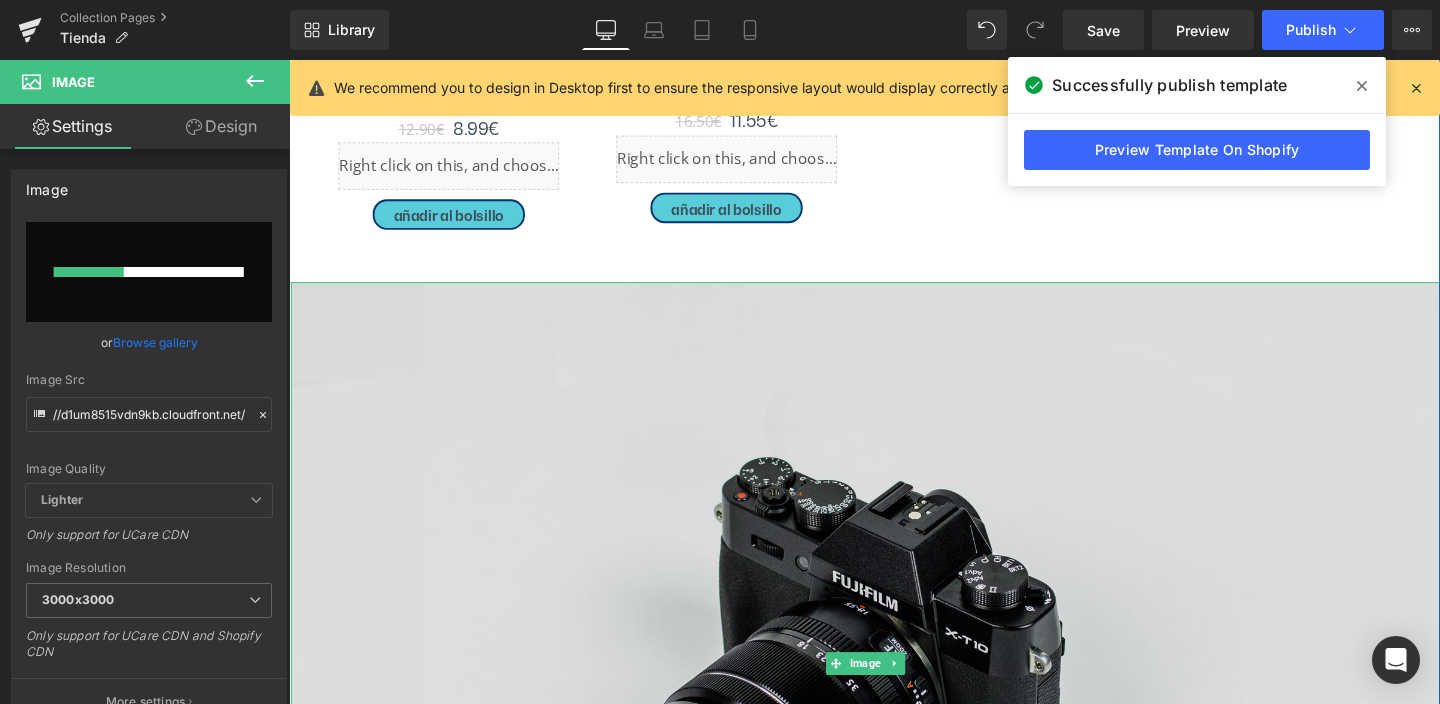 type 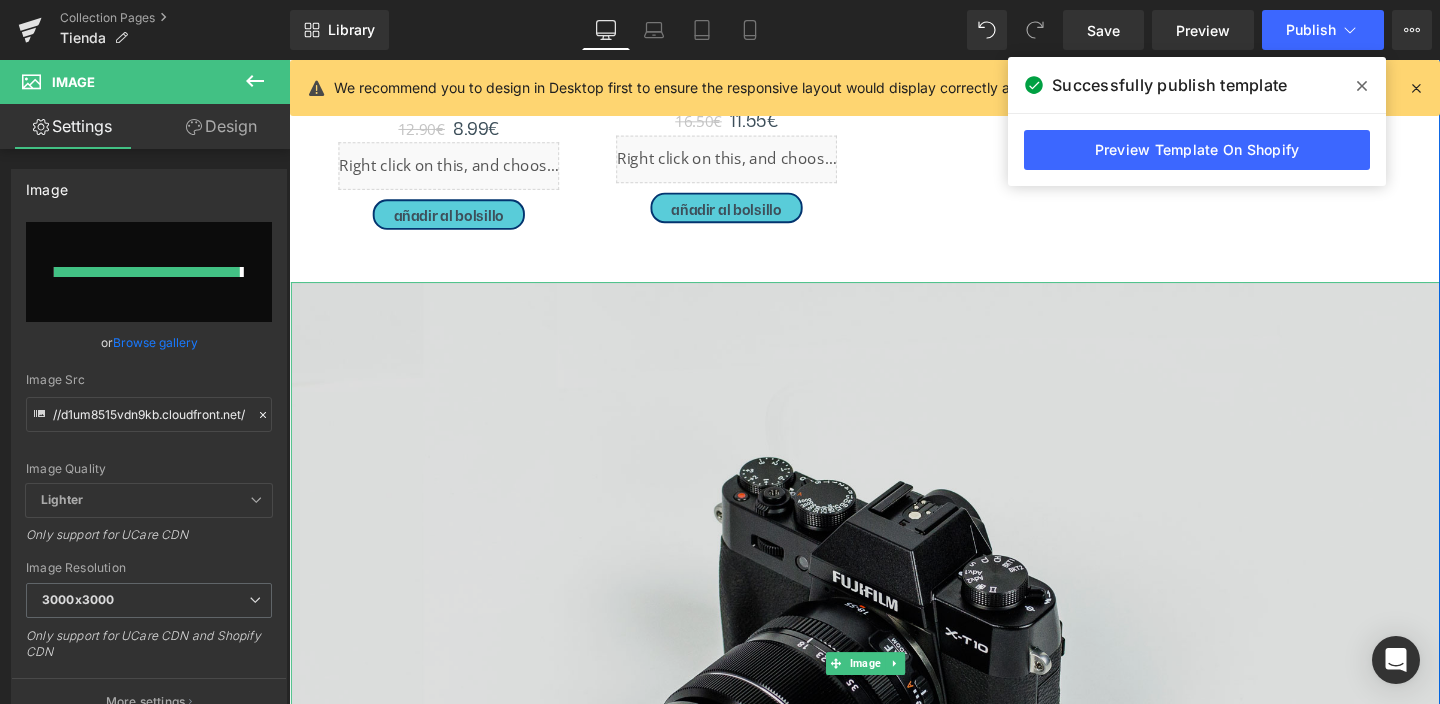 type on "https://ucarecdn.com/31bf0039-aa1d-4158-8983-23006fd288dc/-/format/auto/-/preview/3000x3000/-/quality/lighter/sellos-acene-certificado-ecologico-removebg-preview.png" 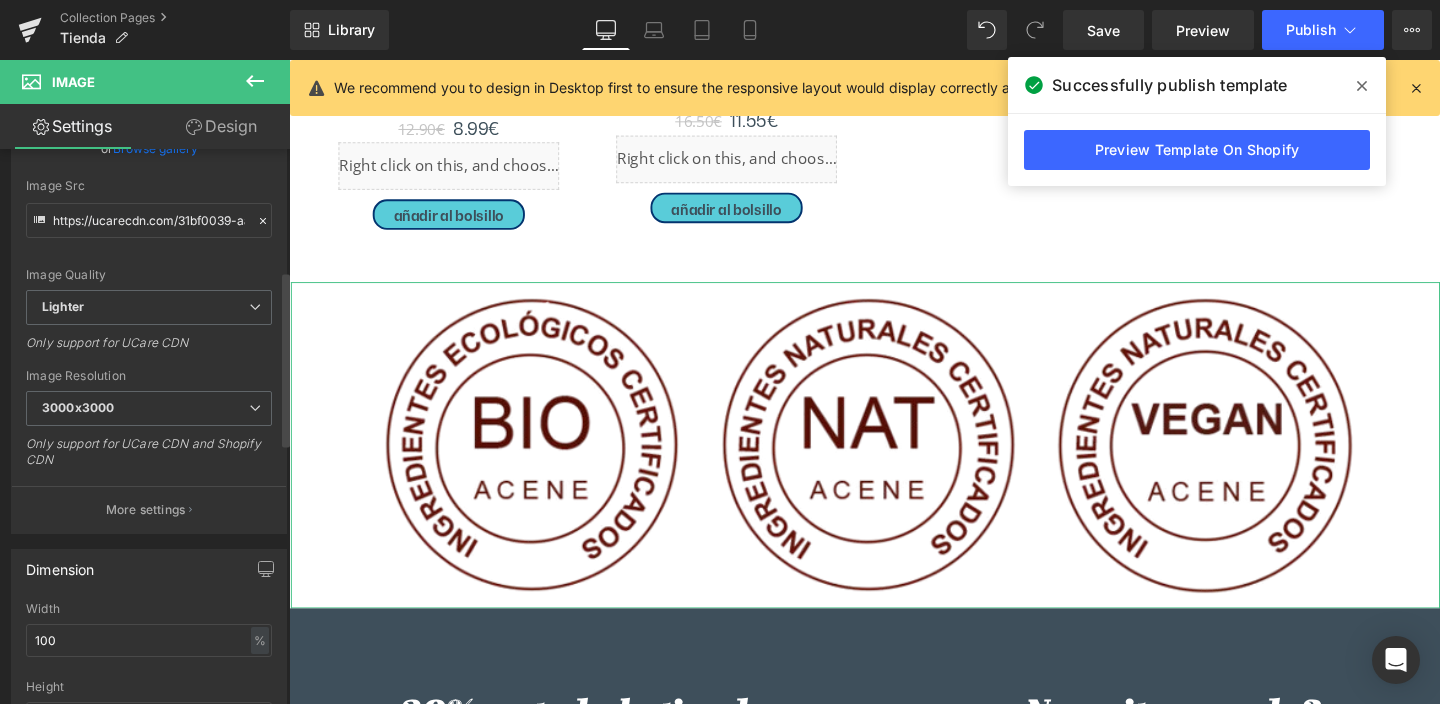scroll, scrollTop: 468, scrollLeft: 0, axis: vertical 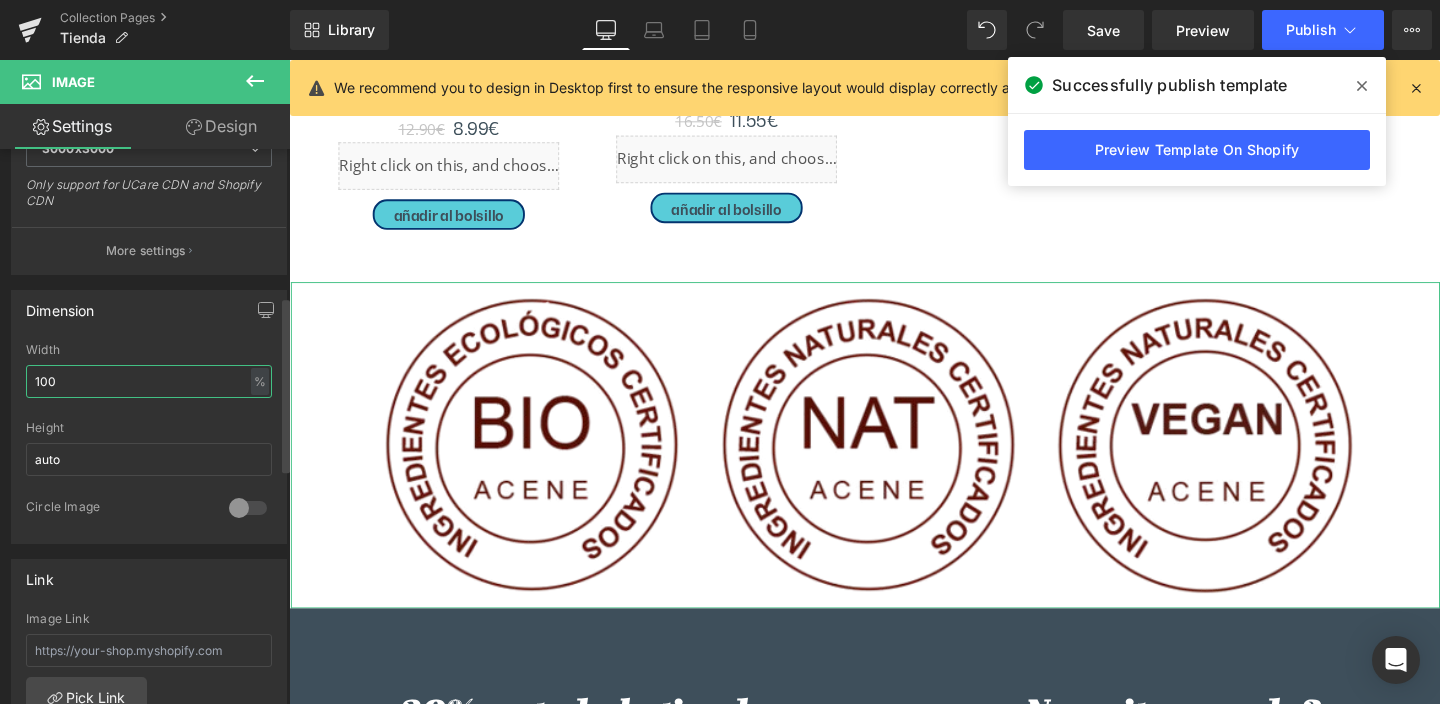 drag, startPoint x: 61, startPoint y: 378, endPoint x: 26, endPoint y: 378, distance: 35 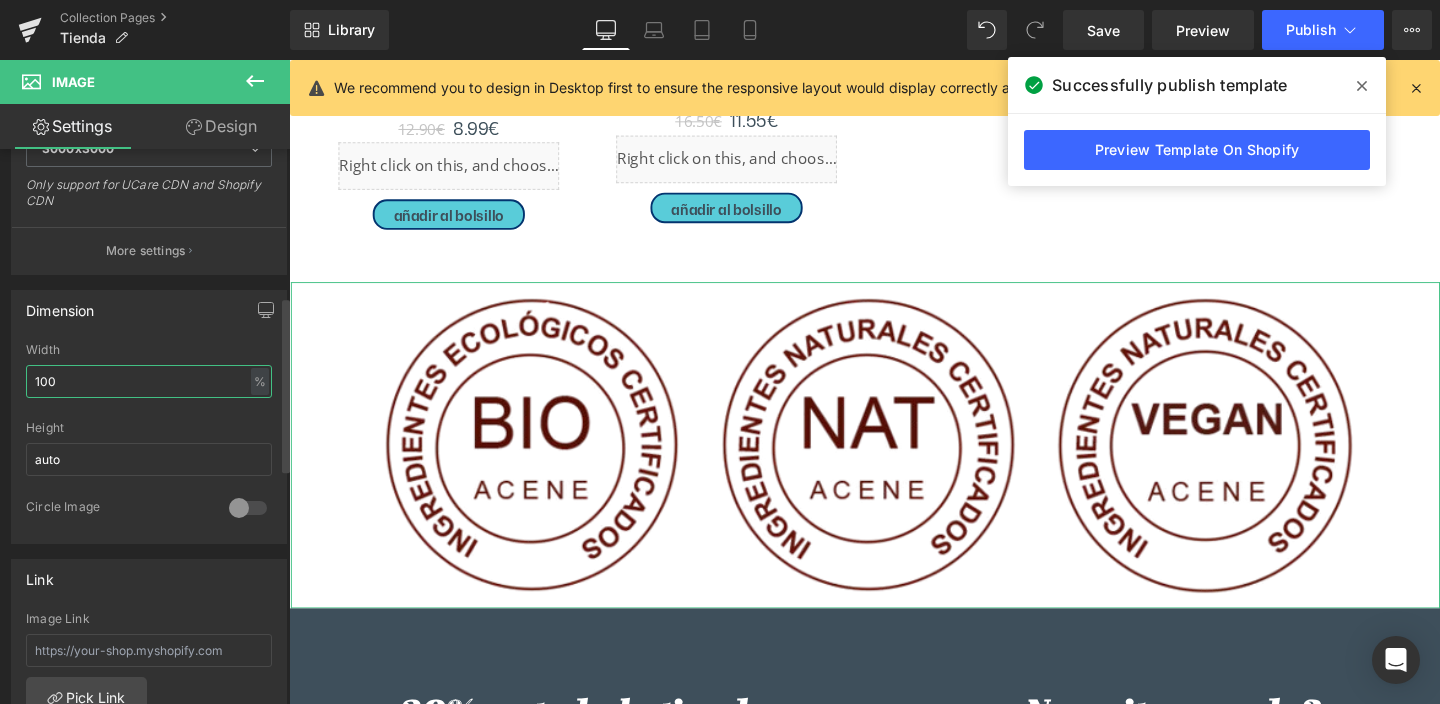 click on "100" at bounding box center [149, 381] 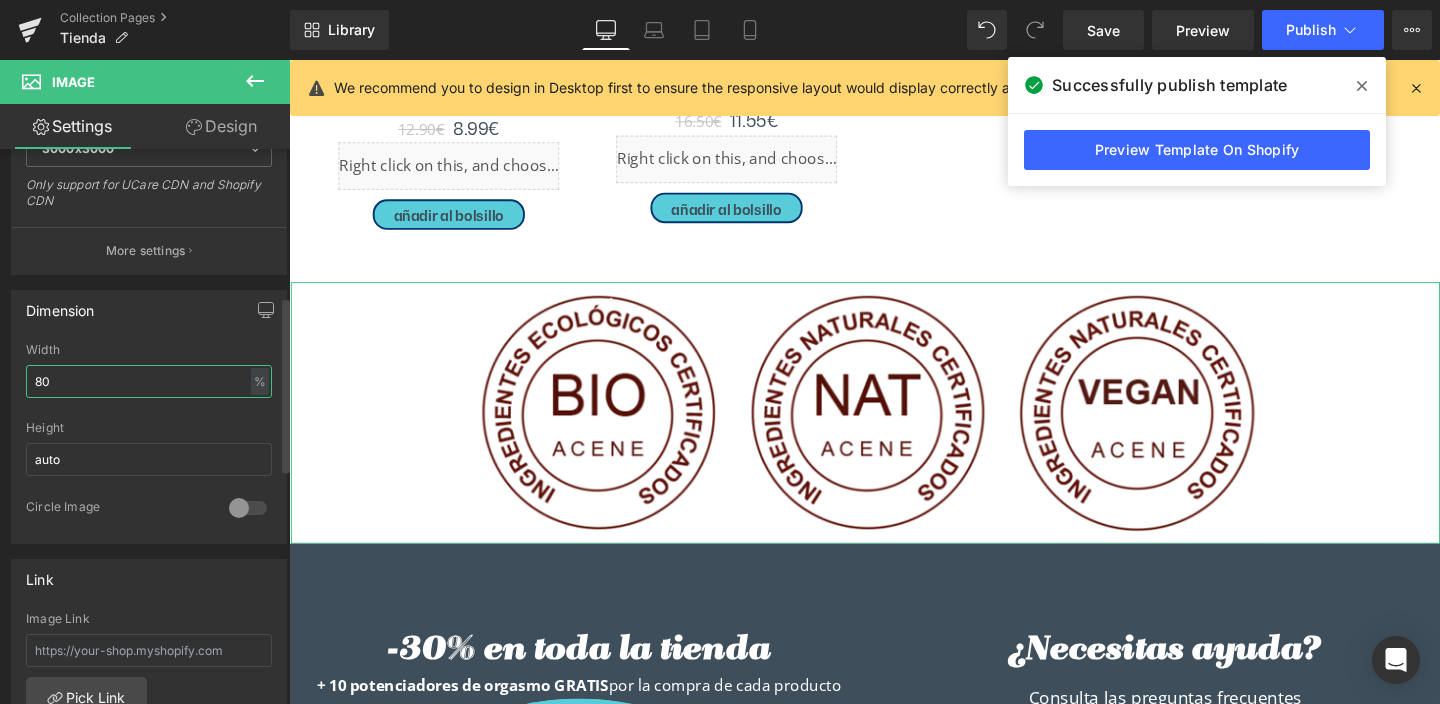 click on "80% Width 80 % % px auto Height auto 0 Circle Image" at bounding box center [149, 443] 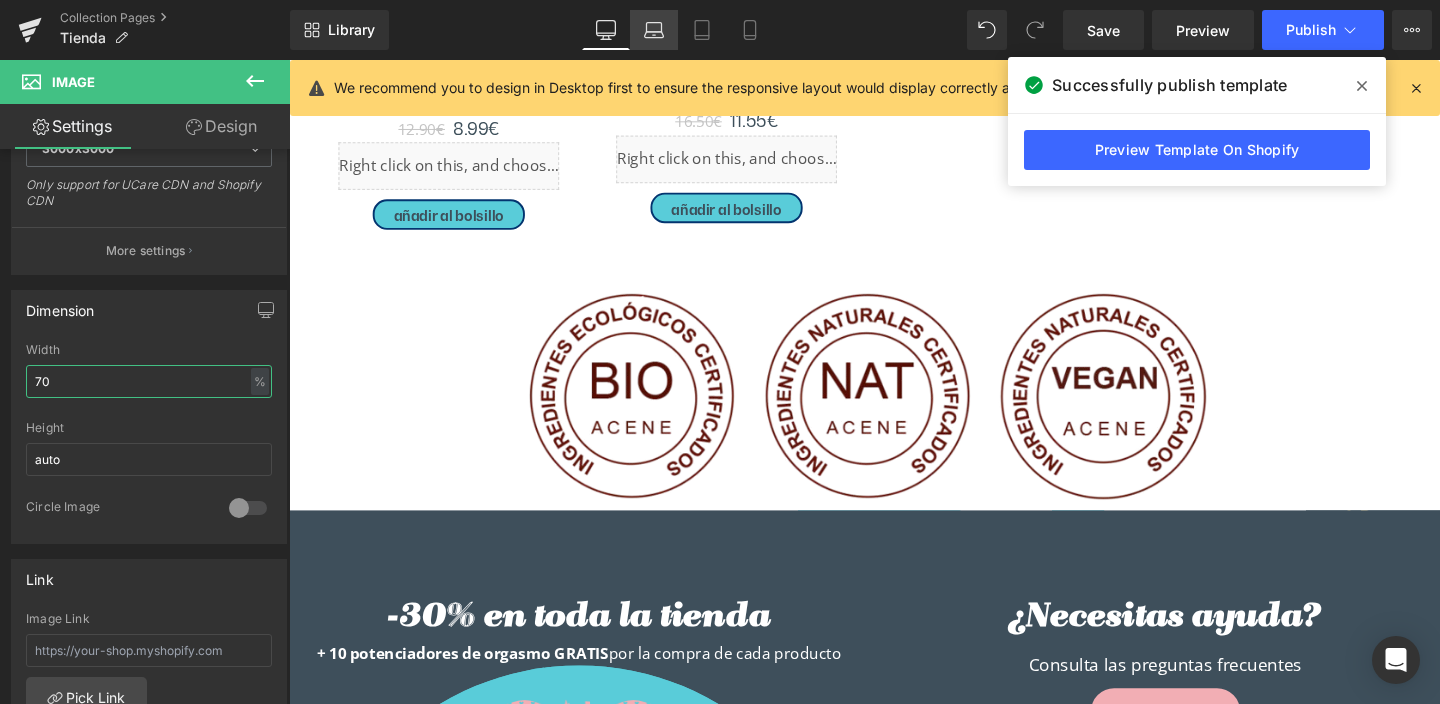 type on "70" 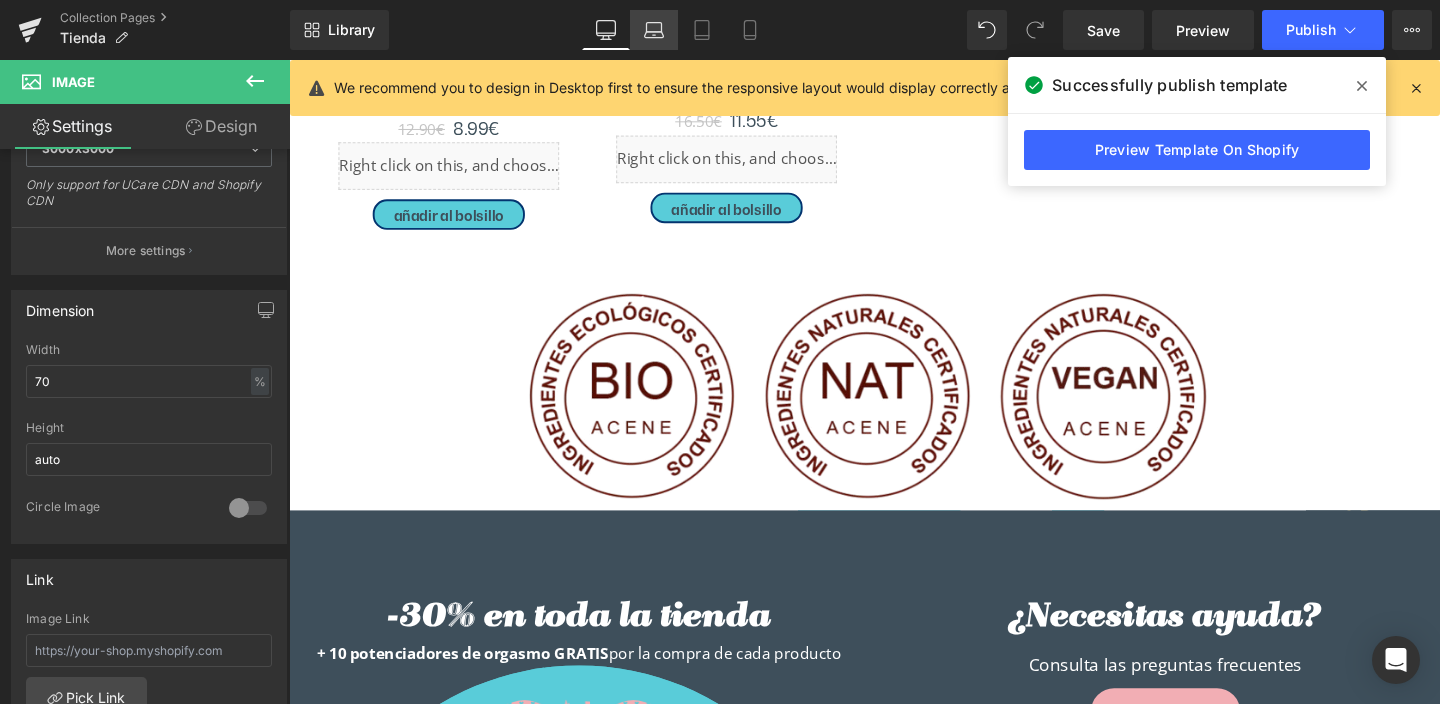 click 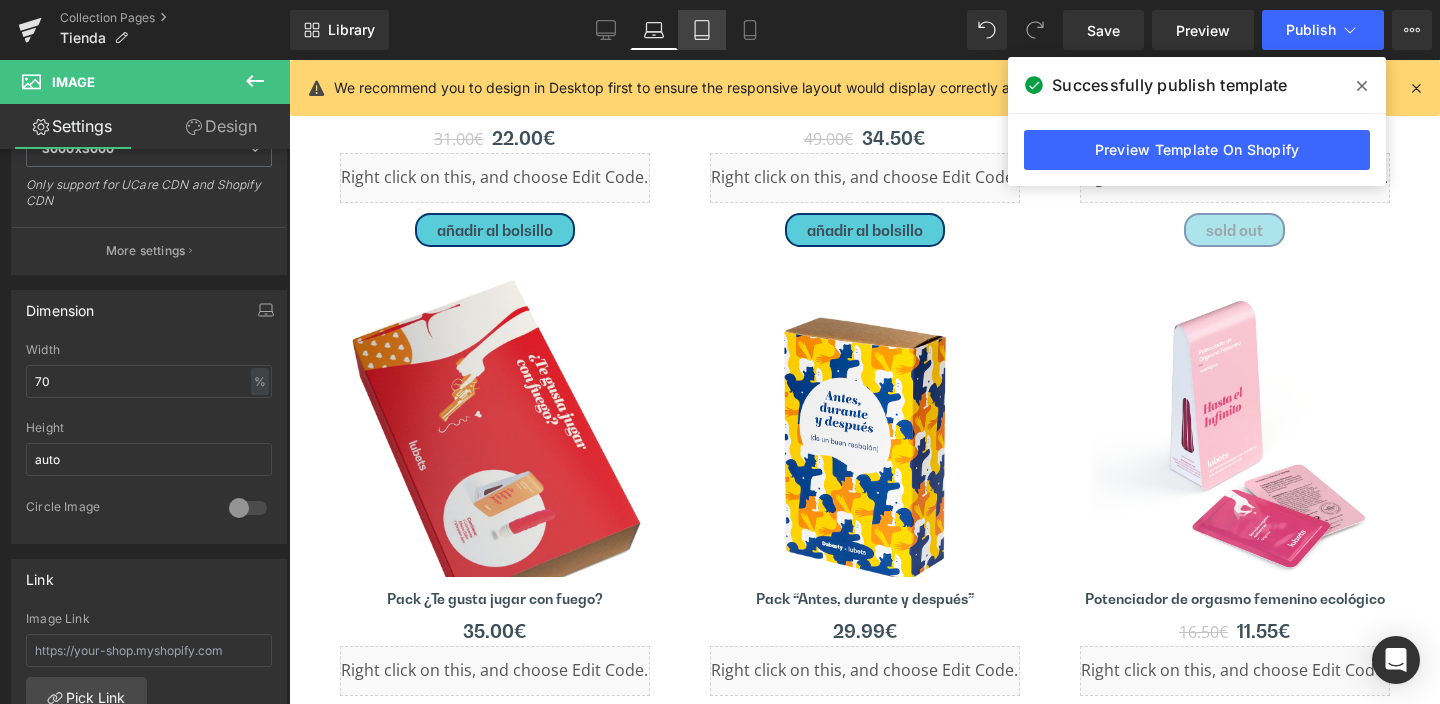 scroll, scrollTop: 5093, scrollLeft: 0, axis: vertical 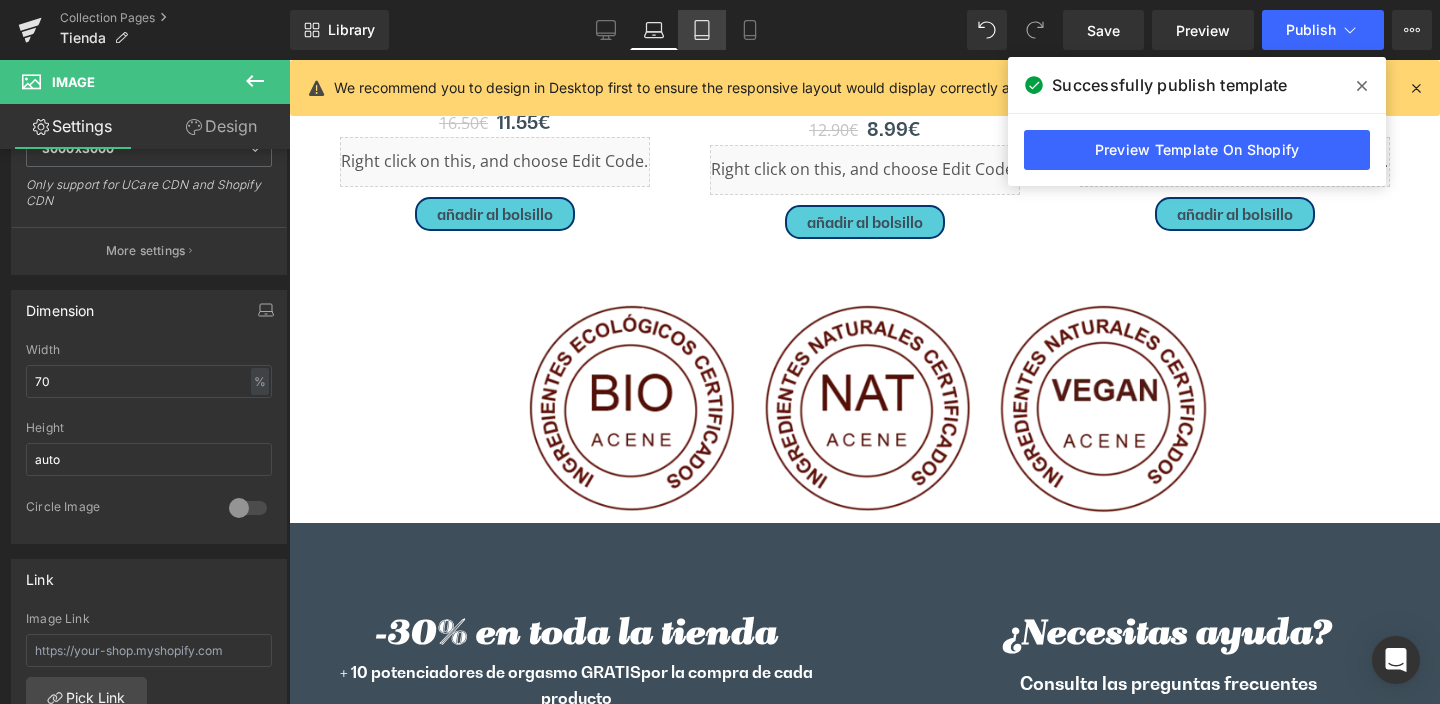 click 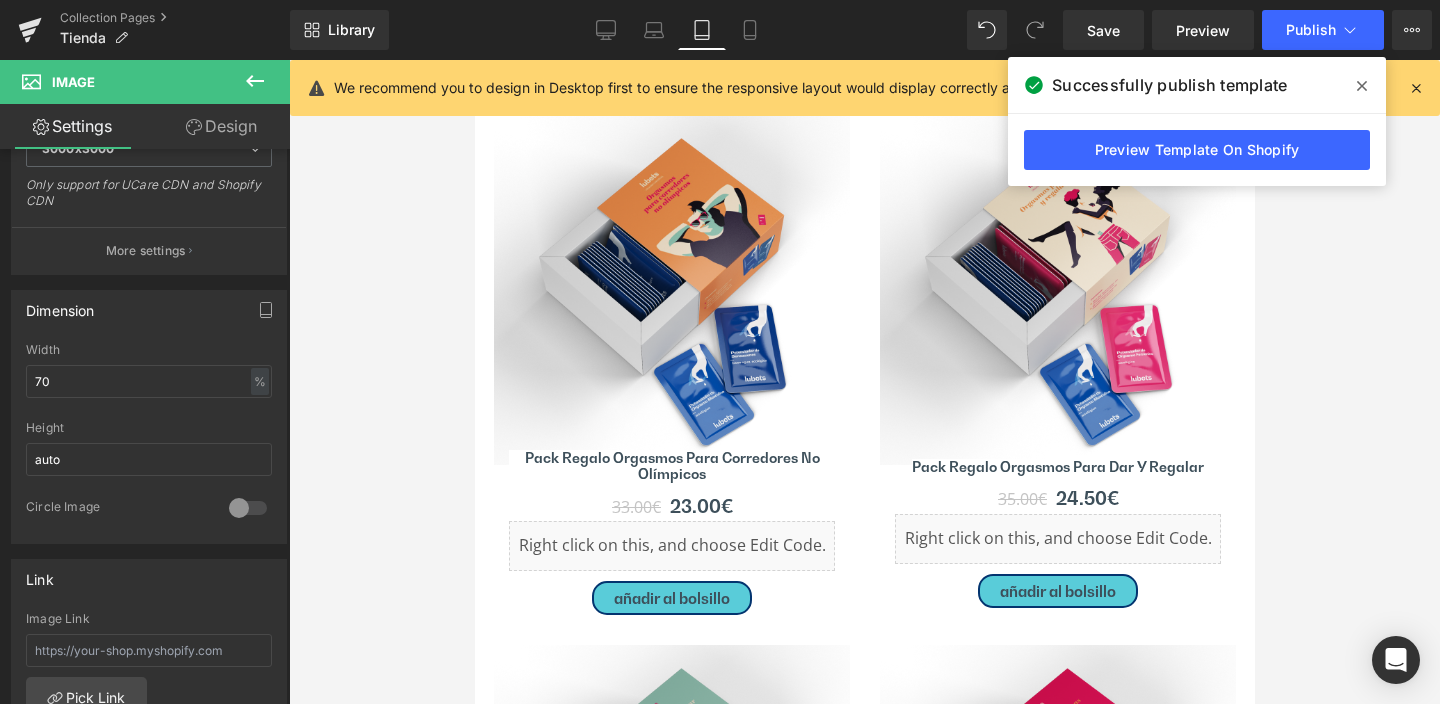 scroll, scrollTop: 8092, scrollLeft: 0, axis: vertical 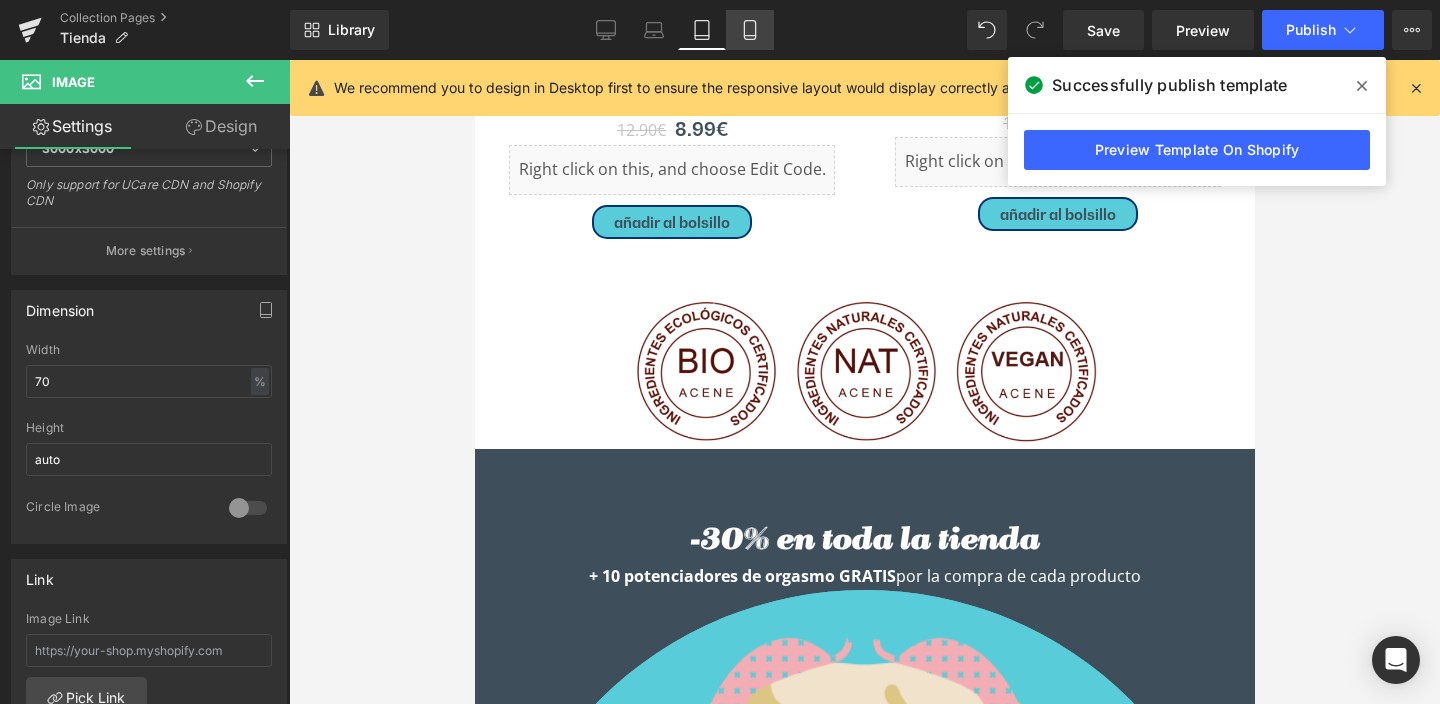 click 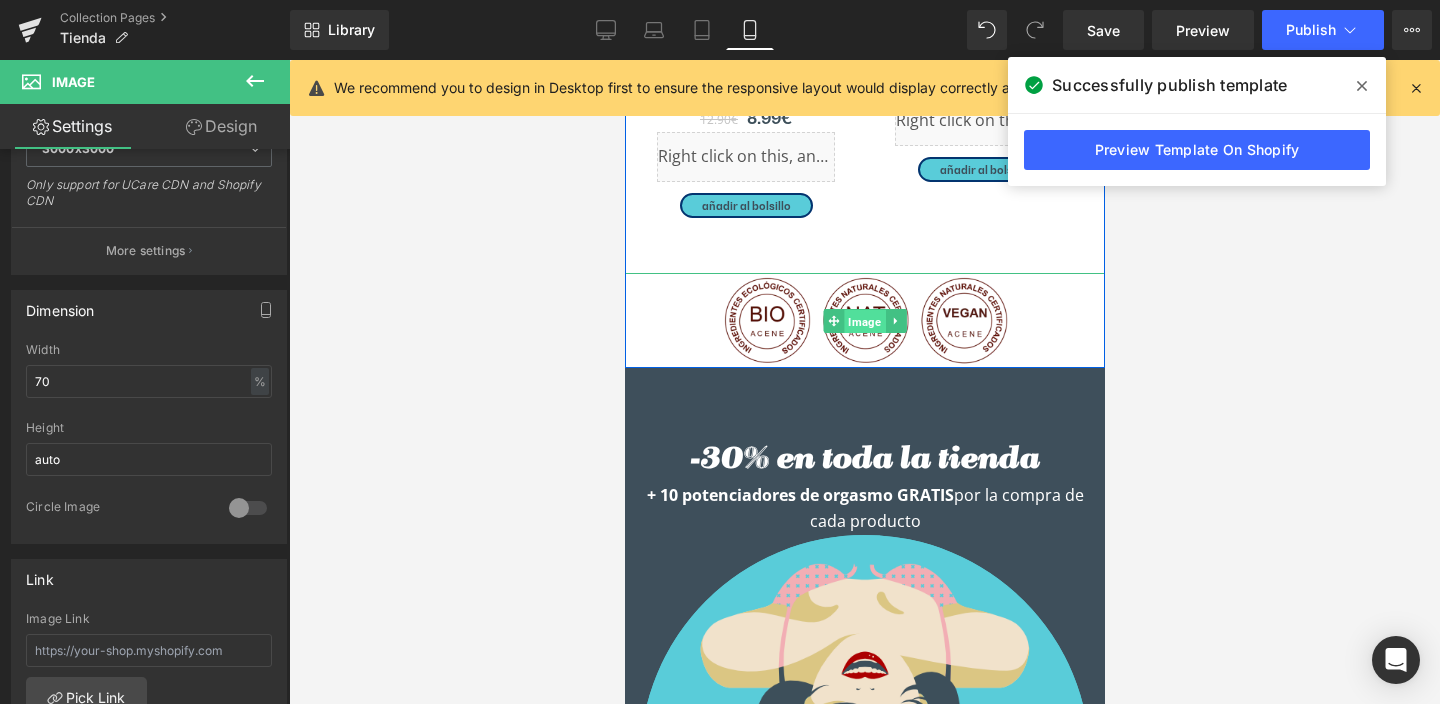 click on "Image" at bounding box center (863, 322) 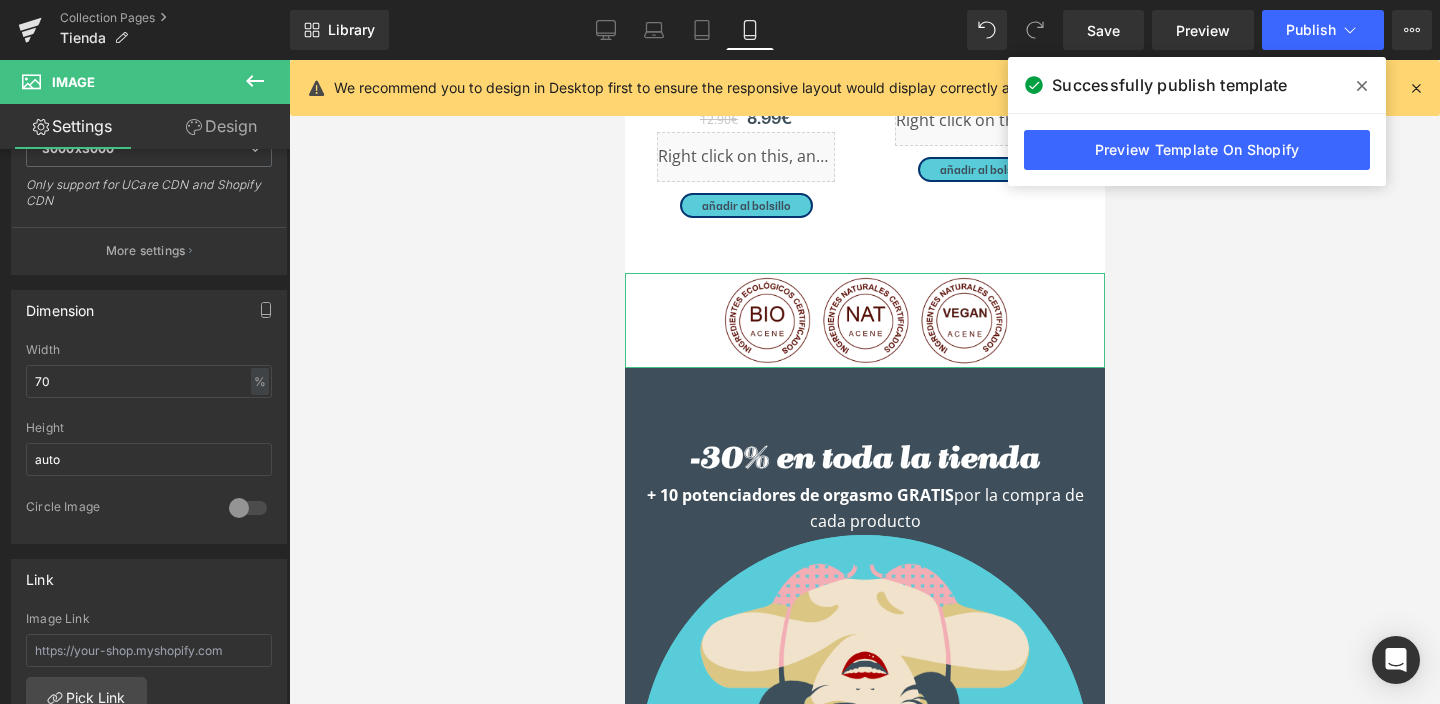 click on "Design" at bounding box center [221, 126] 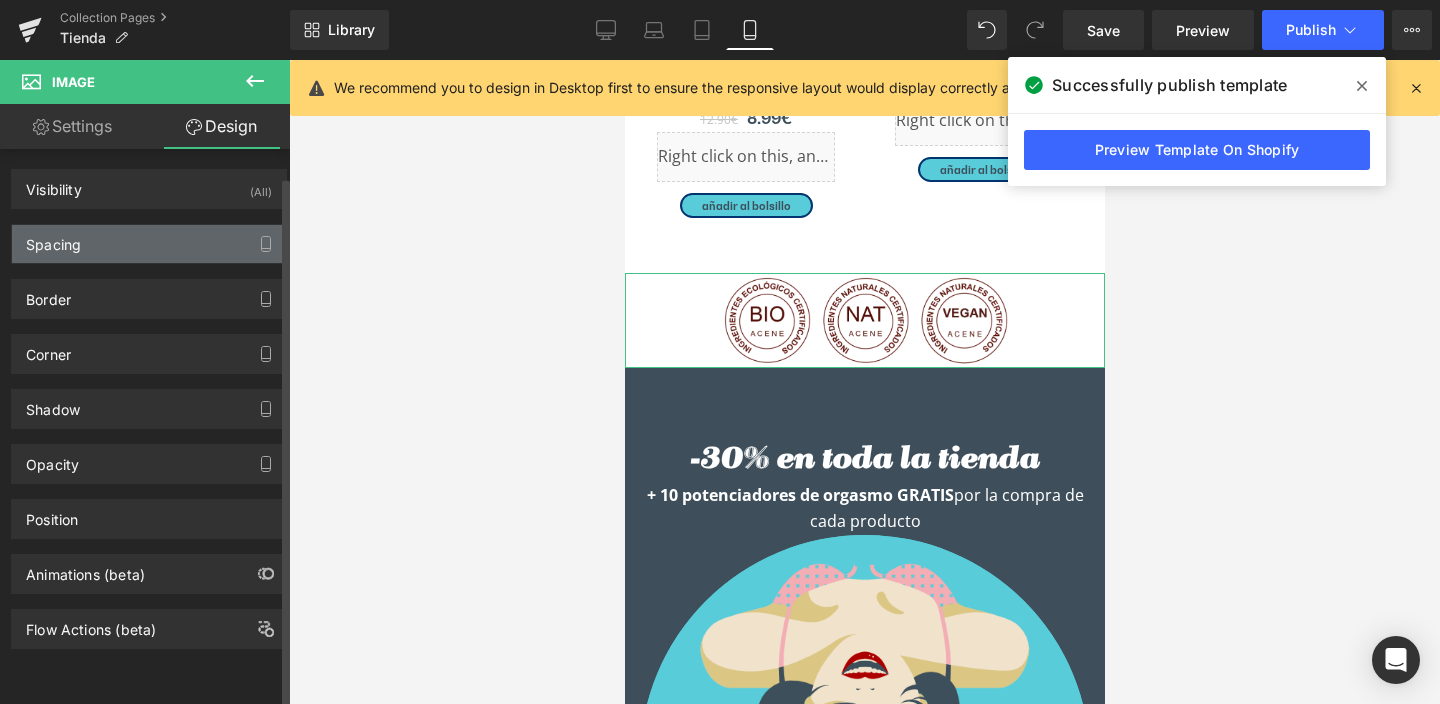 type on "0" 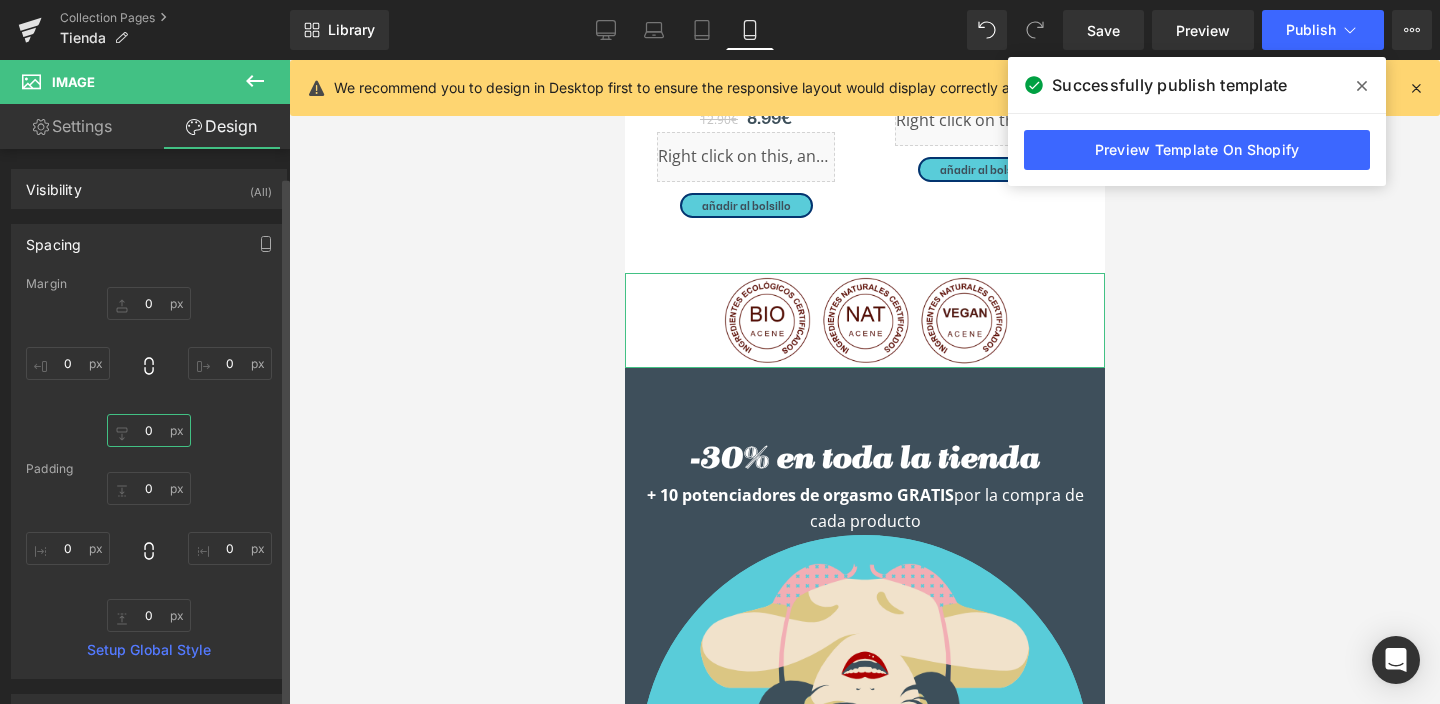 click on "0" at bounding box center (149, 430) 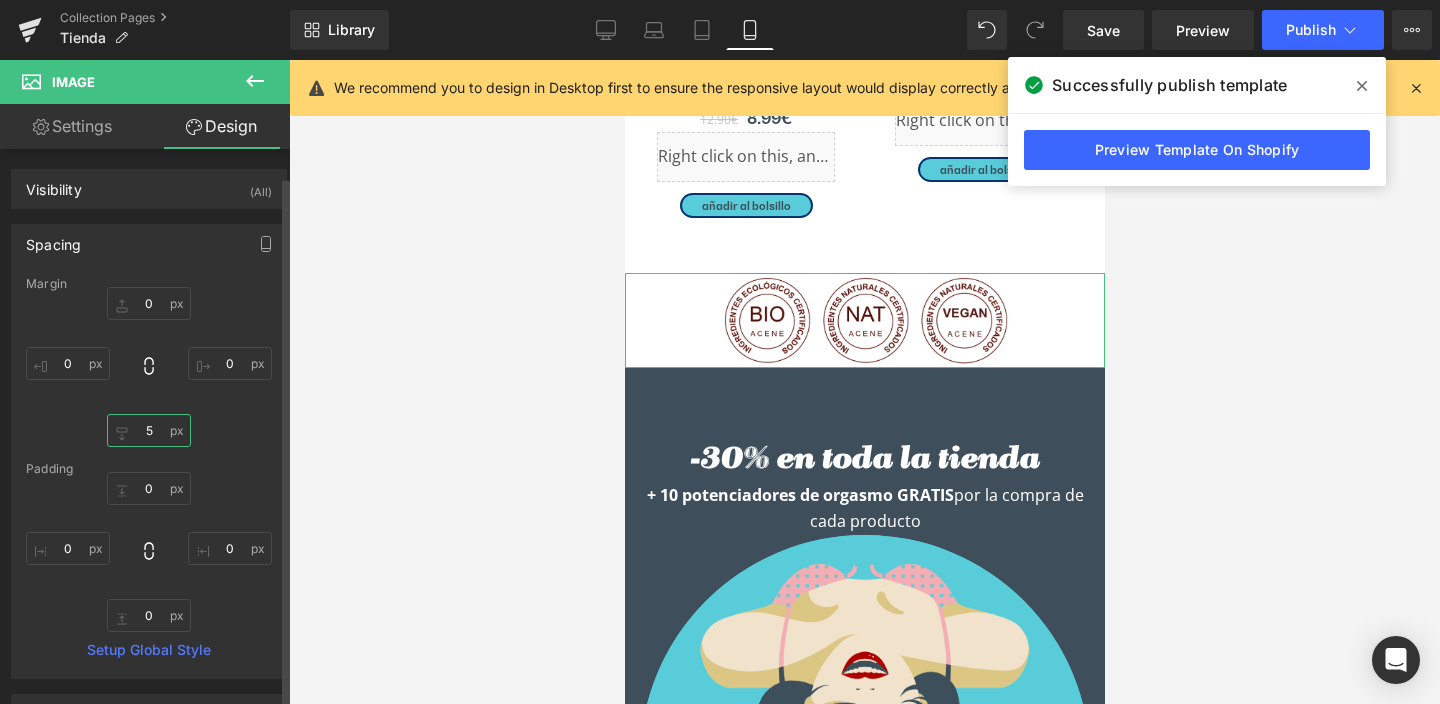 type on "50" 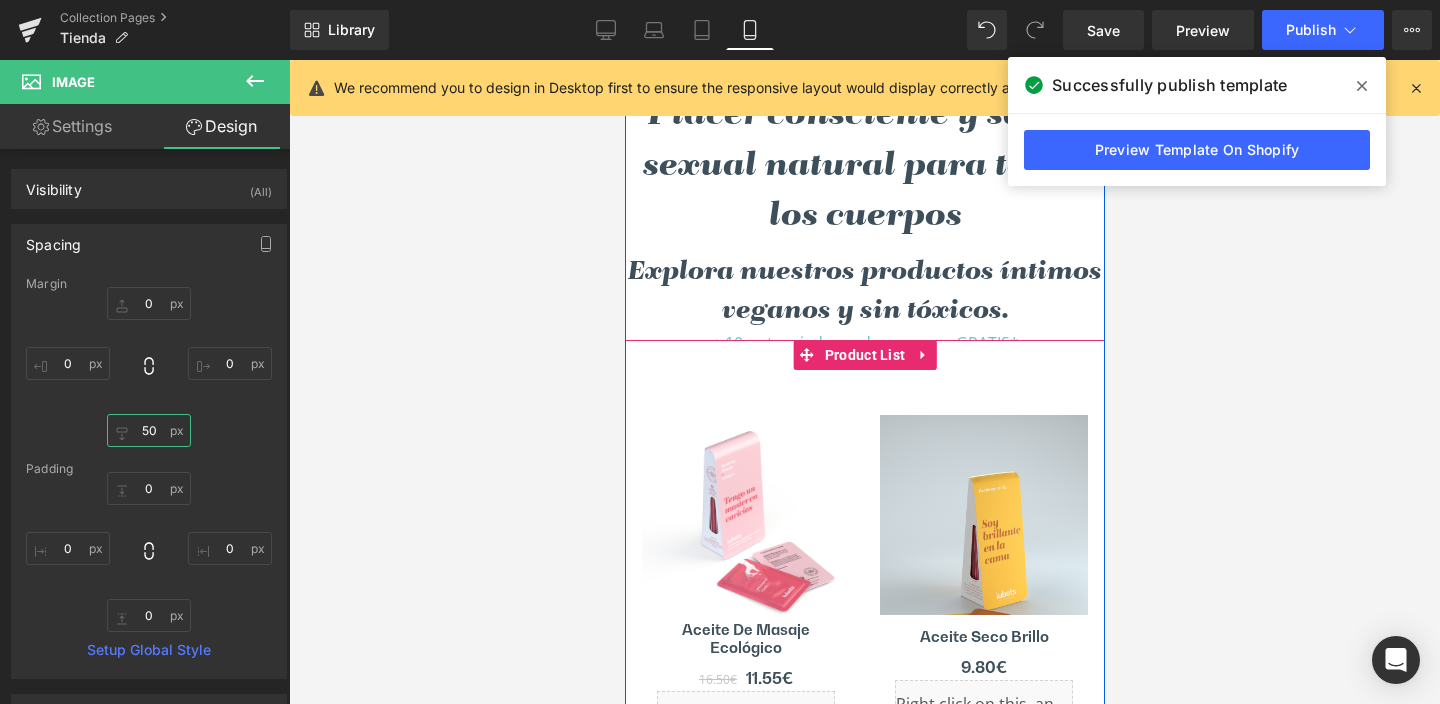scroll, scrollTop: 0, scrollLeft: 0, axis: both 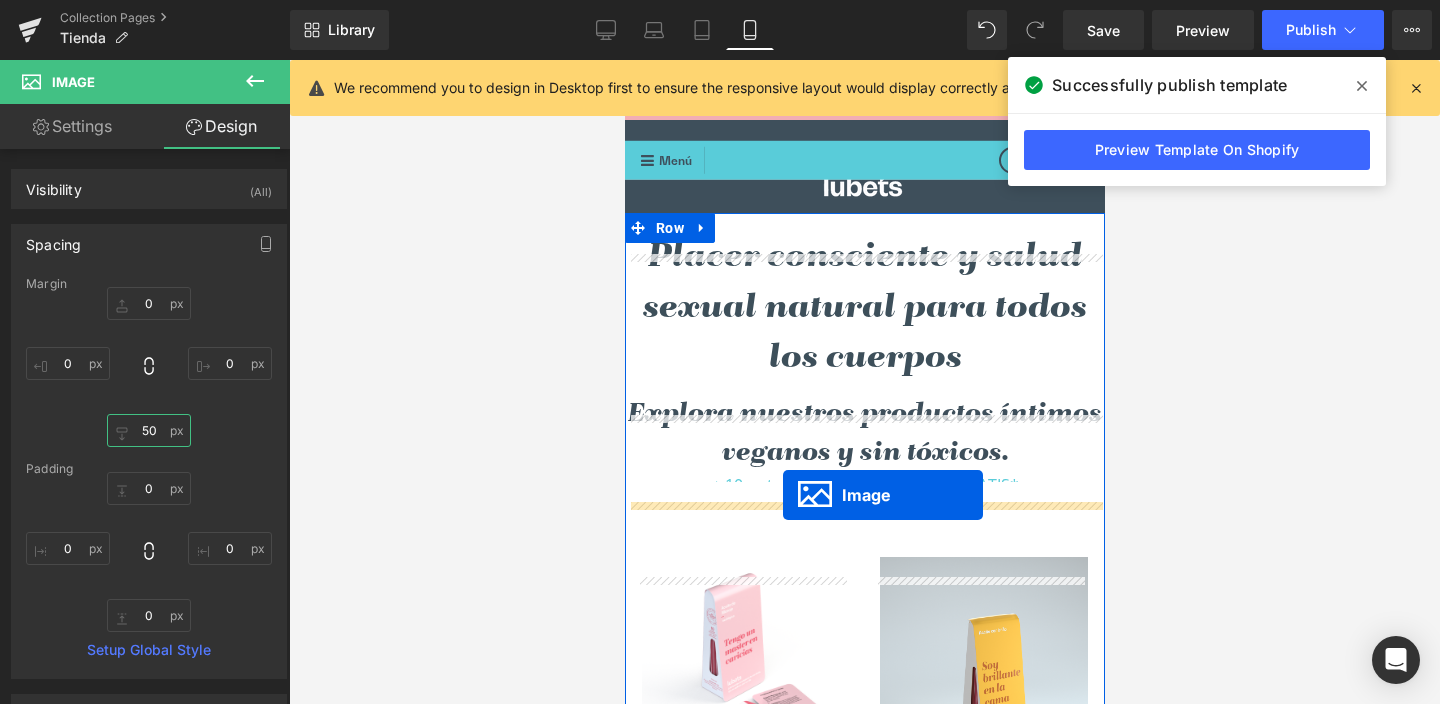 drag, startPoint x: 823, startPoint y: 382, endPoint x: 784, endPoint y: 498, distance: 122.380554 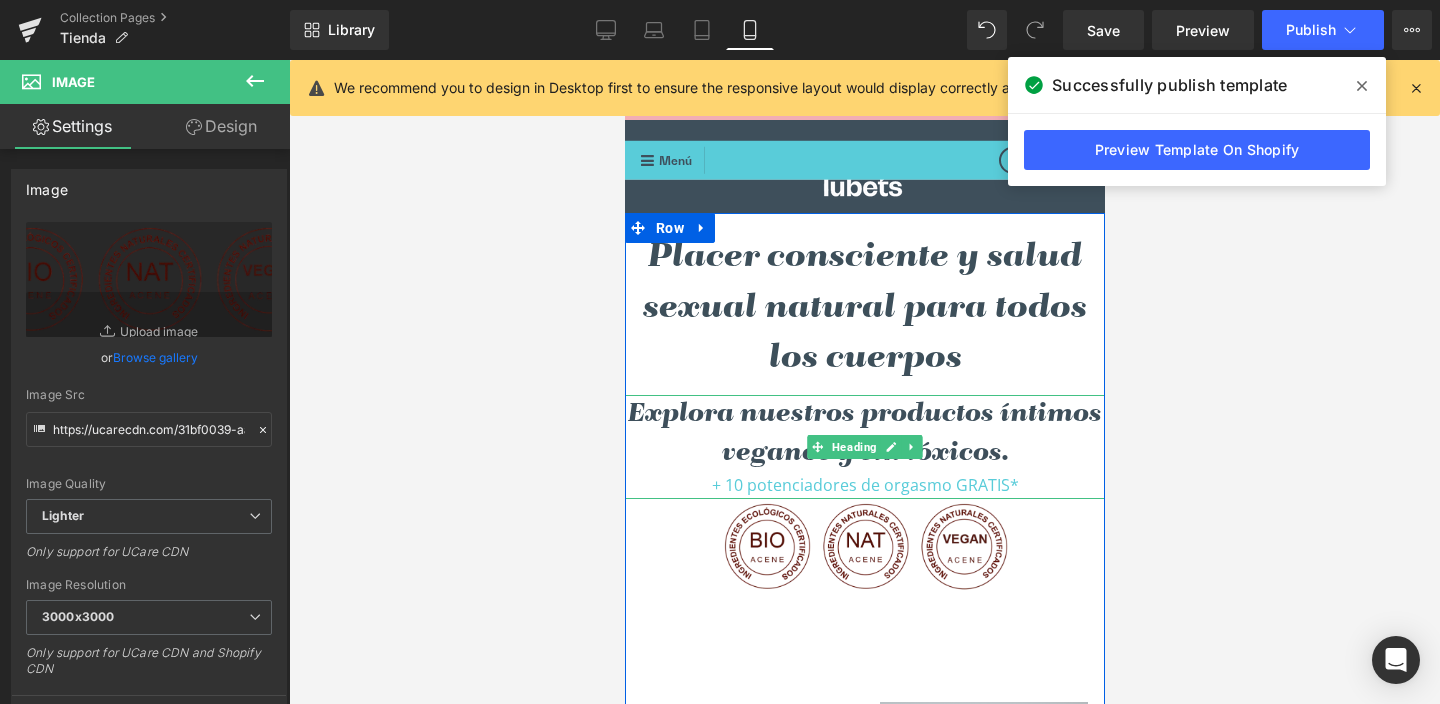 click on "+ 10 potenciadores de orgasmo GRATIS*" at bounding box center [864, 486] 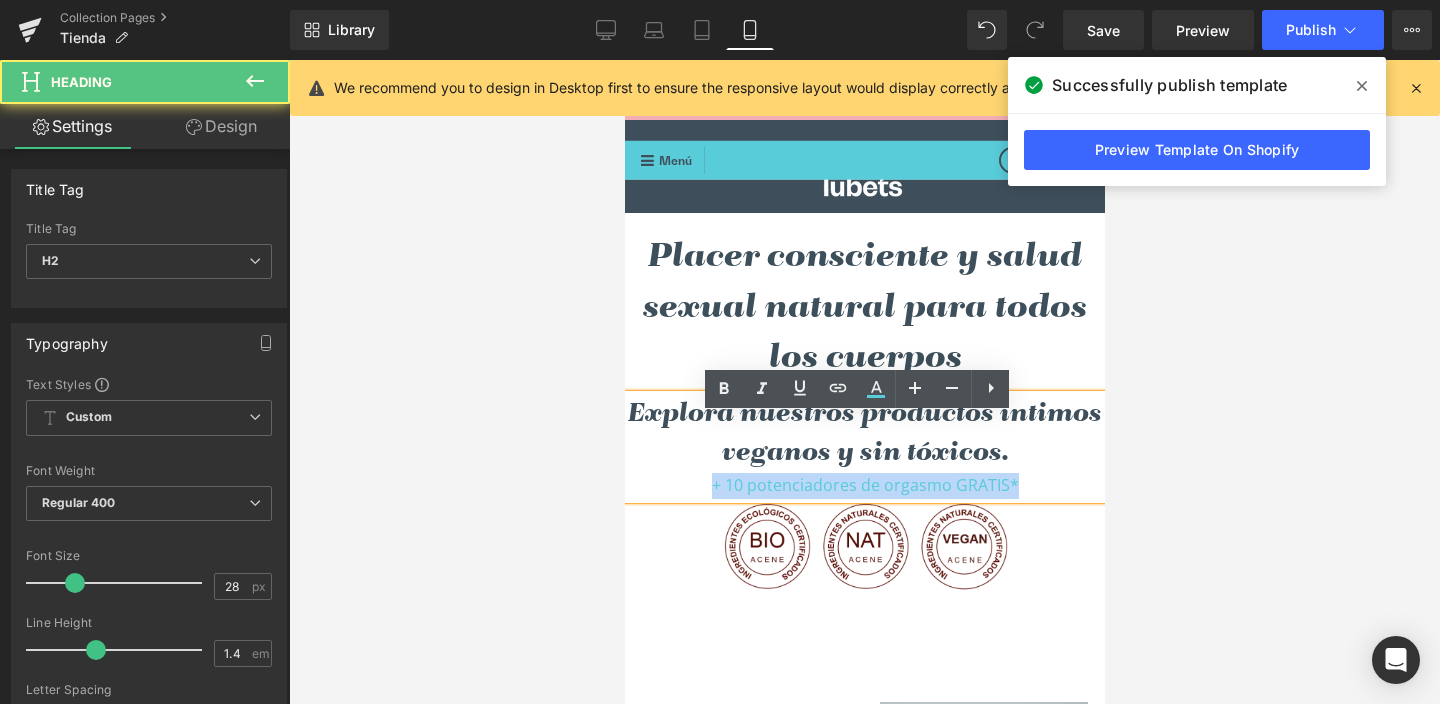 drag, startPoint x: 705, startPoint y: 508, endPoint x: 1047, endPoint y: 499, distance: 342.1184 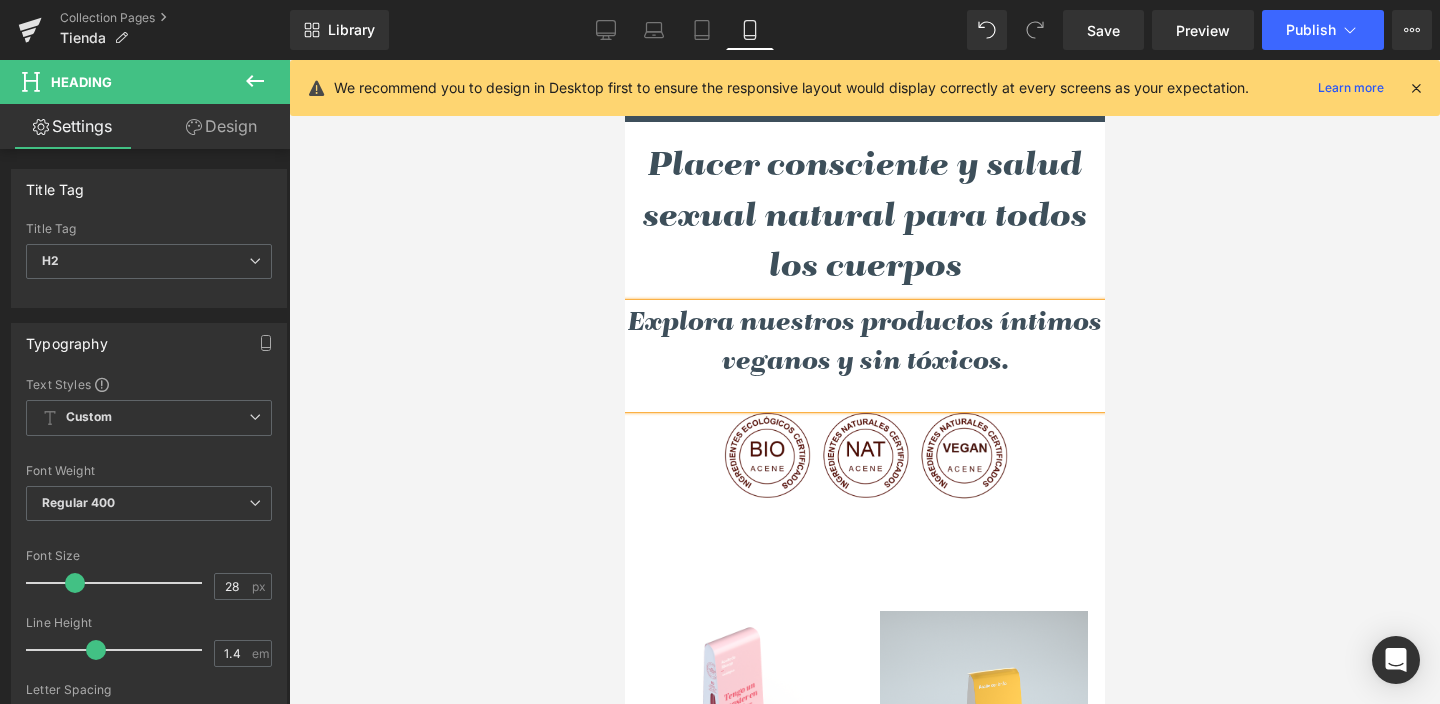 scroll, scrollTop: 179, scrollLeft: 0, axis: vertical 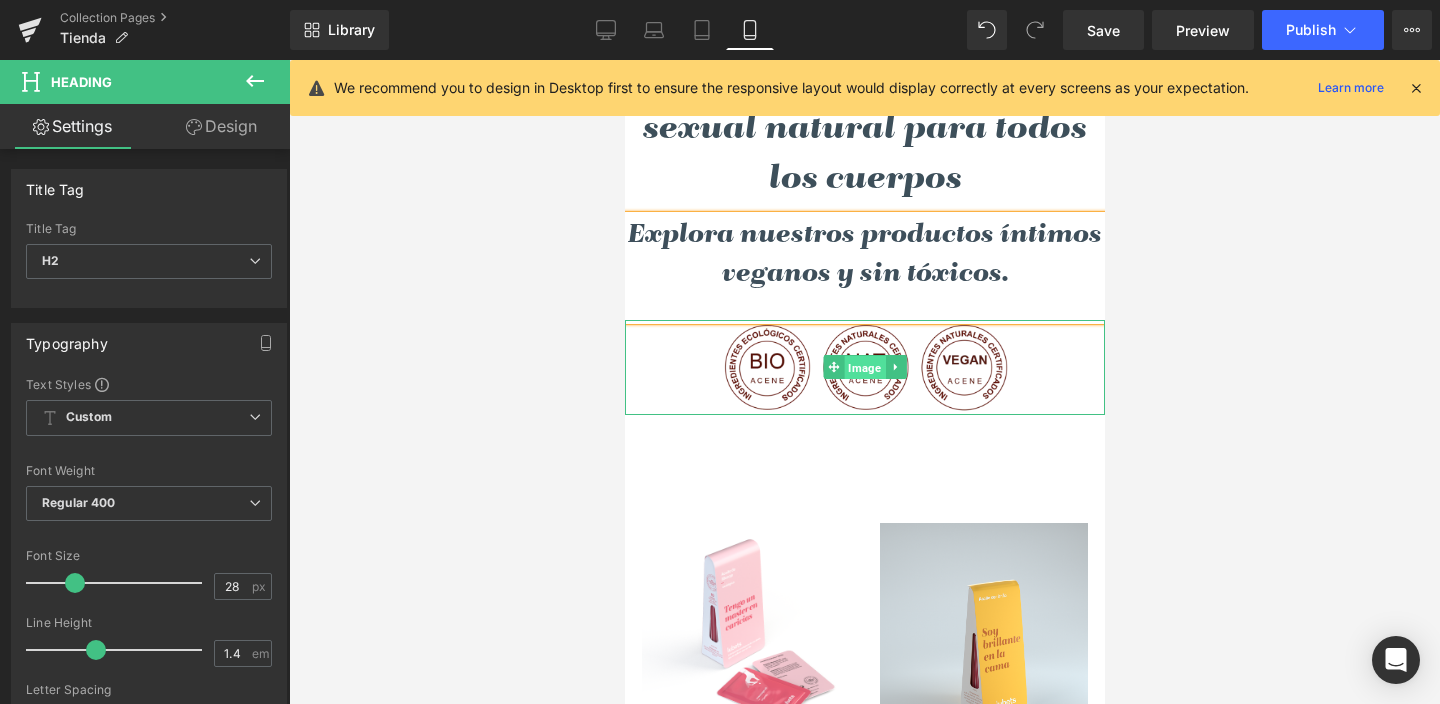 drag, startPoint x: 855, startPoint y: 383, endPoint x: 1059, endPoint y: 452, distance: 215.3532 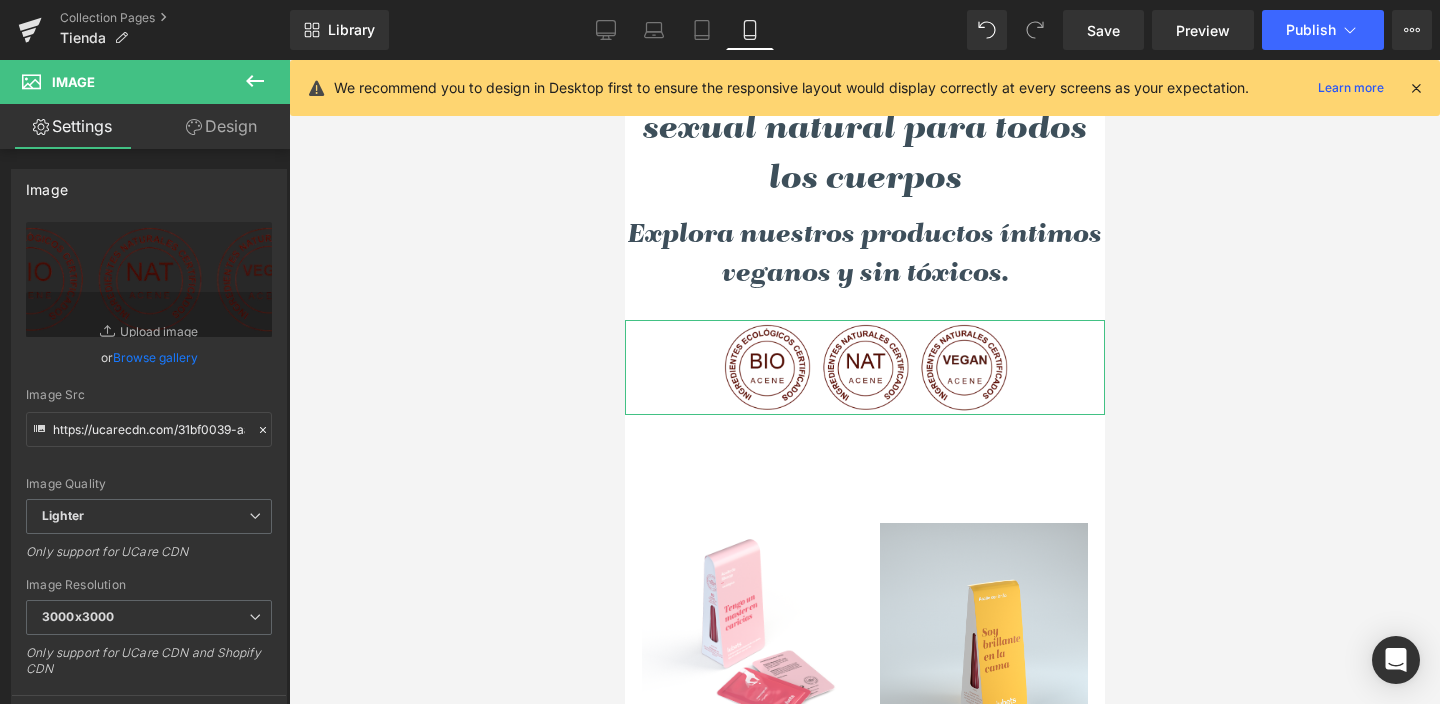 click on "Design" at bounding box center (221, 126) 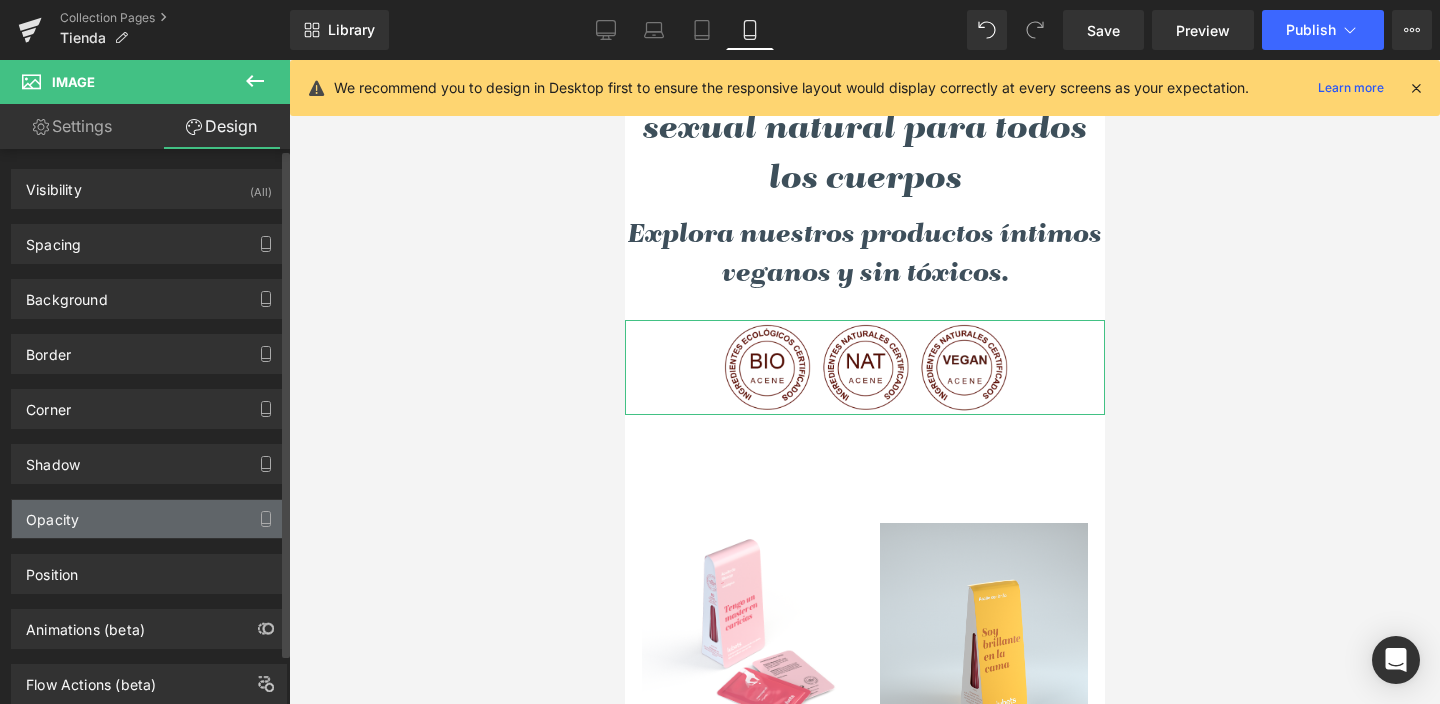 type on "0" 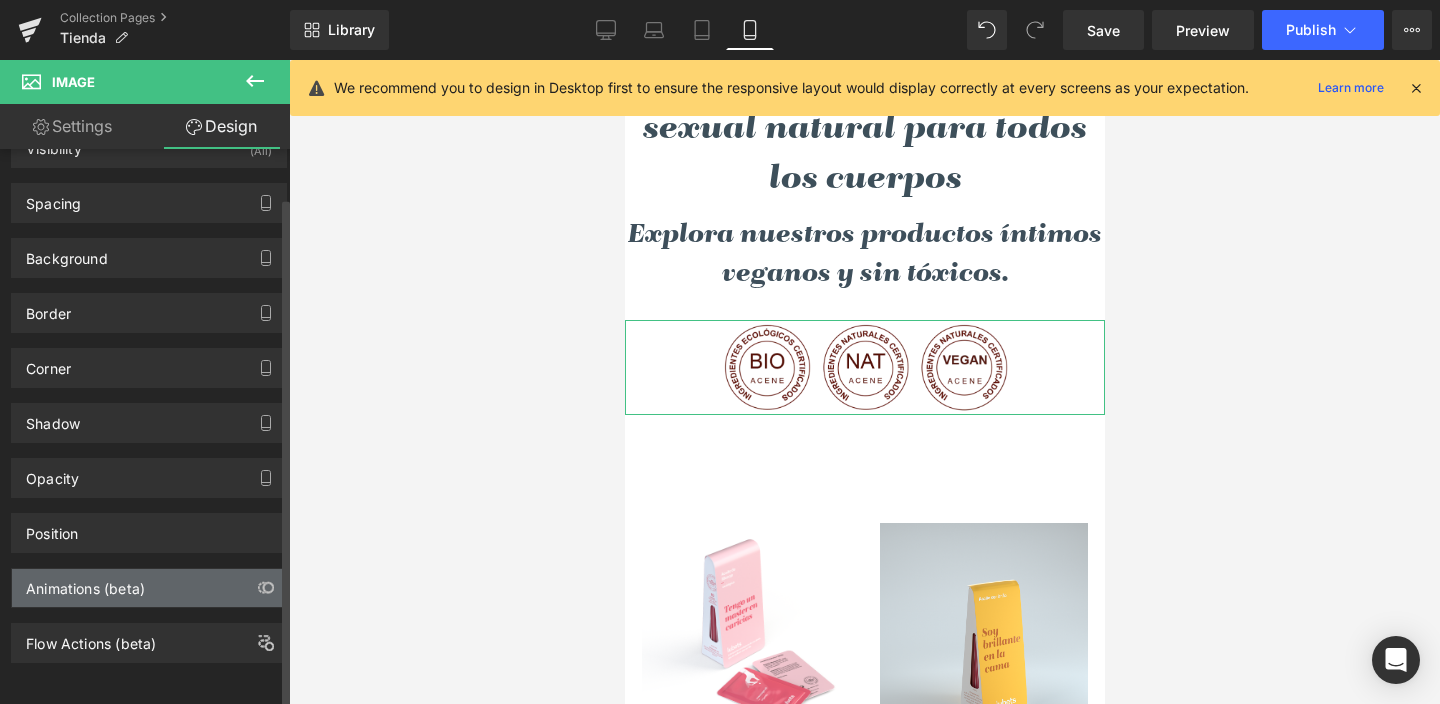 scroll, scrollTop: 56, scrollLeft: 0, axis: vertical 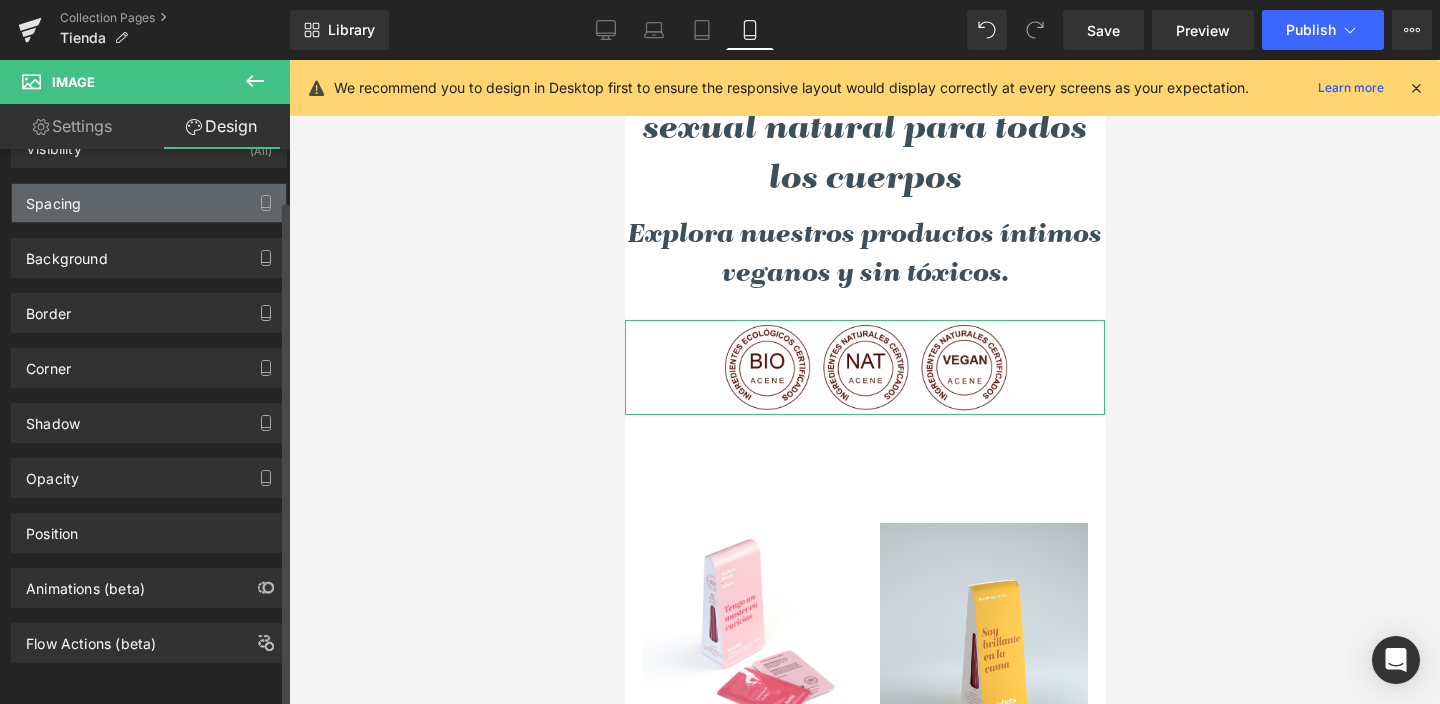 drag, startPoint x: 94, startPoint y: 176, endPoint x: 103, endPoint y: 196, distance: 21.931713 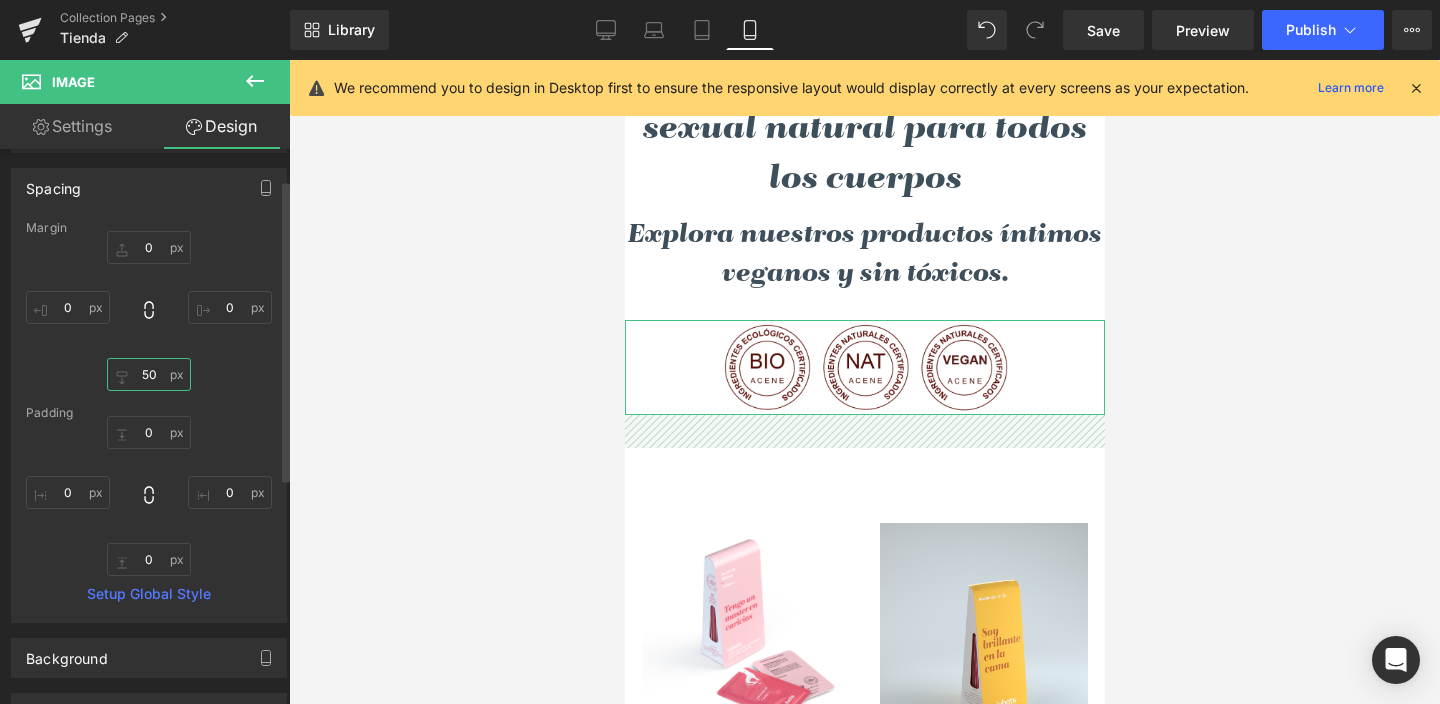 click on "50" at bounding box center (149, 374) 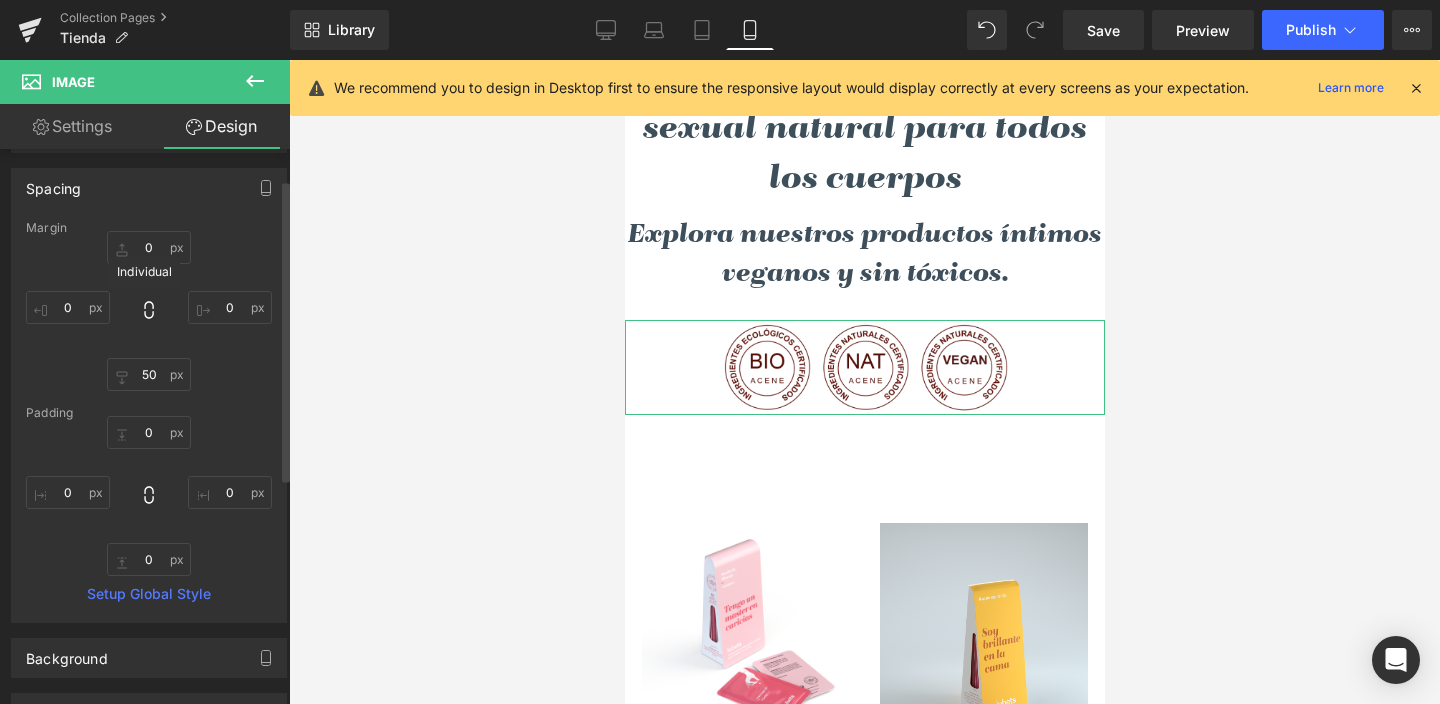 click 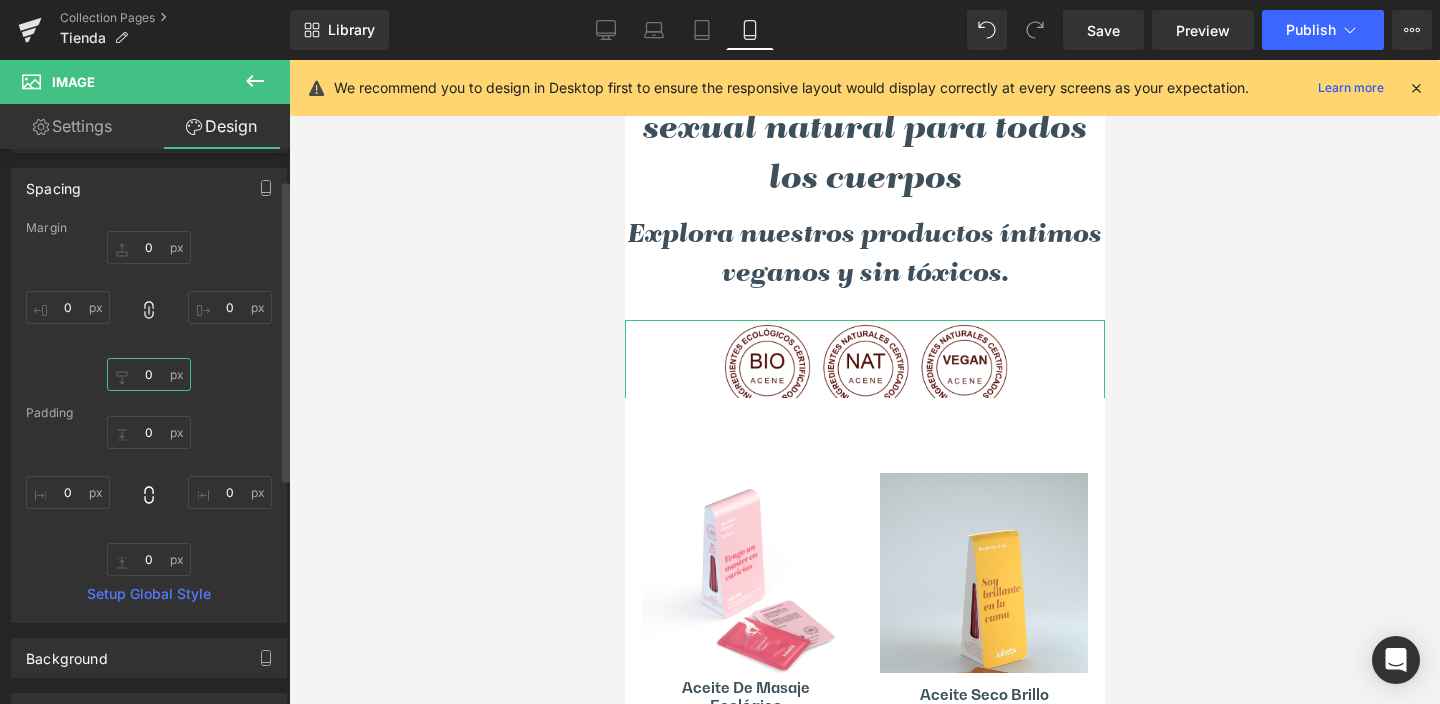 drag, startPoint x: 129, startPoint y: 370, endPoint x: 174, endPoint y: 373, distance: 45.099888 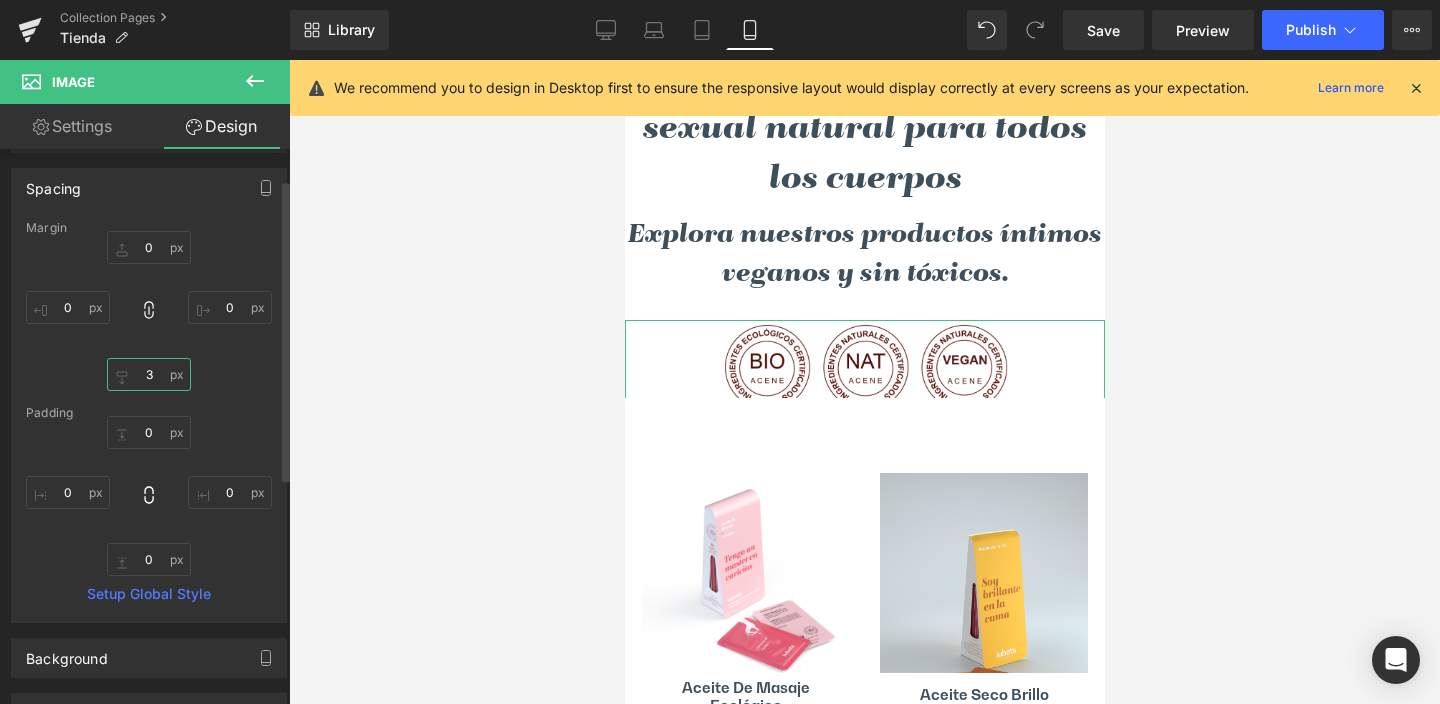 type on "30" 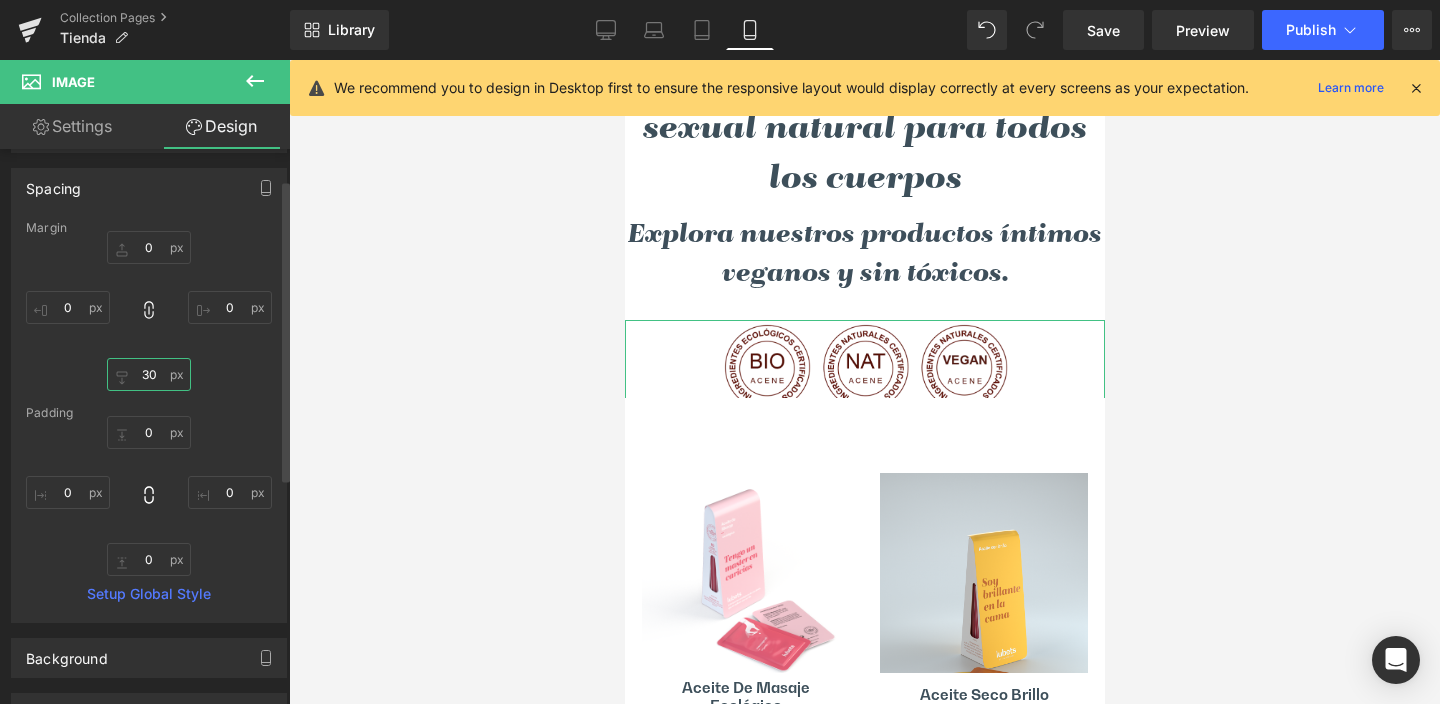 type on "30" 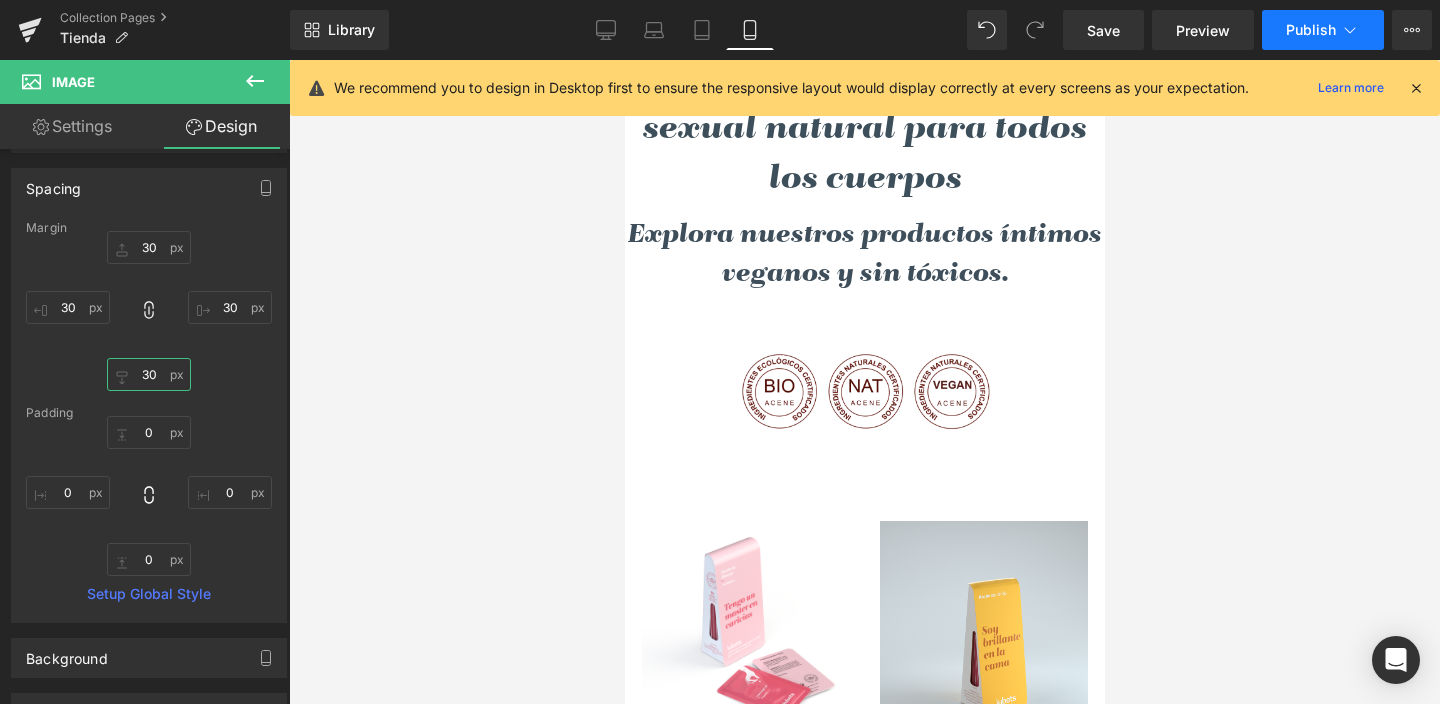 type on "30" 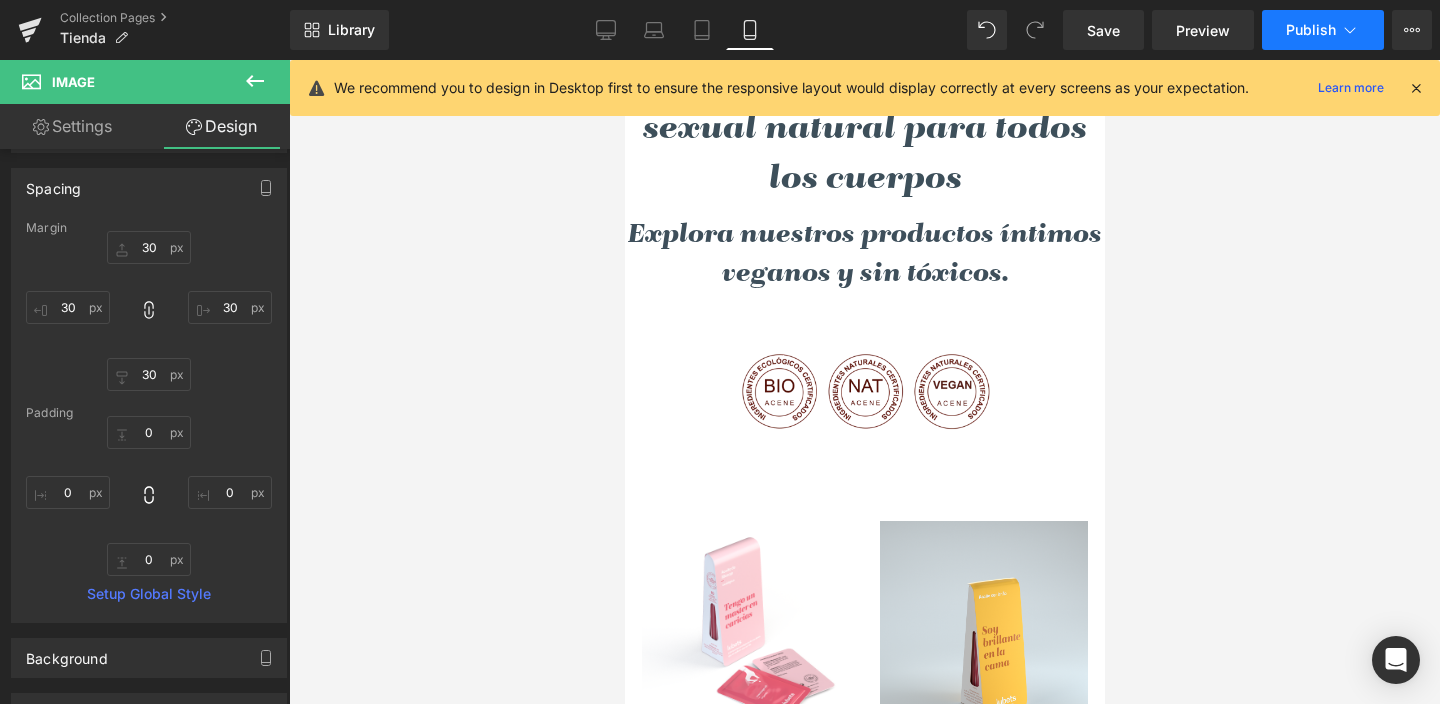 click on "Publish" at bounding box center [1311, 30] 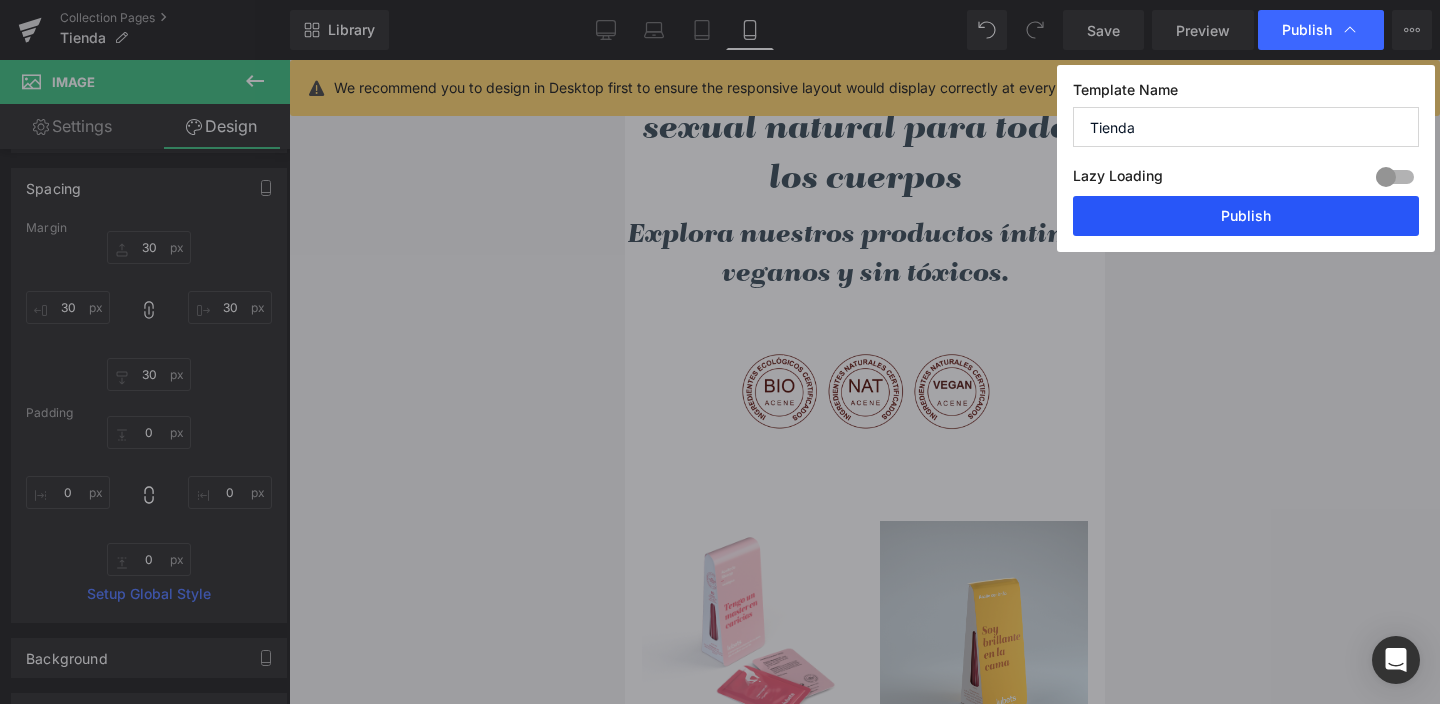 drag, startPoint x: 1264, startPoint y: 224, endPoint x: 300, endPoint y: 155, distance: 966.46625 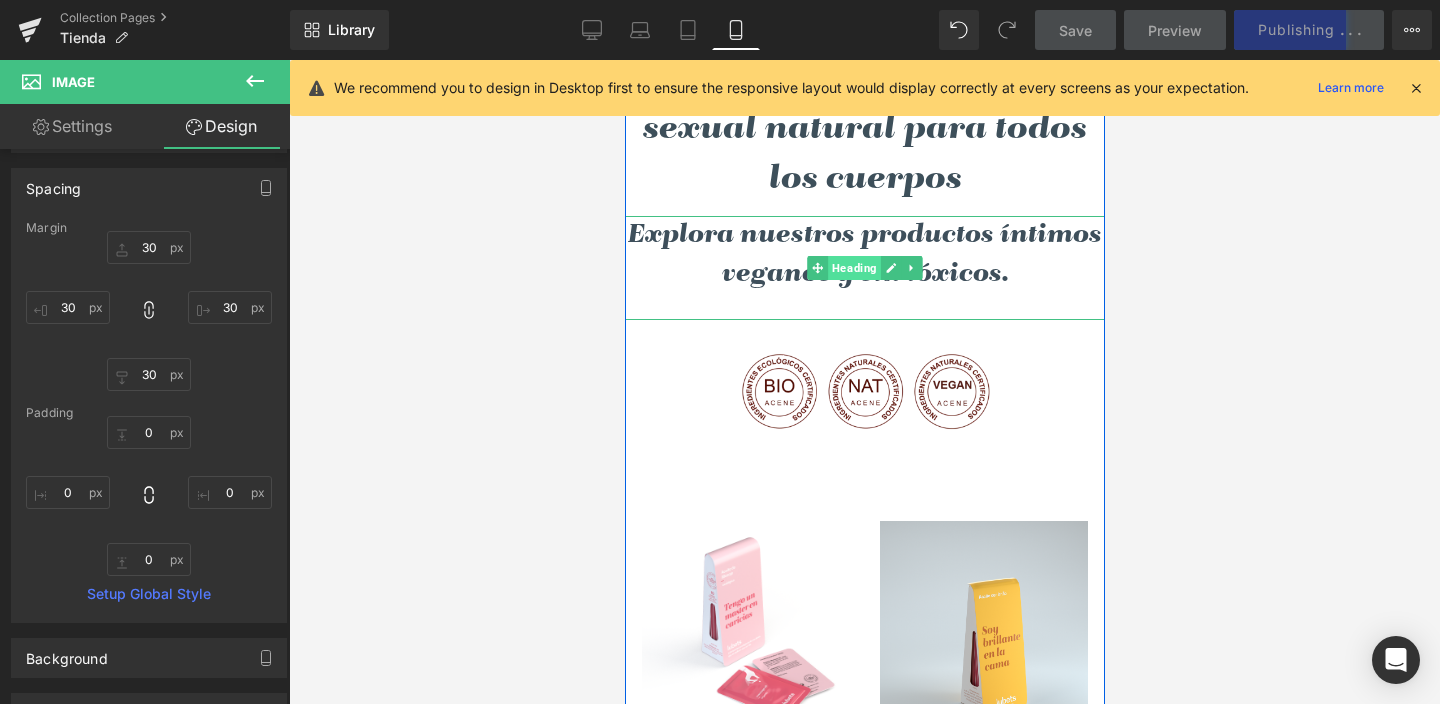 click on "Heading" at bounding box center (853, 268) 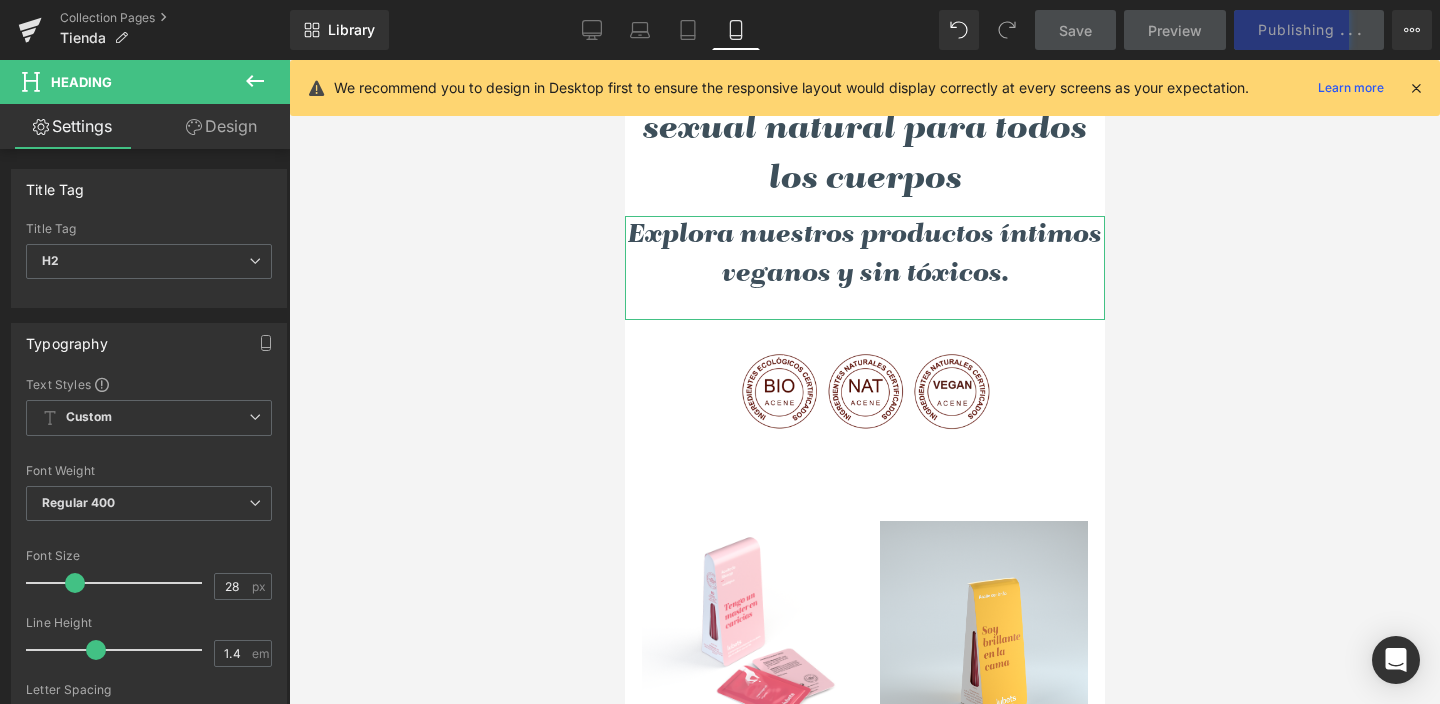 click on "Design" at bounding box center [221, 126] 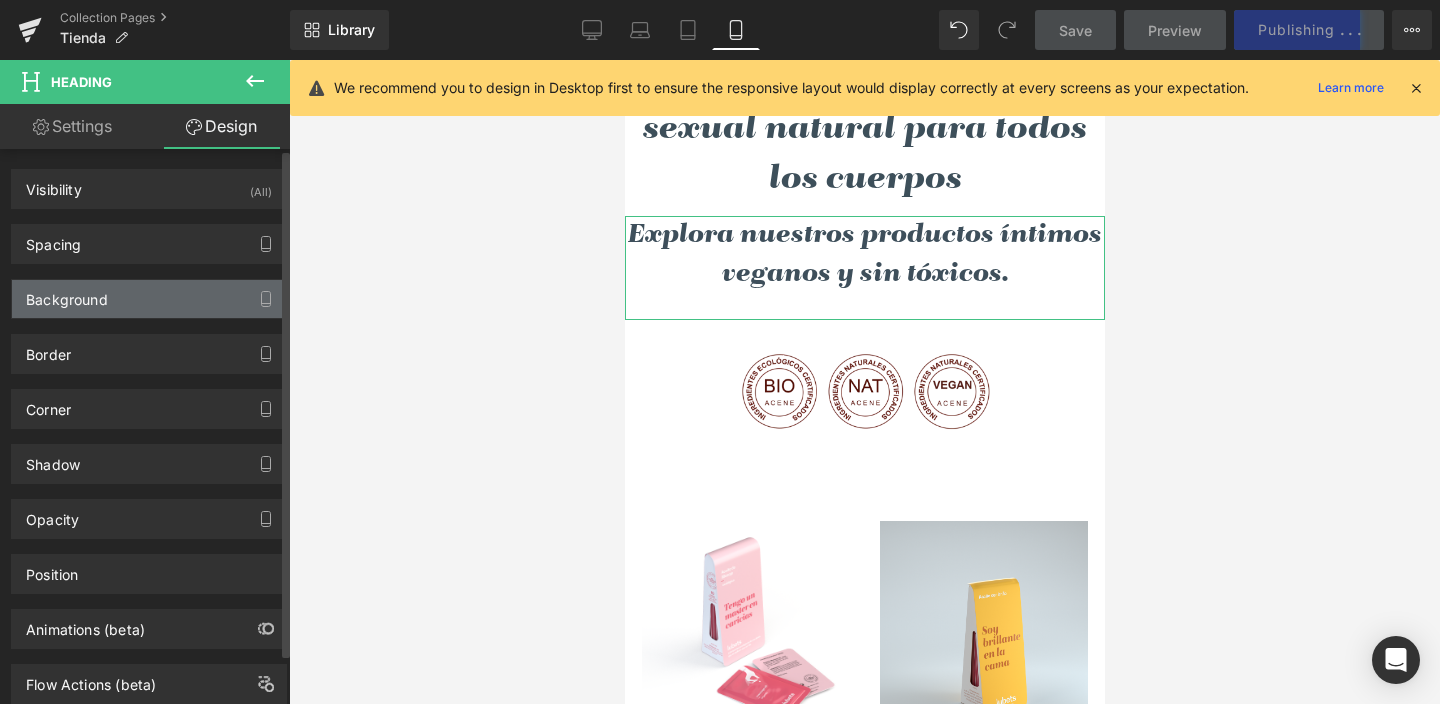 type on "0" 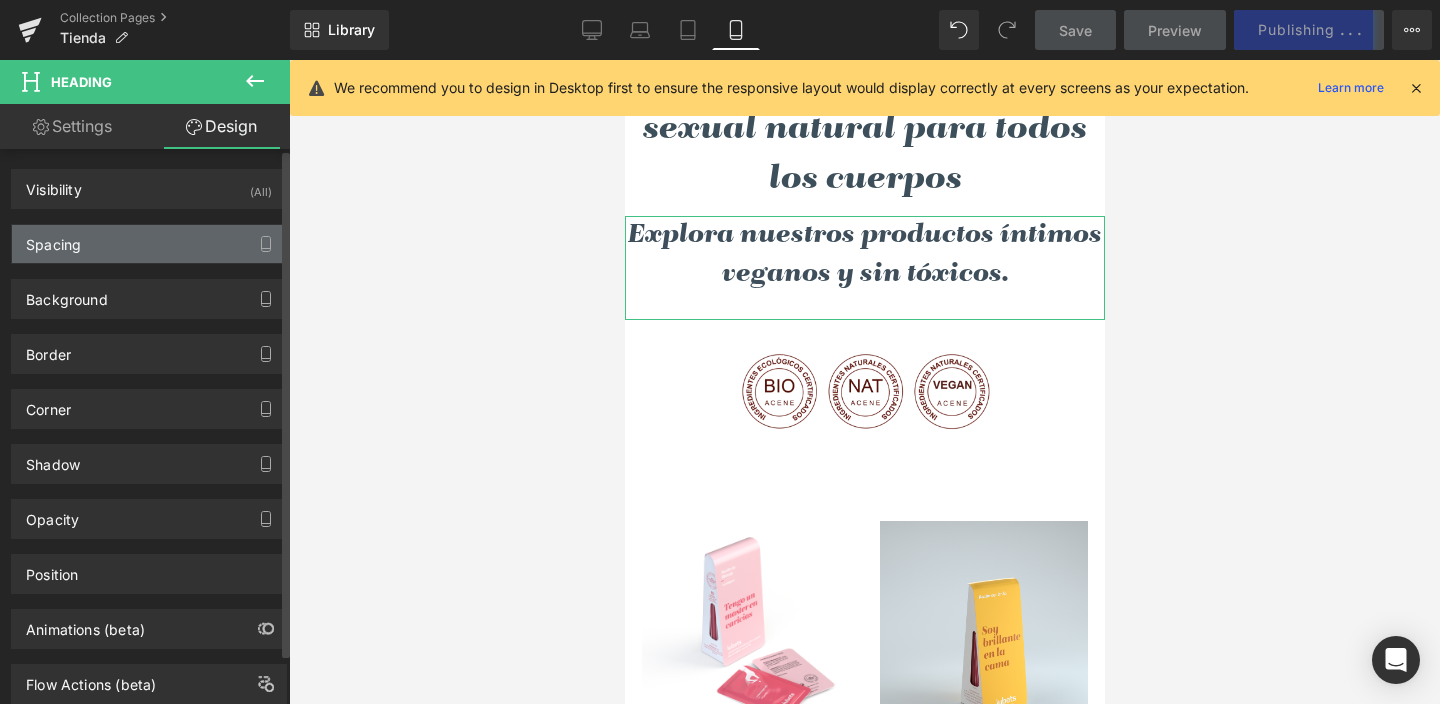 click on "Spacing" at bounding box center [53, 239] 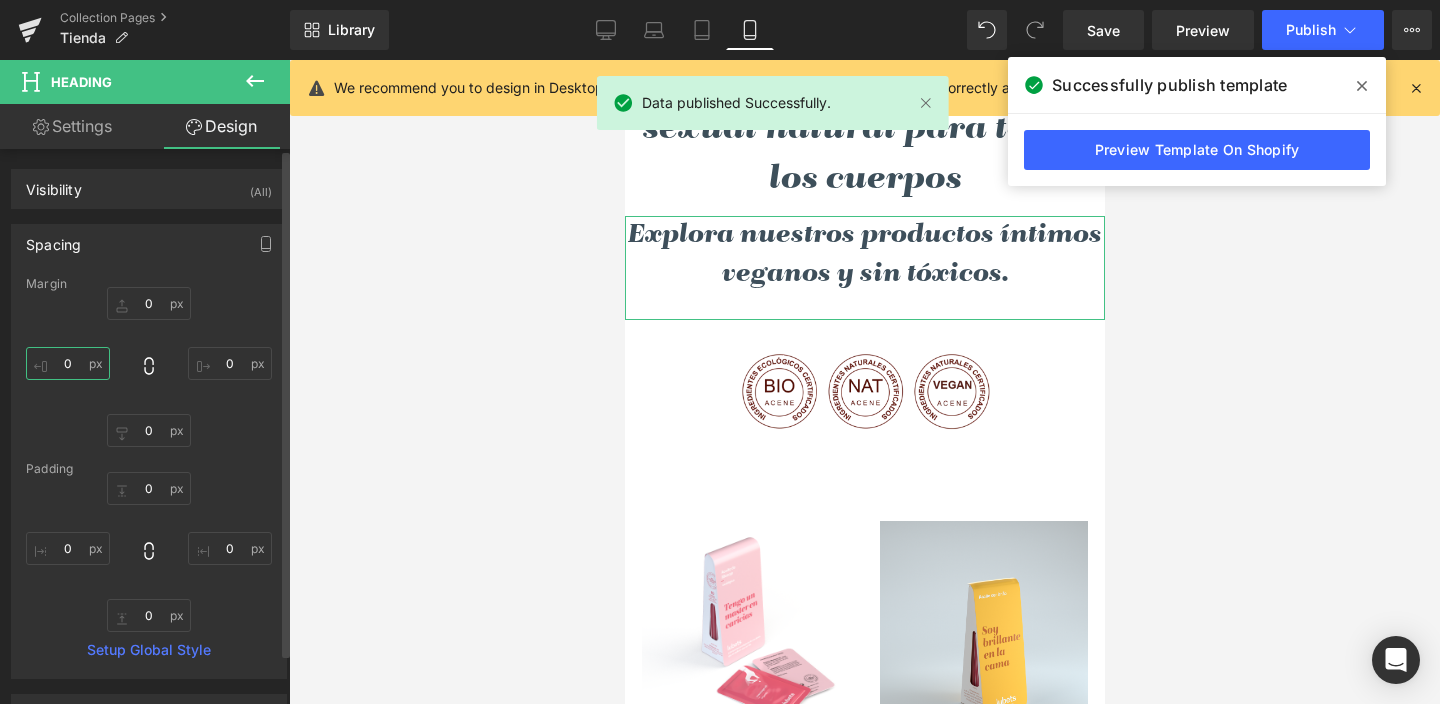 drag, startPoint x: 62, startPoint y: 359, endPoint x: 77, endPoint y: 361, distance: 15.132746 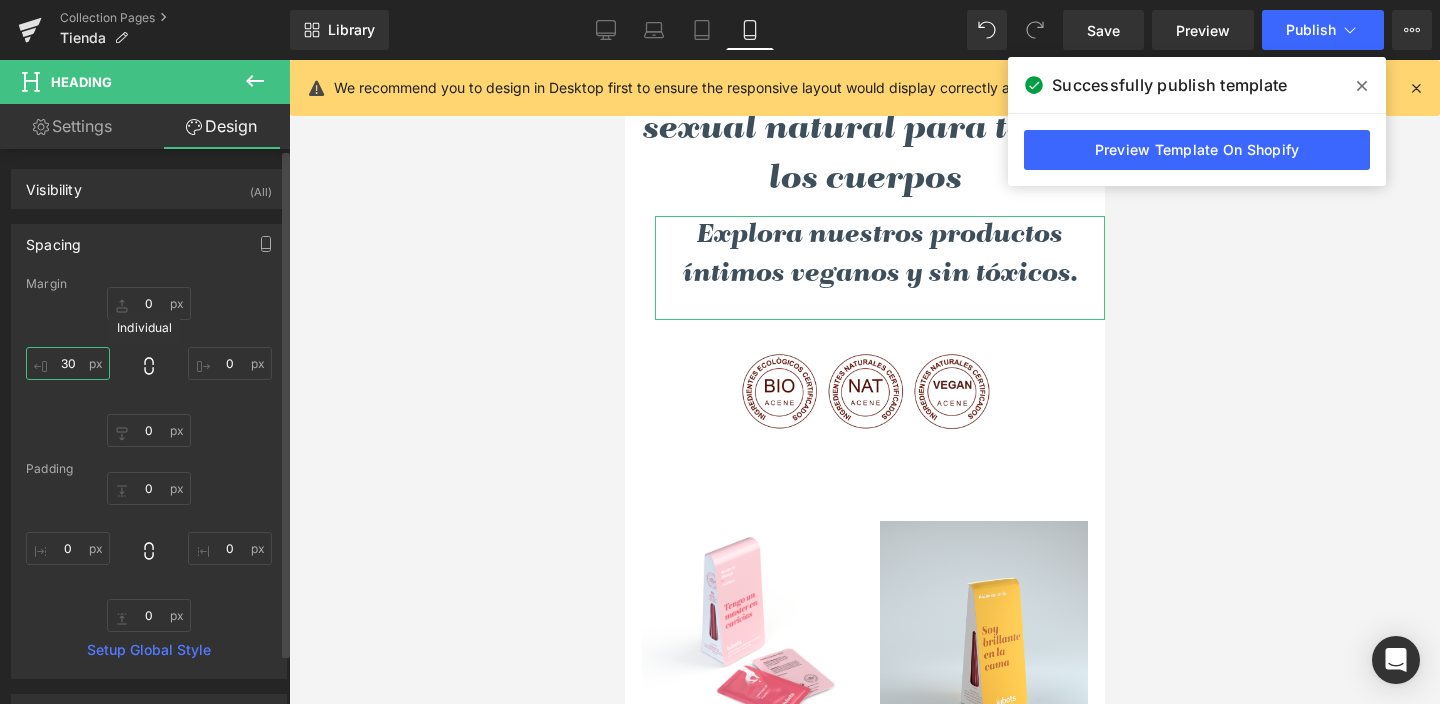 type on "30" 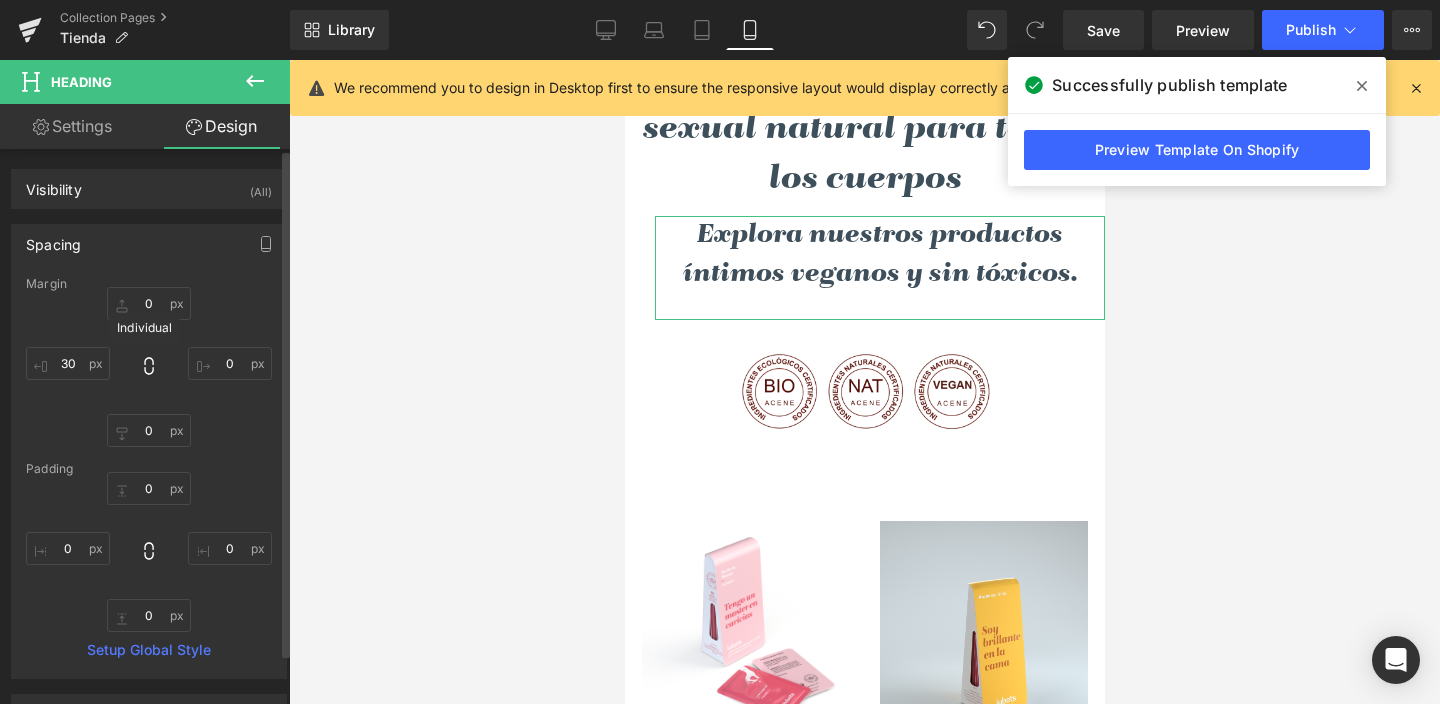 click 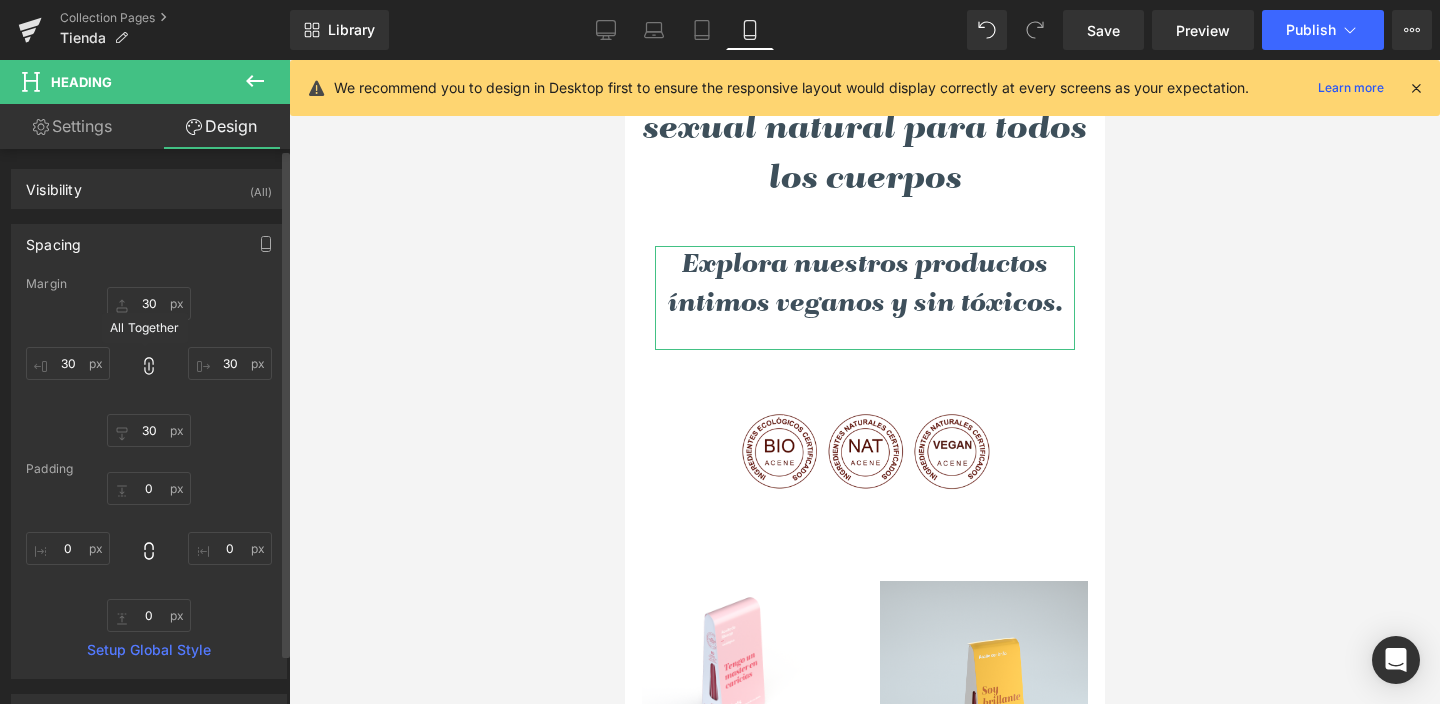 click 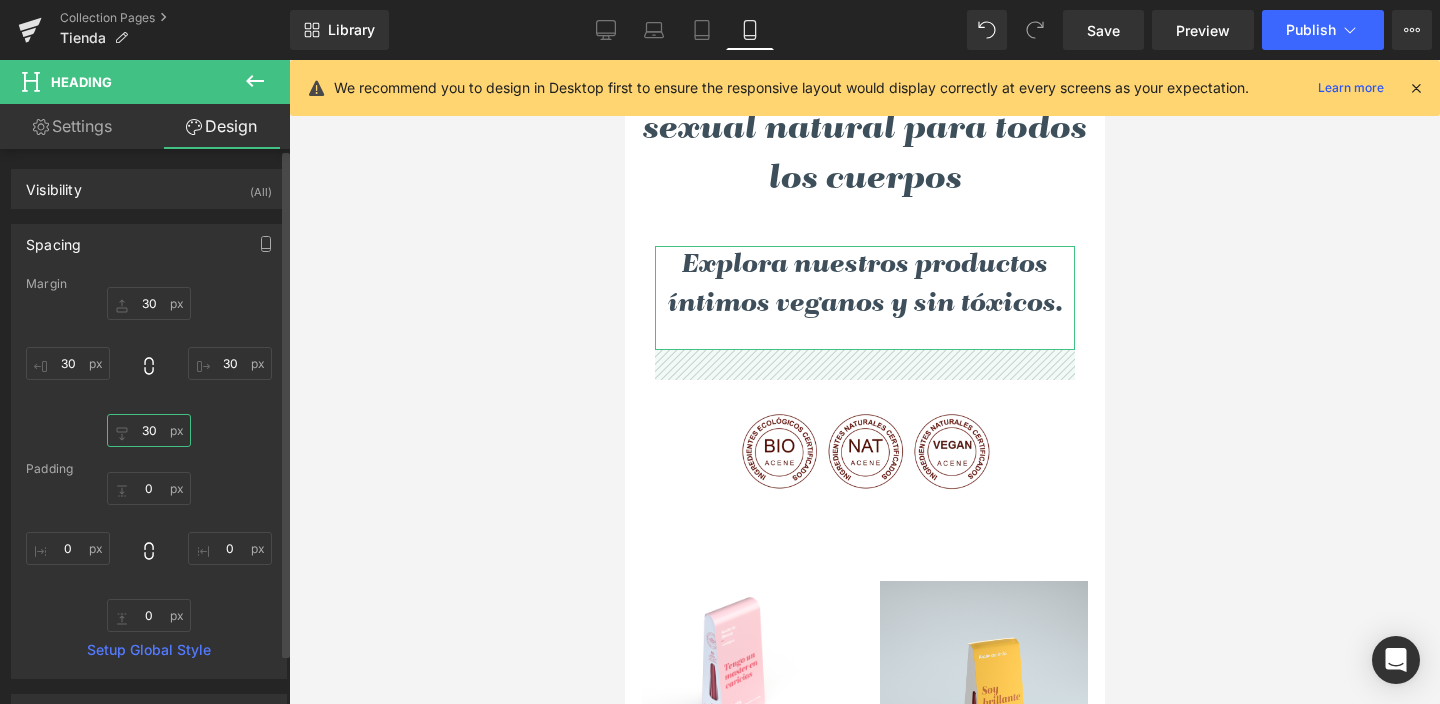 drag, startPoint x: 147, startPoint y: 431, endPoint x: 158, endPoint y: 432, distance: 11.045361 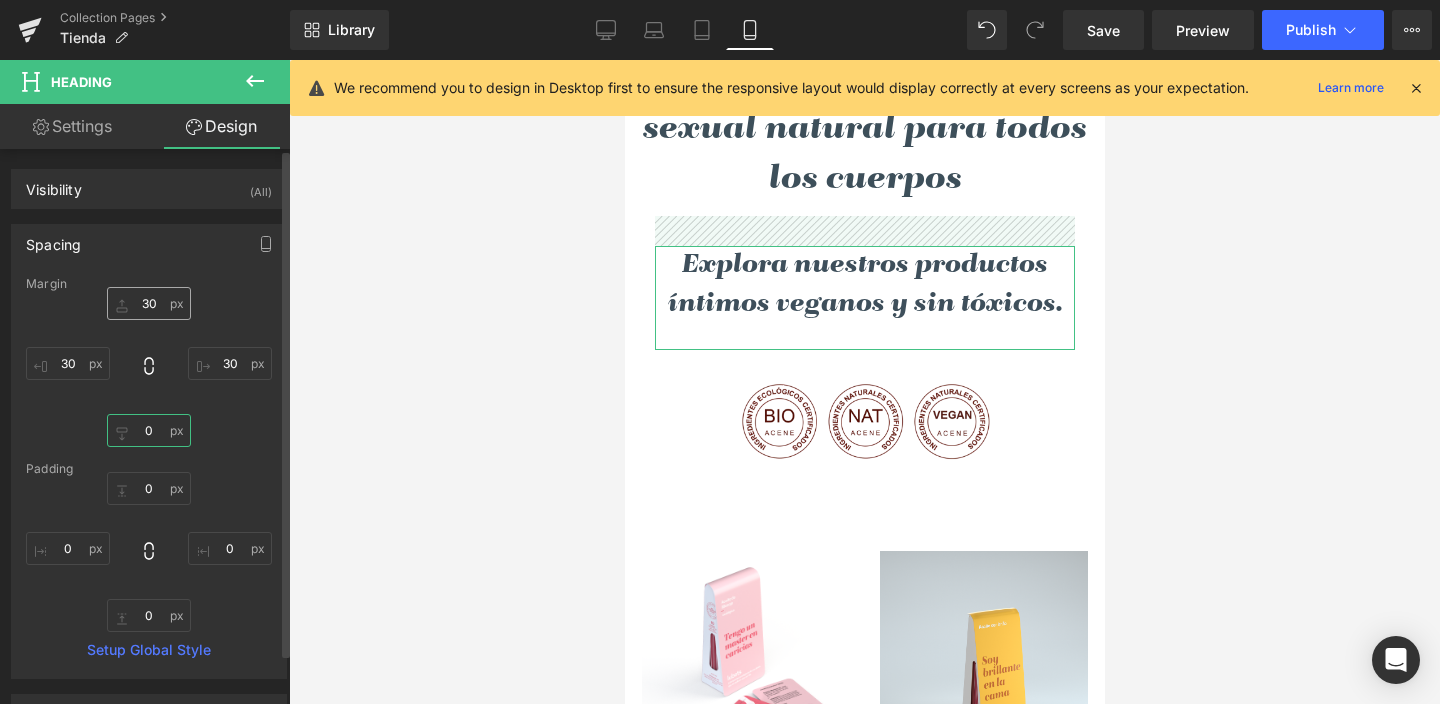 type on "0" 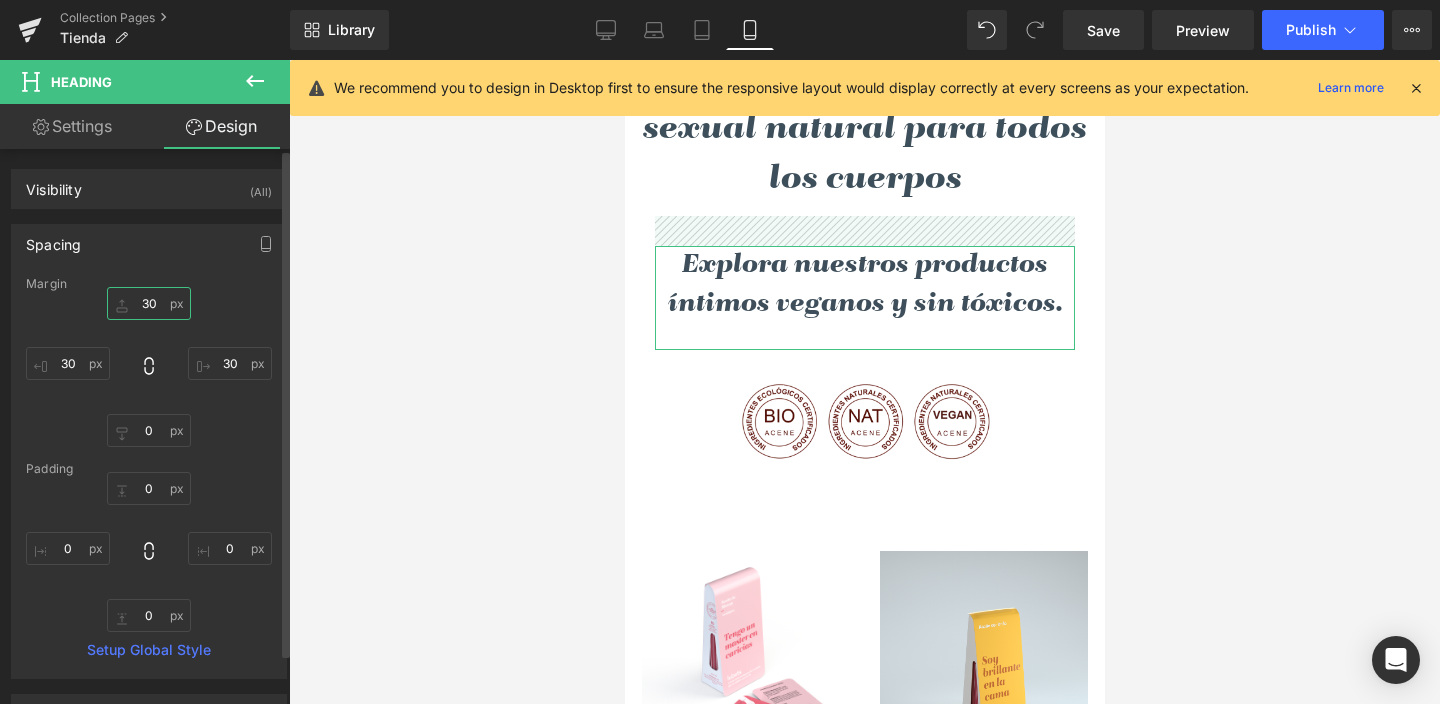 drag, startPoint x: 125, startPoint y: 301, endPoint x: 175, endPoint y: 306, distance: 50.24938 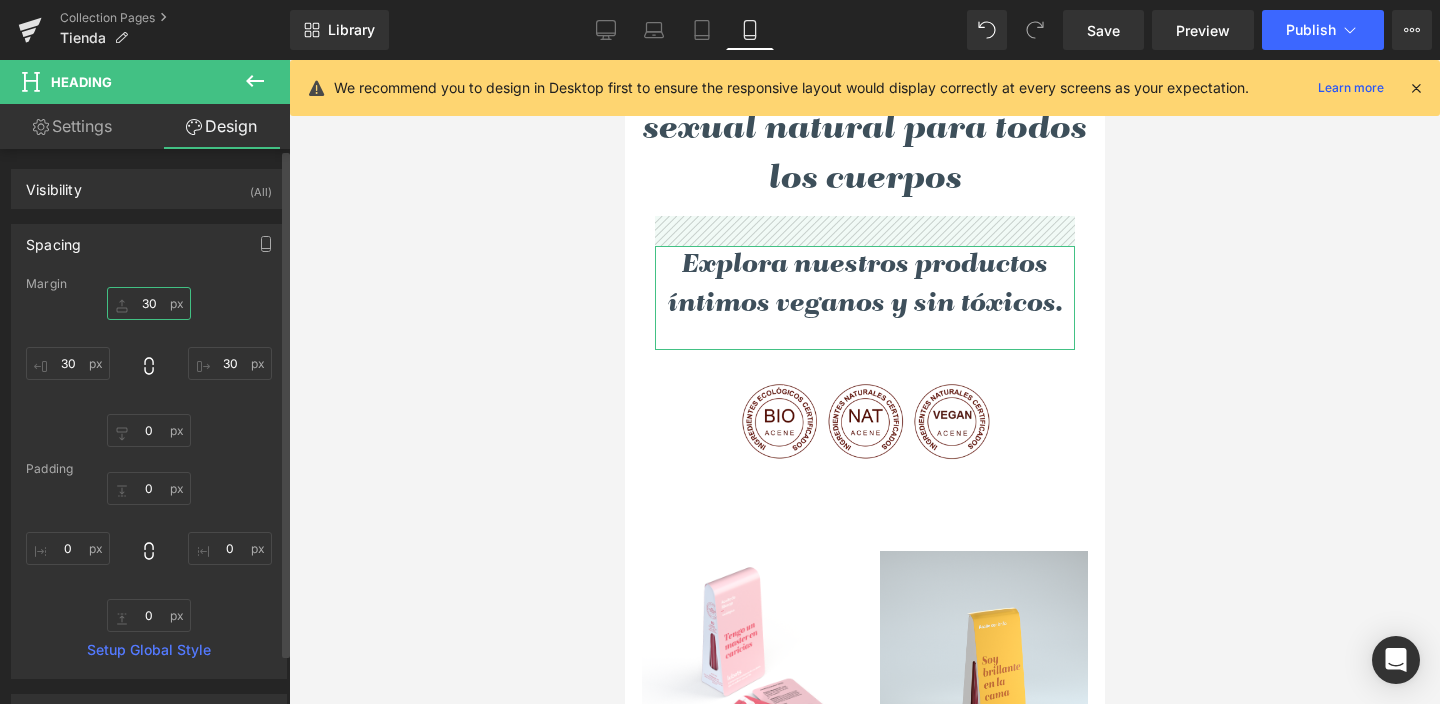 click on "30" at bounding box center (149, 303) 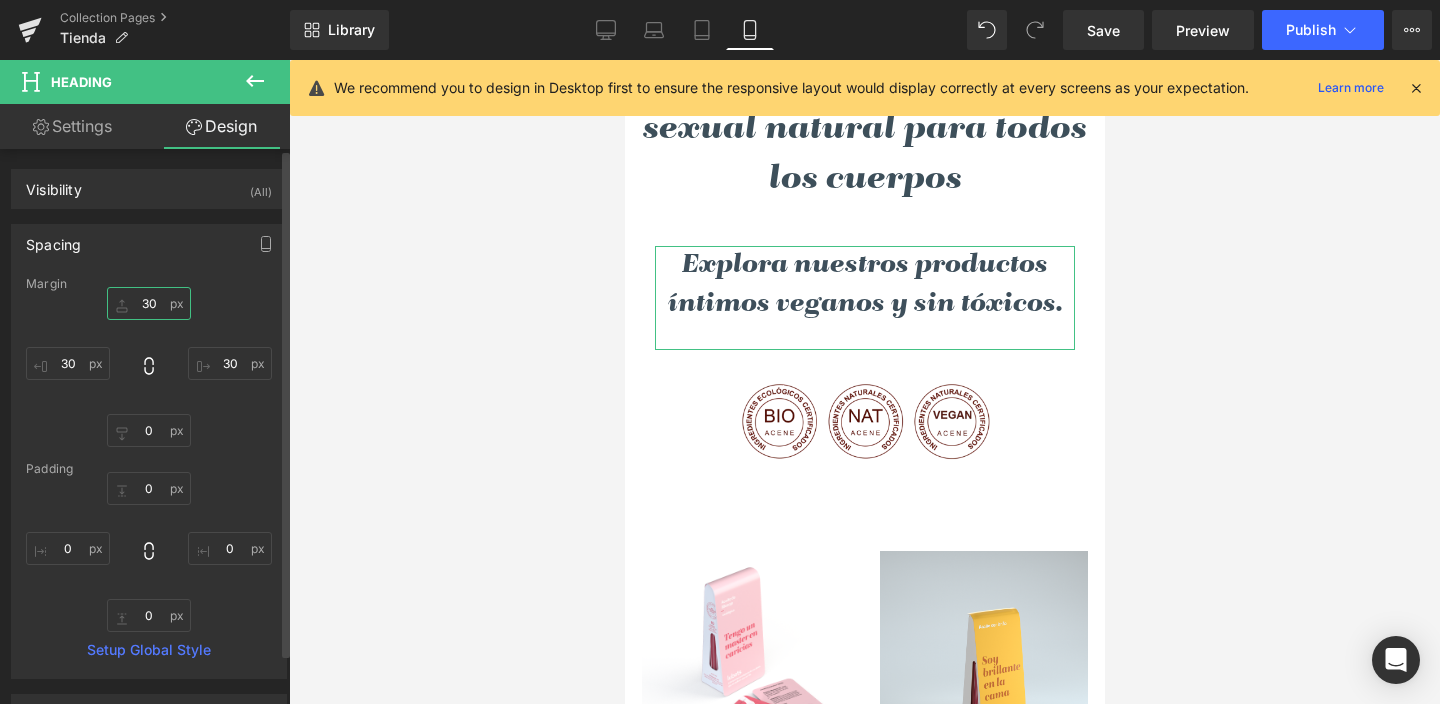 type on "0" 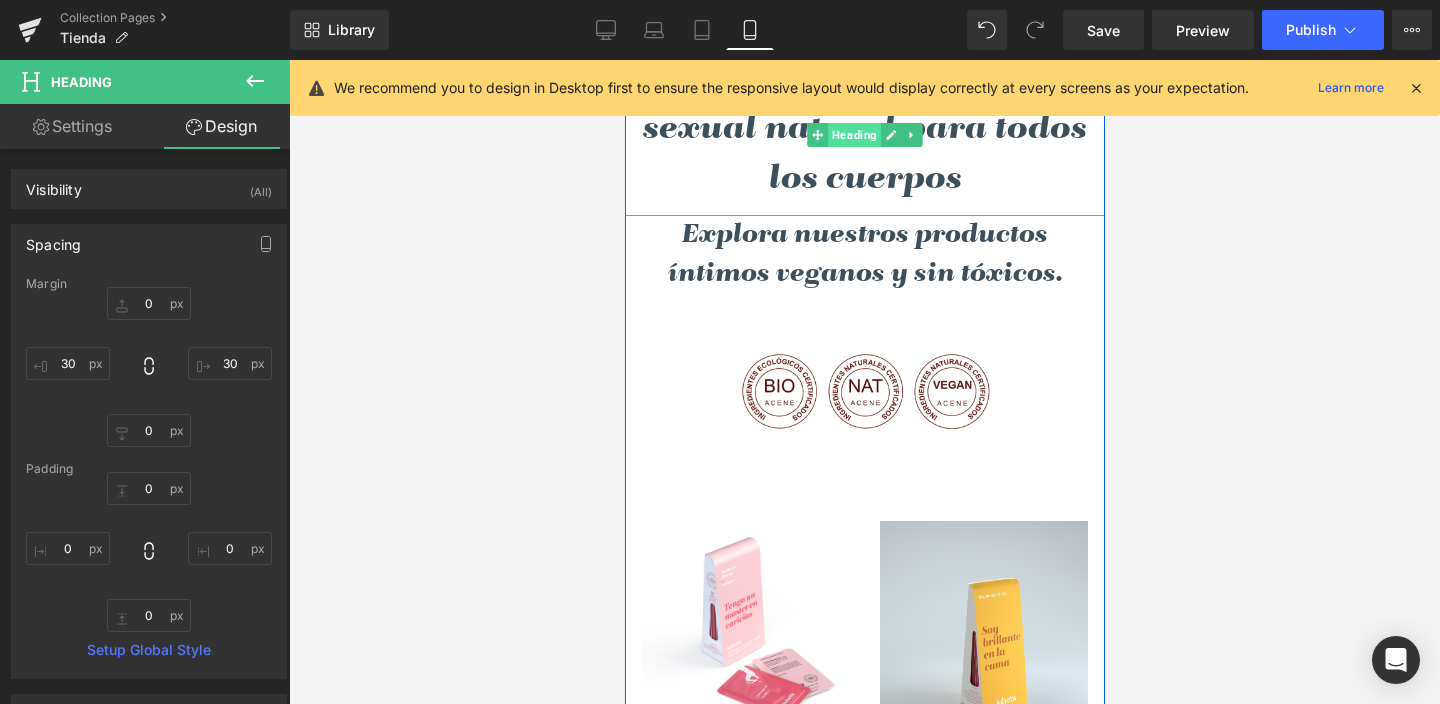 click on "Heading" at bounding box center (853, 135) 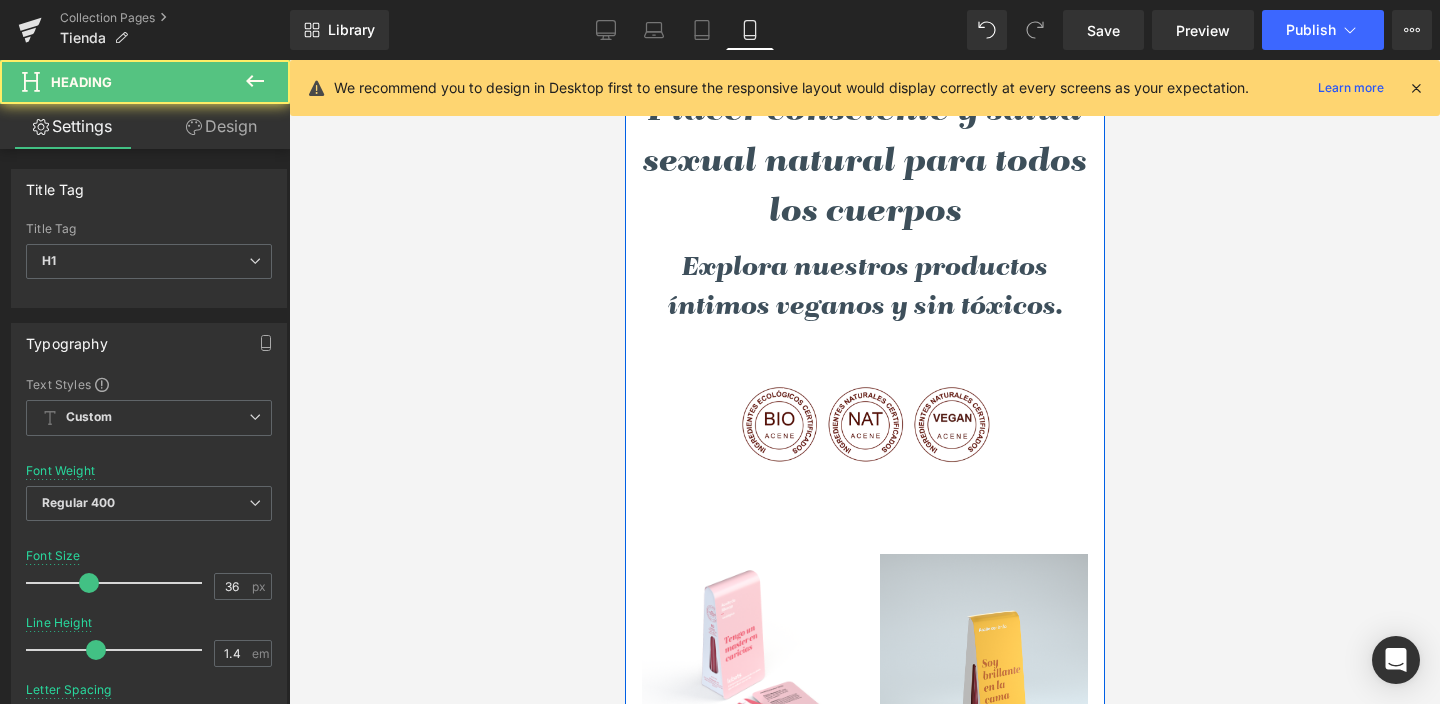 scroll, scrollTop: 141, scrollLeft: 0, axis: vertical 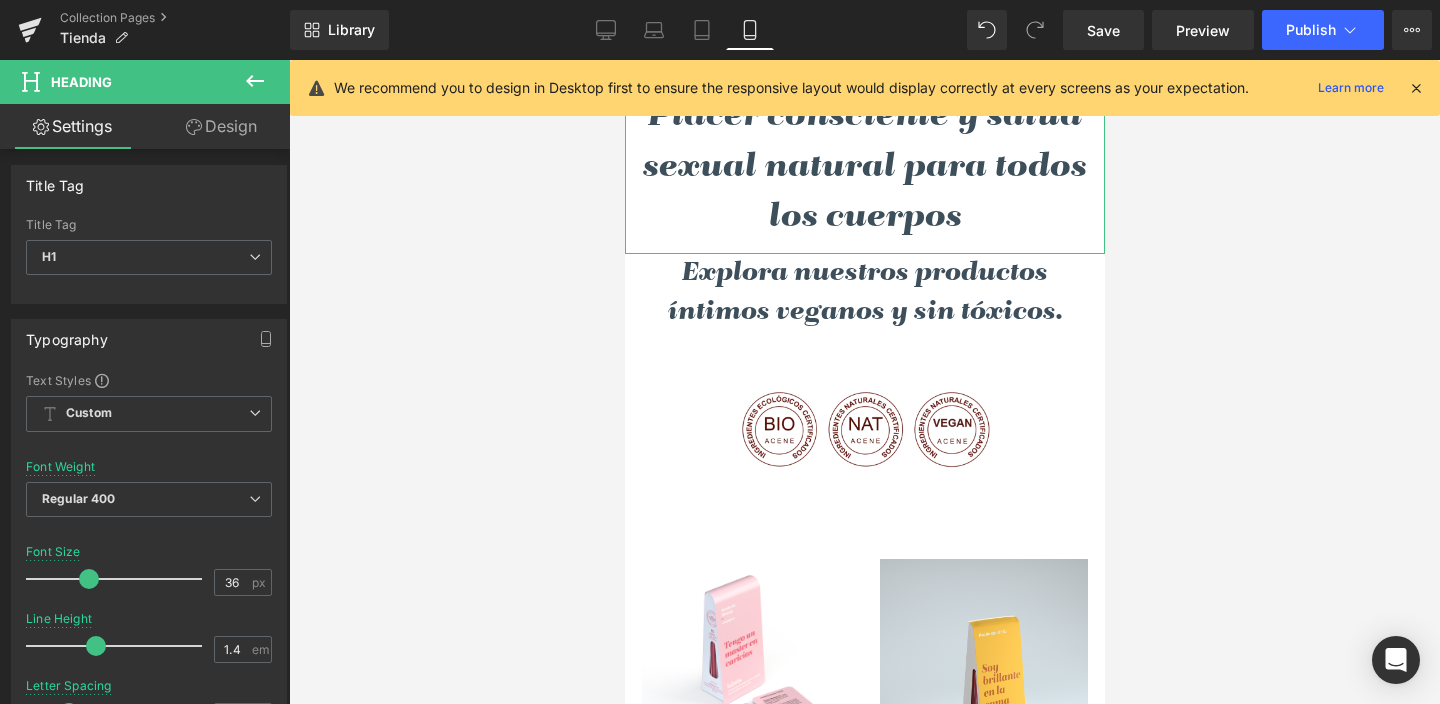 click on "Design" at bounding box center [221, 126] 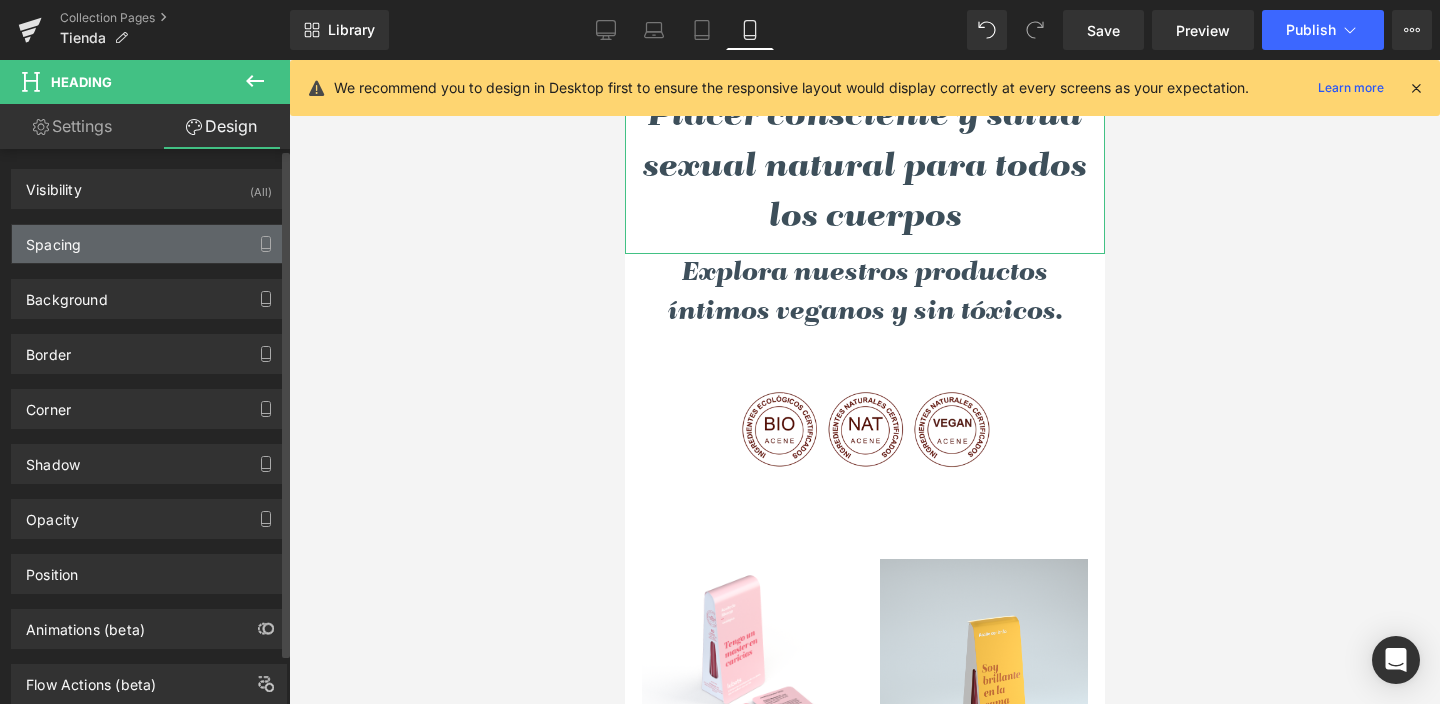 type on "0" 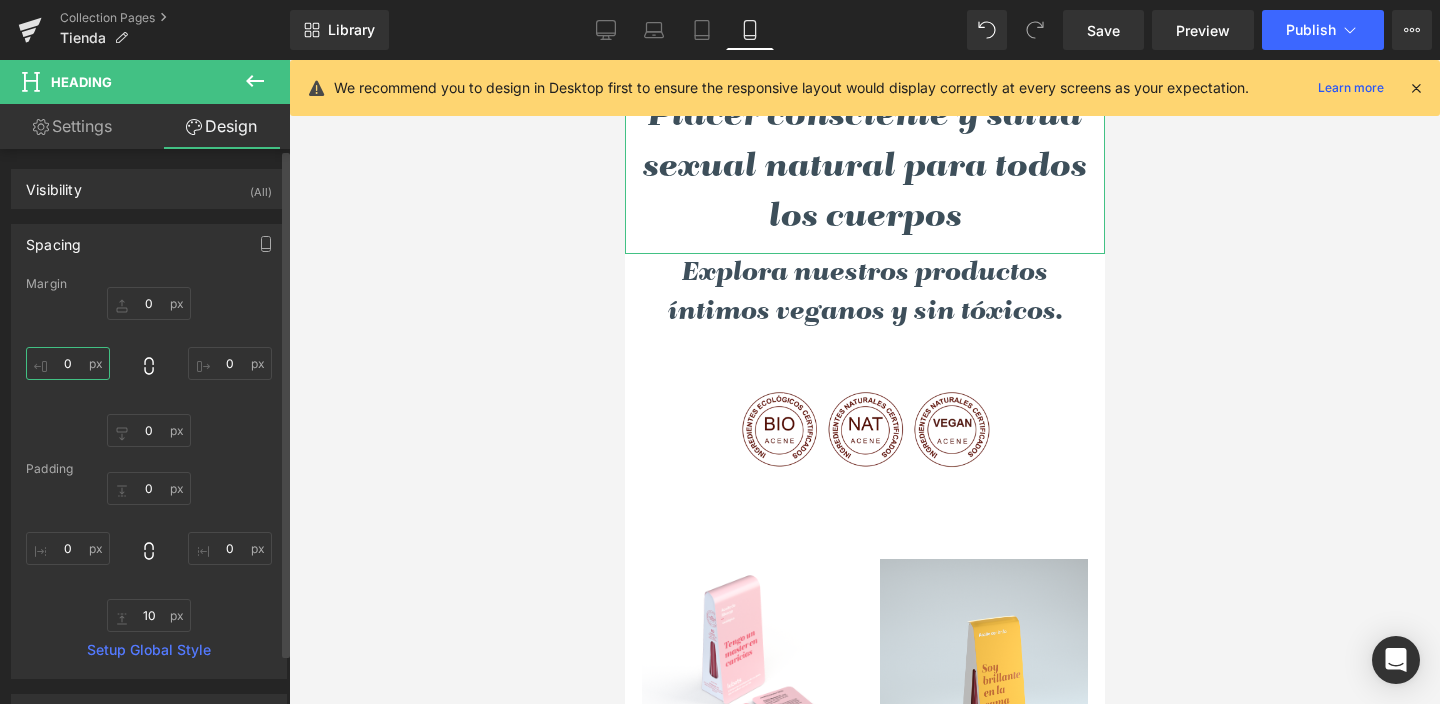 drag, startPoint x: 56, startPoint y: 361, endPoint x: 97, endPoint y: 364, distance: 41.109608 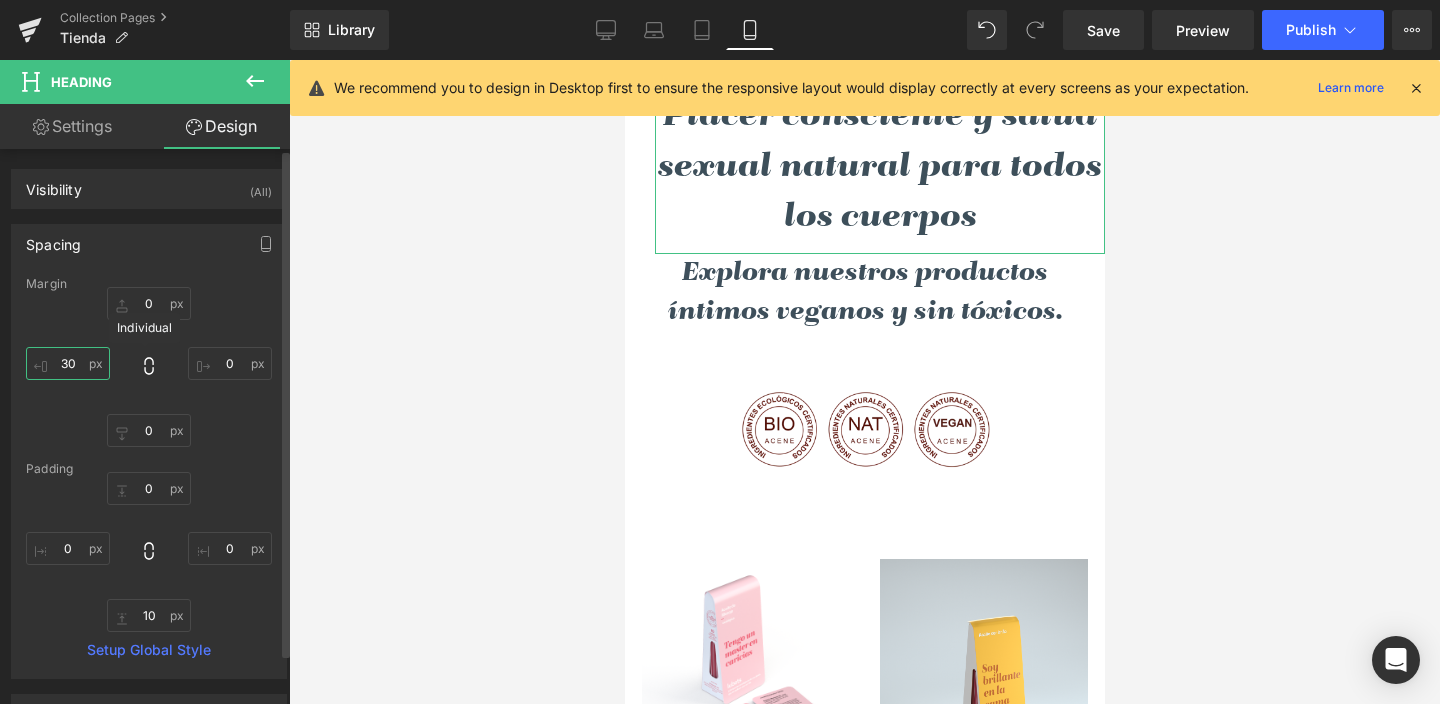 type on "30" 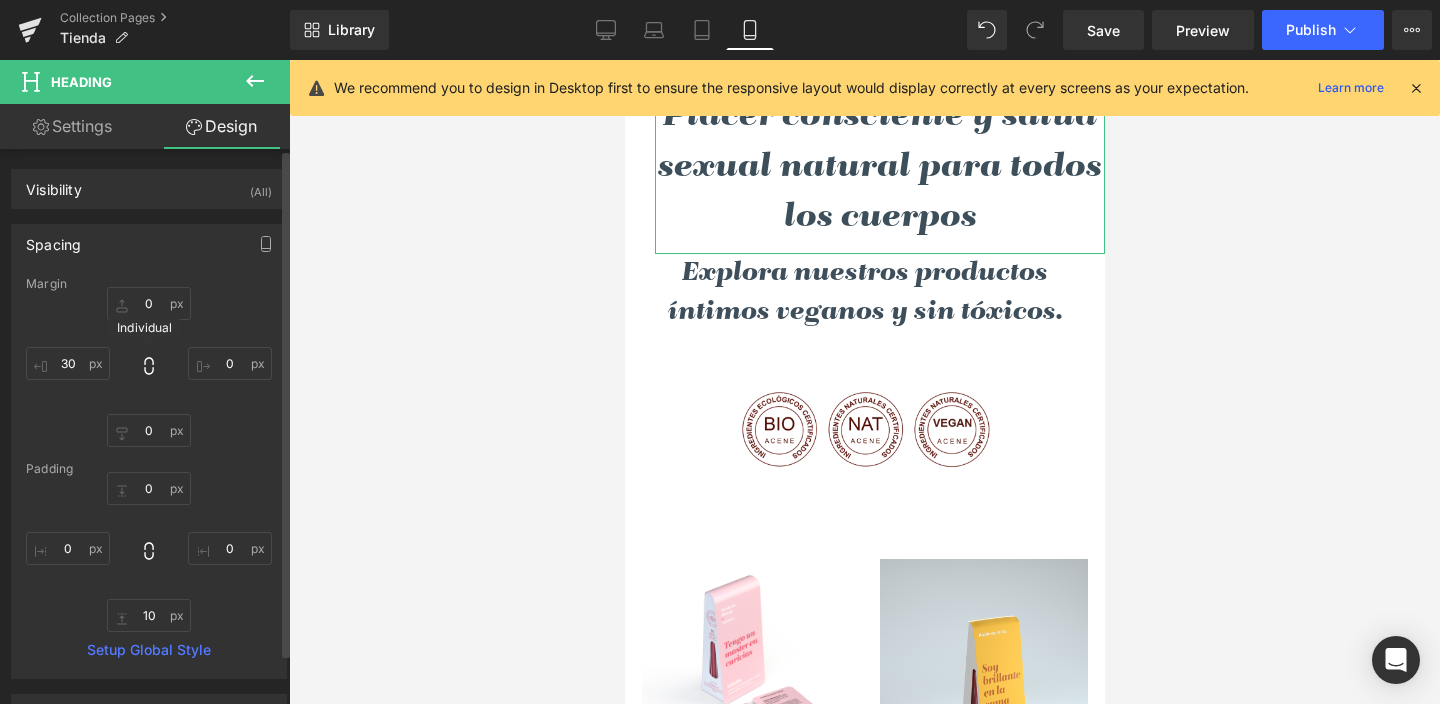 click 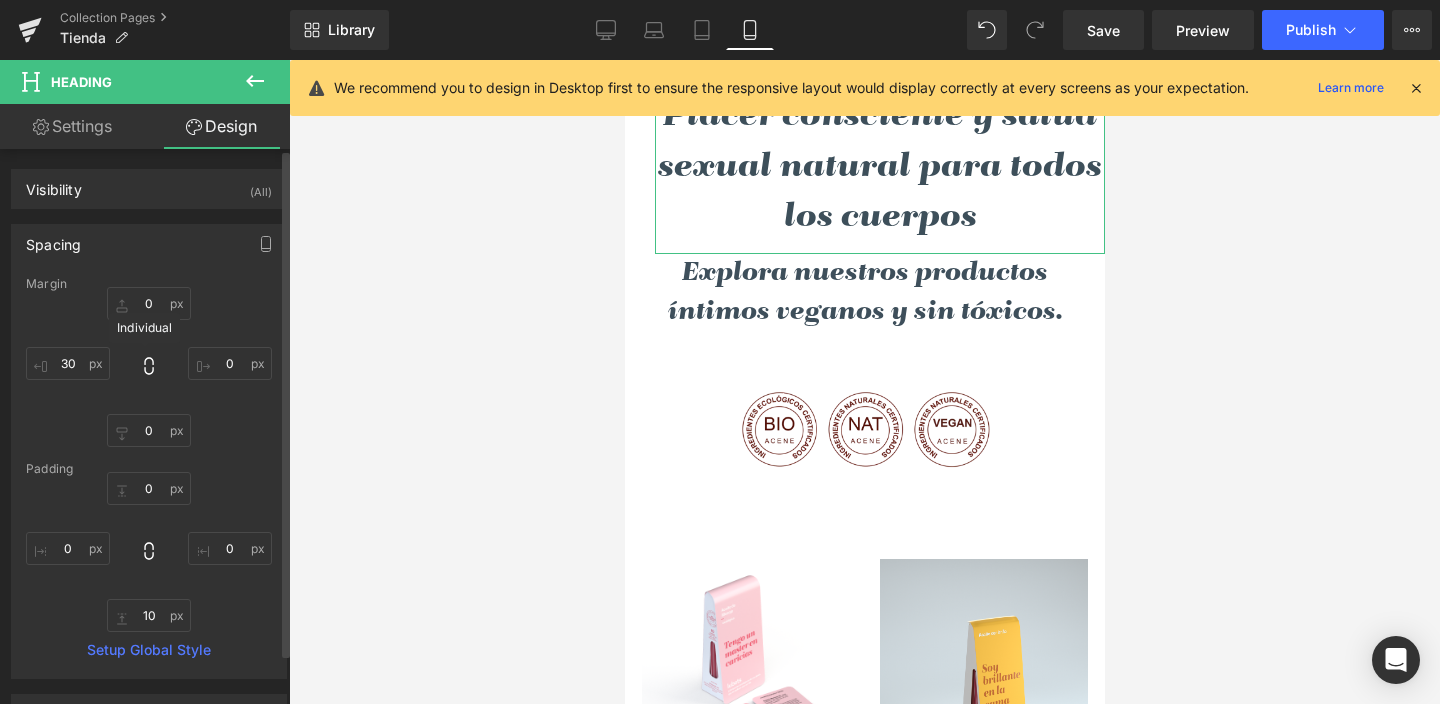 type on "30" 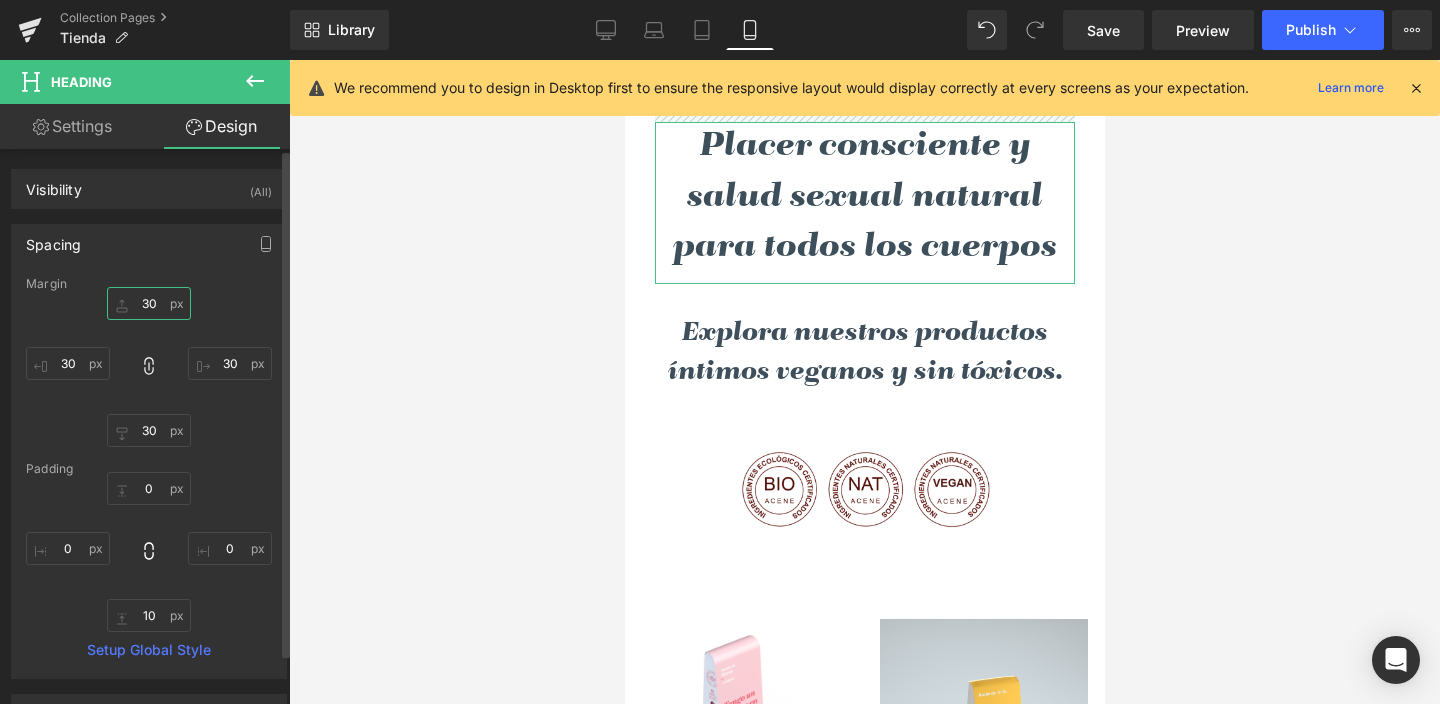 drag, startPoint x: 132, startPoint y: 304, endPoint x: 165, endPoint y: 304, distance: 33 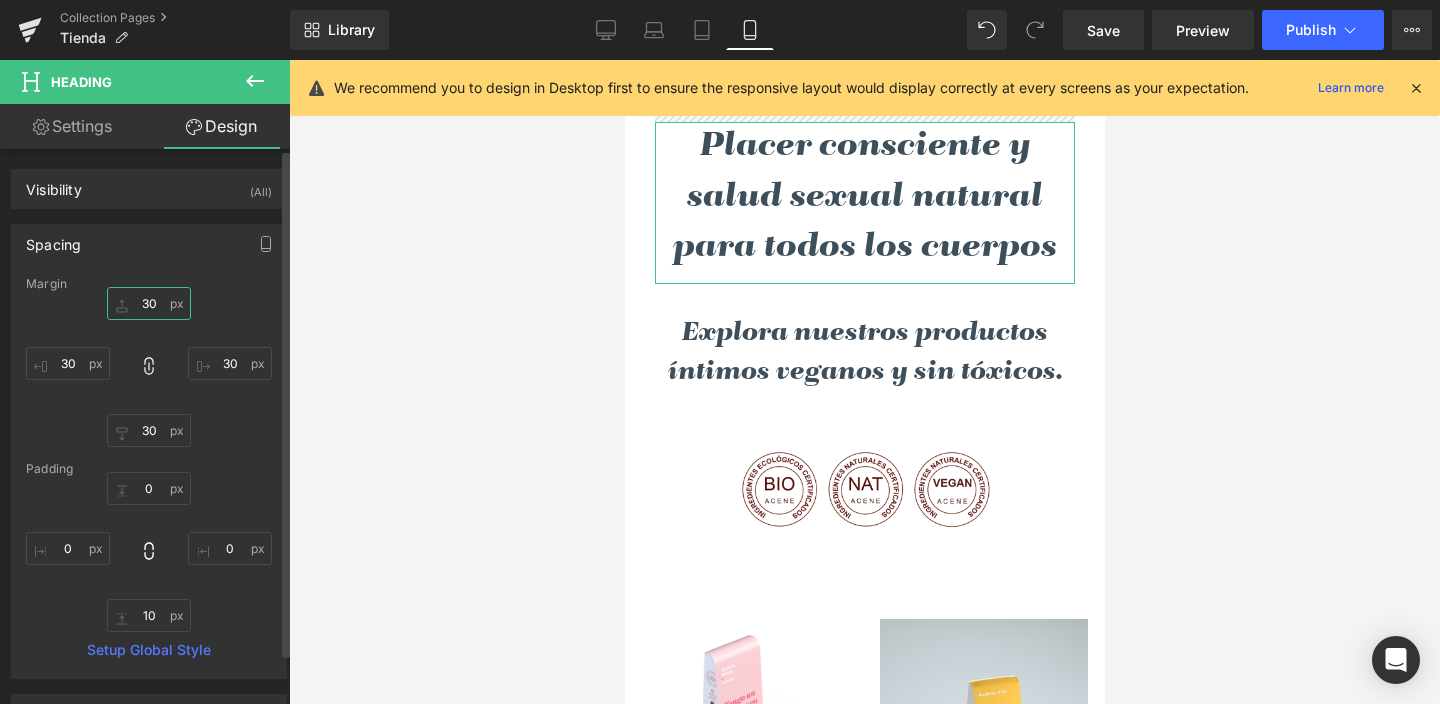 click on "30" at bounding box center [149, 303] 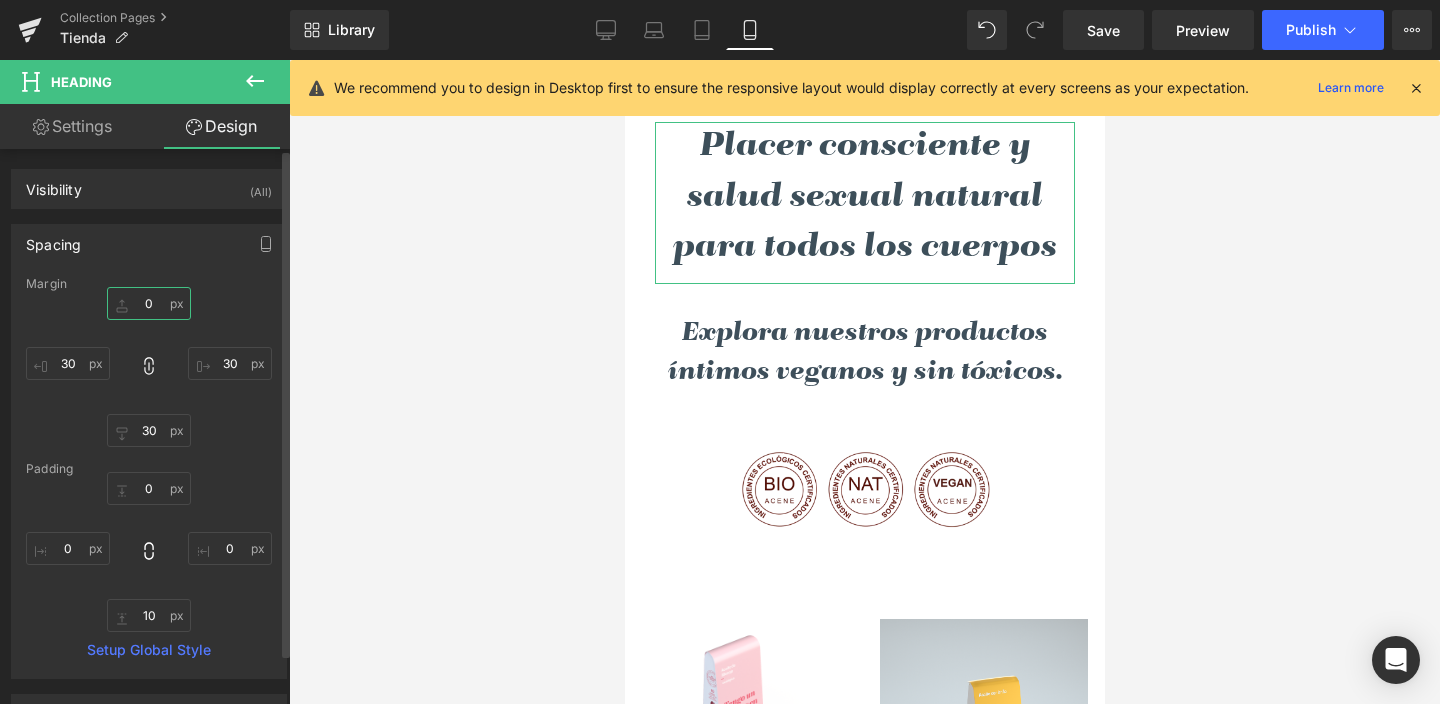 type on "0" 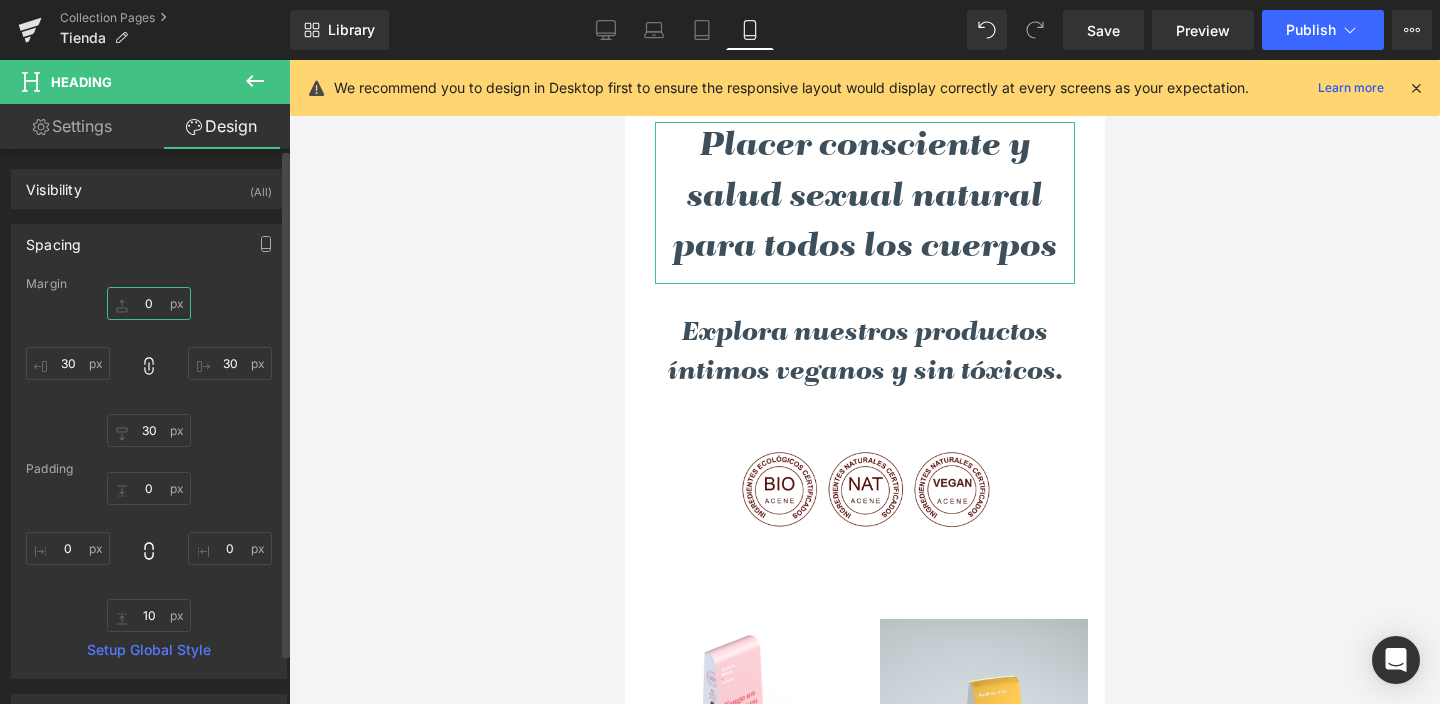 type on "0" 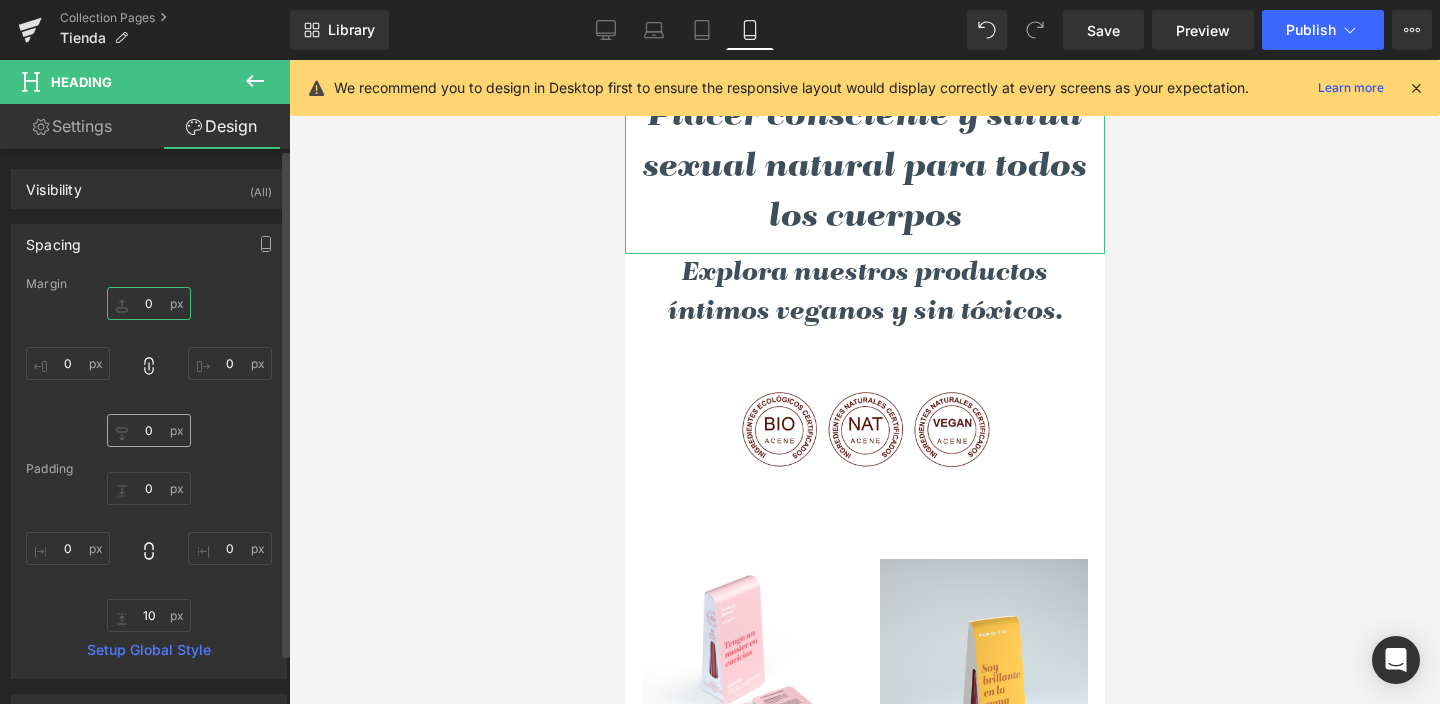 type on "0" 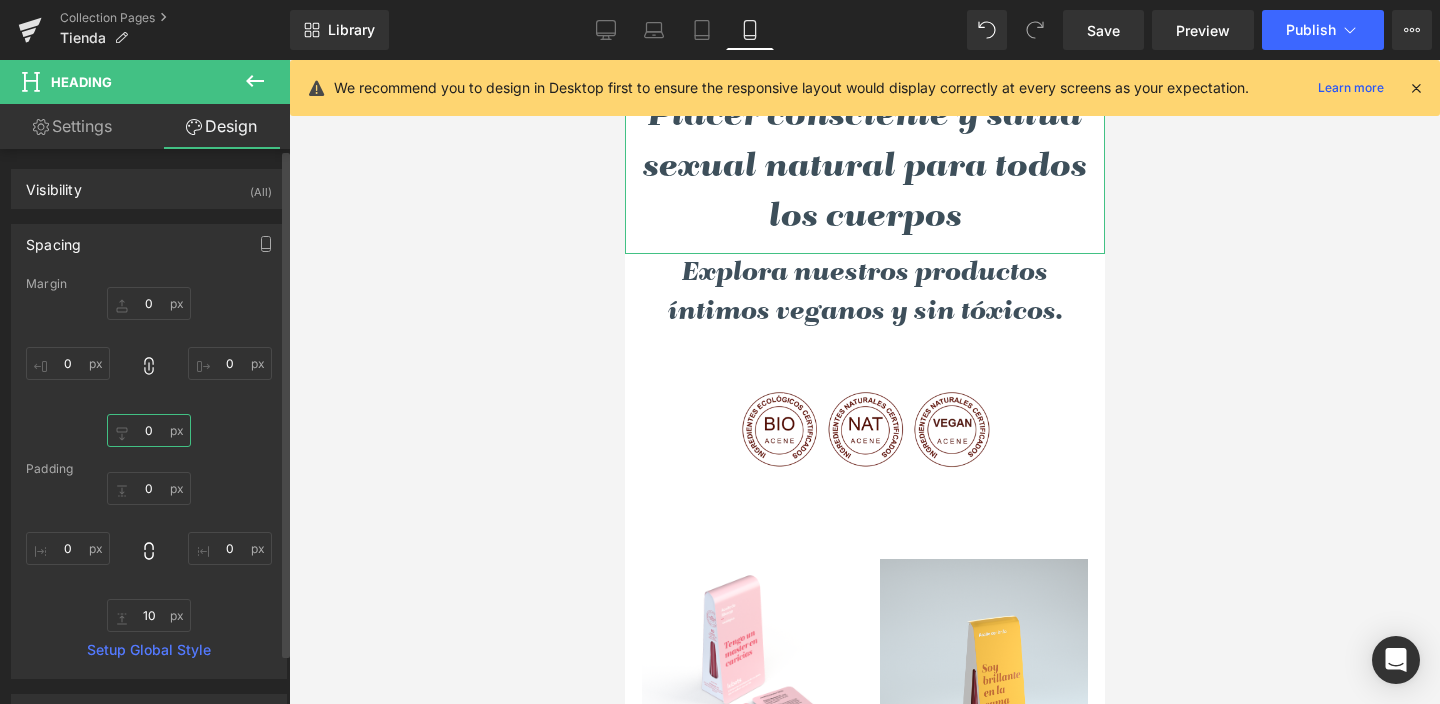 drag, startPoint x: 138, startPoint y: 427, endPoint x: 186, endPoint y: 423, distance: 48.166378 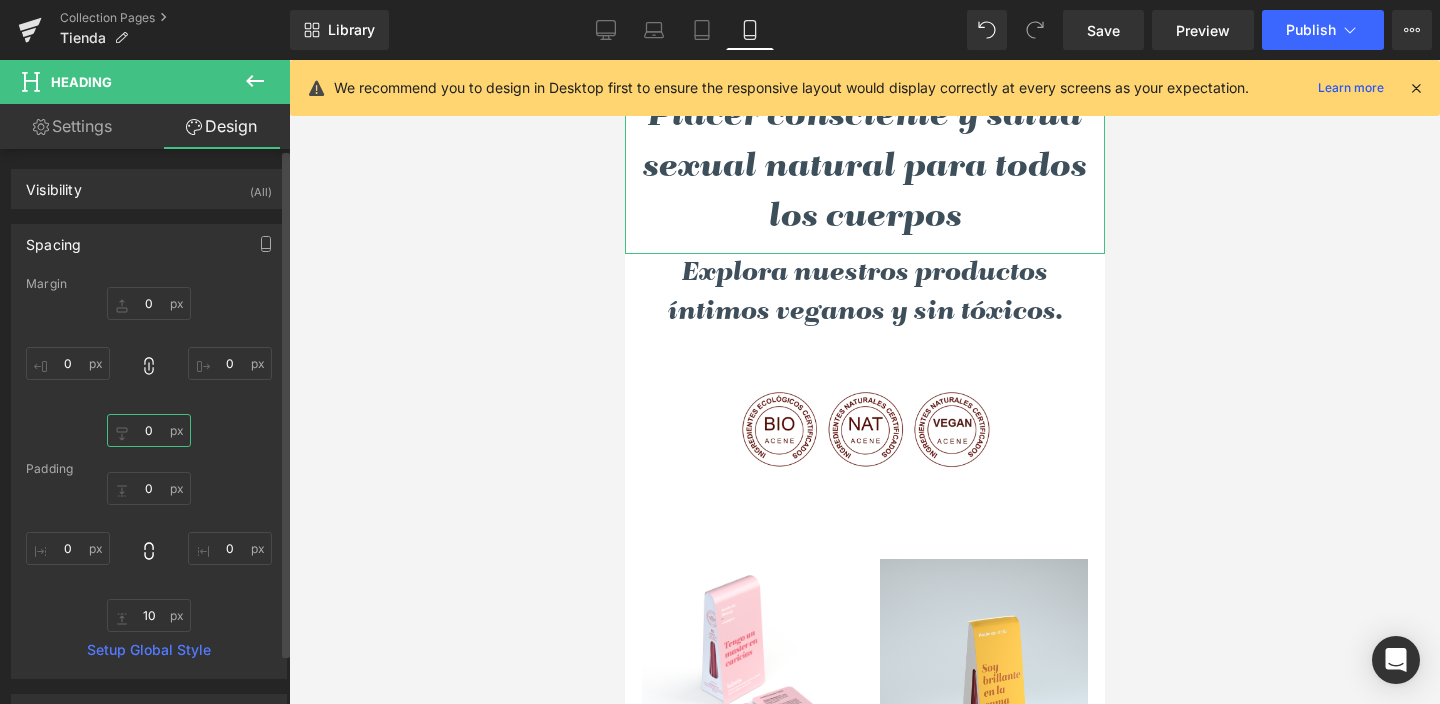 click on "0" at bounding box center [149, 430] 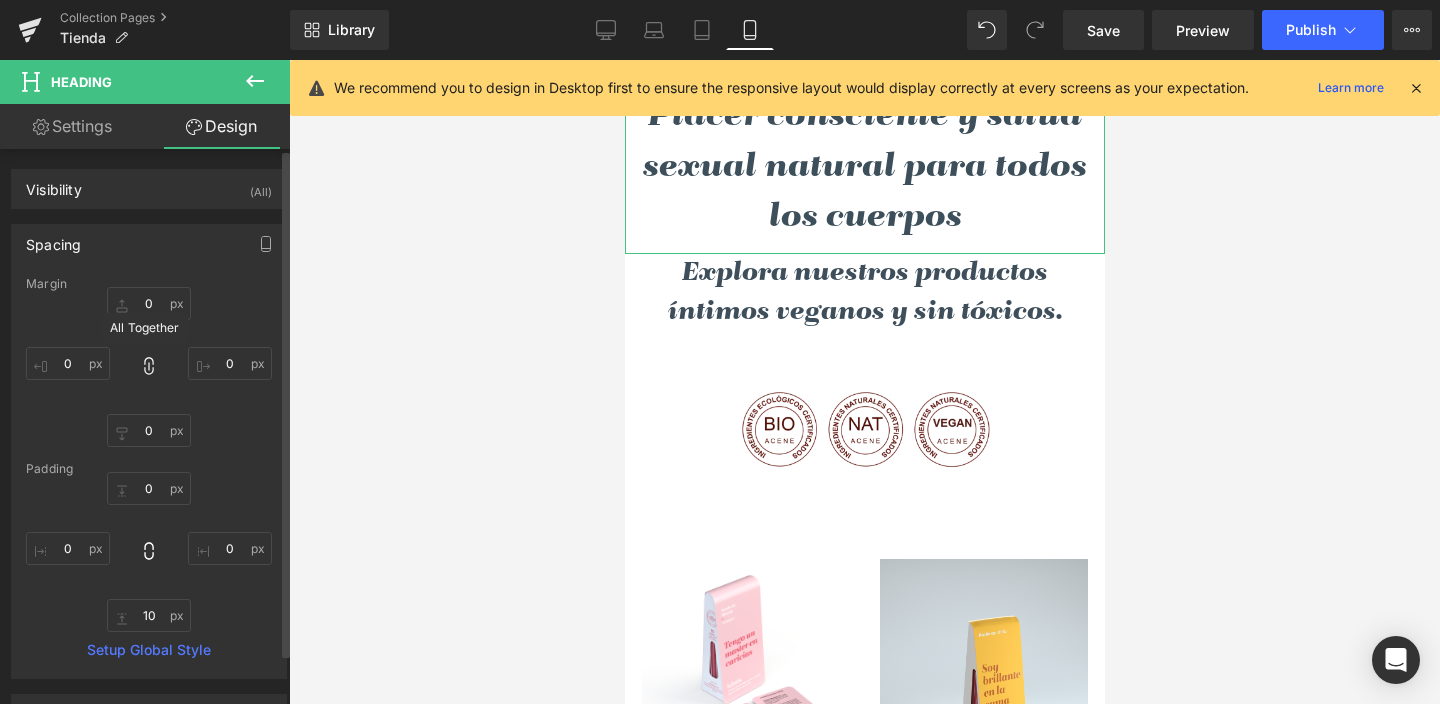 click 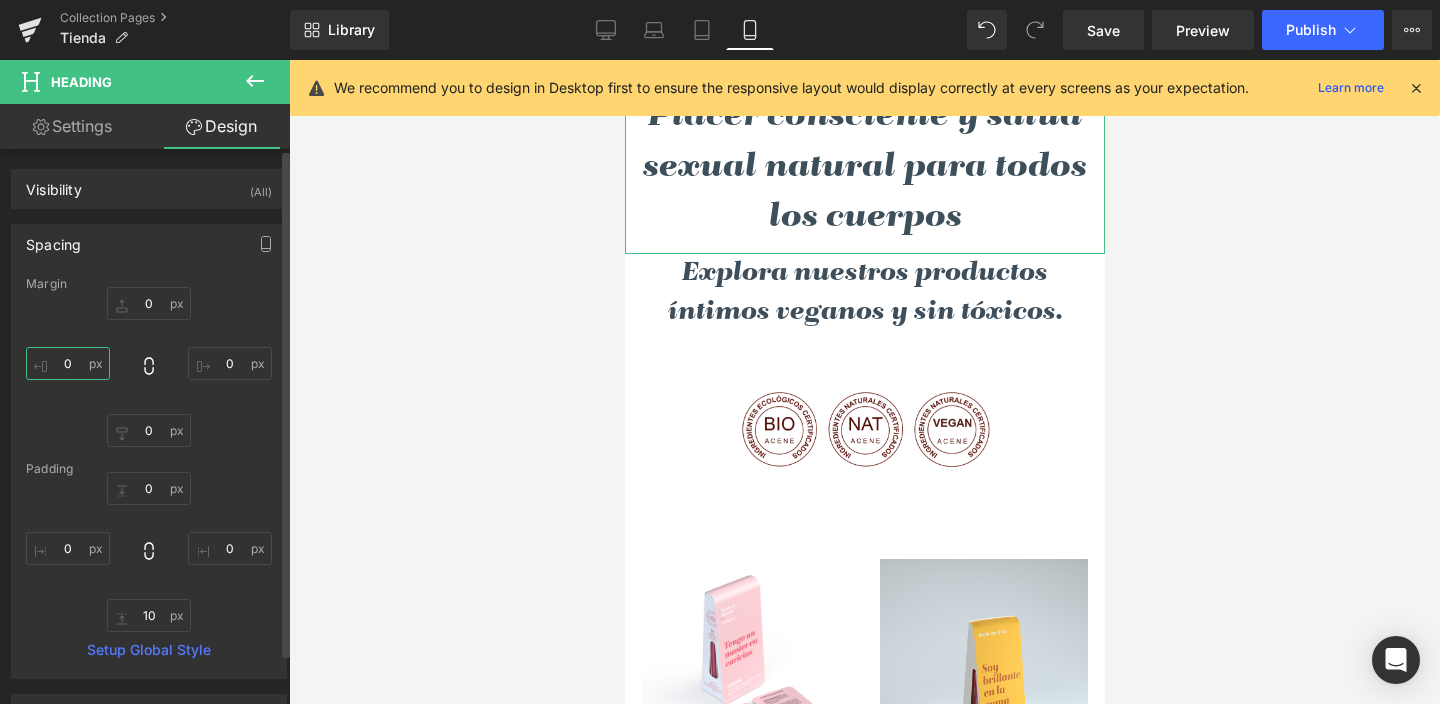 click on "0" at bounding box center [68, 363] 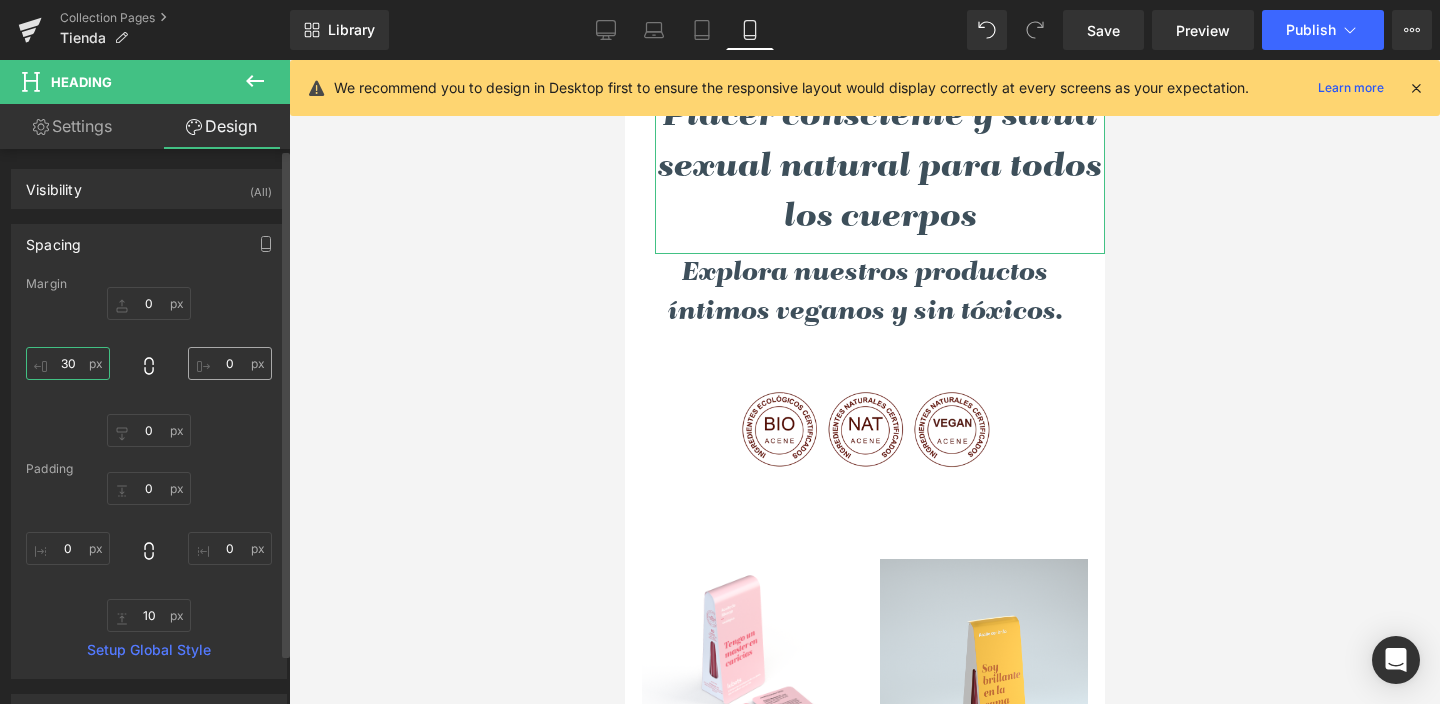 type on "30" 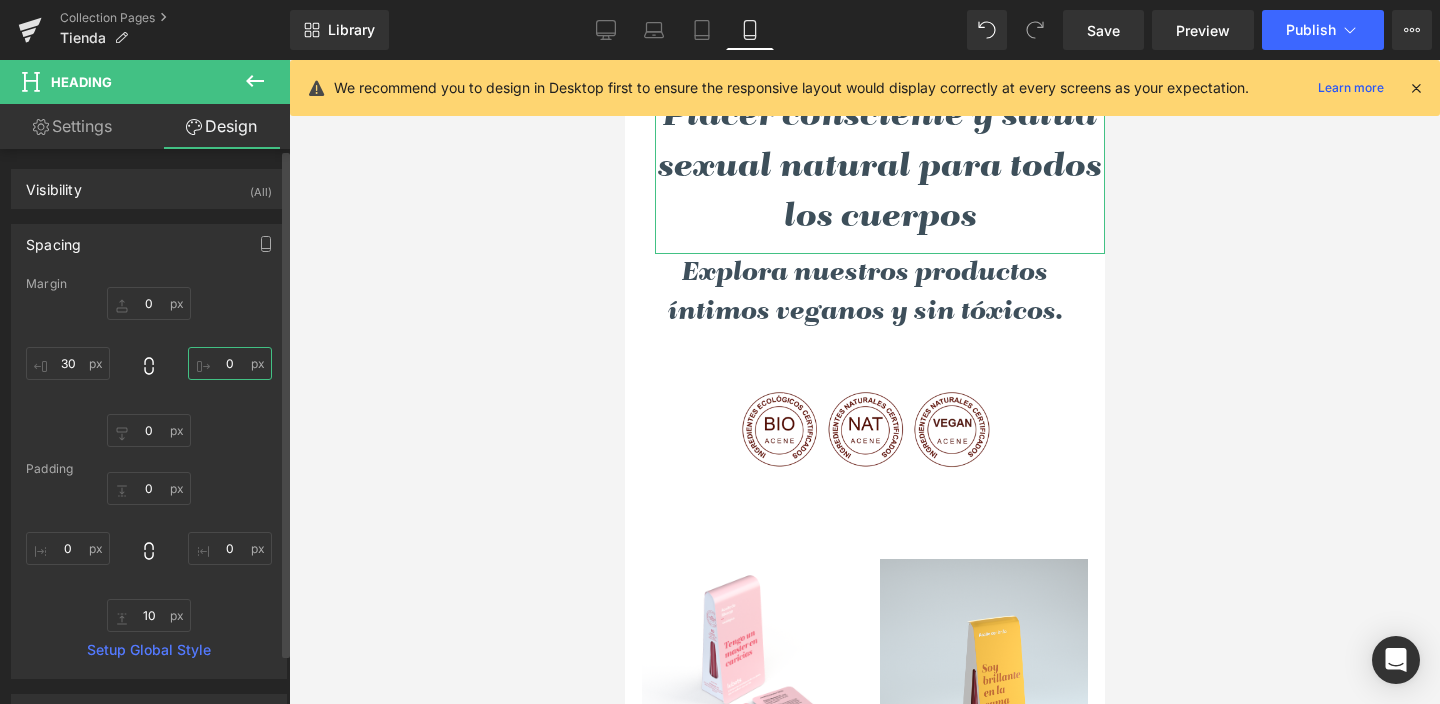 click on "0" at bounding box center [230, 363] 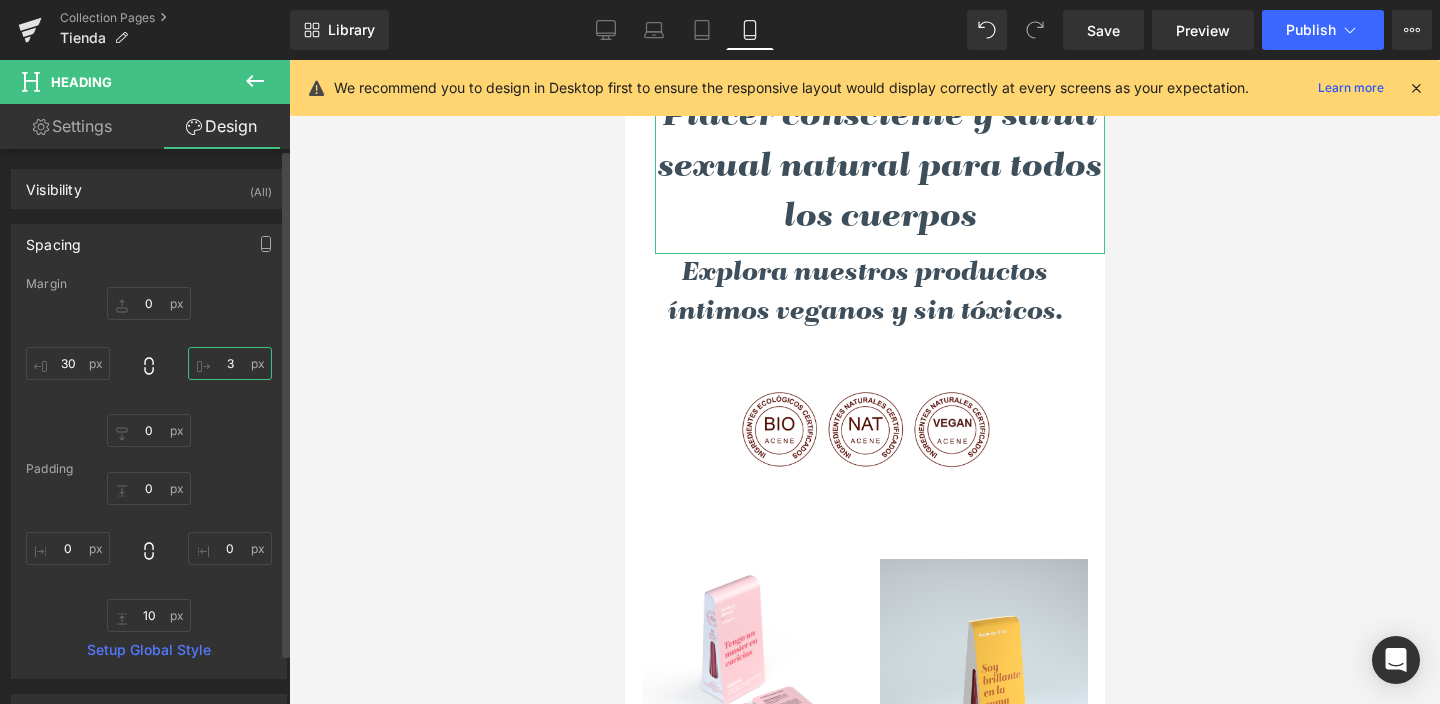 type on "30" 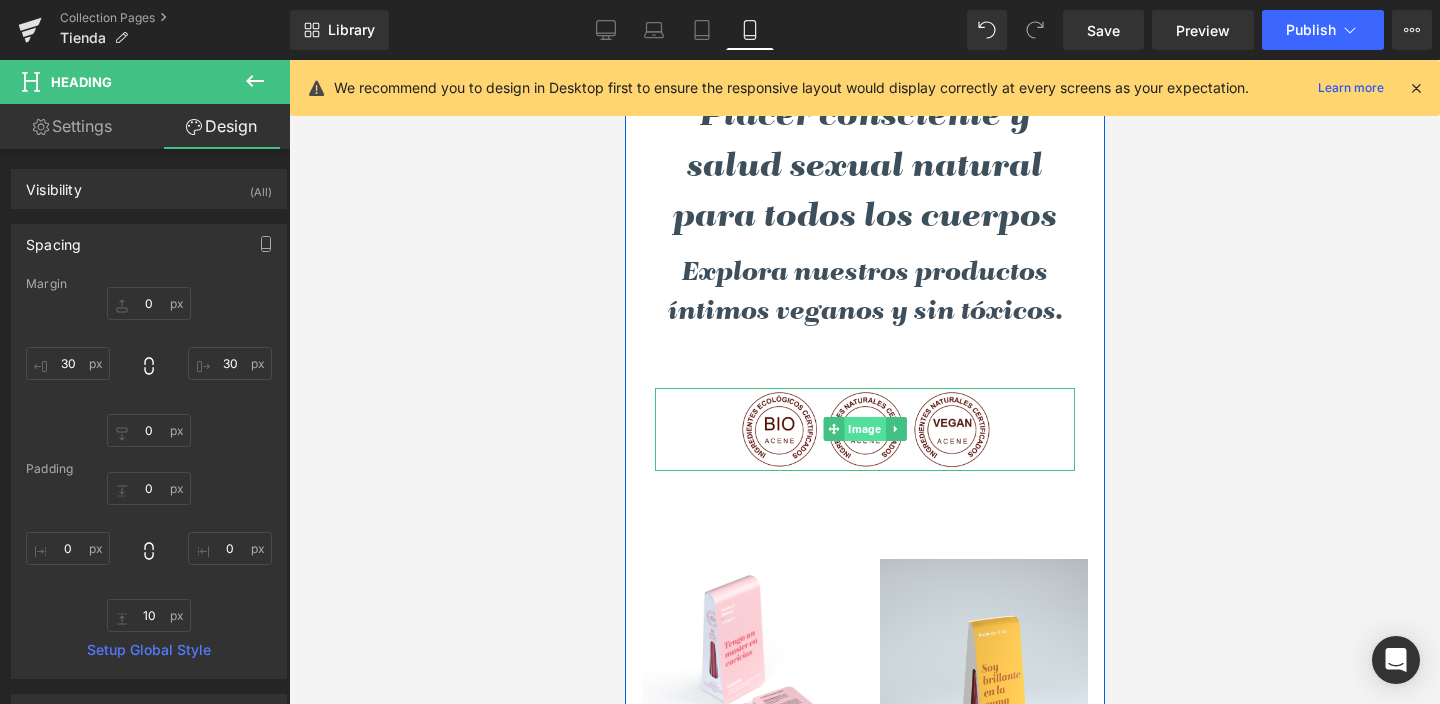 click on "Image" at bounding box center (863, 429) 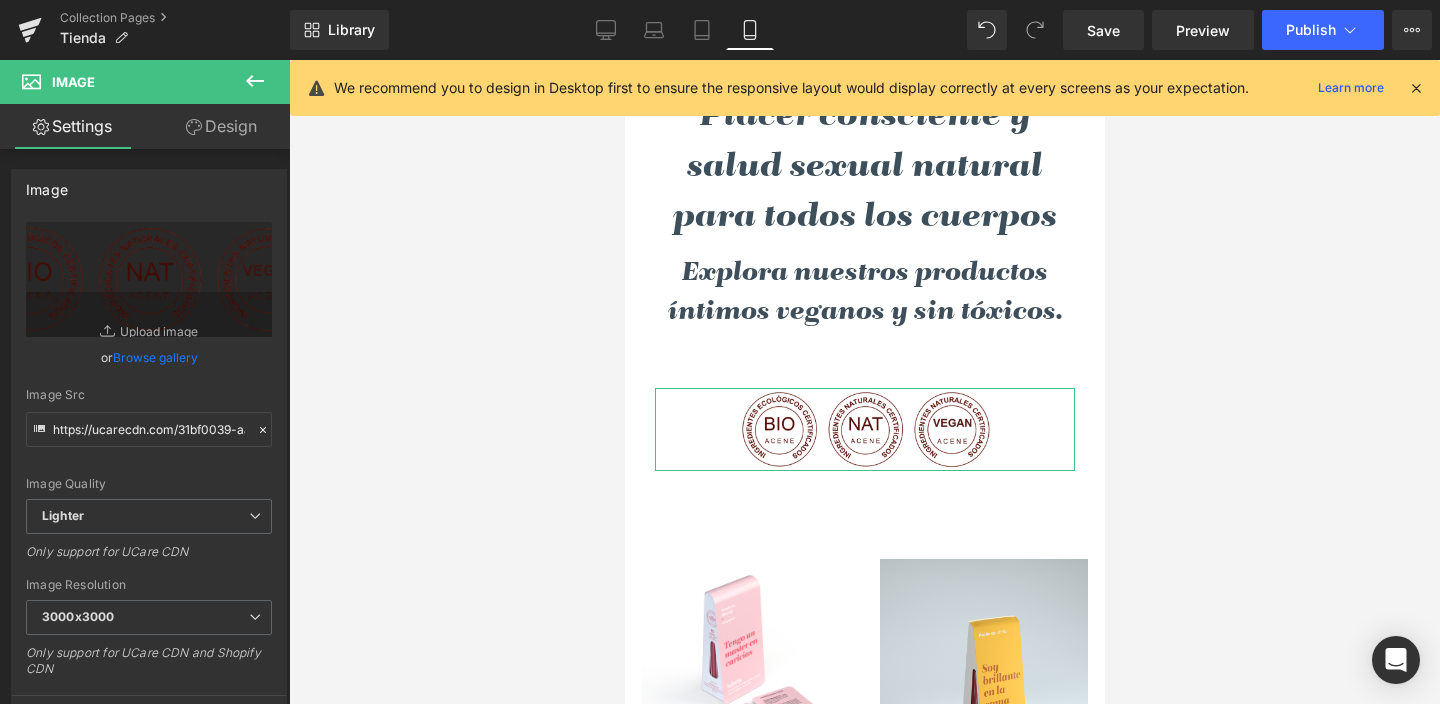 click on "Design" at bounding box center (221, 126) 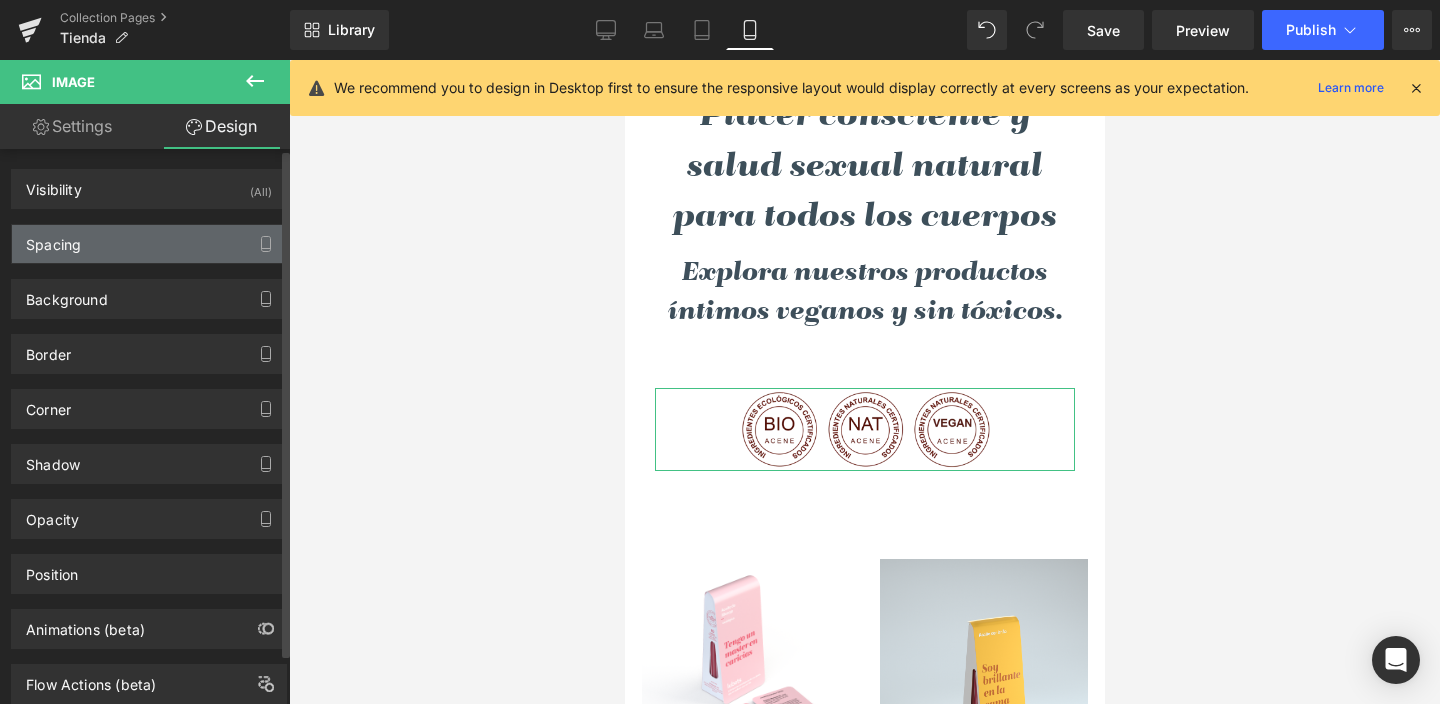 type on "30" 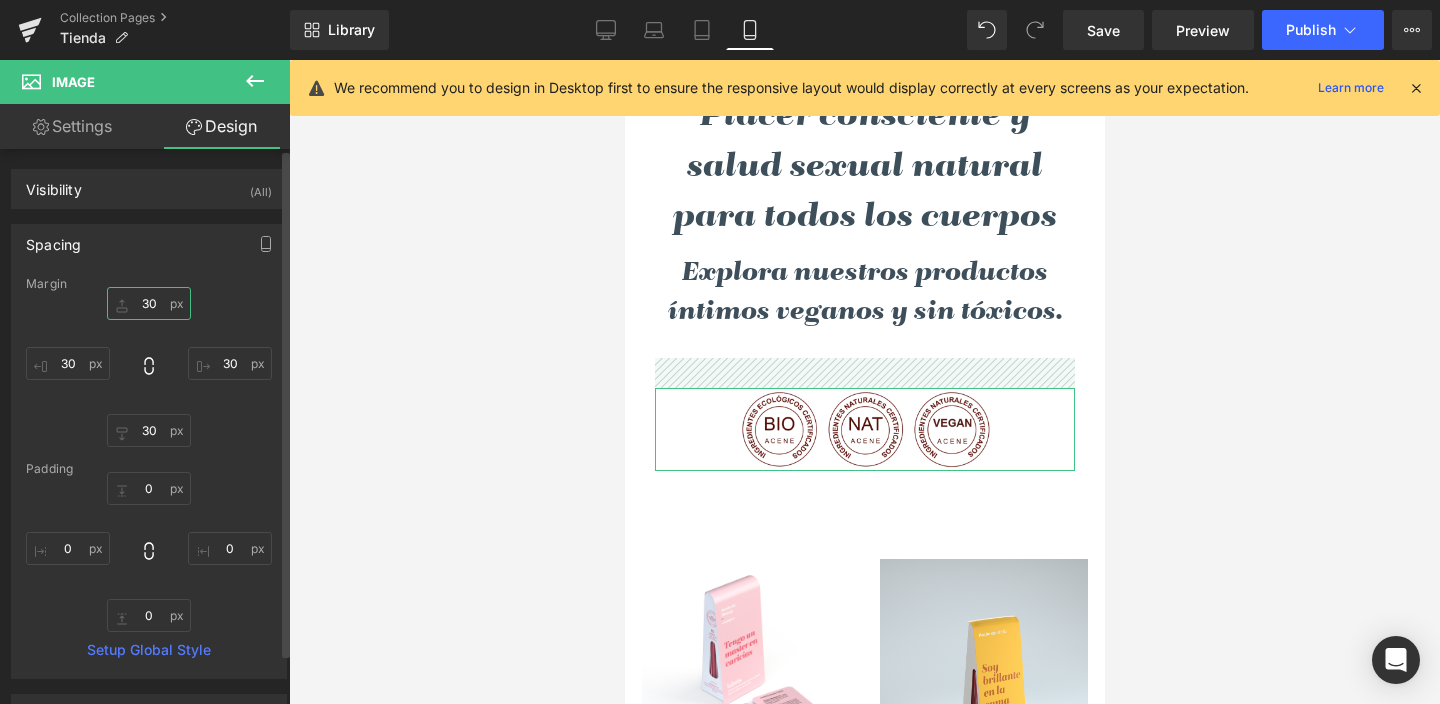 drag, startPoint x: 137, startPoint y: 301, endPoint x: 165, endPoint y: 303, distance: 28.071337 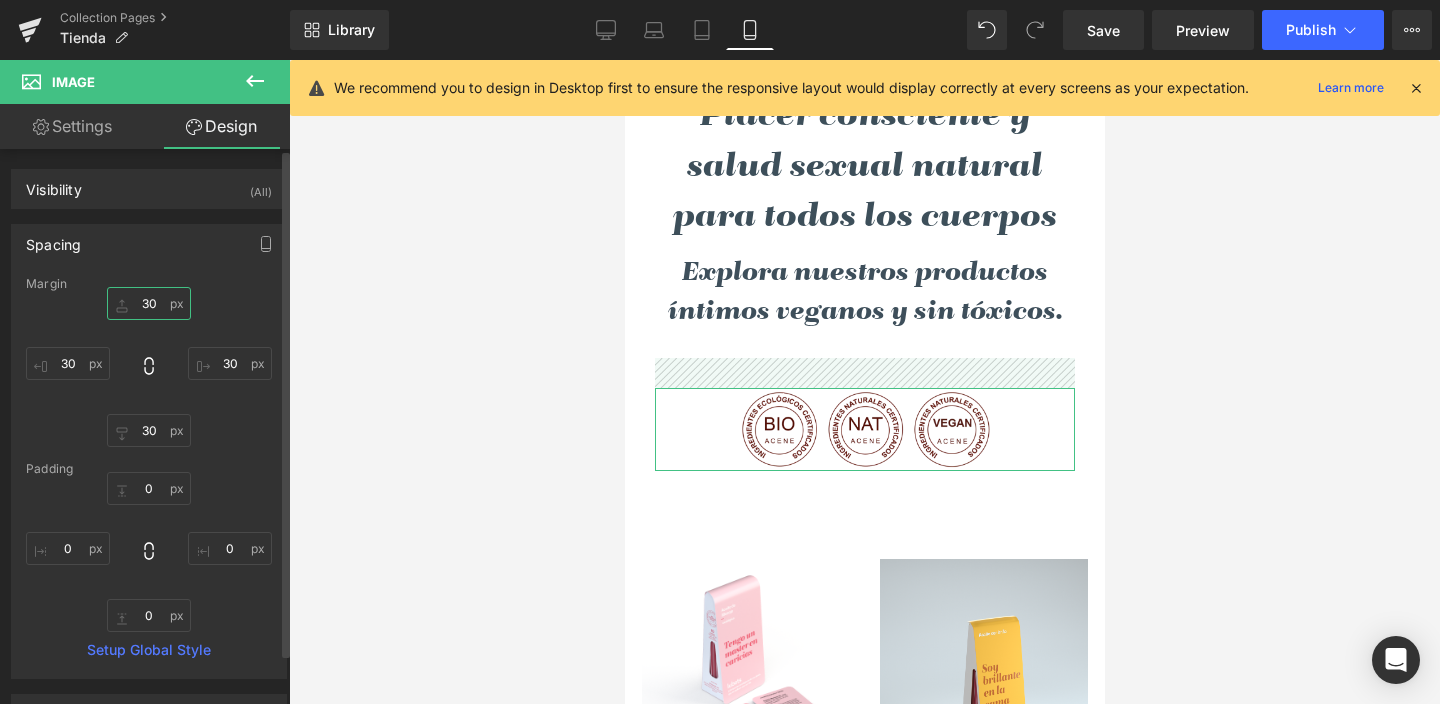 click on "30" at bounding box center [149, 303] 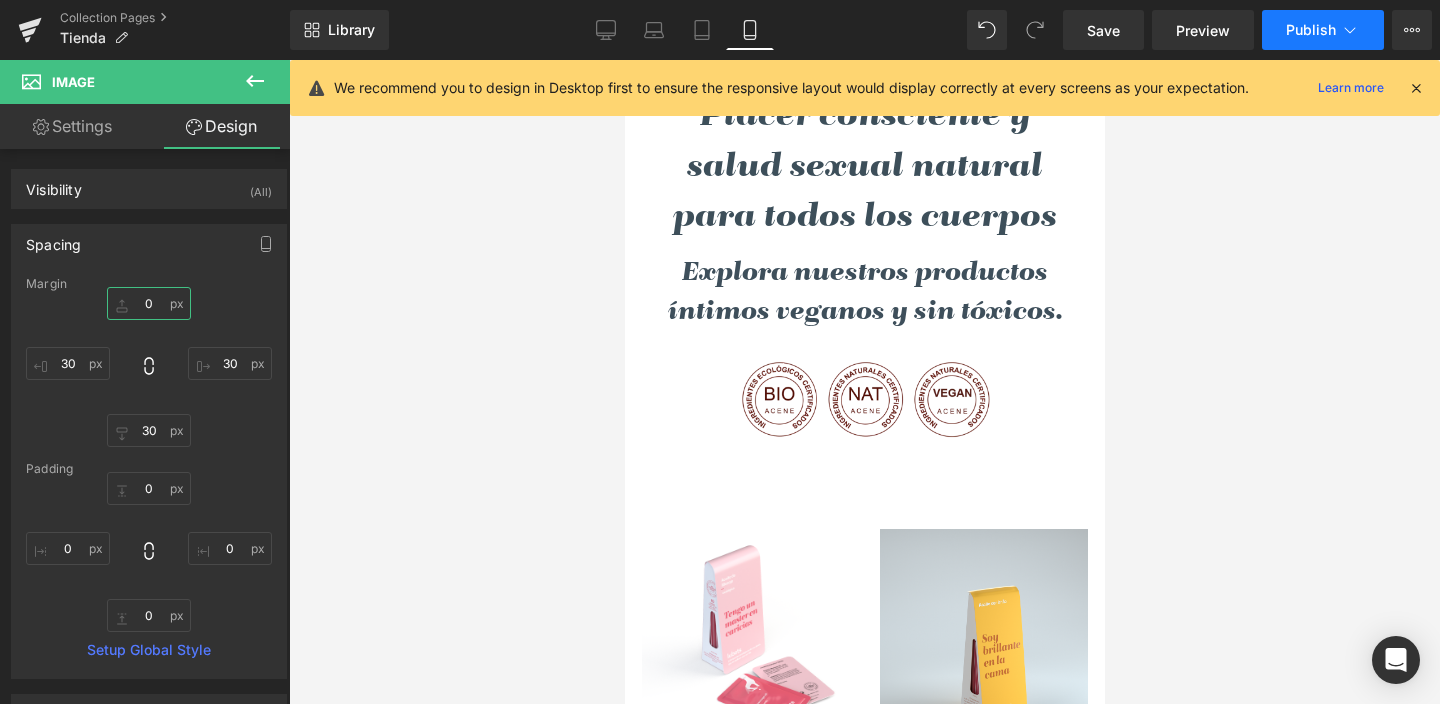 type on "0" 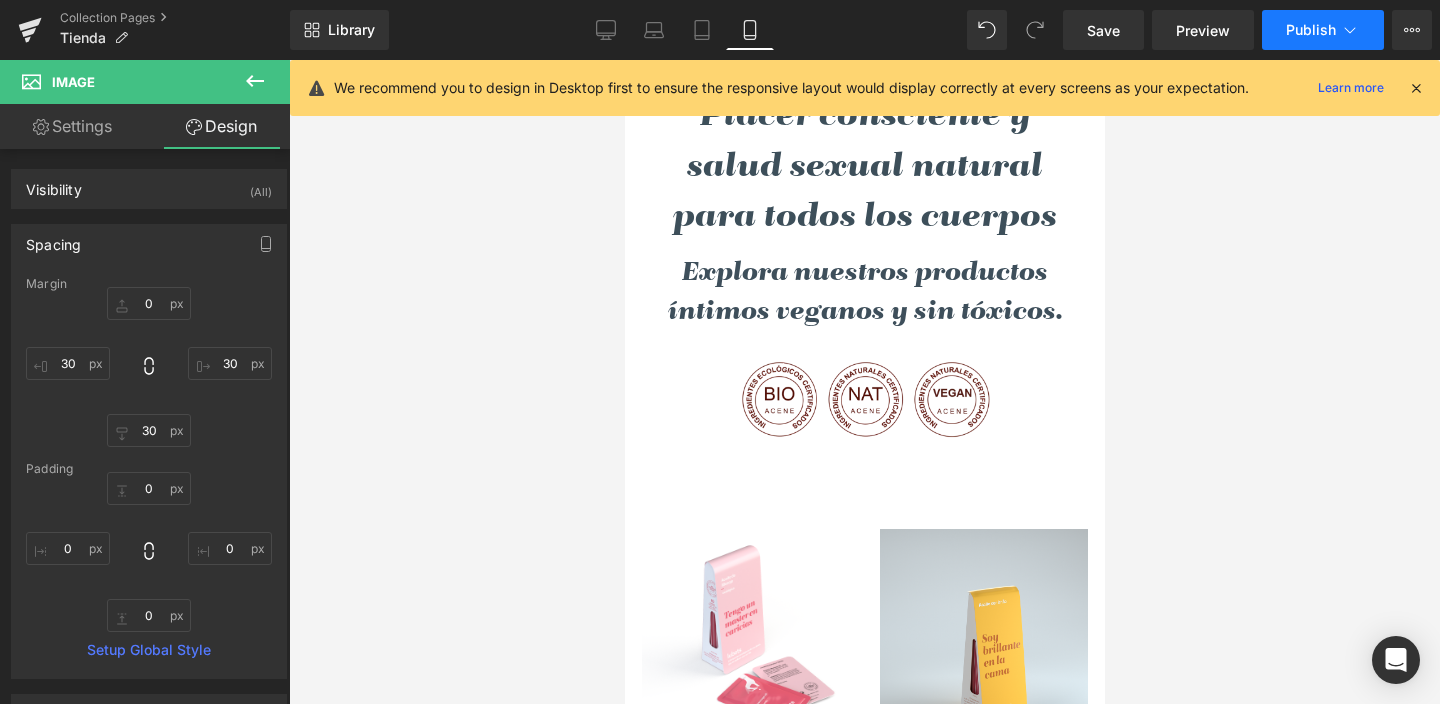 click on "Publish" at bounding box center (1311, 30) 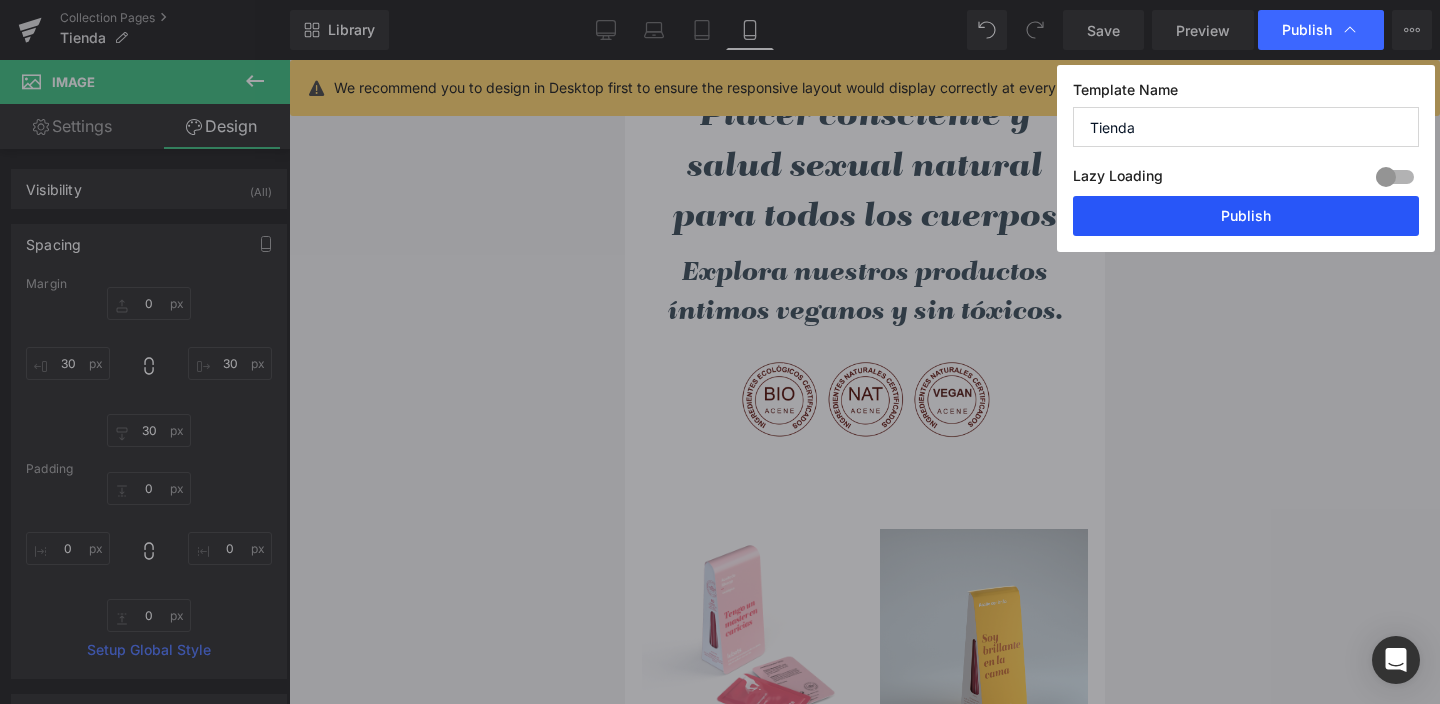 drag, startPoint x: 1232, startPoint y: 210, endPoint x: 303, endPoint y: 146, distance: 931.2019 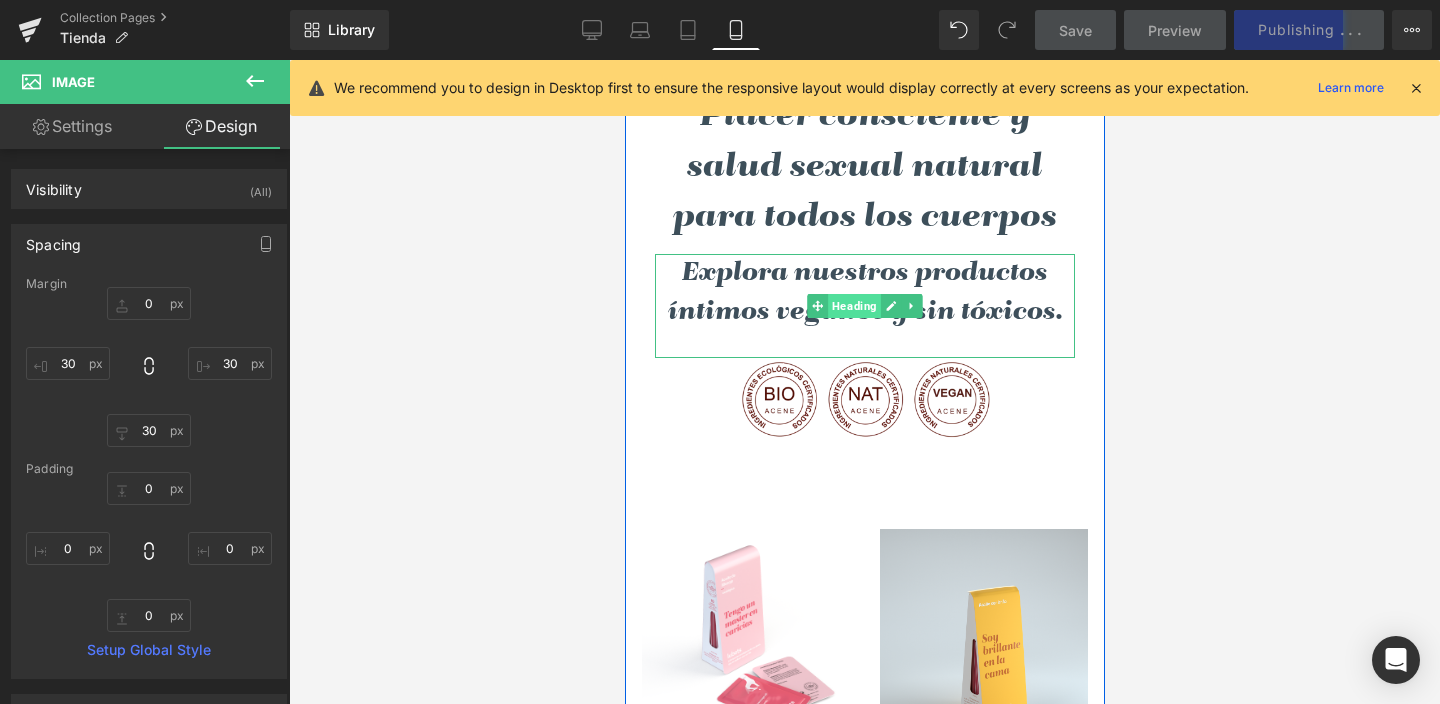click on "Heading" at bounding box center (853, 306) 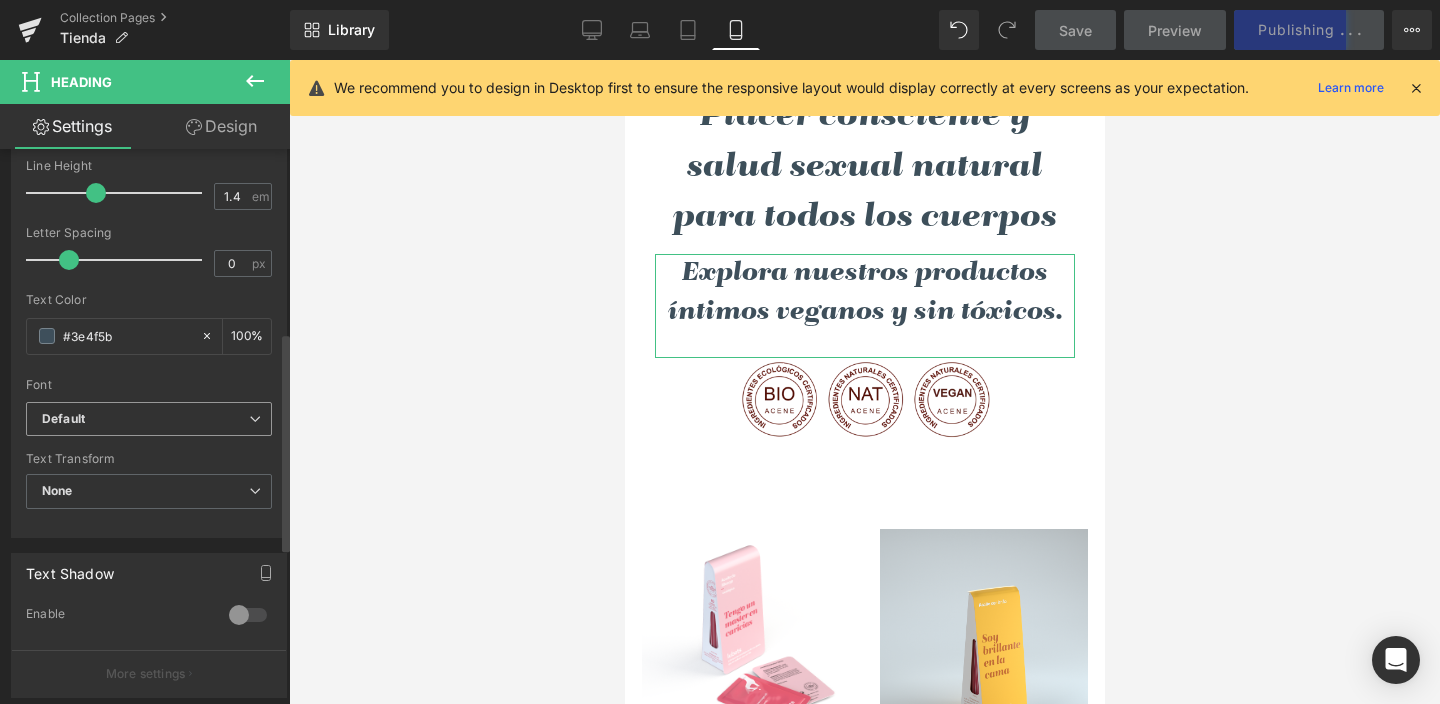 scroll, scrollTop: 465, scrollLeft: 0, axis: vertical 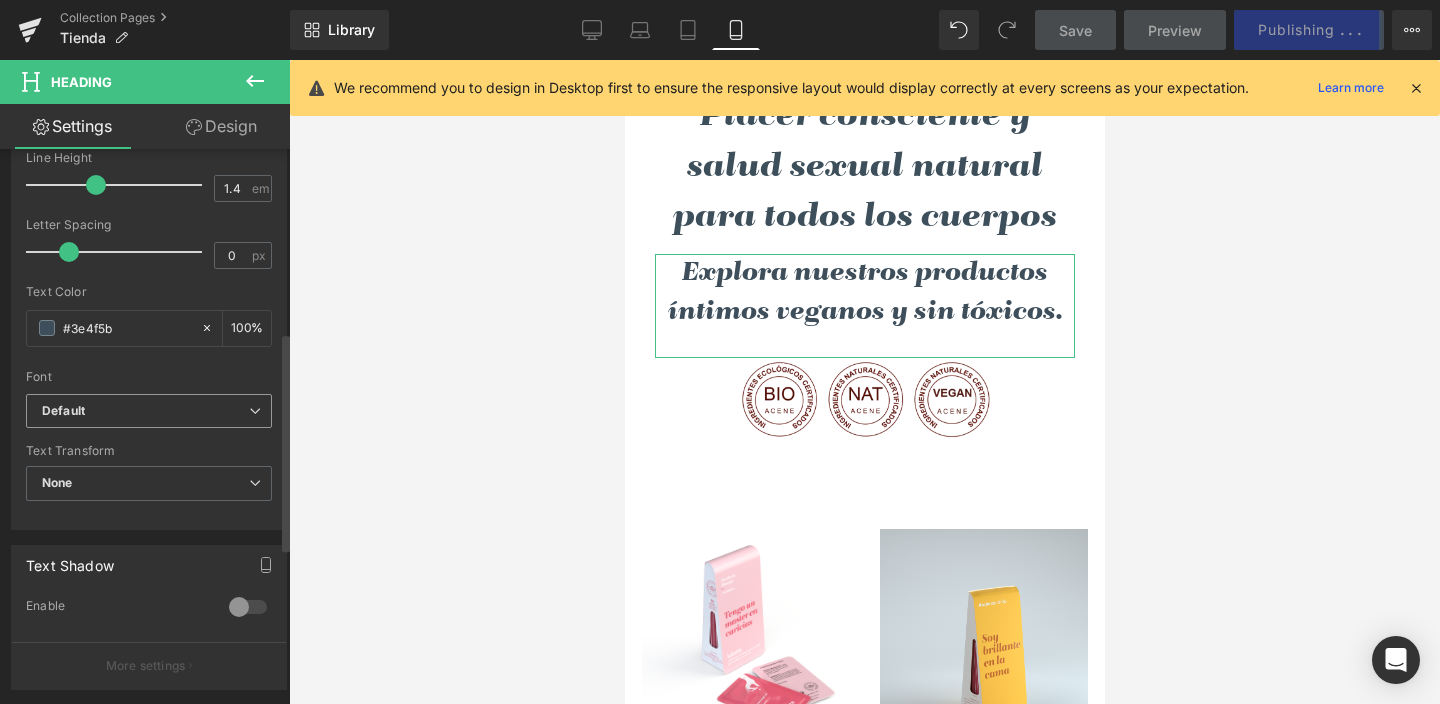 click on "Default" at bounding box center (63, 411) 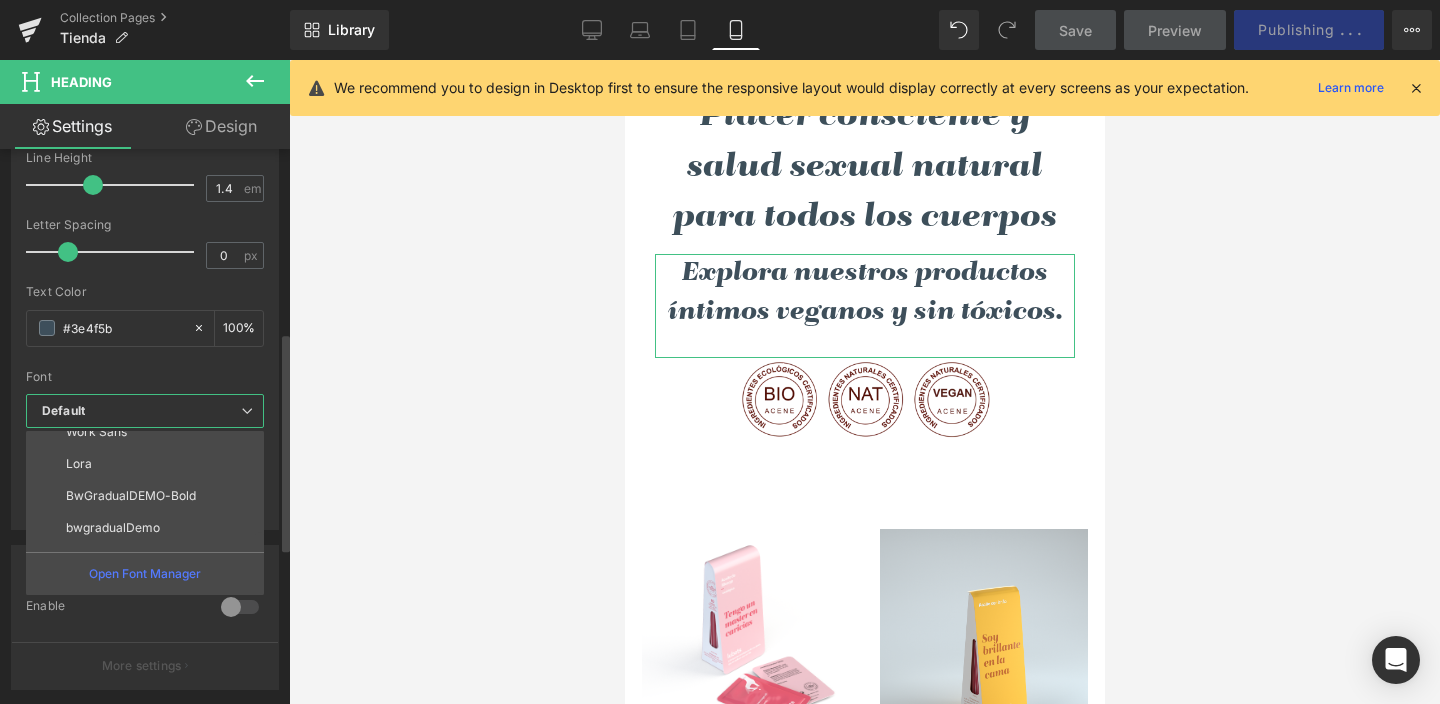 scroll, scrollTop: 200, scrollLeft: 0, axis: vertical 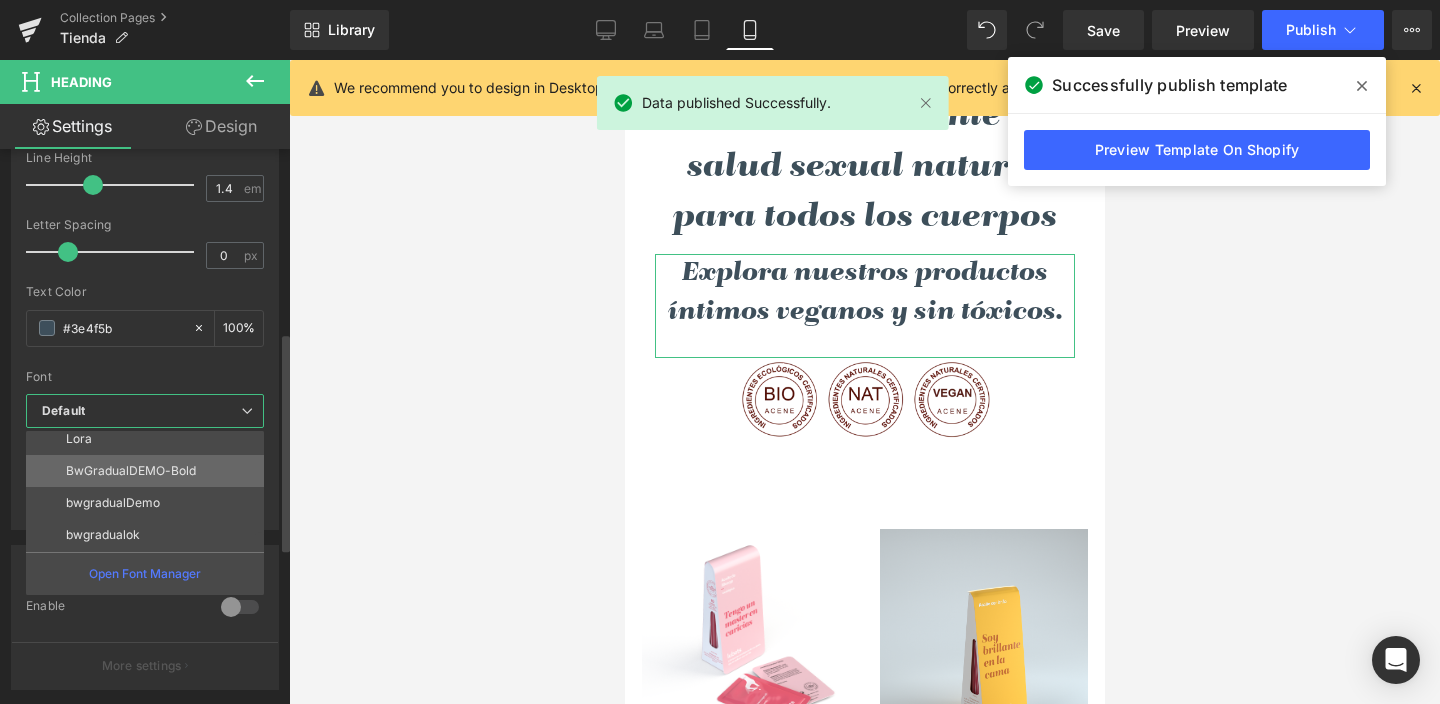 click on "BwGradualDEMO-Bold" at bounding box center [131, 471] 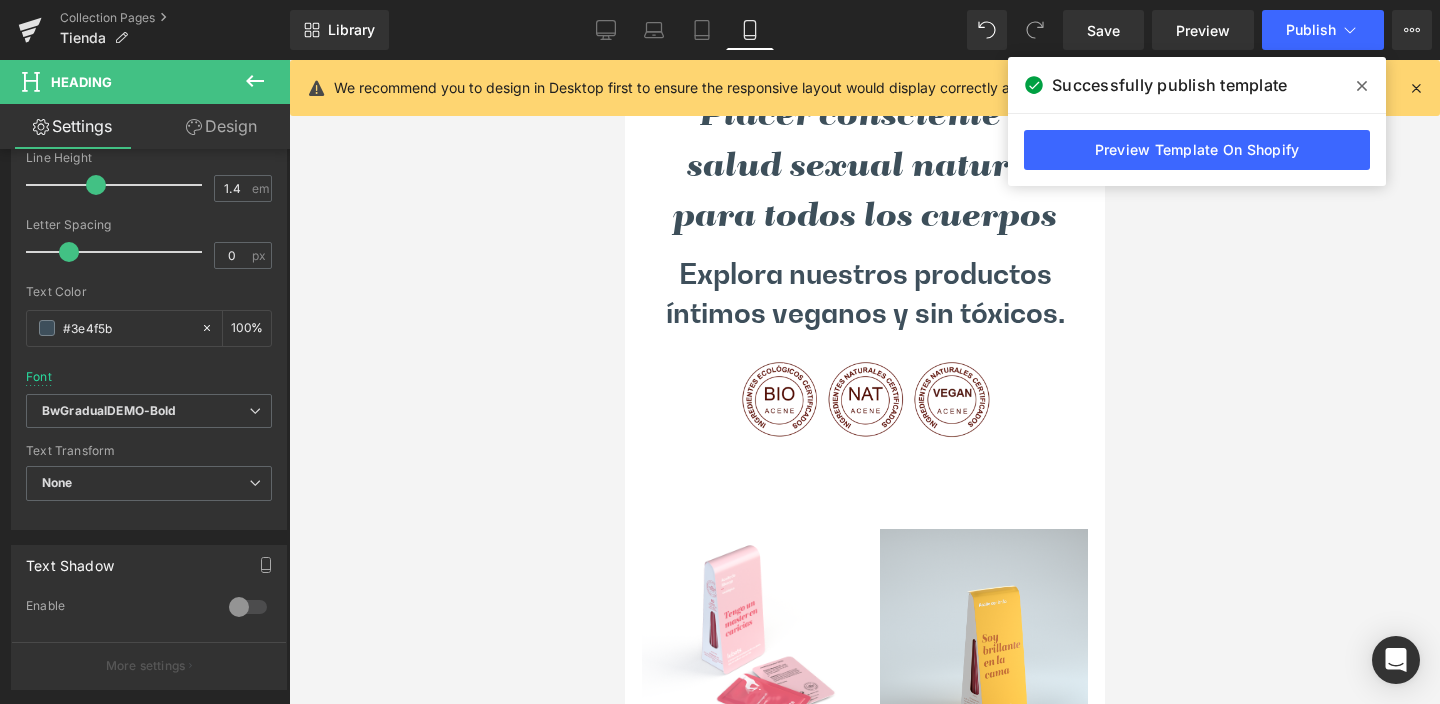 click at bounding box center [864, 382] 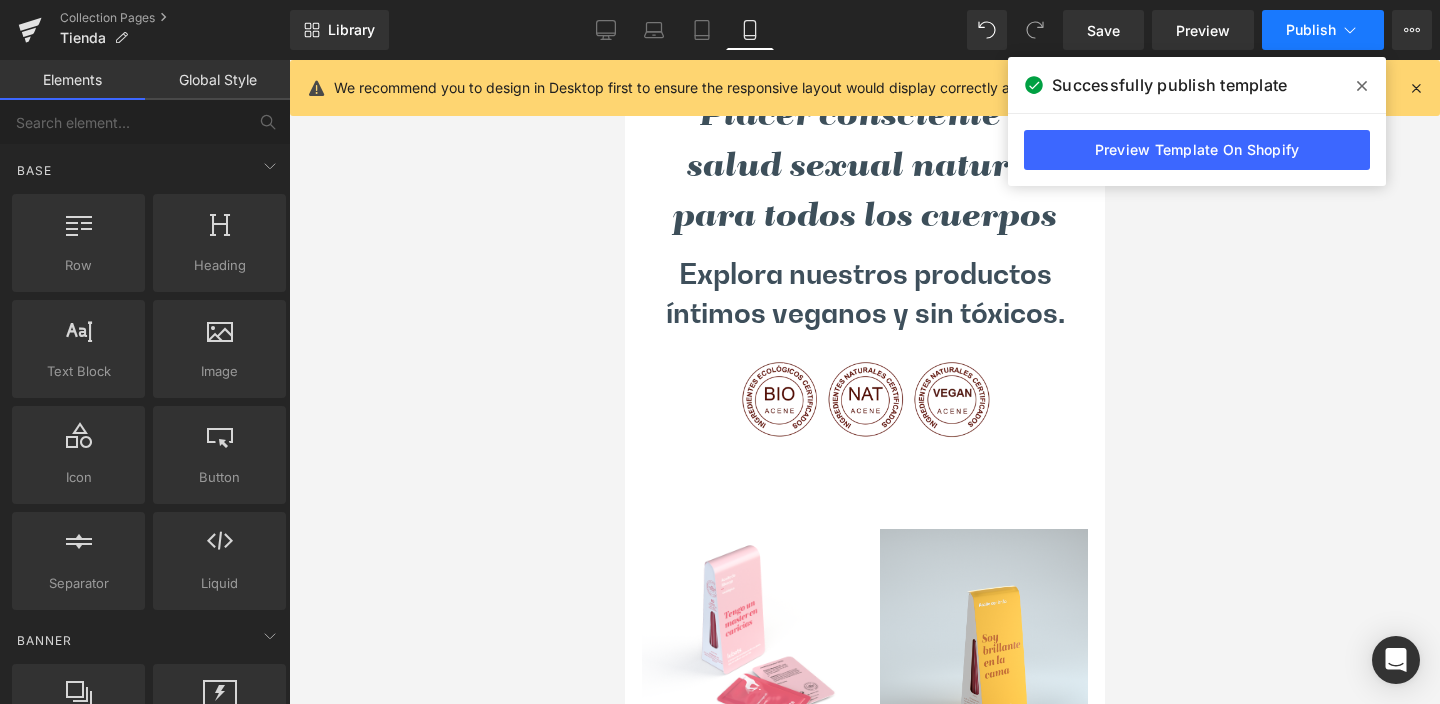 click on "Publish" at bounding box center (1323, 30) 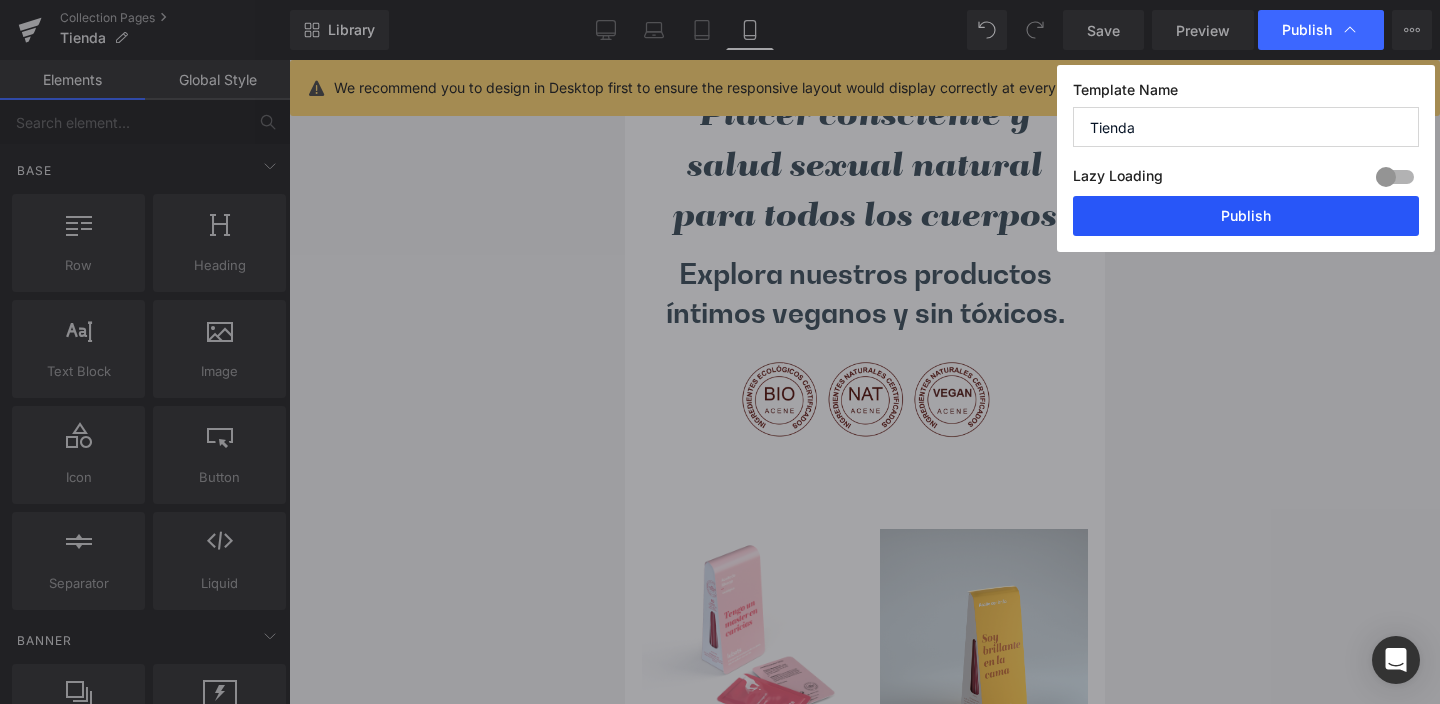 click on "Publish" at bounding box center (1246, 216) 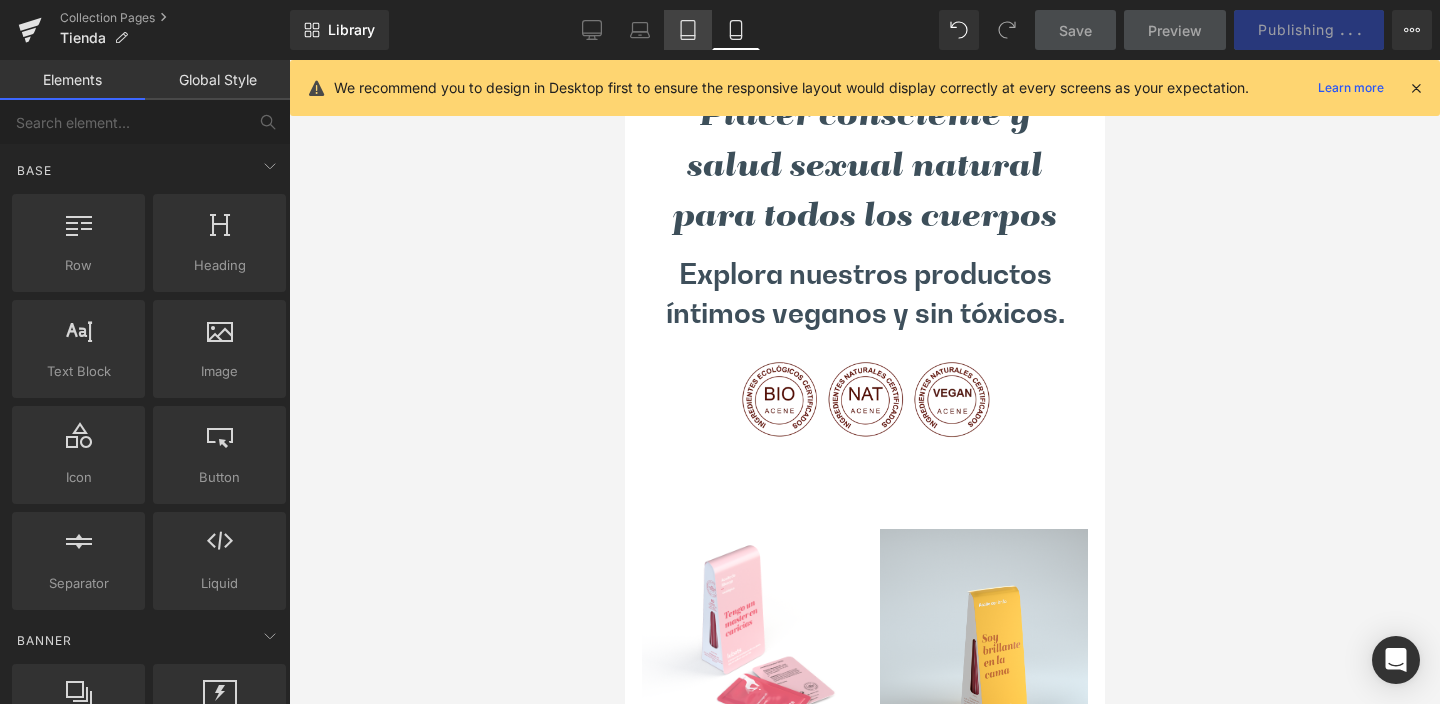 click 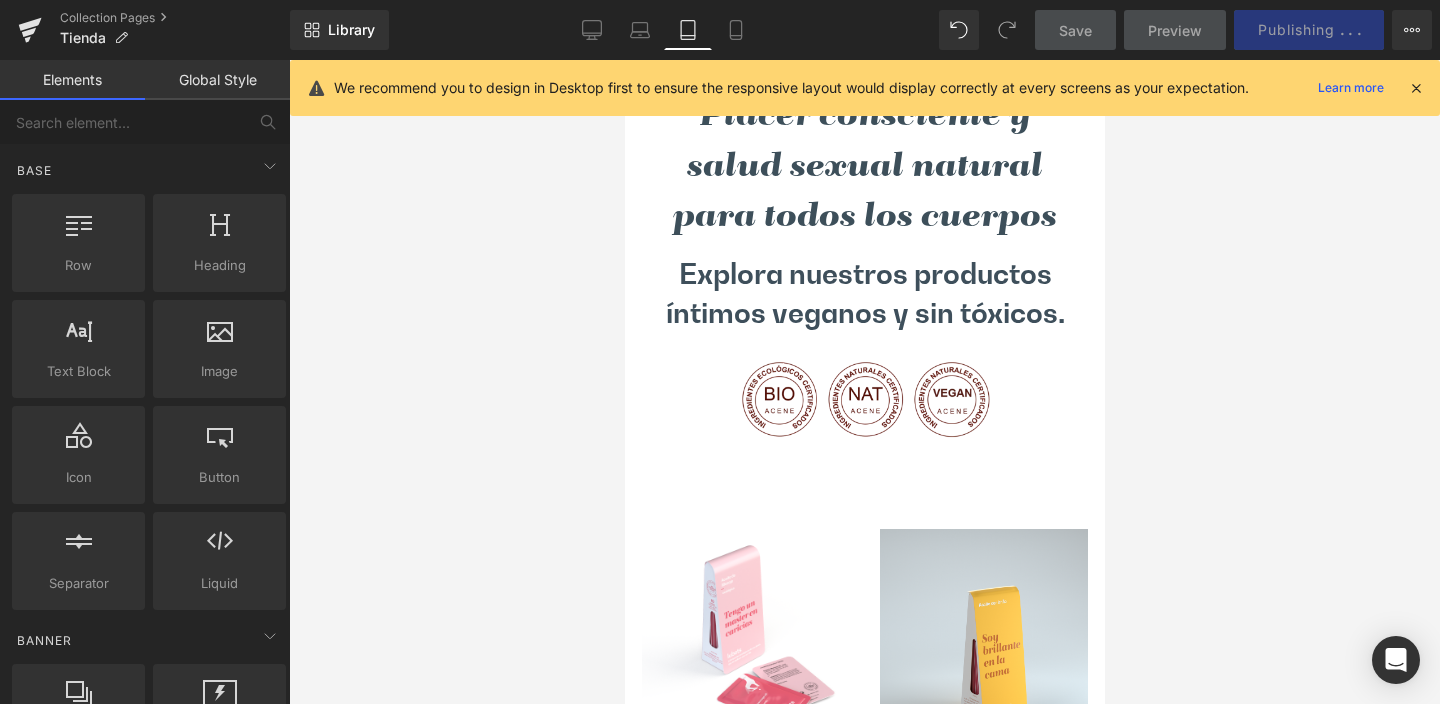 scroll, scrollTop: 172, scrollLeft: 0, axis: vertical 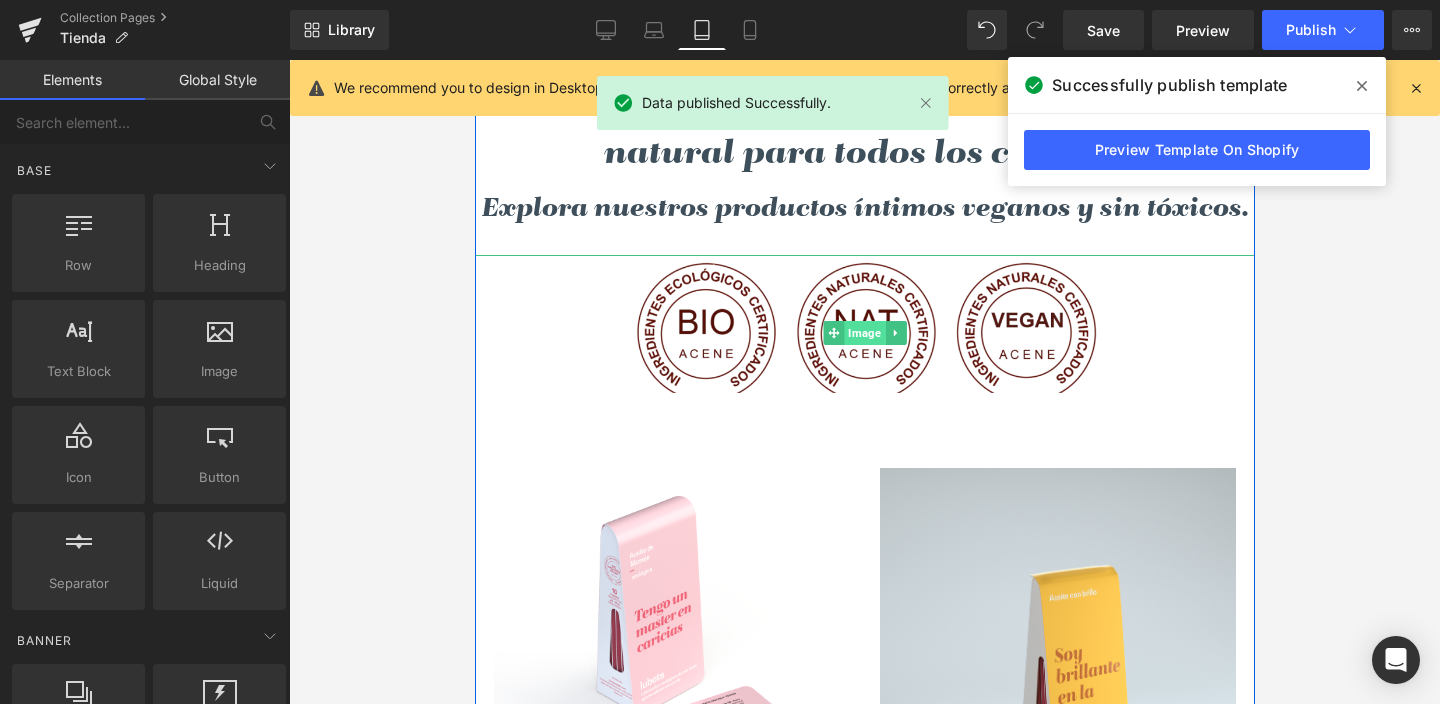 click on "Image" at bounding box center (863, 333) 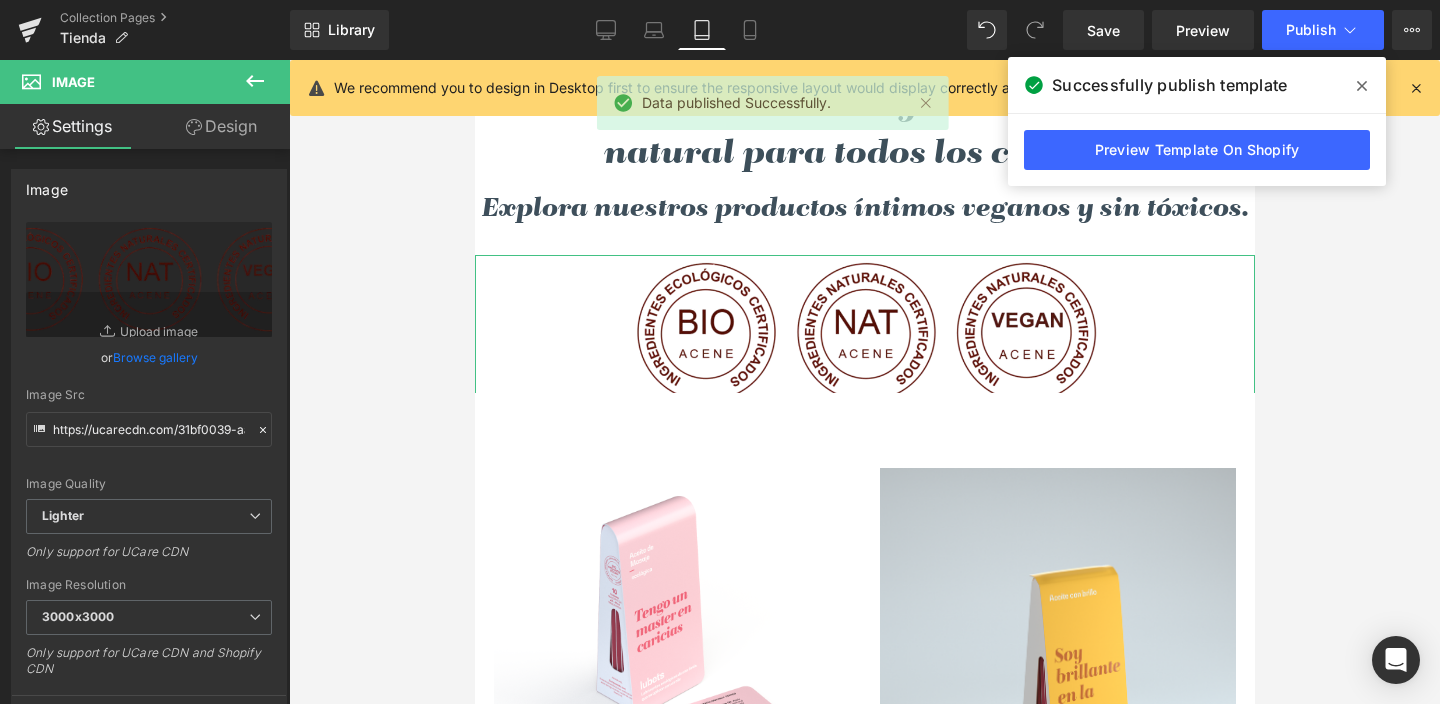 click on "Design" at bounding box center (221, 126) 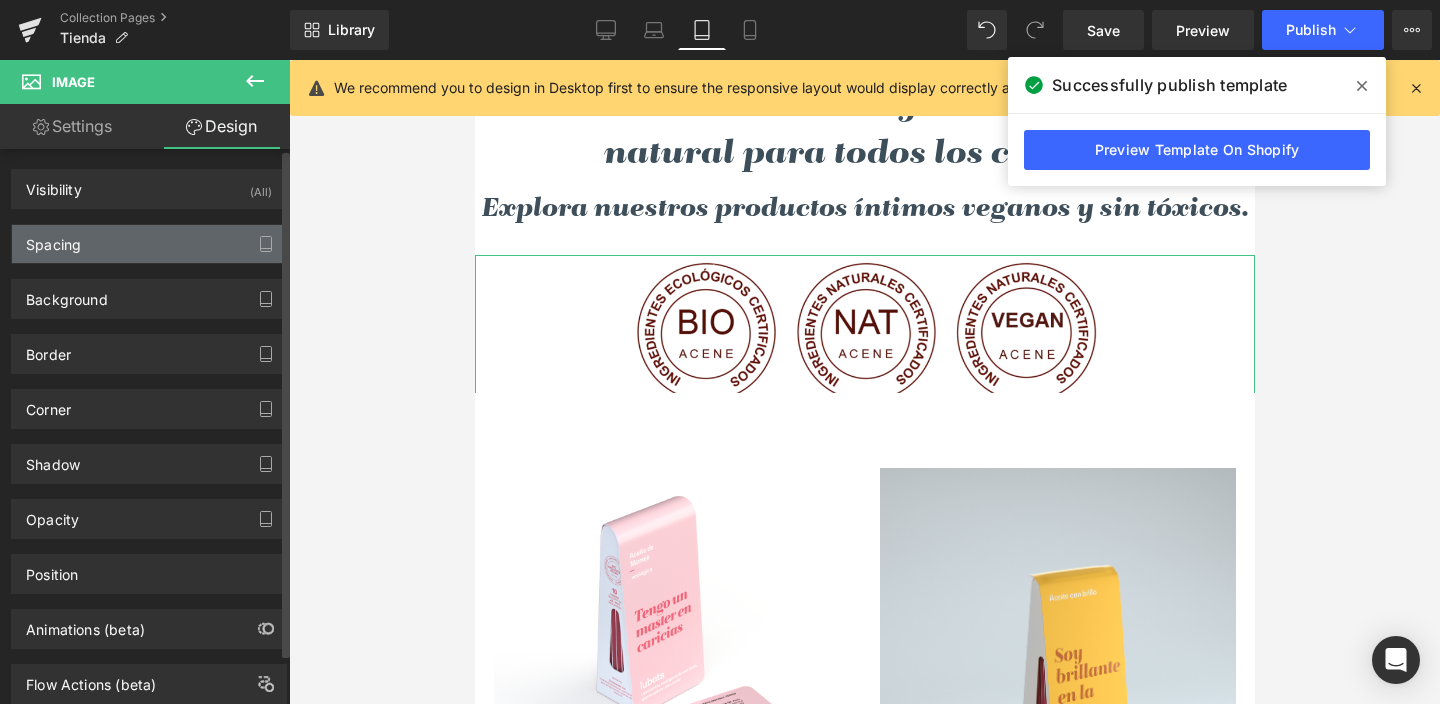 type on "0" 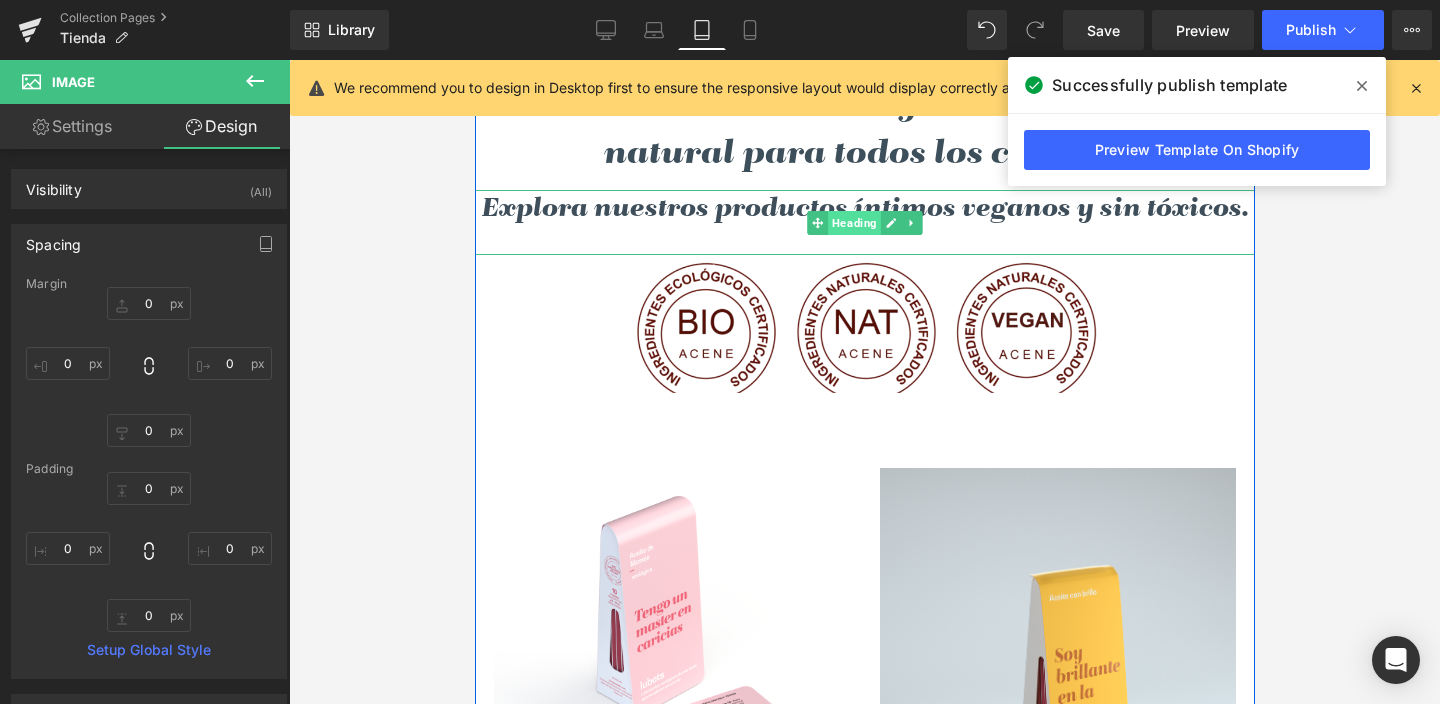 click on "Heading" at bounding box center (853, 223) 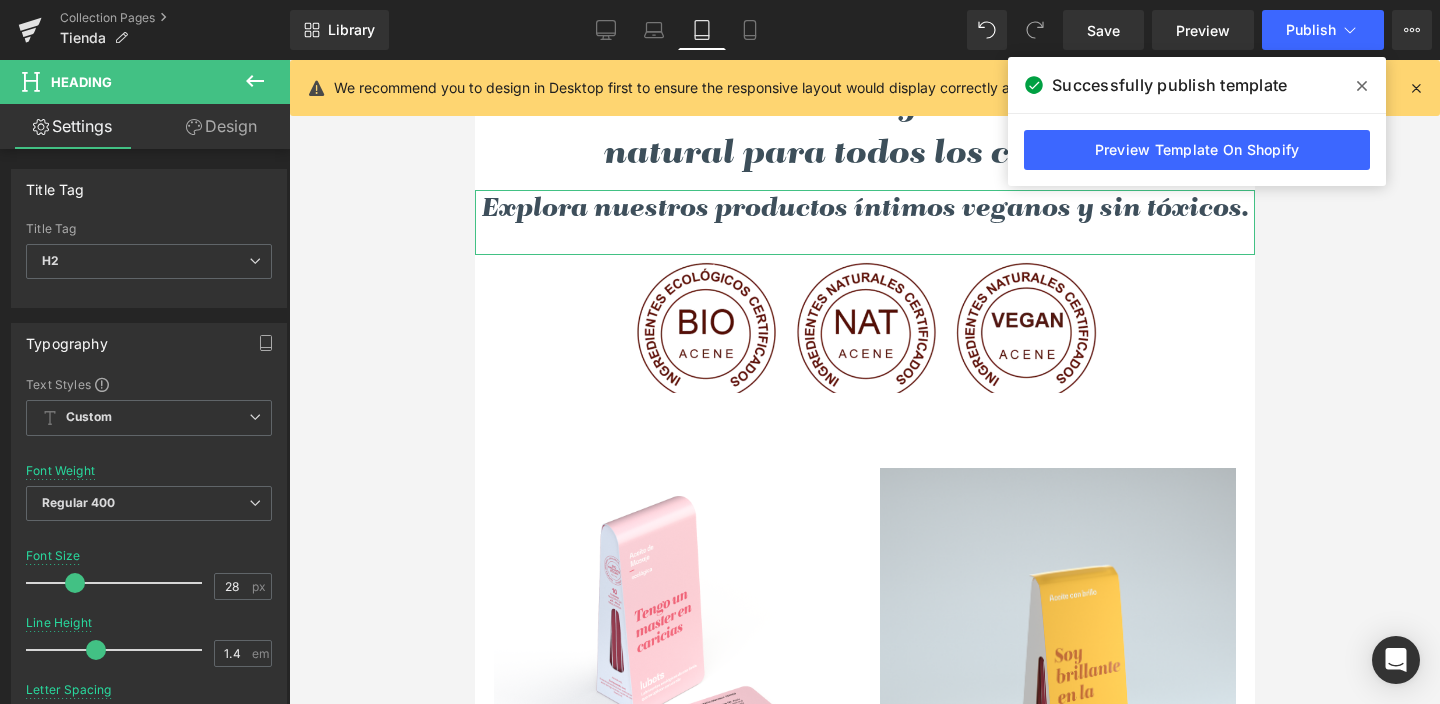 click on "Design" at bounding box center [221, 126] 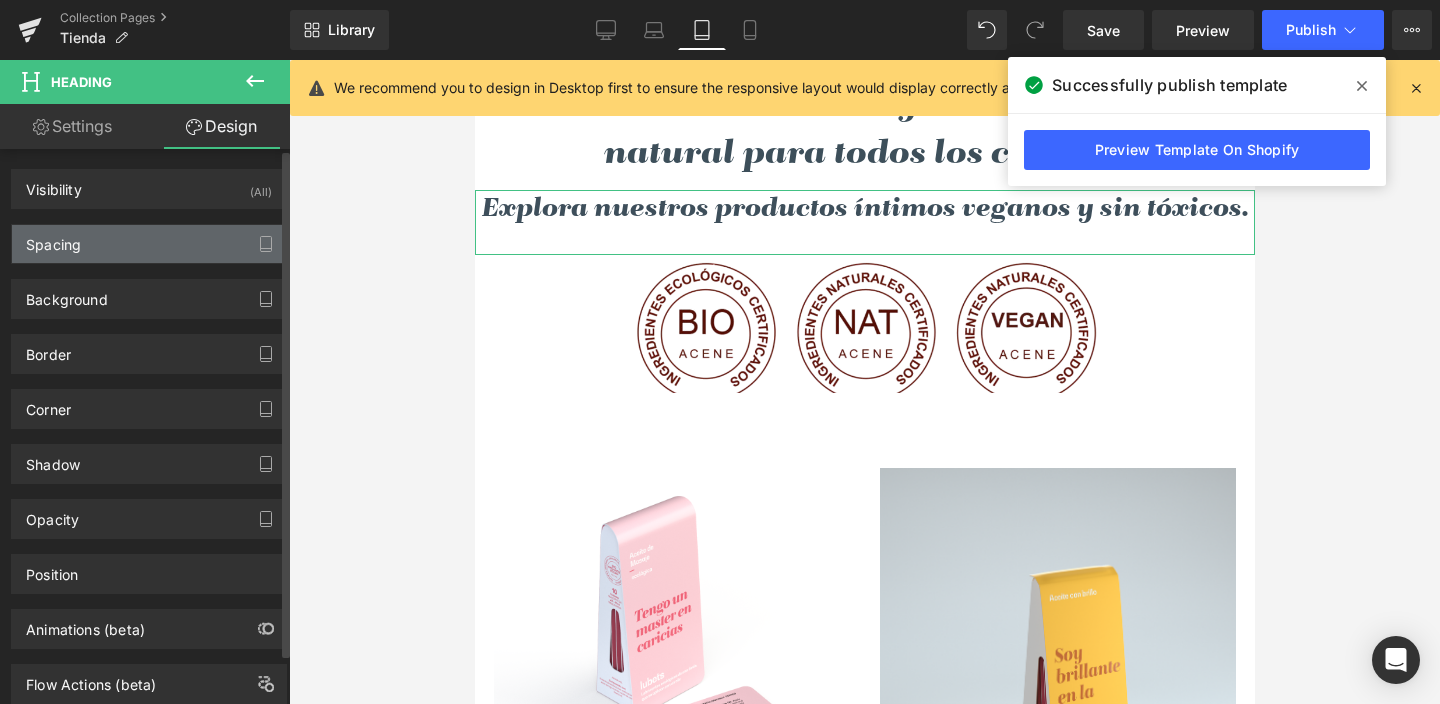 type on "0" 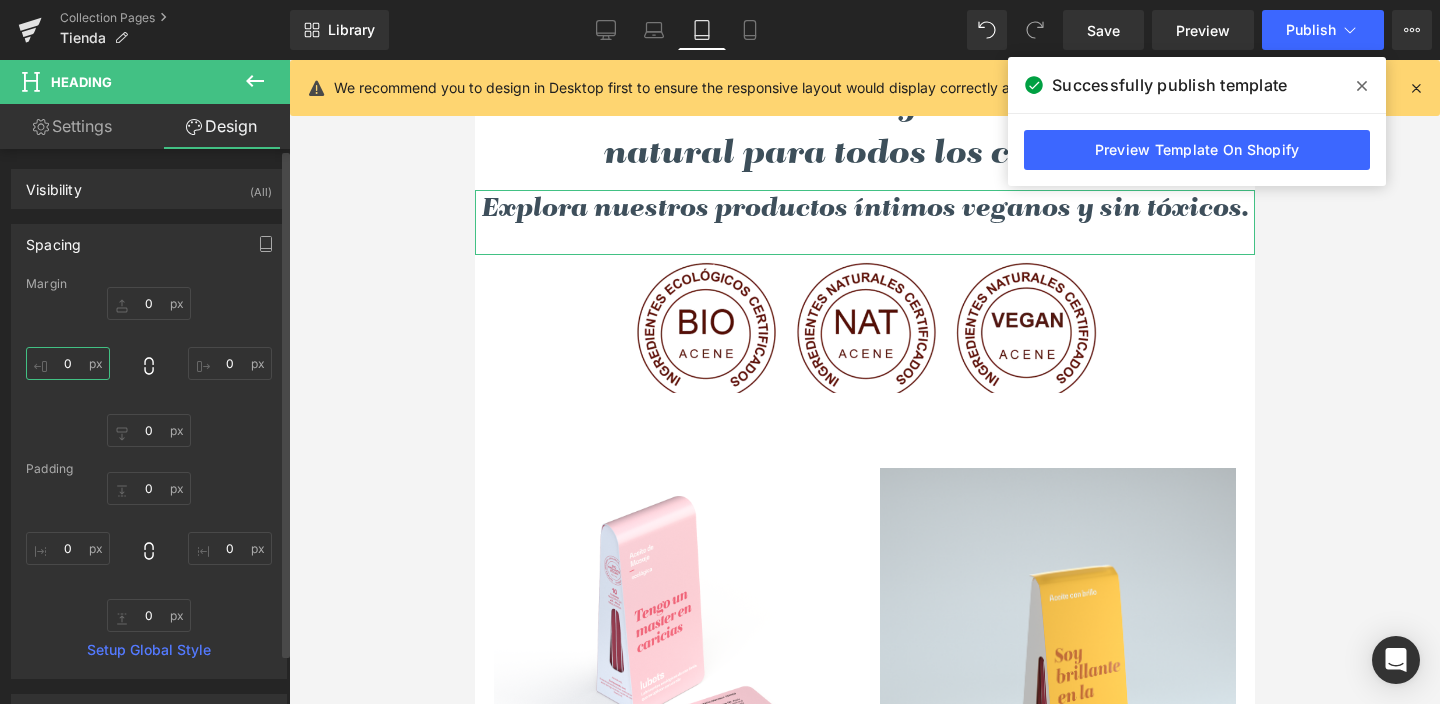 drag, startPoint x: 63, startPoint y: 364, endPoint x: 81, endPoint y: 364, distance: 18 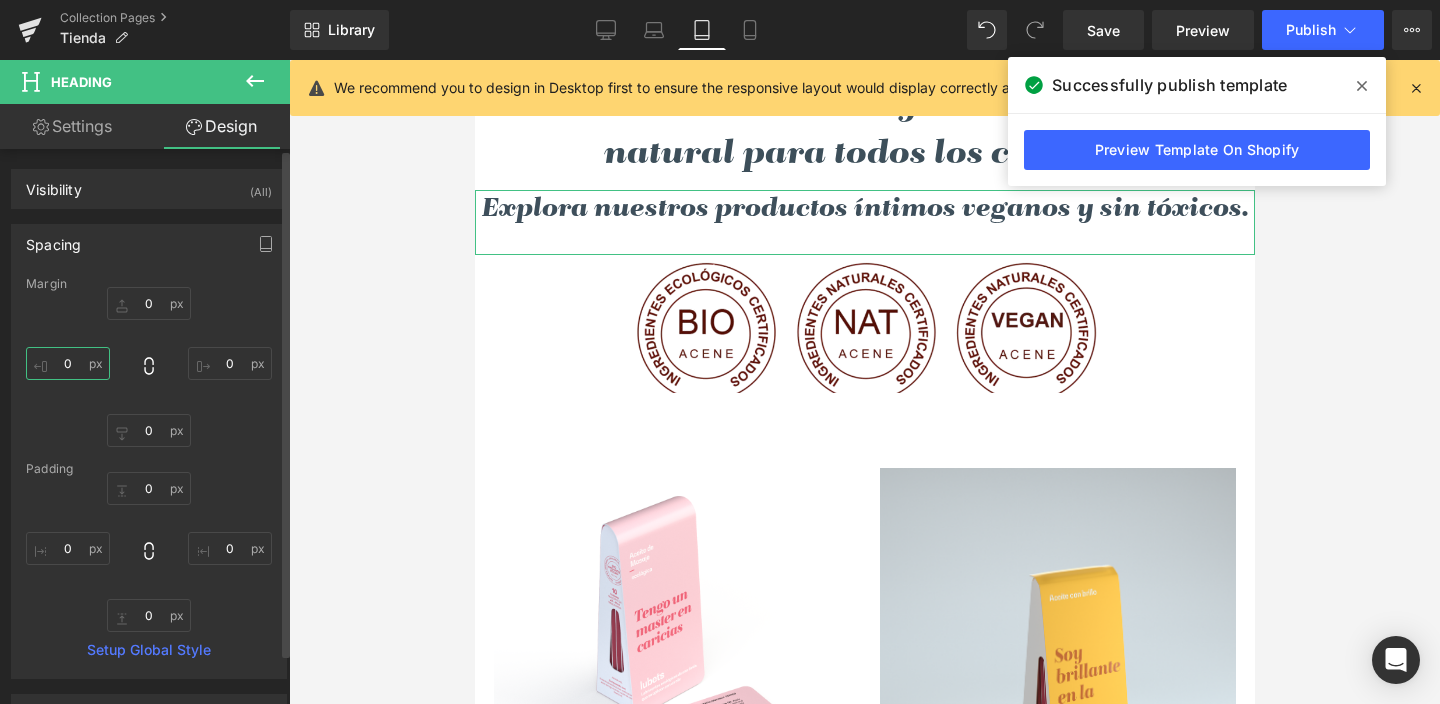 click on "0" at bounding box center (68, 363) 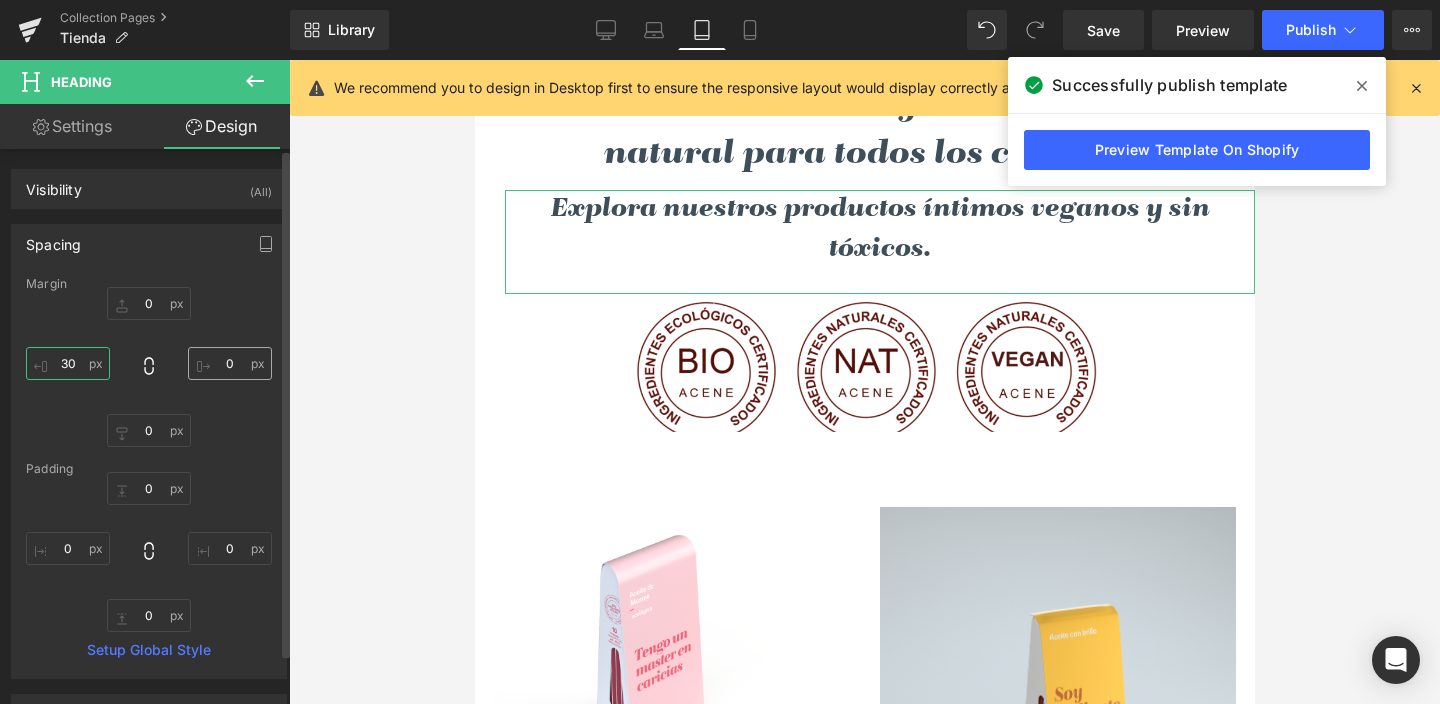 type on "30" 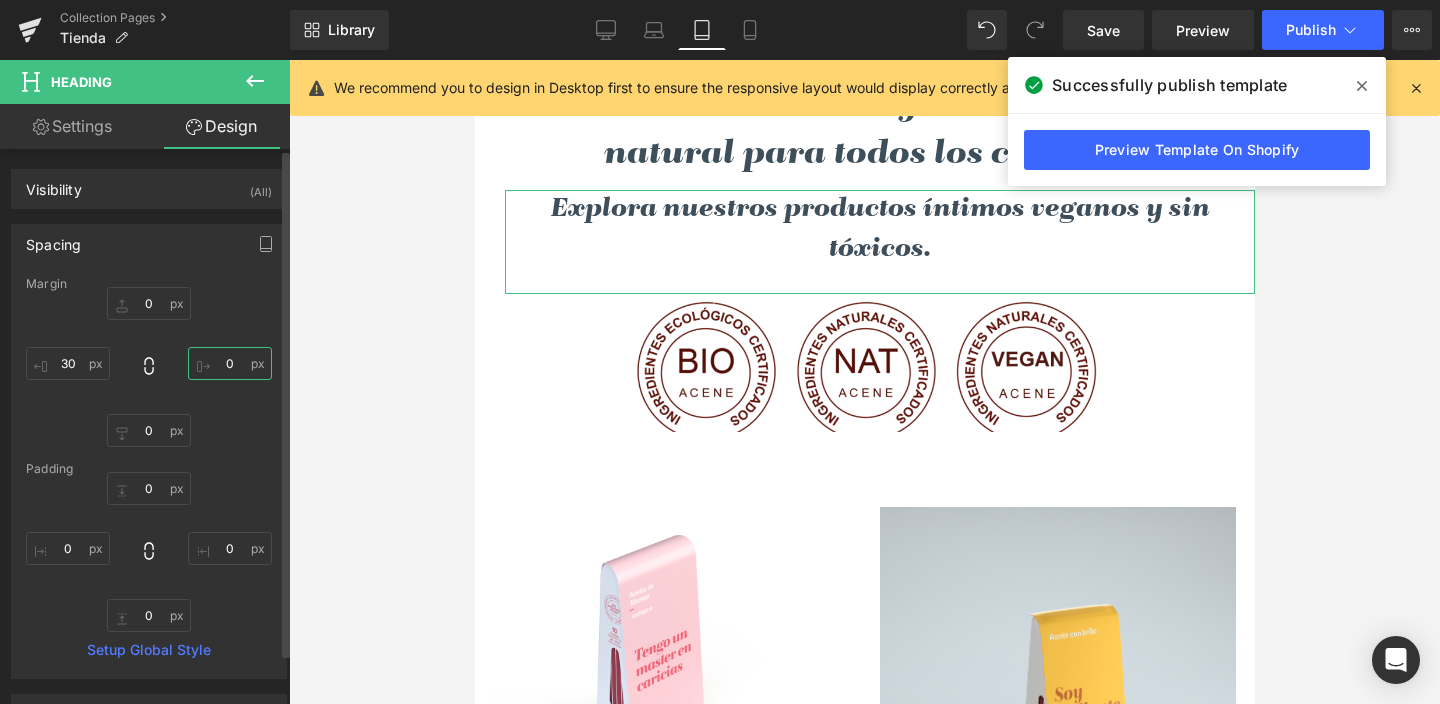 drag, startPoint x: 212, startPoint y: 361, endPoint x: 231, endPoint y: 362, distance: 19.026299 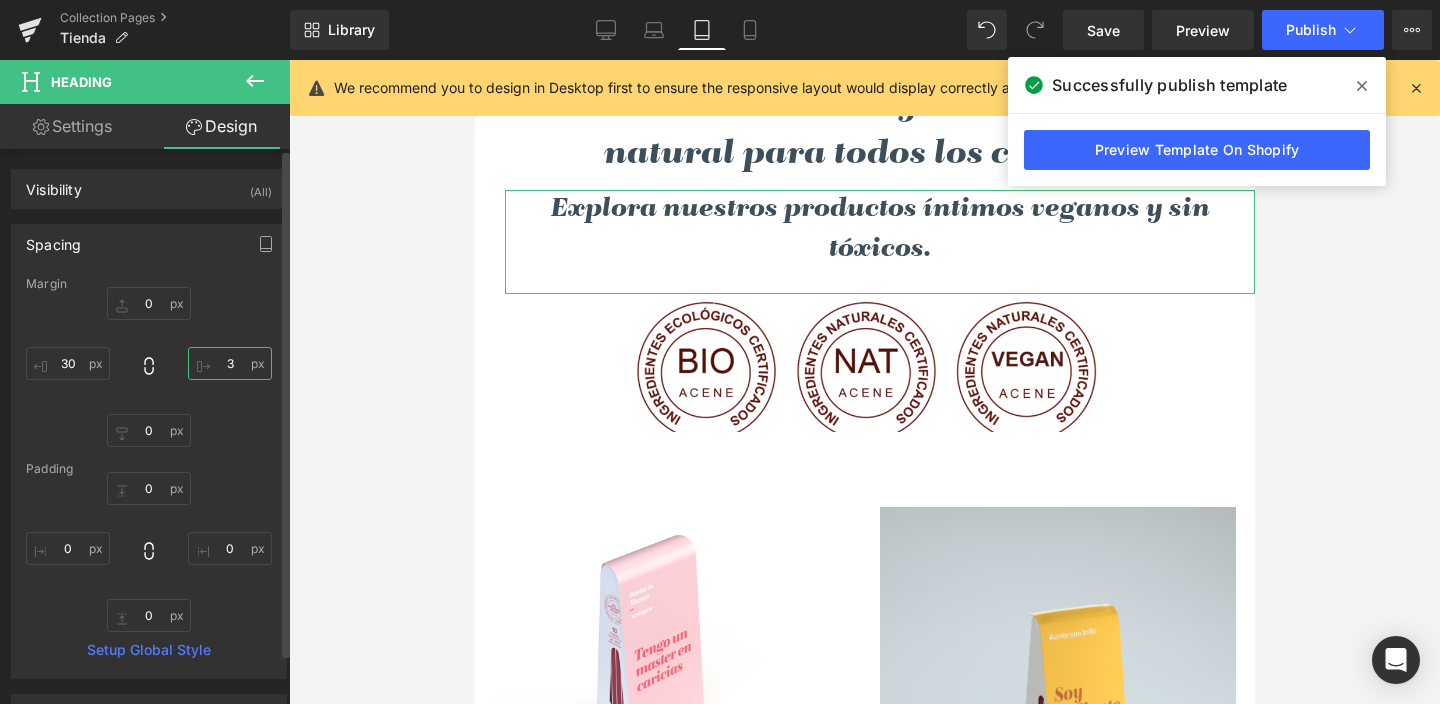 type on "30" 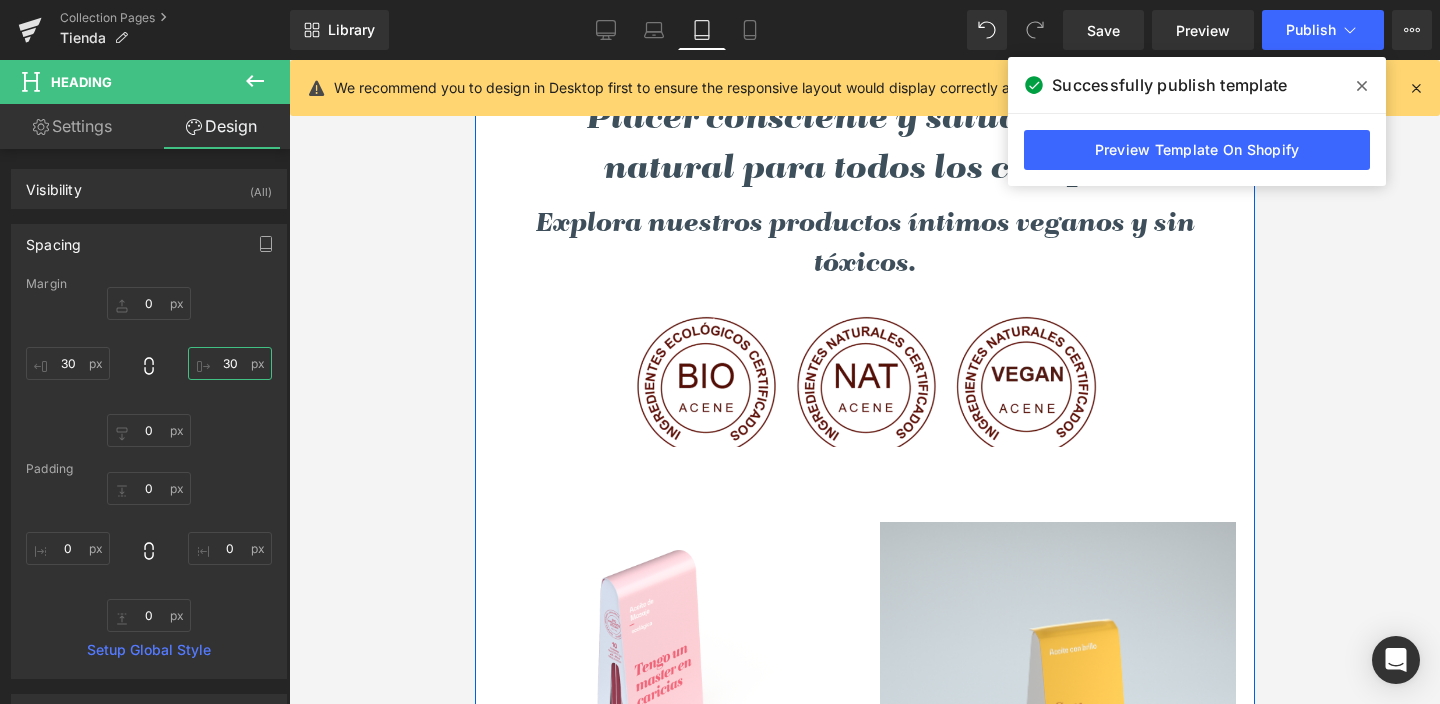 scroll, scrollTop: 15, scrollLeft: 0, axis: vertical 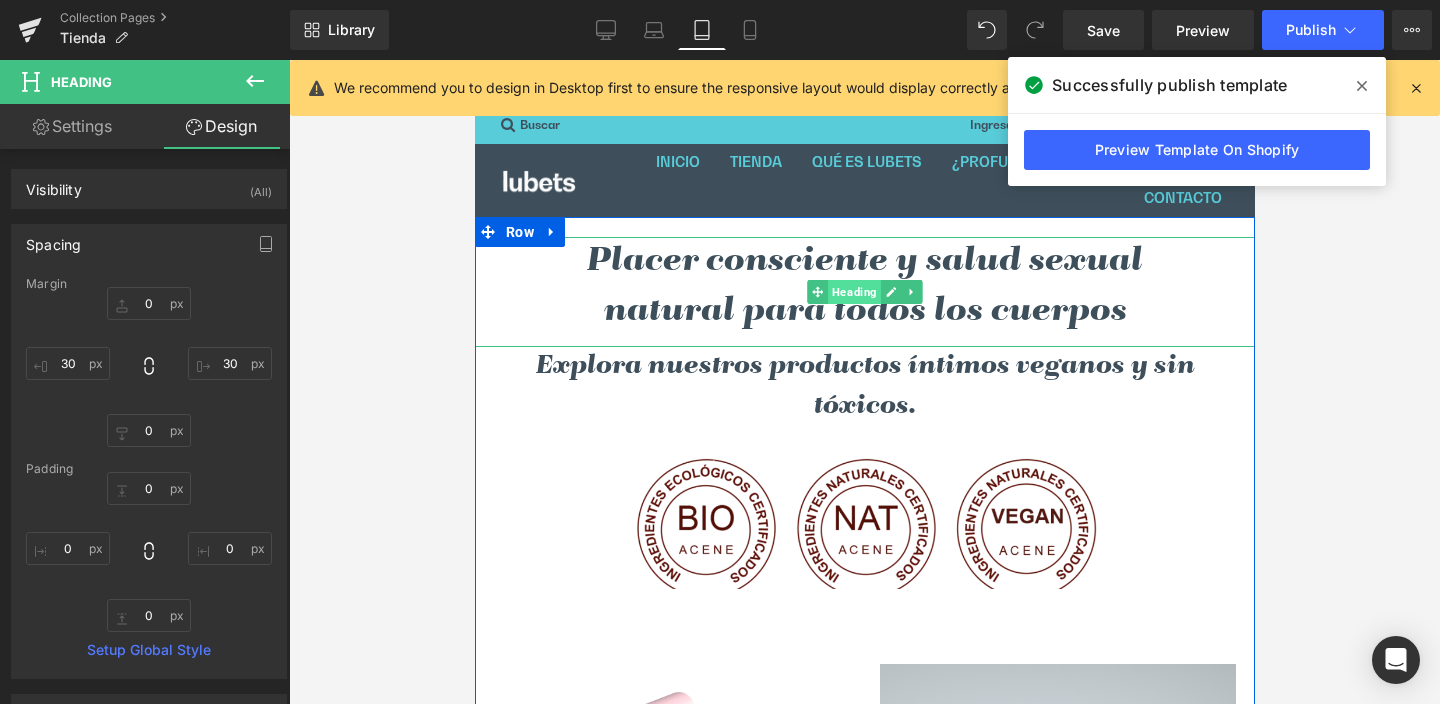 click on "Heading" at bounding box center [853, 292] 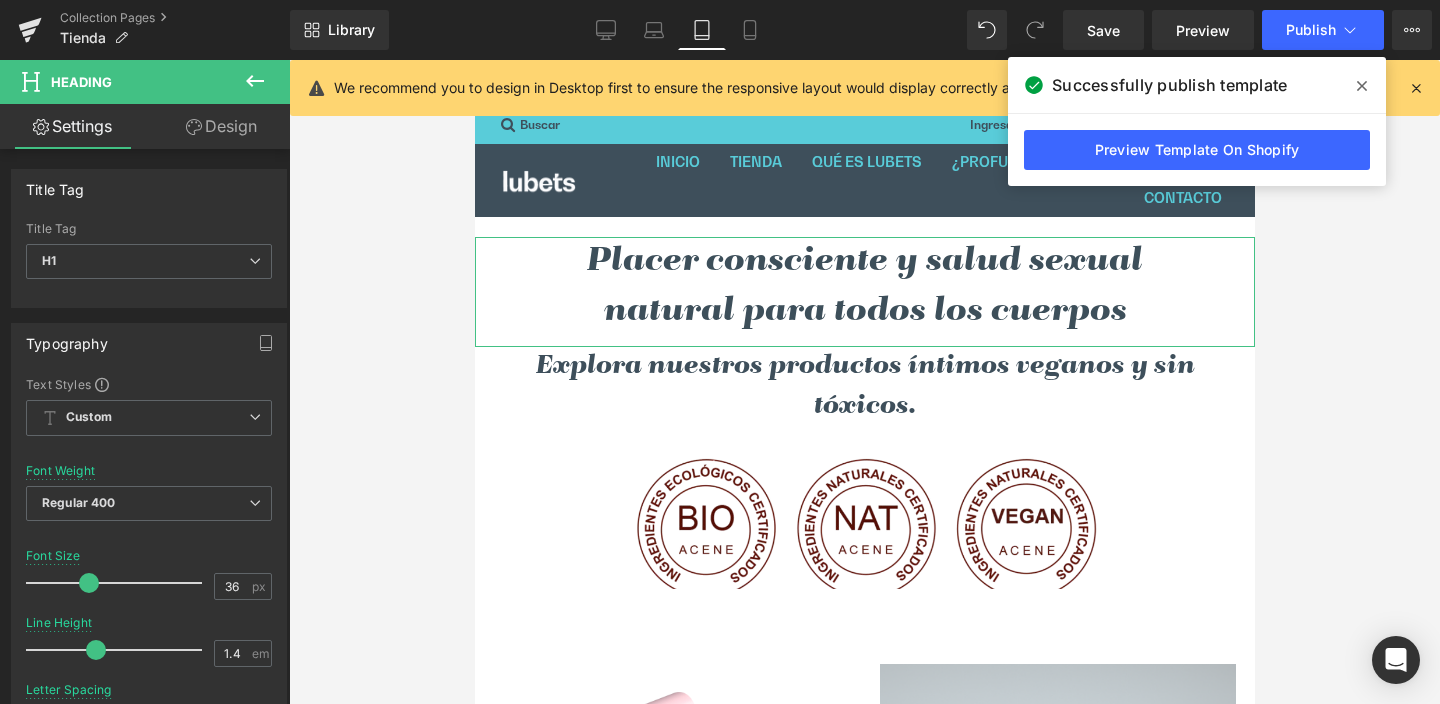click on "Design" at bounding box center [221, 126] 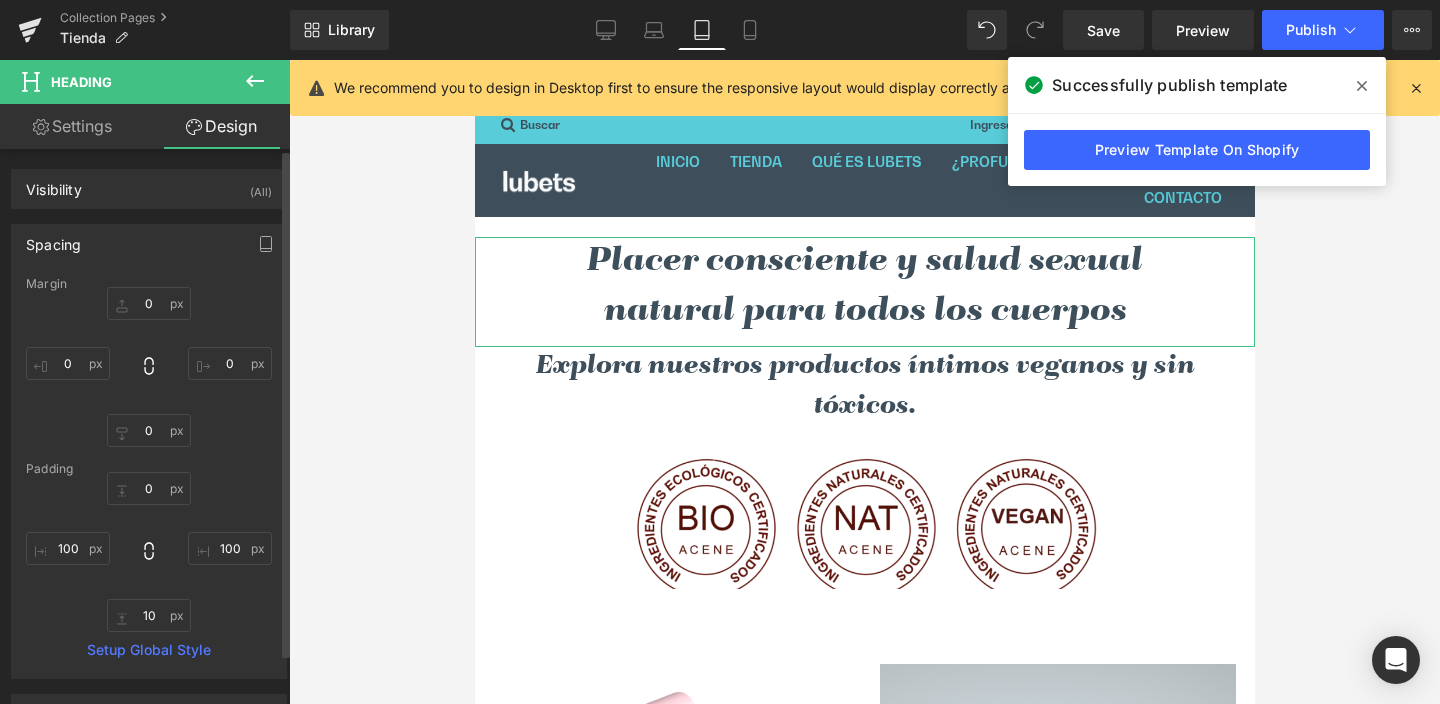 type on "0" 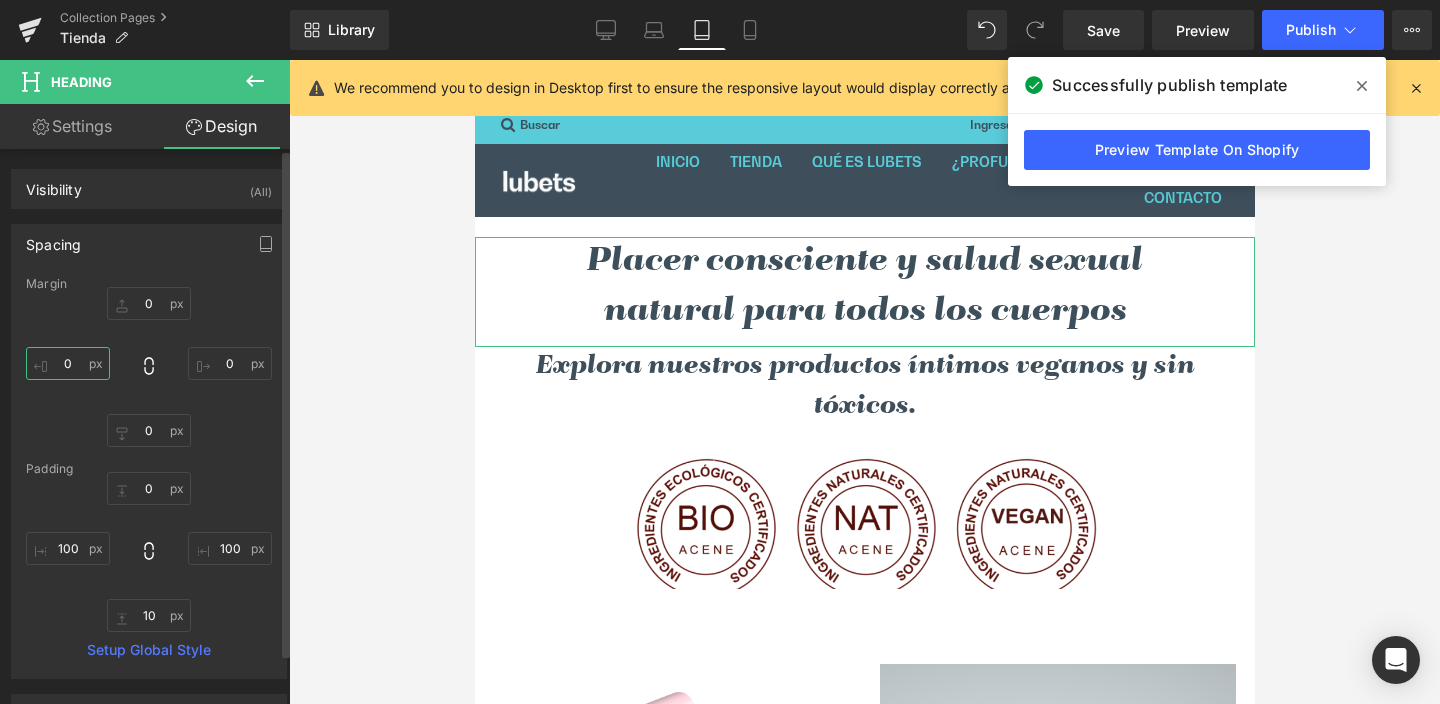 drag, startPoint x: 60, startPoint y: 359, endPoint x: 77, endPoint y: 363, distance: 17.464249 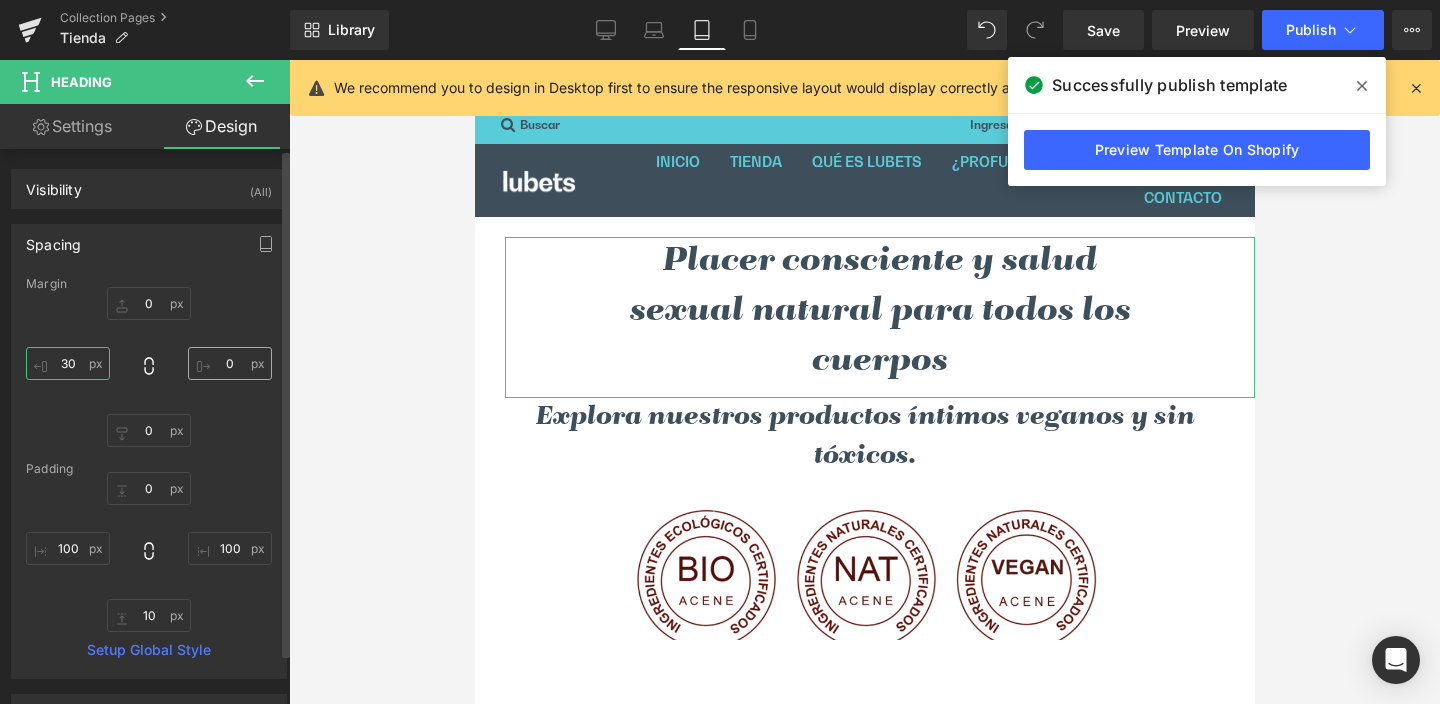 type on "30" 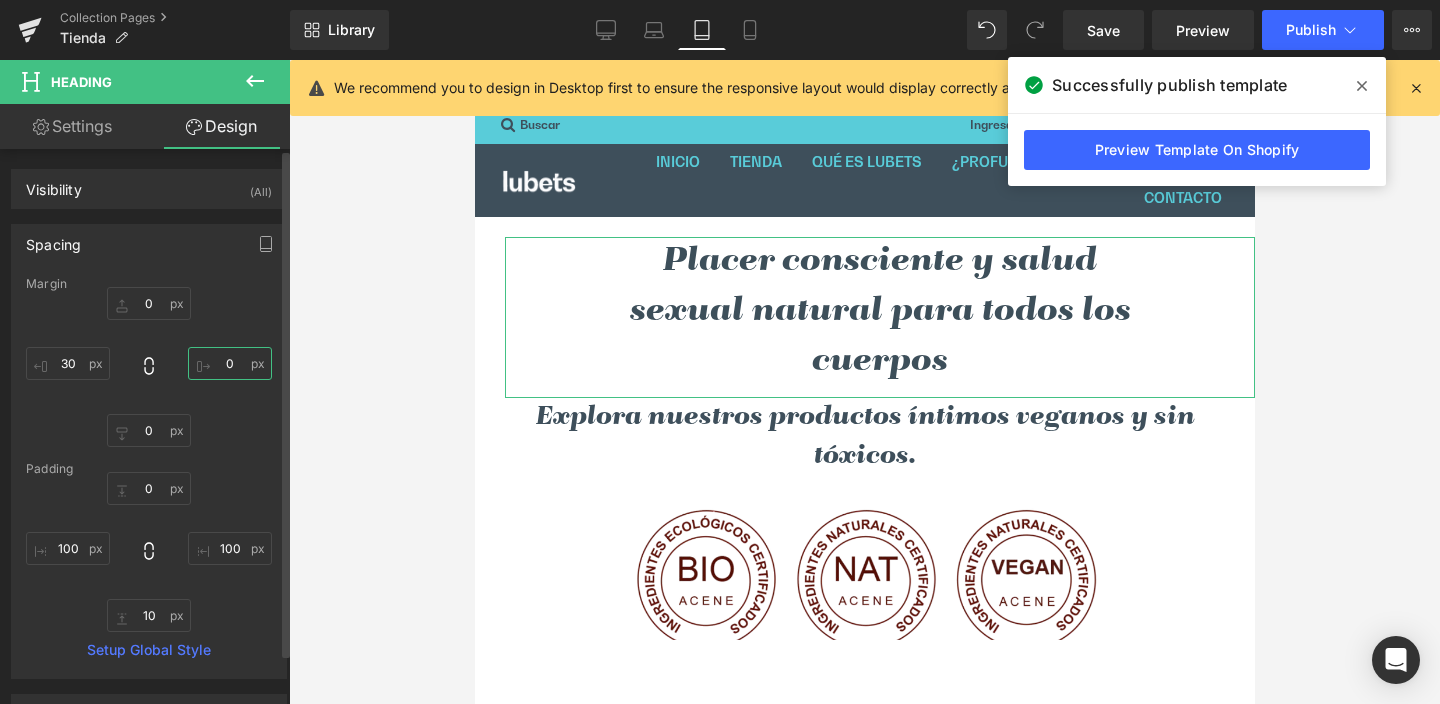 drag, startPoint x: 219, startPoint y: 362, endPoint x: 239, endPoint y: 363, distance: 20.024984 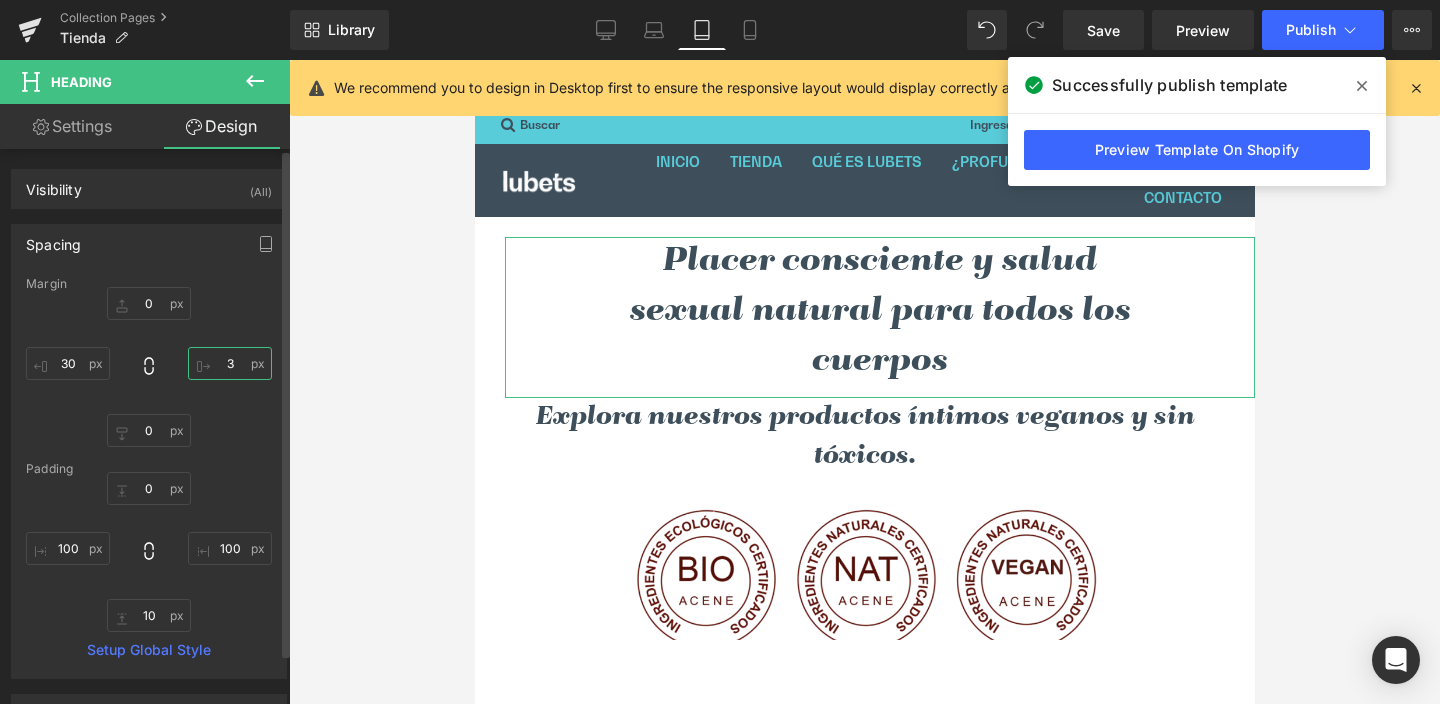 type on "30" 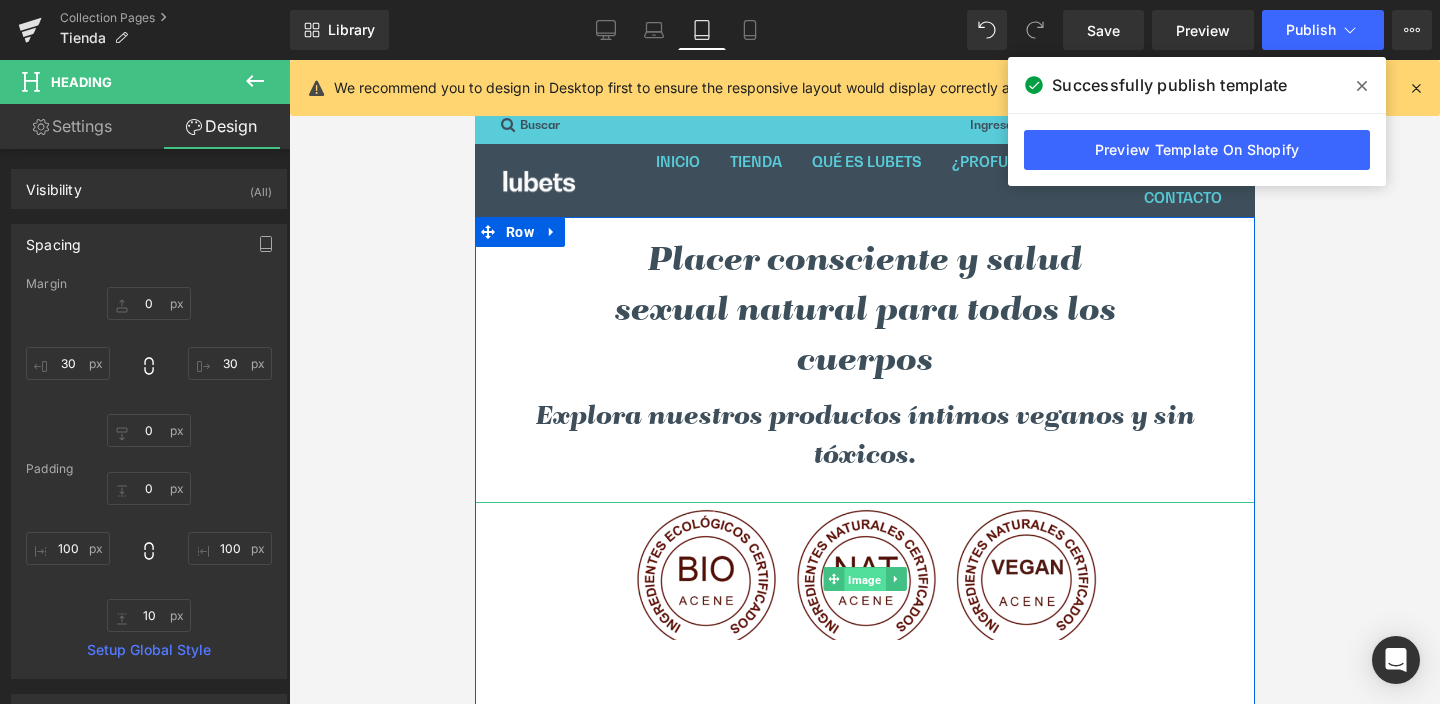 click on "Image" at bounding box center [863, 580] 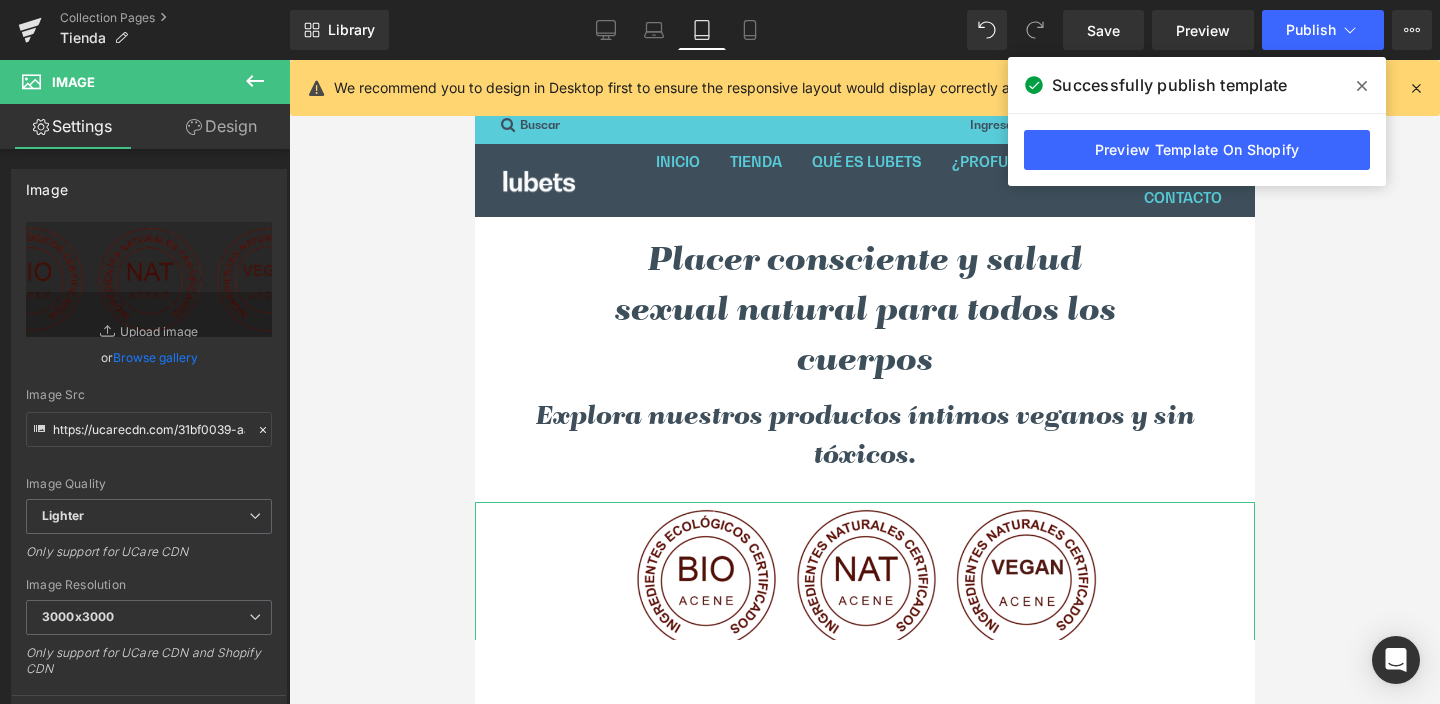 click on "Design" at bounding box center [221, 126] 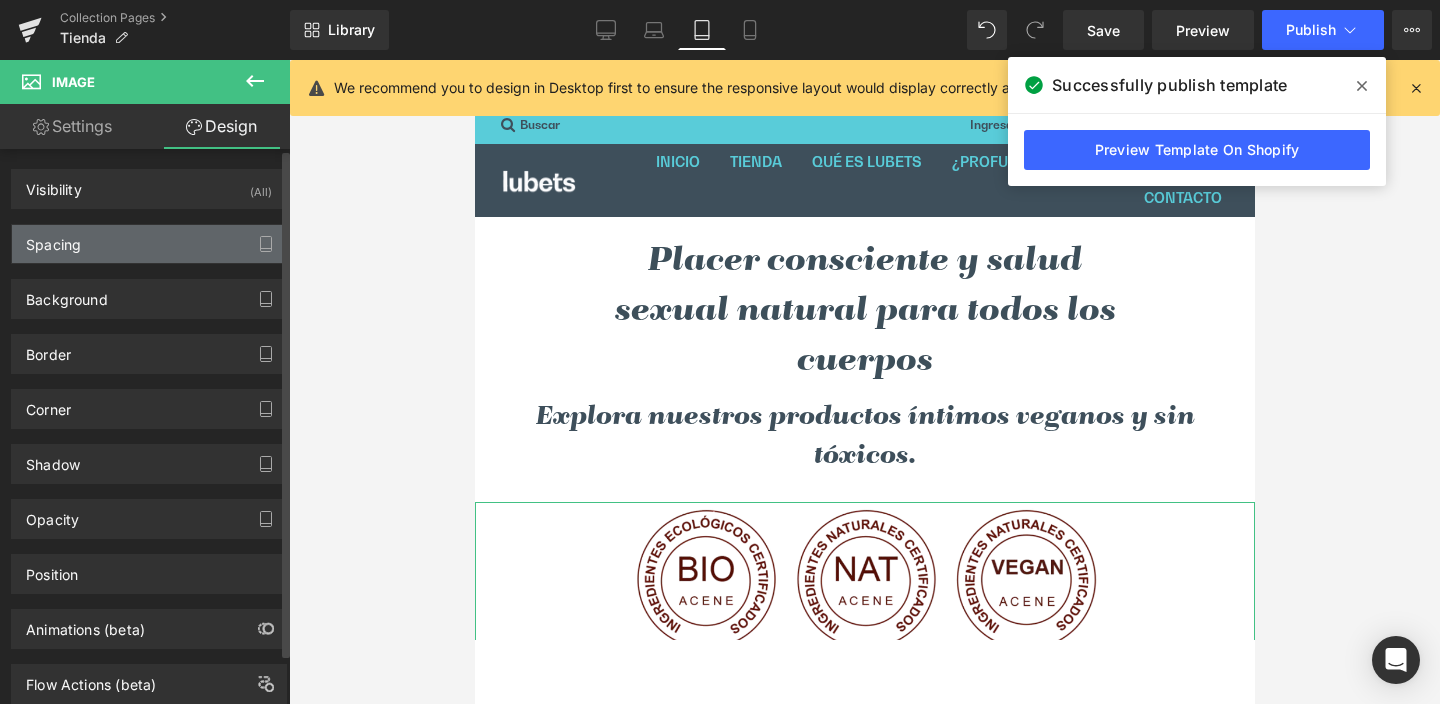 type on "0" 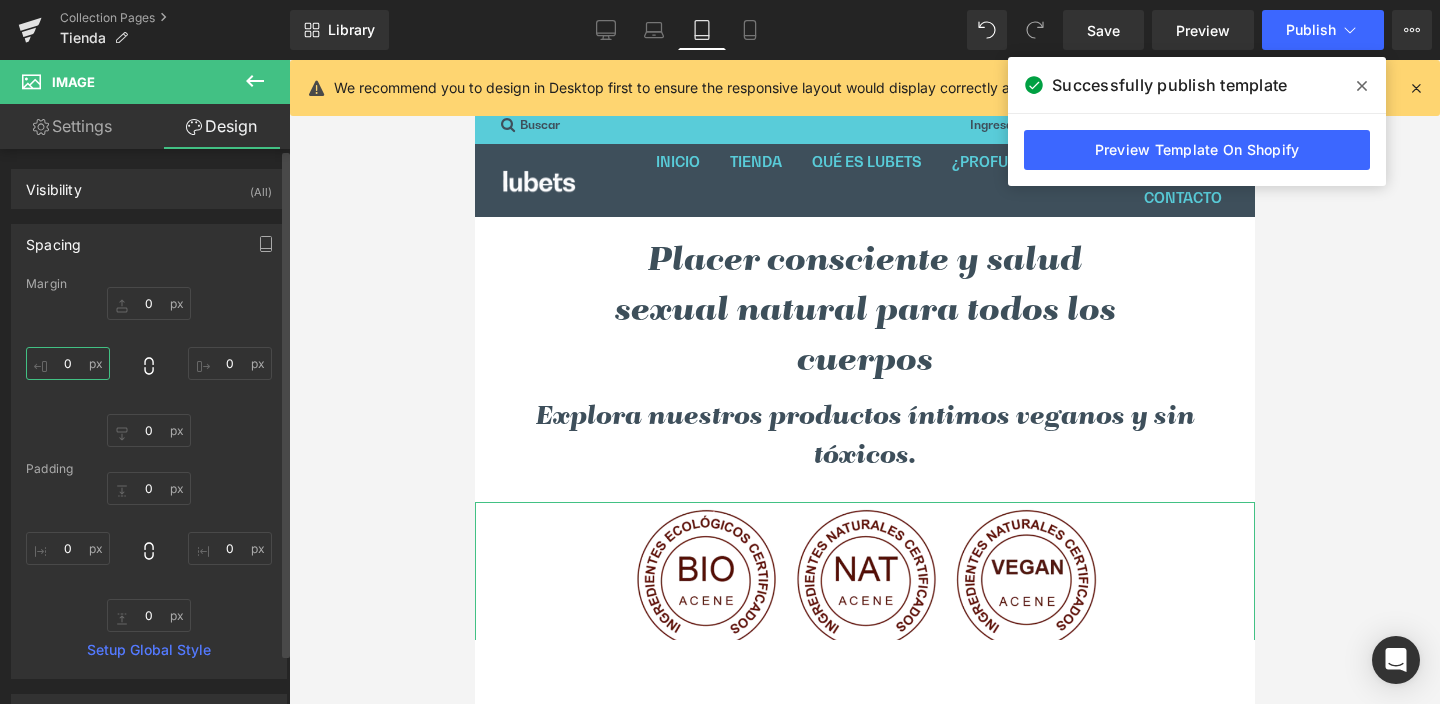 drag, startPoint x: 61, startPoint y: 360, endPoint x: 87, endPoint y: 361, distance: 26.019224 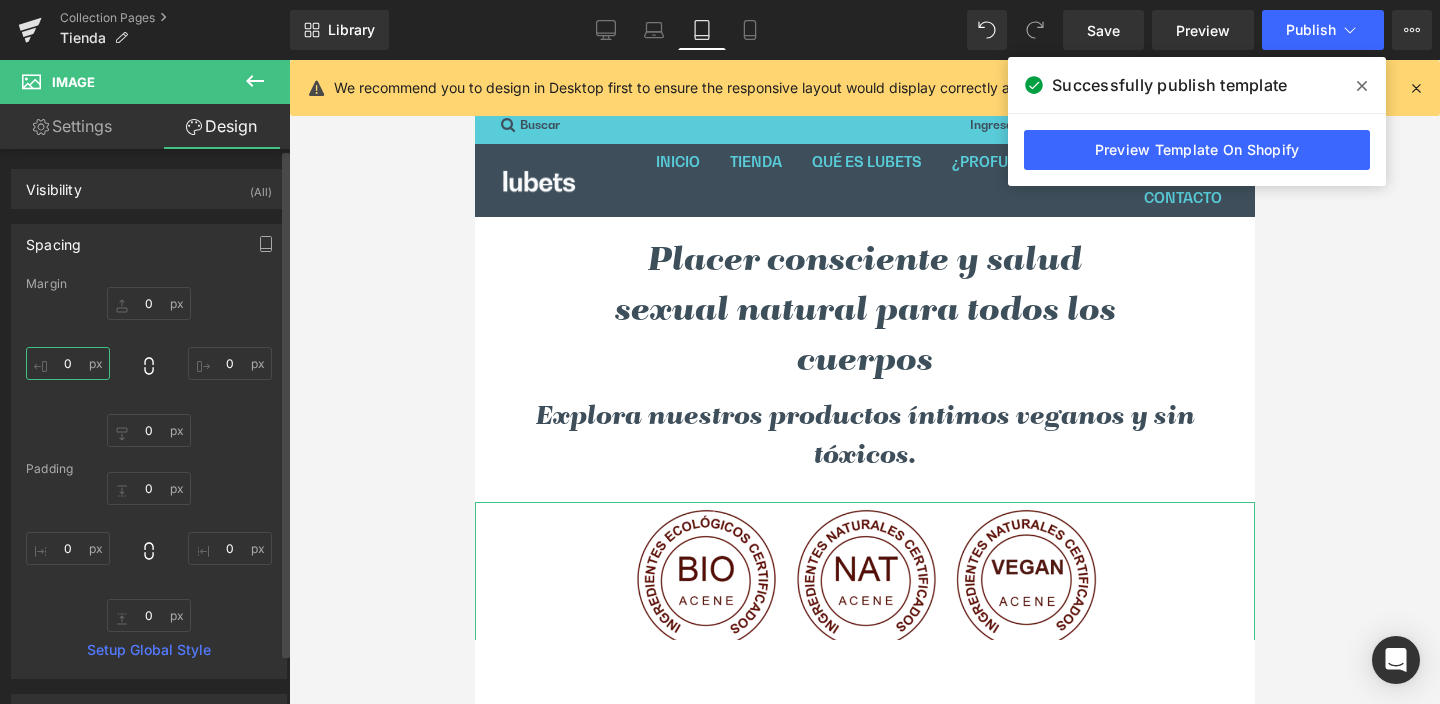 click on "0" at bounding box center [68, 363] 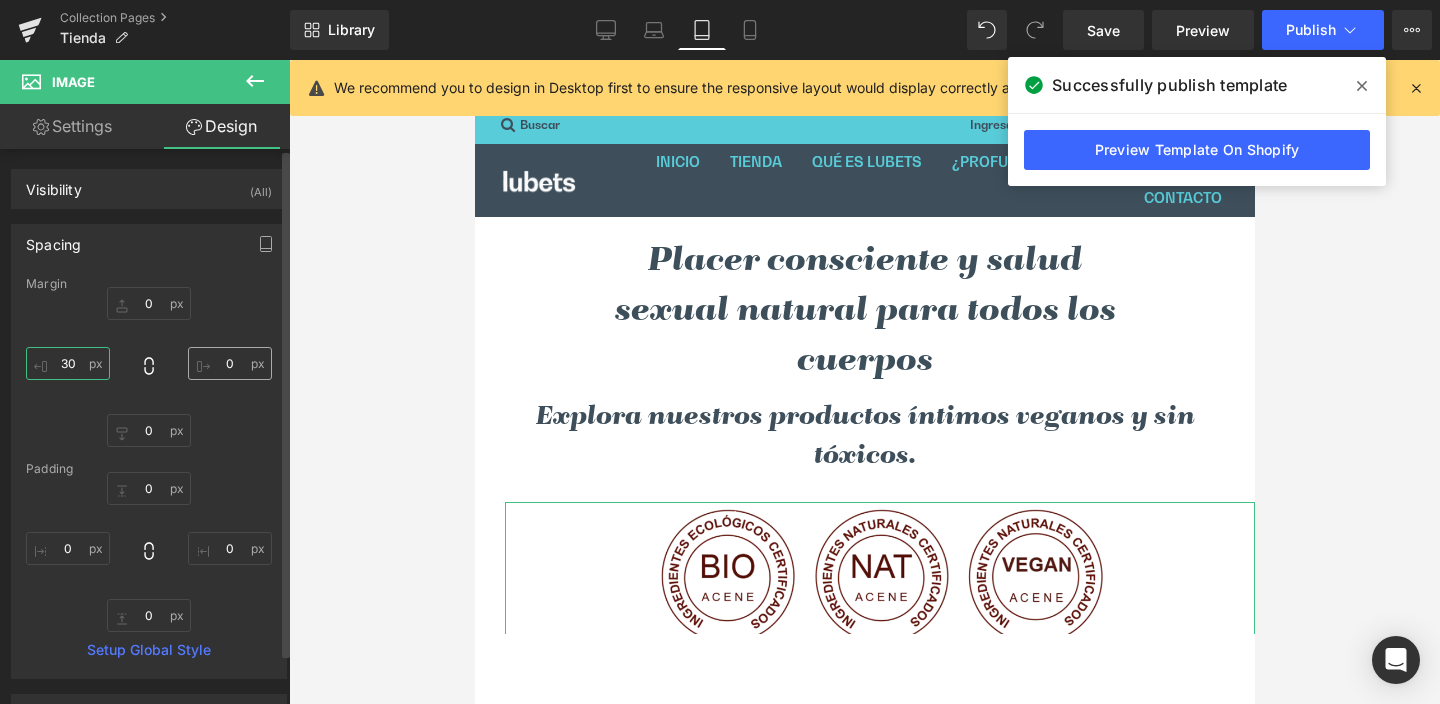 type on "30" 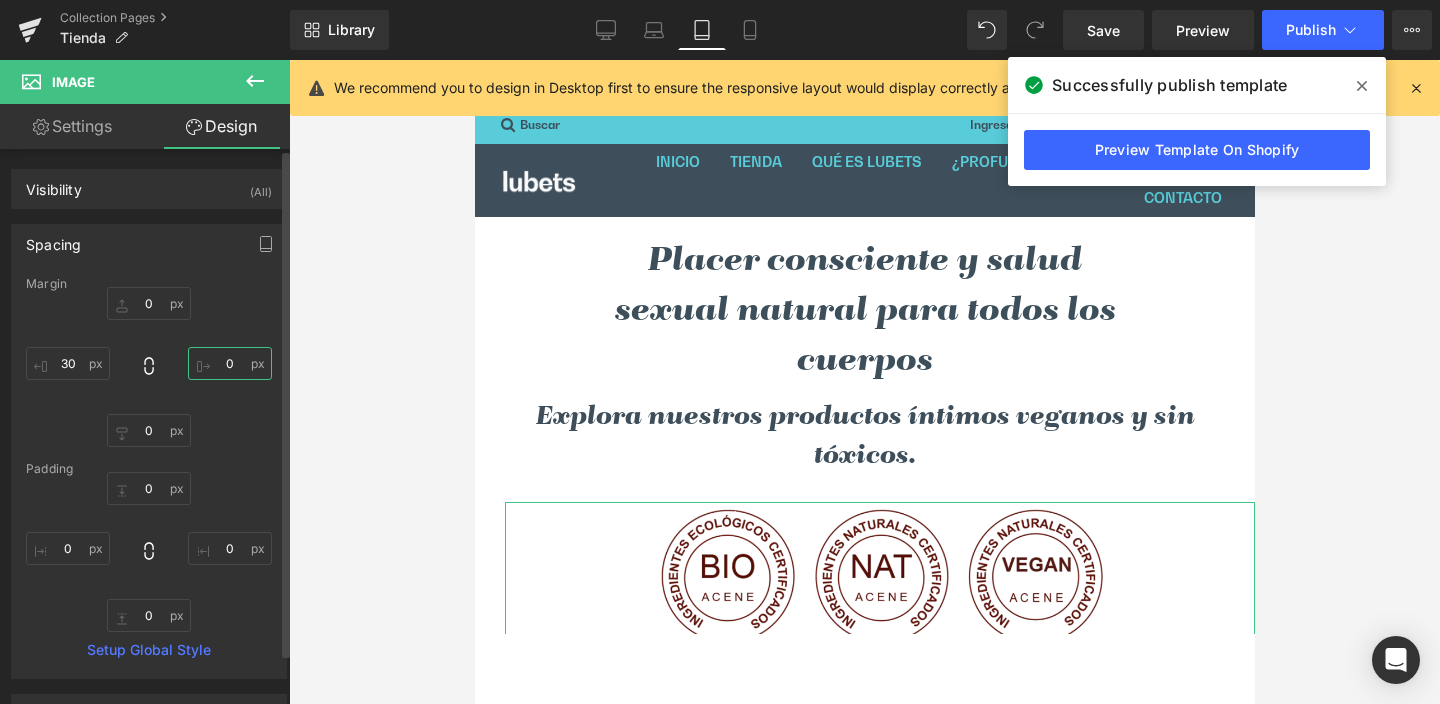 drag, startPoint x: 219, startPoint y: 361, endPoint x: 234, endPoint y: 361, distance: 15 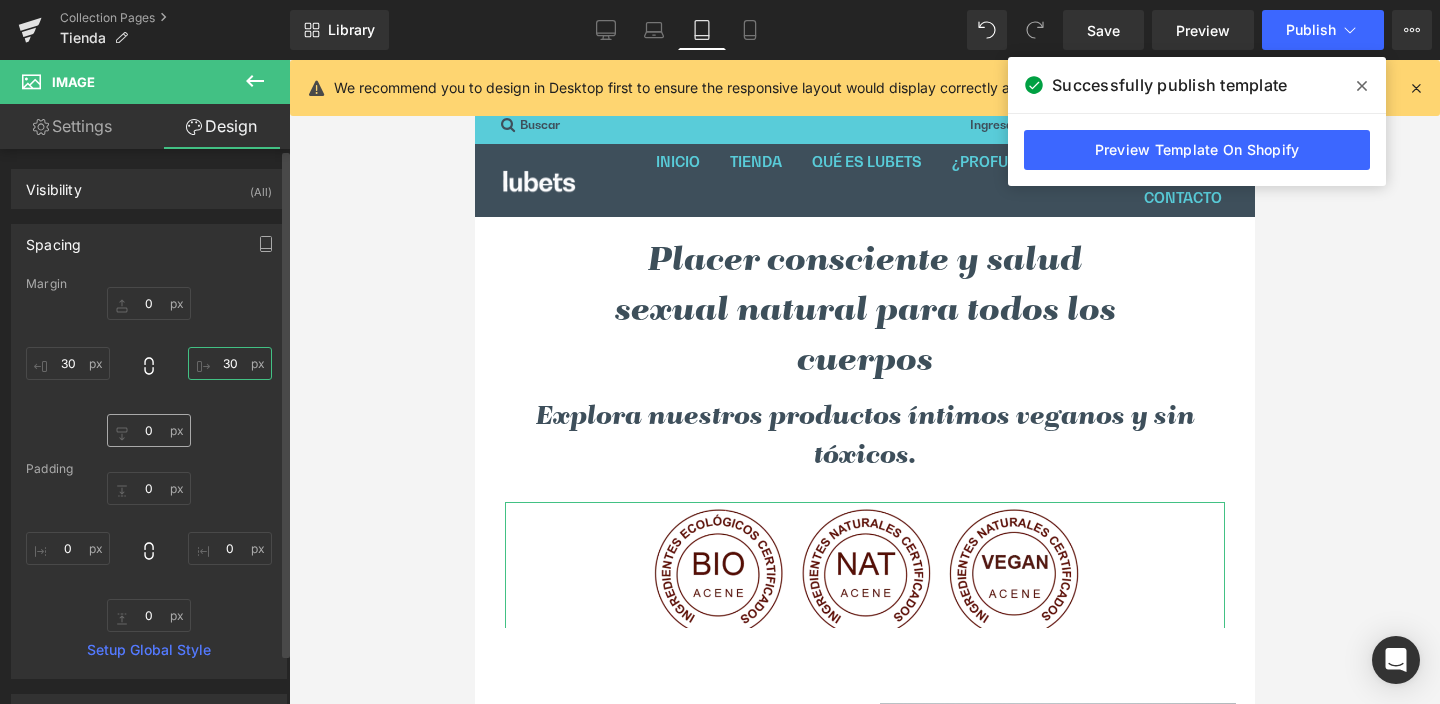 type on "30" 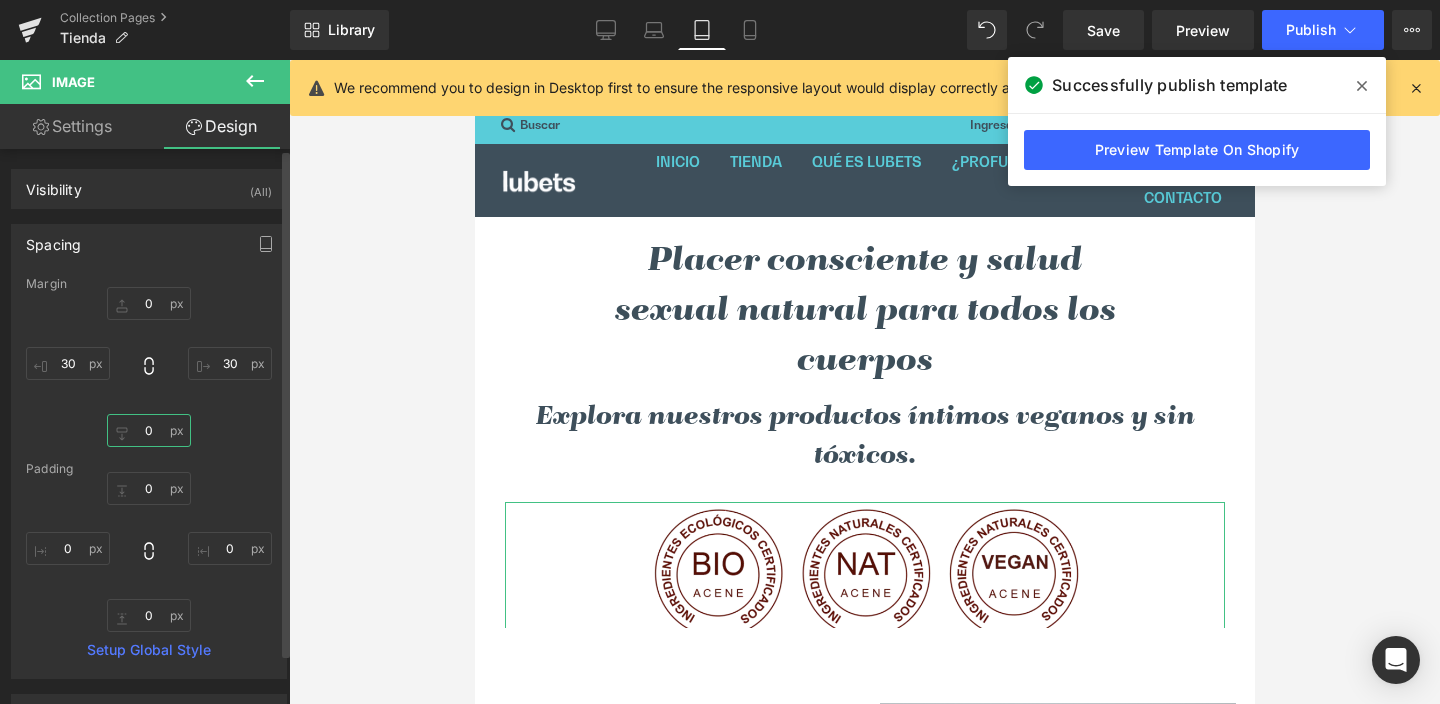 drag, startPoint x: 133, startPoint y: 432, endPoint x: 160, endPoint y: 430, distance: 27.073973 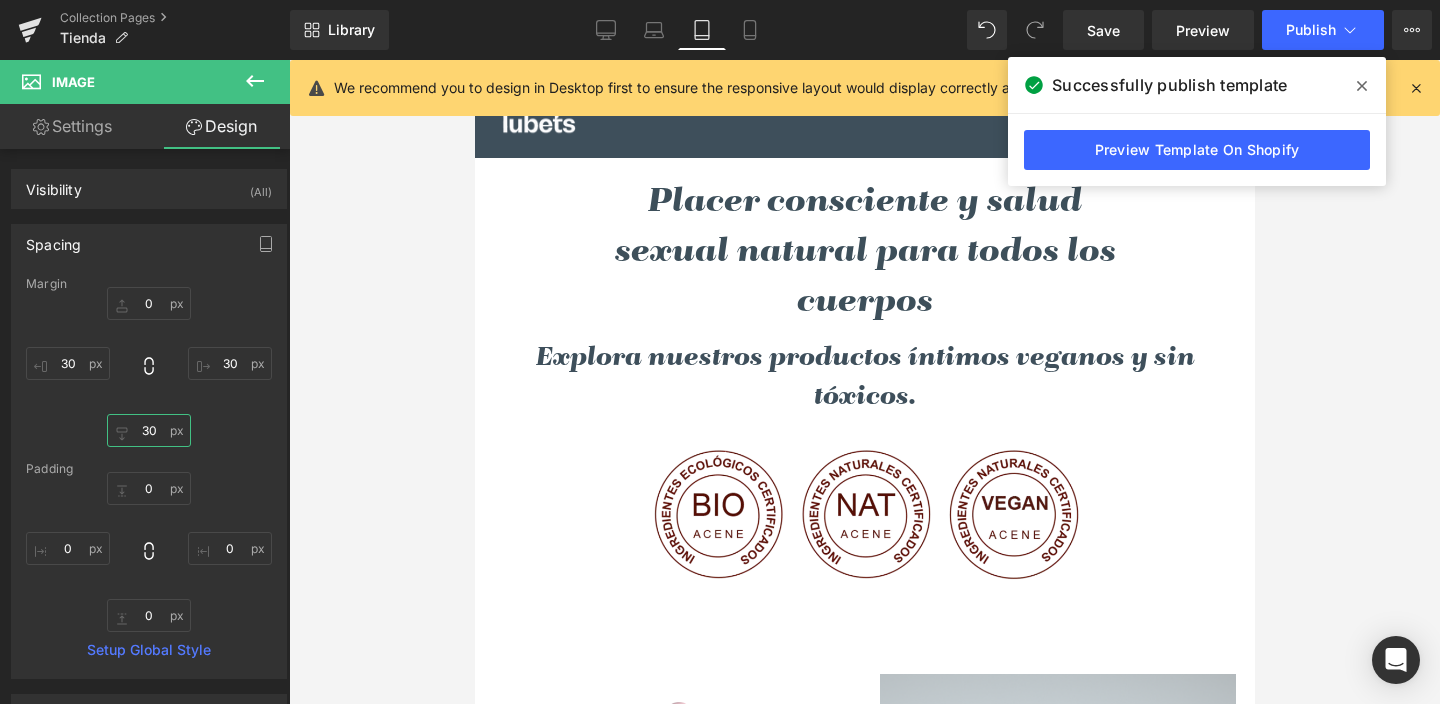 scroll, scrollTop: 80, scrollLeft: 0, axis: vertical 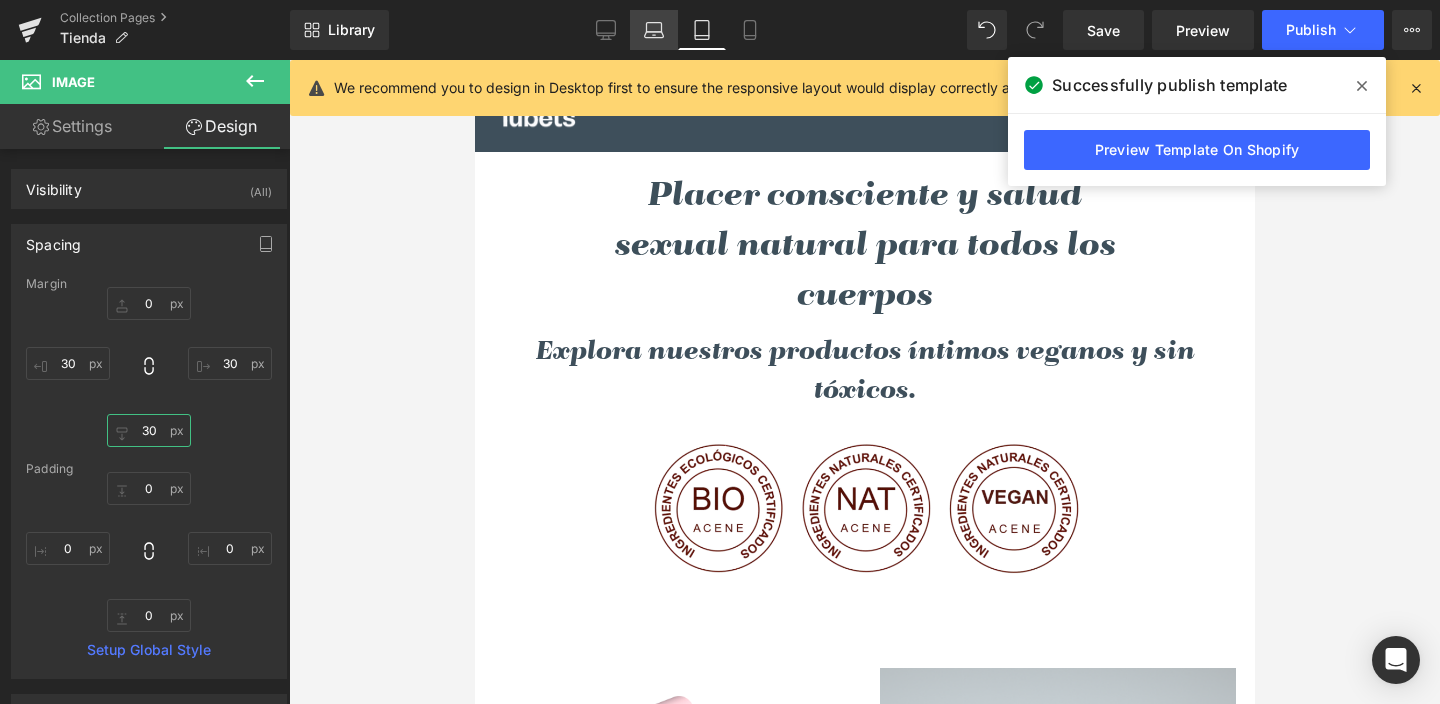 type on "30" 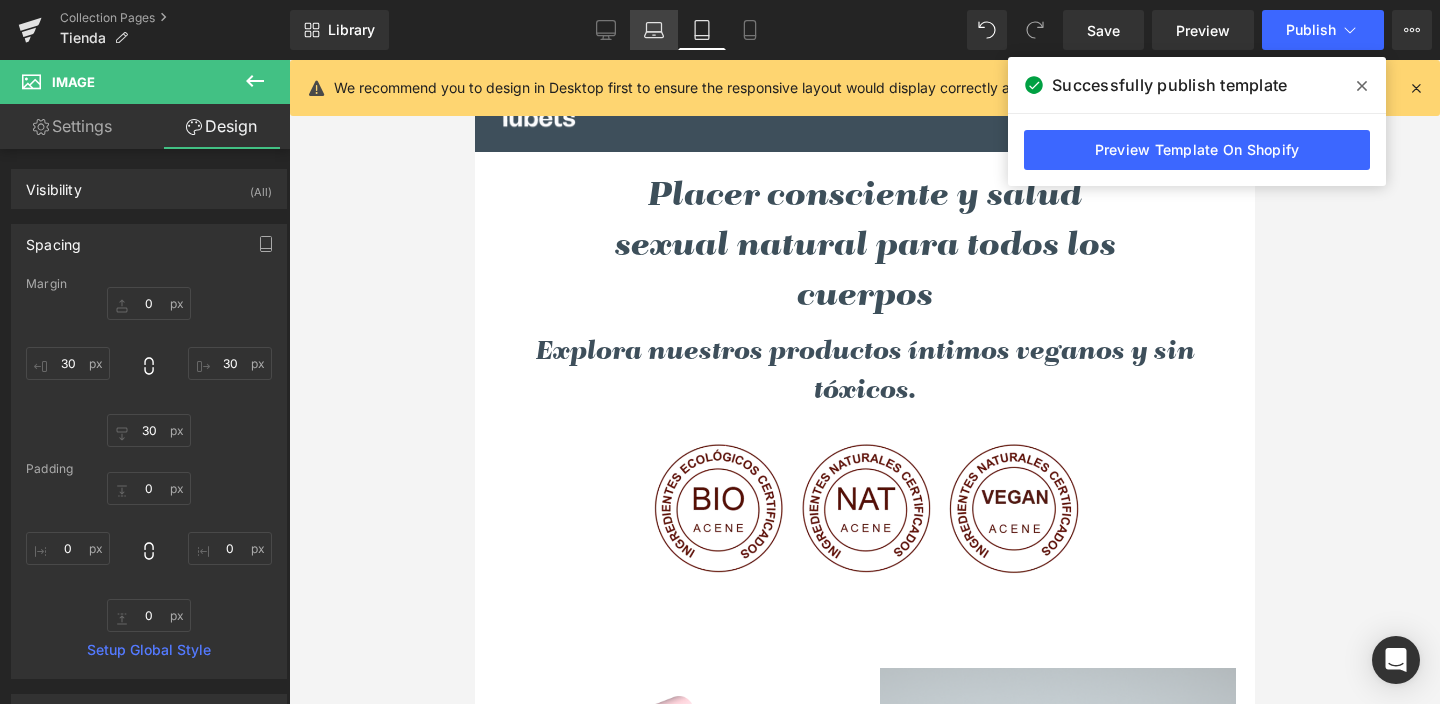 click 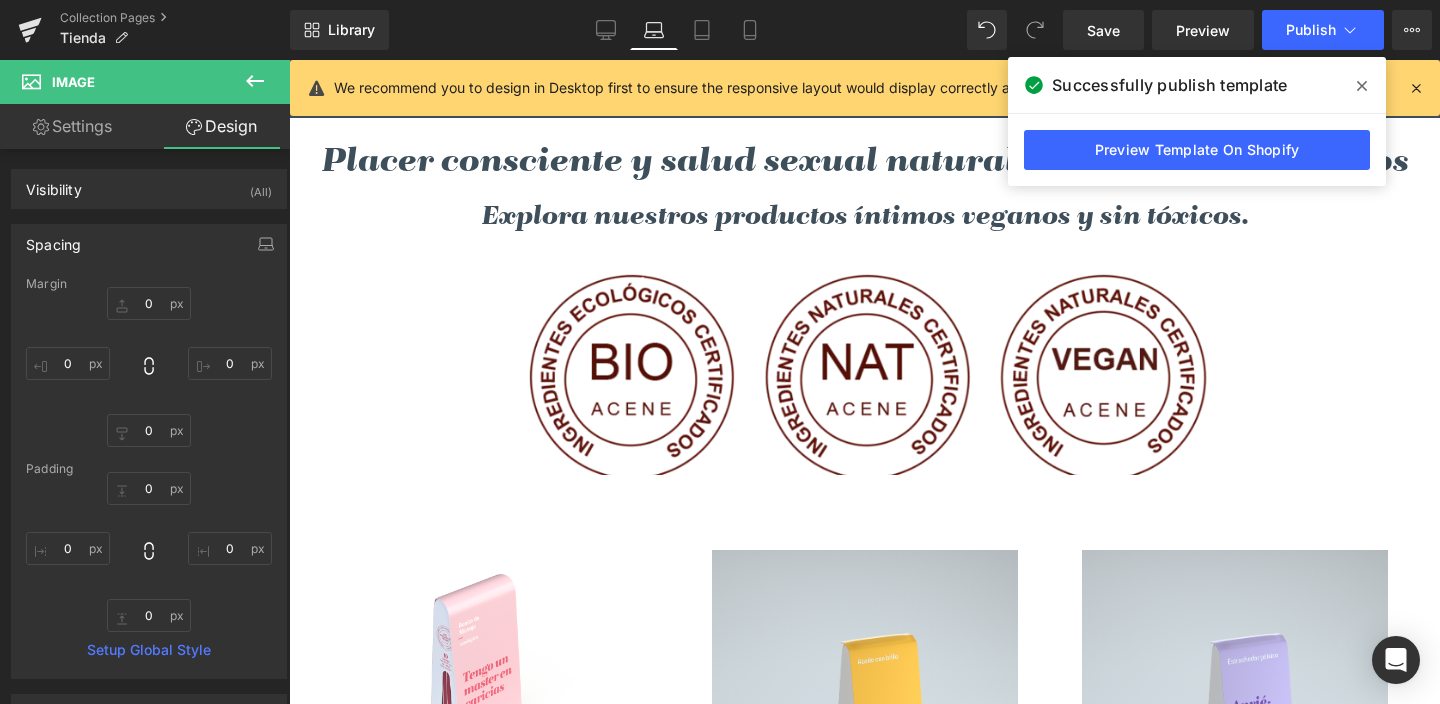 scroll, scrollTop: 0, scrollLeft: 0, axis: both 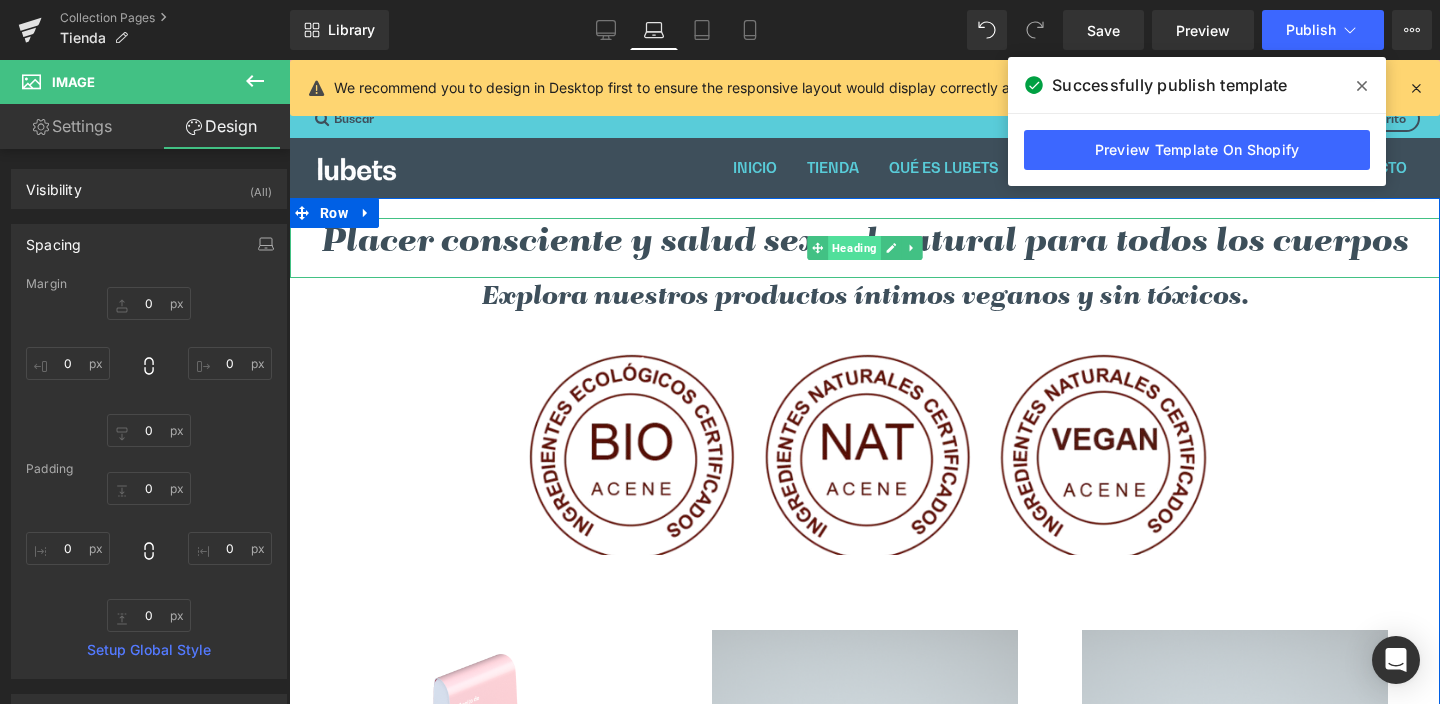 click on "Heading" at bounding box center (854, 248) 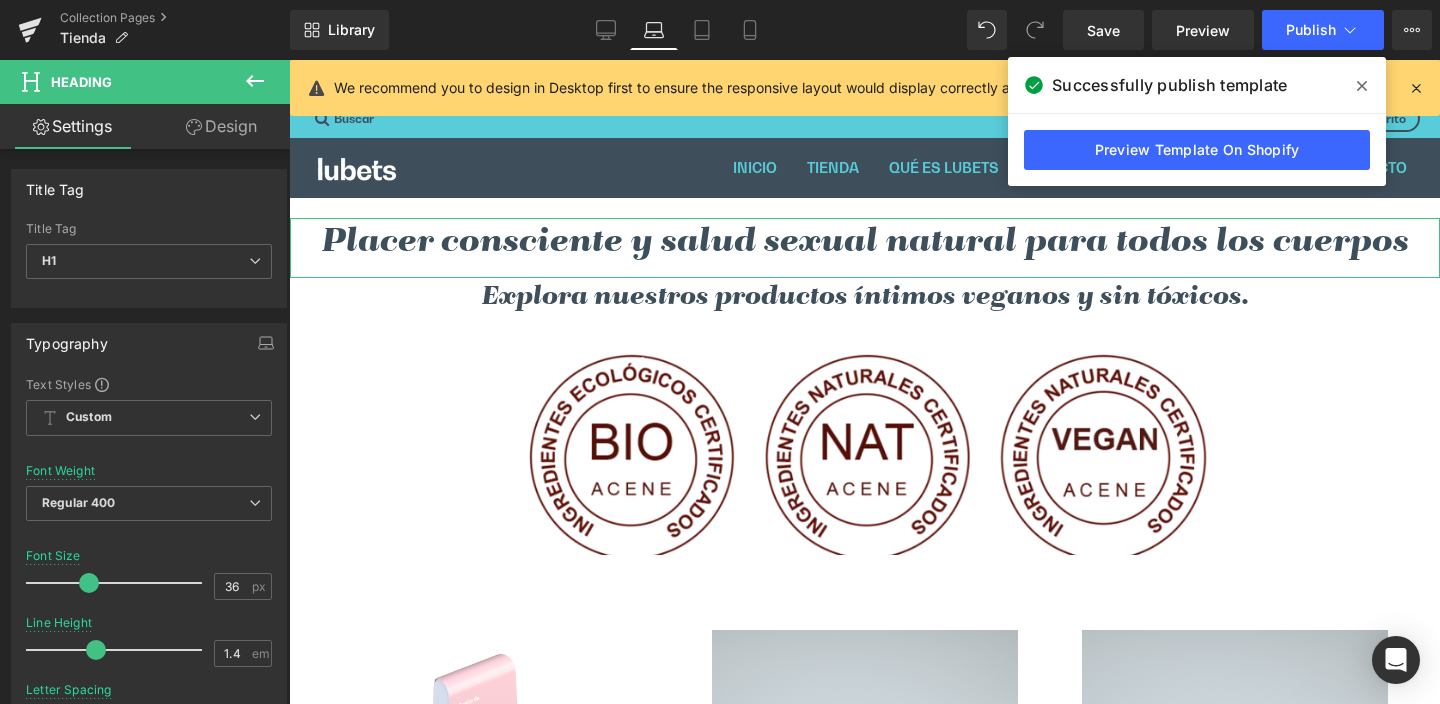 click on "Design" at bounding box center [221, 126] 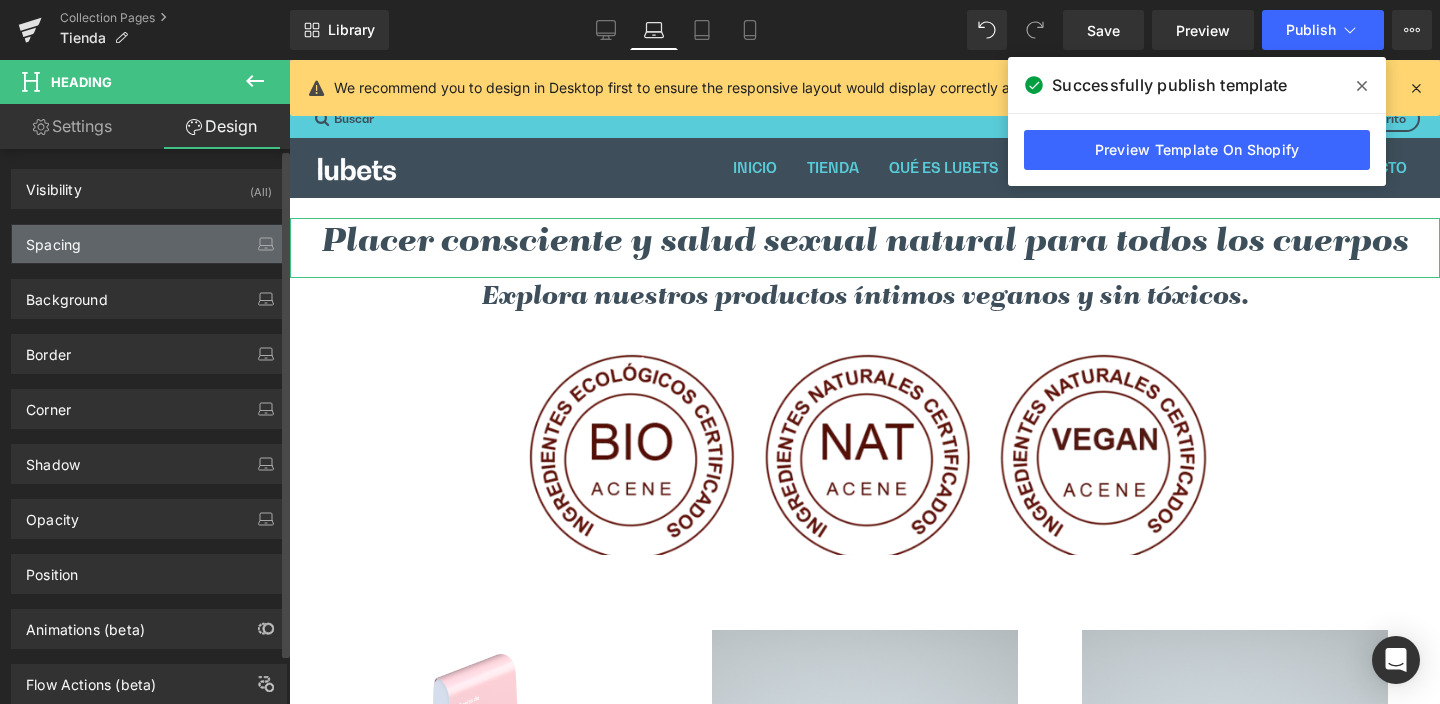 type on "0" 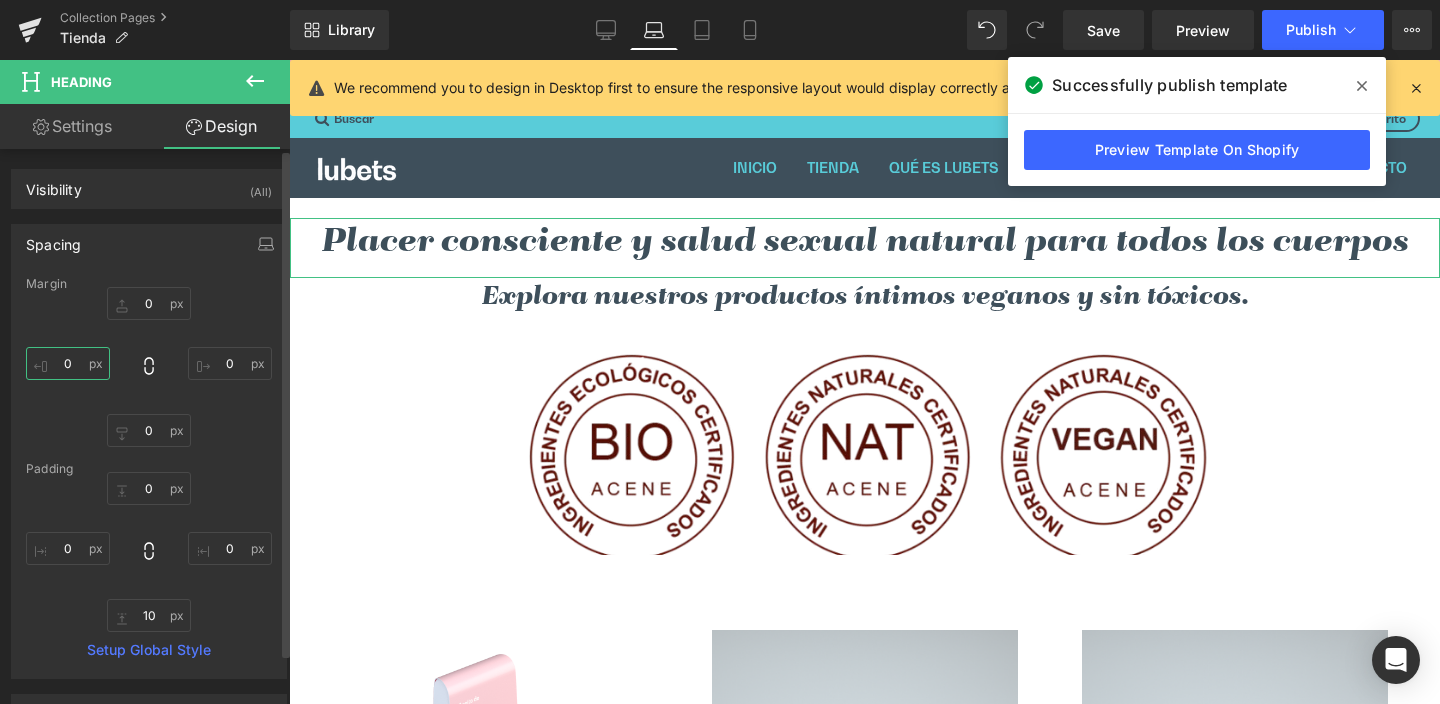 drag, startPoint x: 66, startPoint y: 365, endPoint x: 91, endPoint y: 366, distance: 25.019993 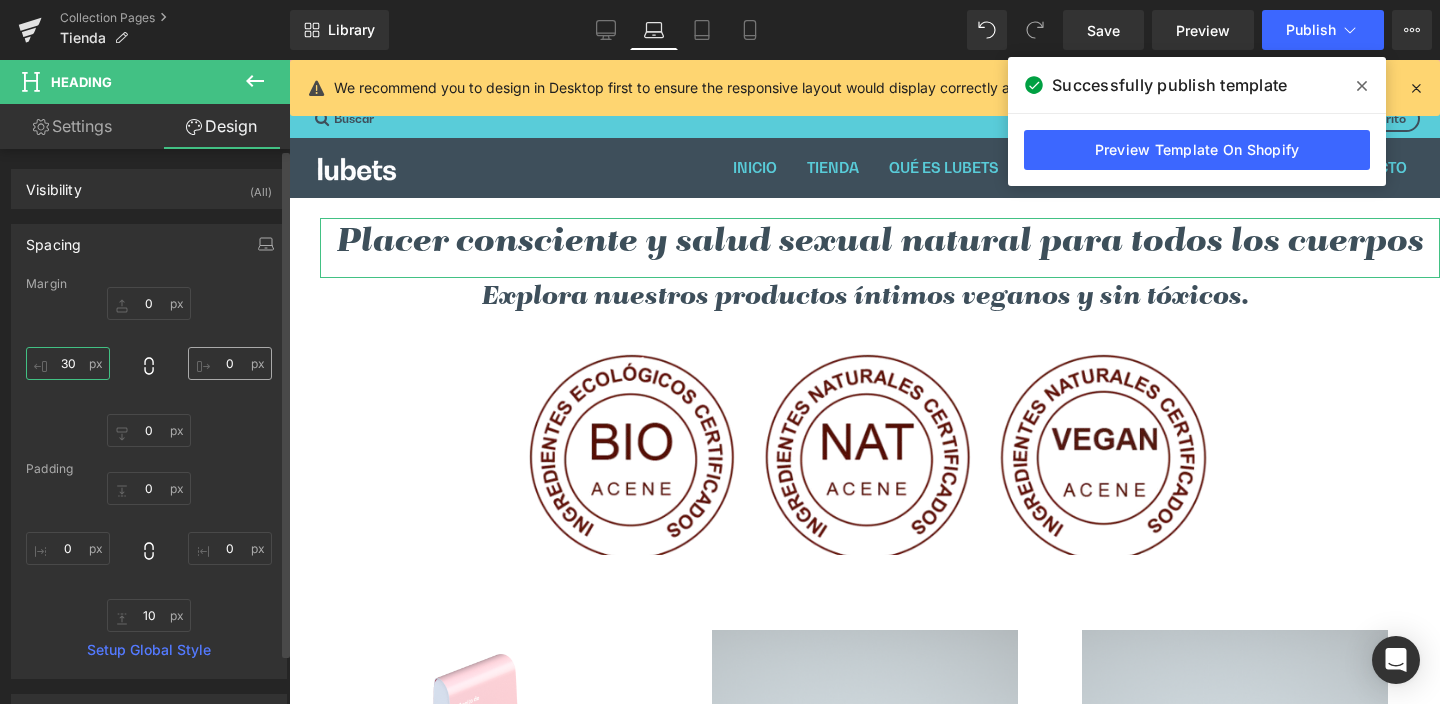 type on "30" 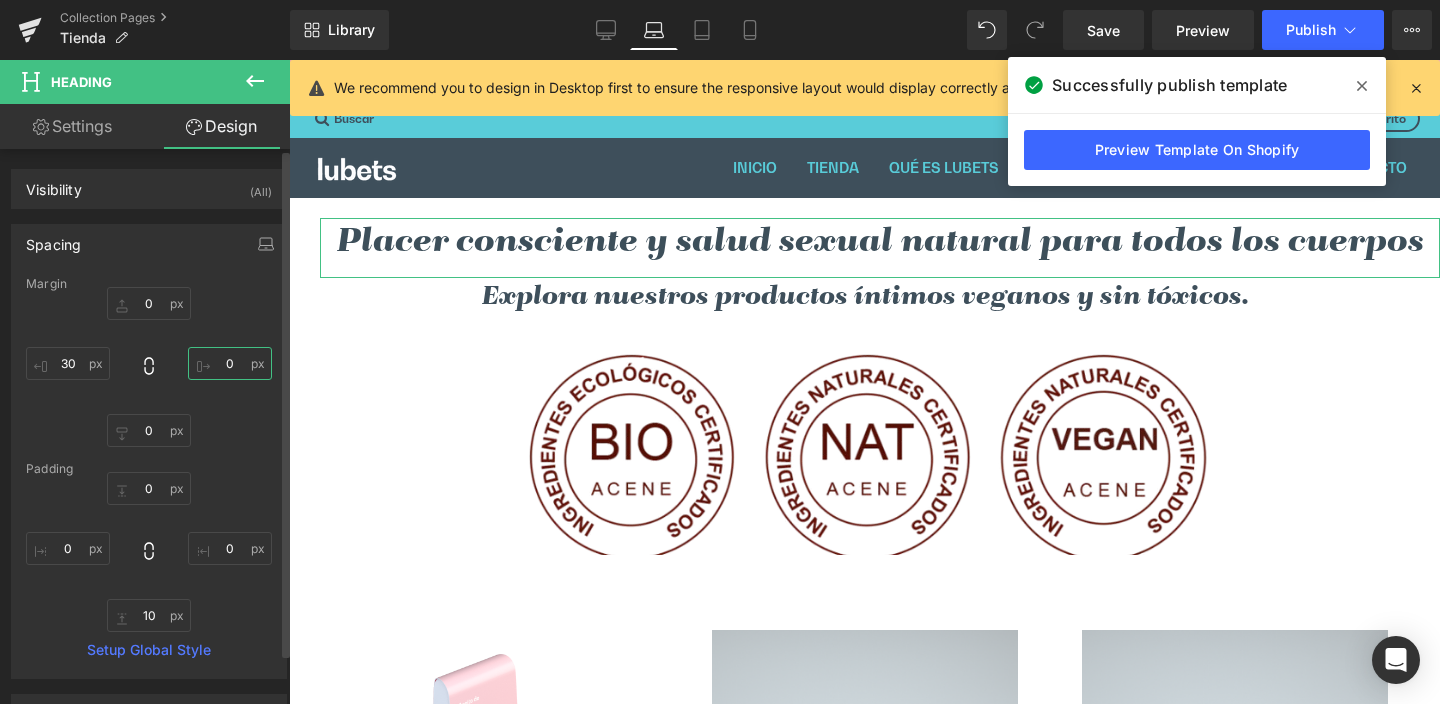 drag, startPoint x: 218, startPoint y: 366, endPoint x: 250, endPoint y: 366, distance: 32 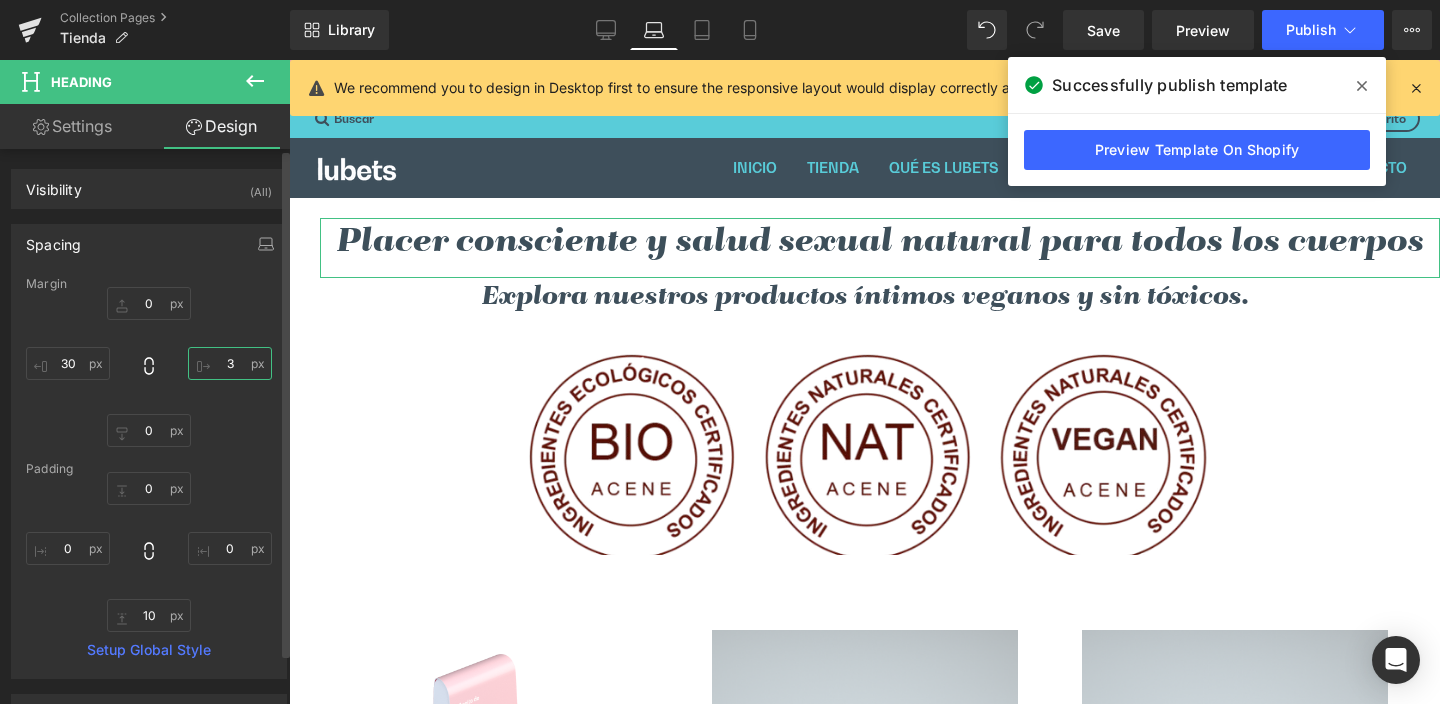 type on "30" 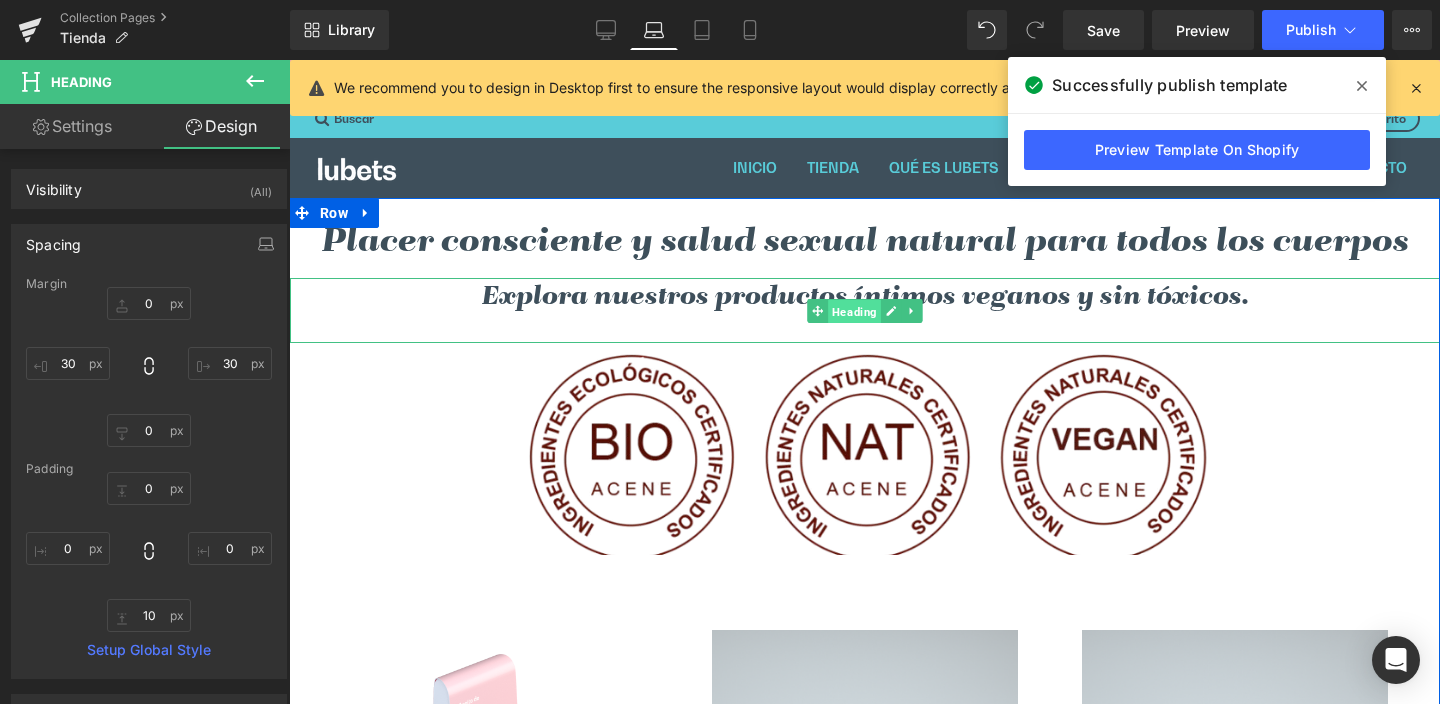 click on "Heading" at bounding box center (854, 312) 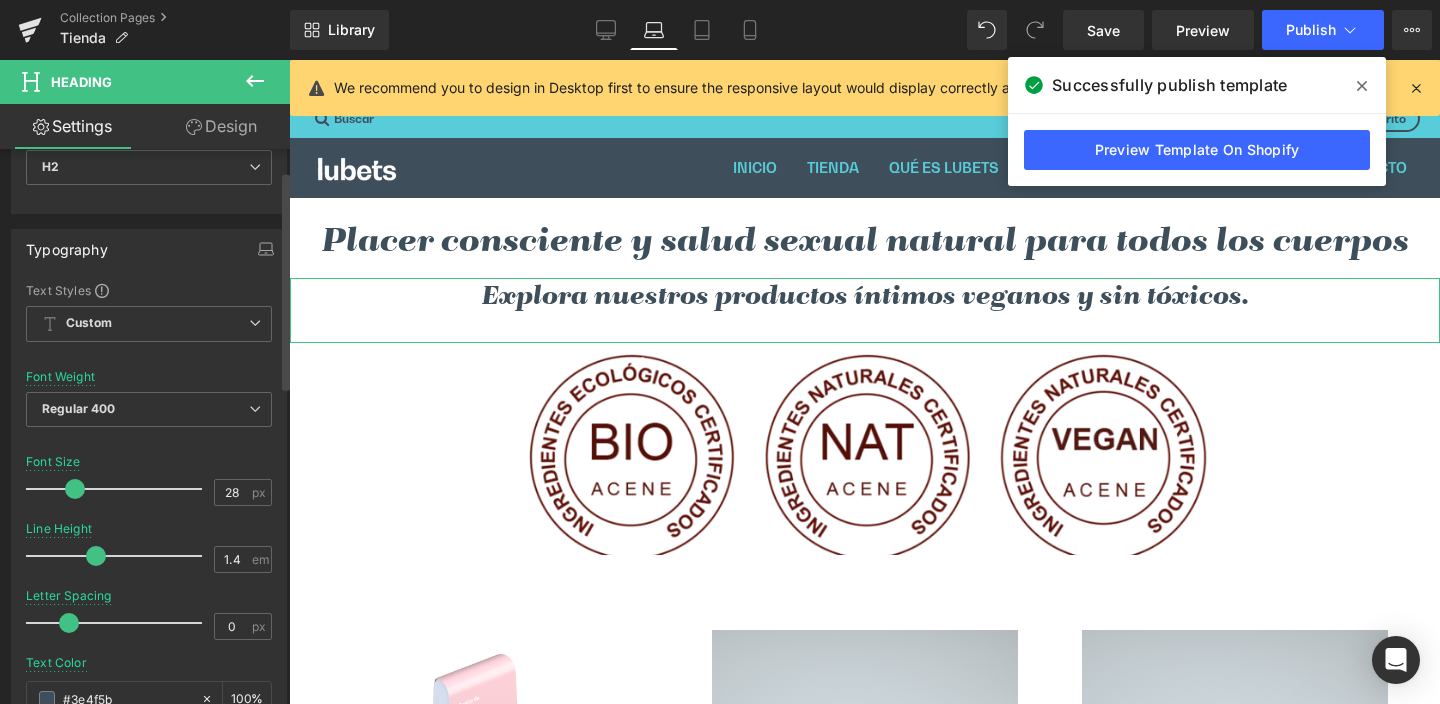 scroll, scrollTop: 336, scrollLeft: 0, axis: vertical 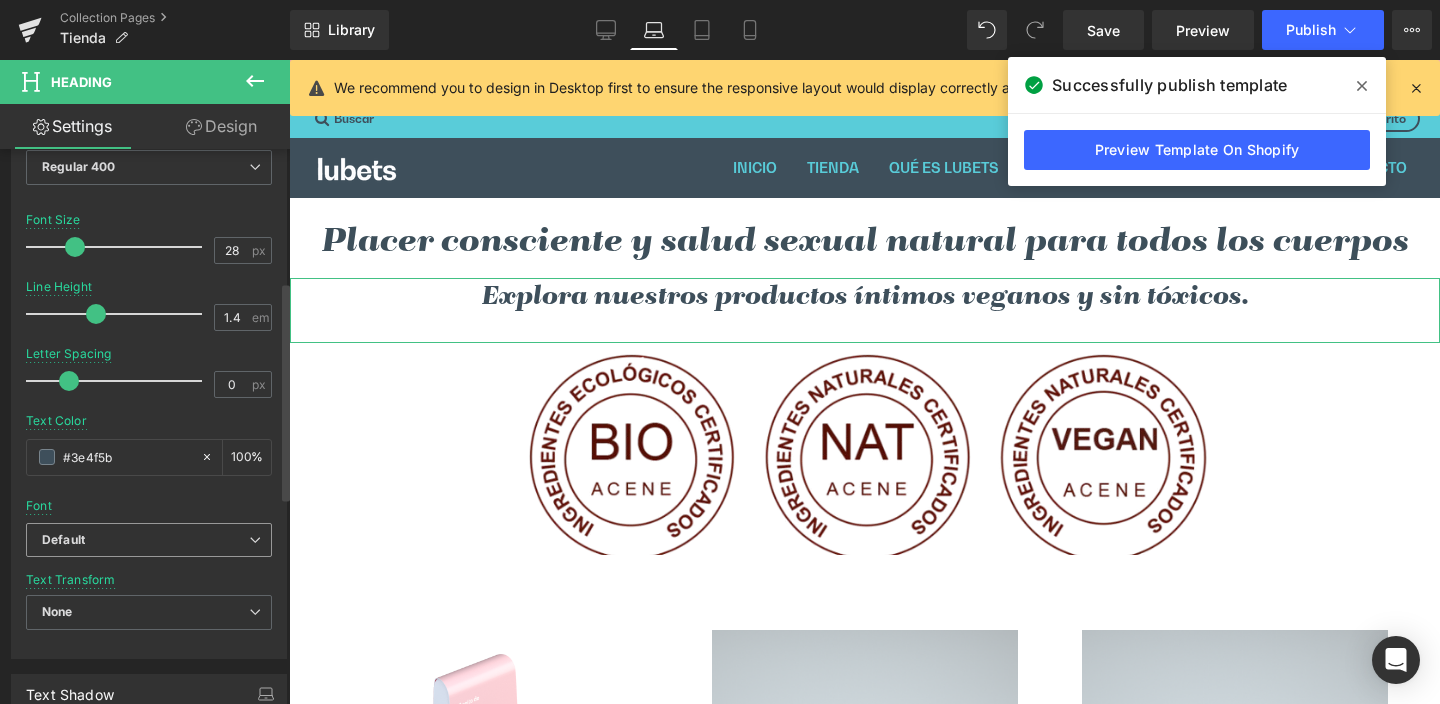 click on "Default" at bounding box center [145, 540] 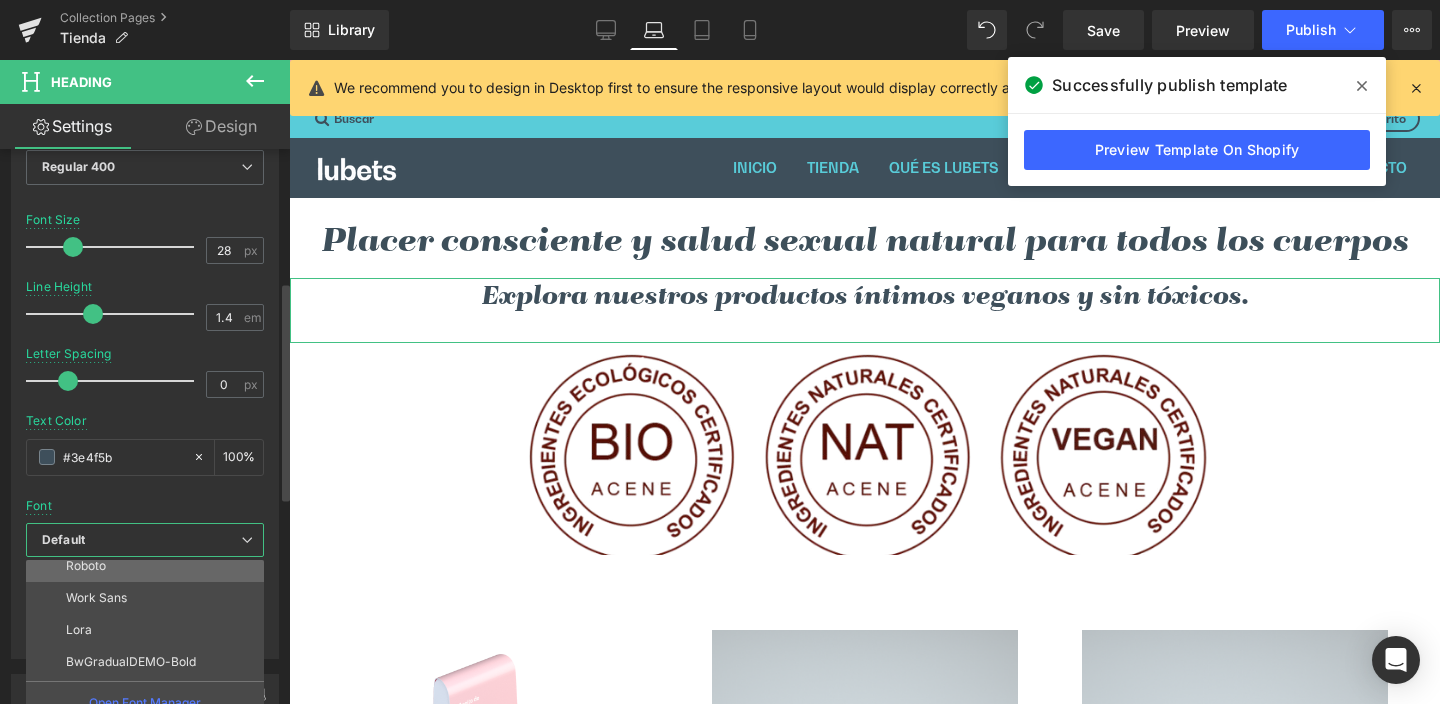 scroll, scrollTop: 200, scrollLeft: 0, axis: vertical 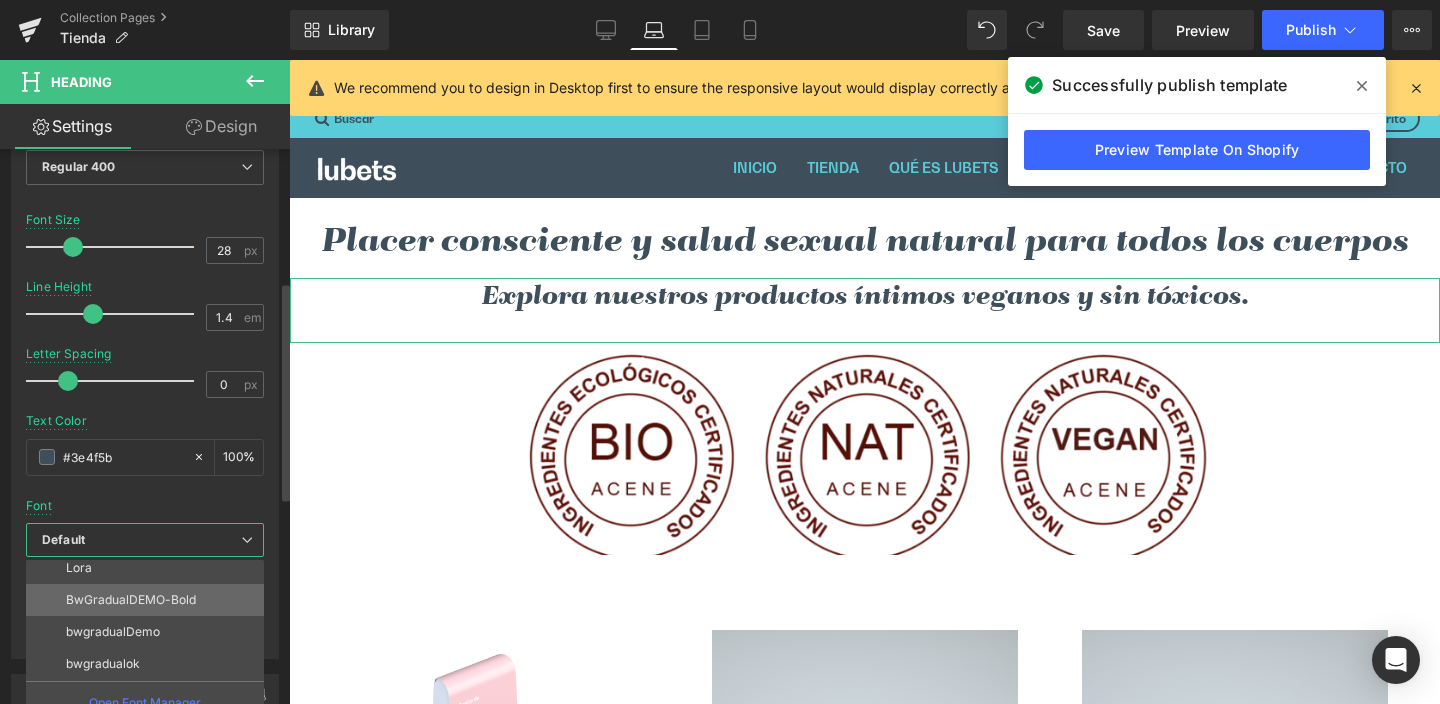 click on "BwGradualDEMO-Bold" at bounding box center (131, 600) 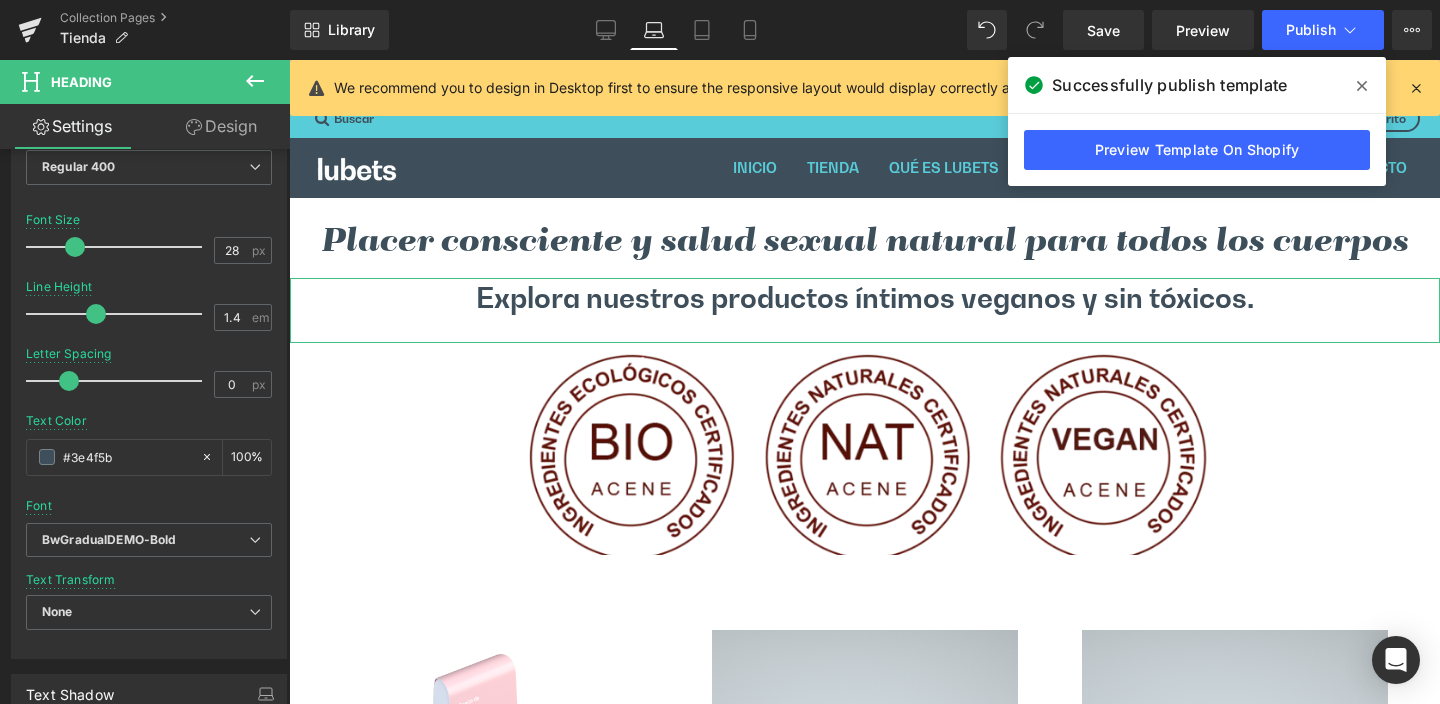 click on "Design" at bounding box center (221, 126) 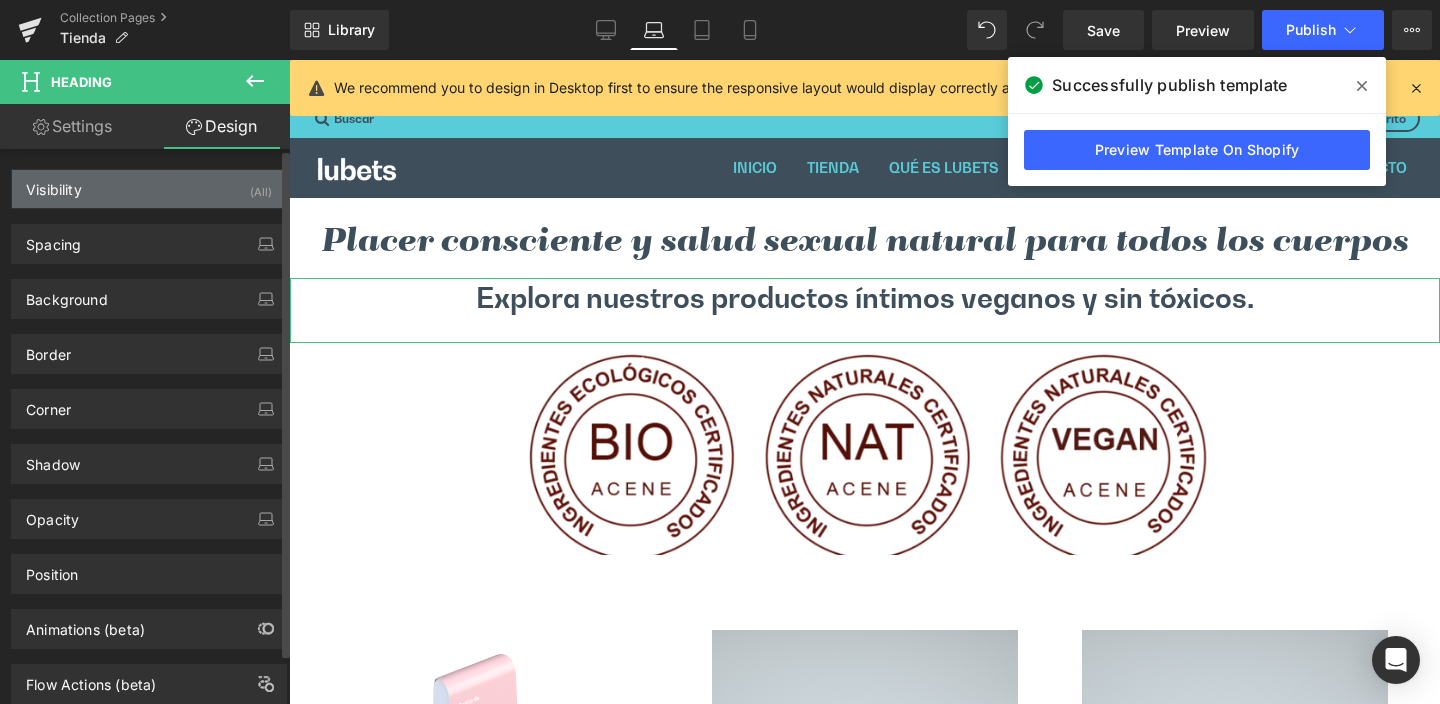 type on "0" 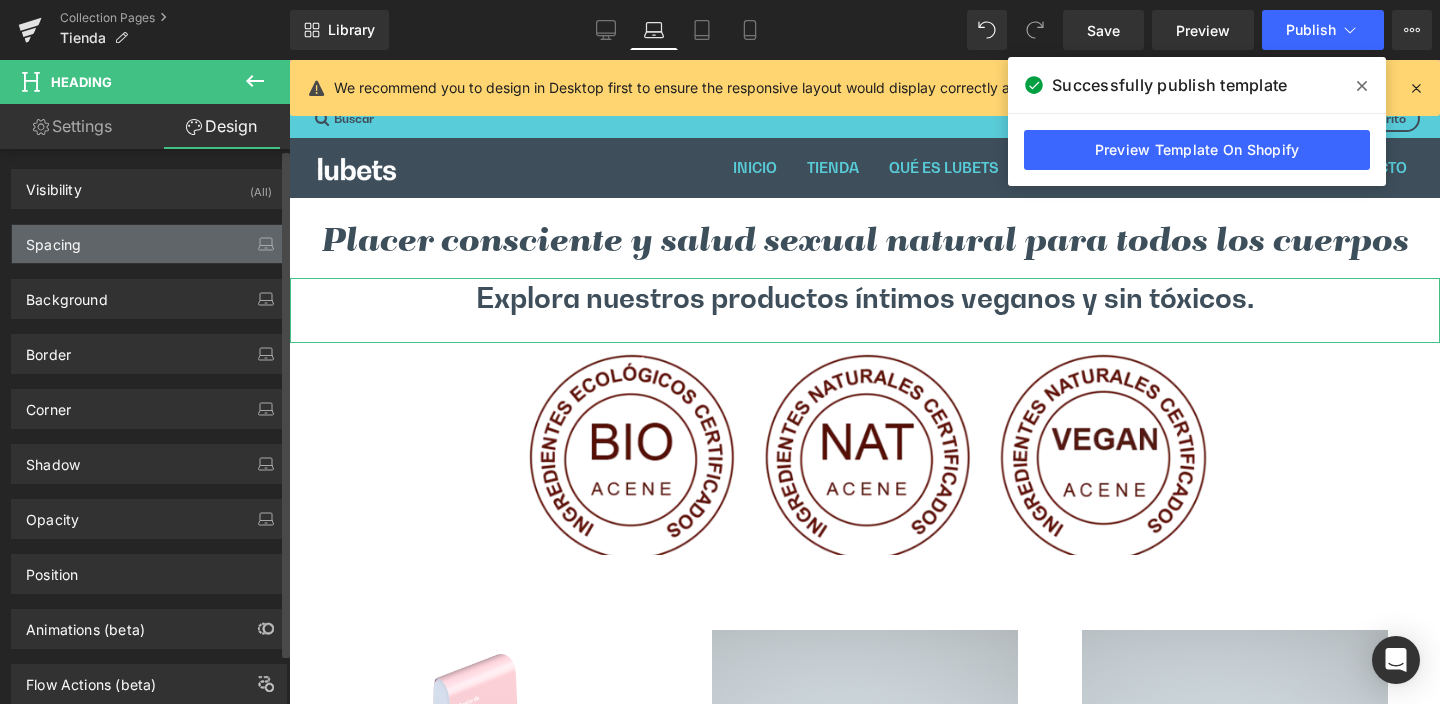 click on "Spacing" at bounding box center (53, 239) 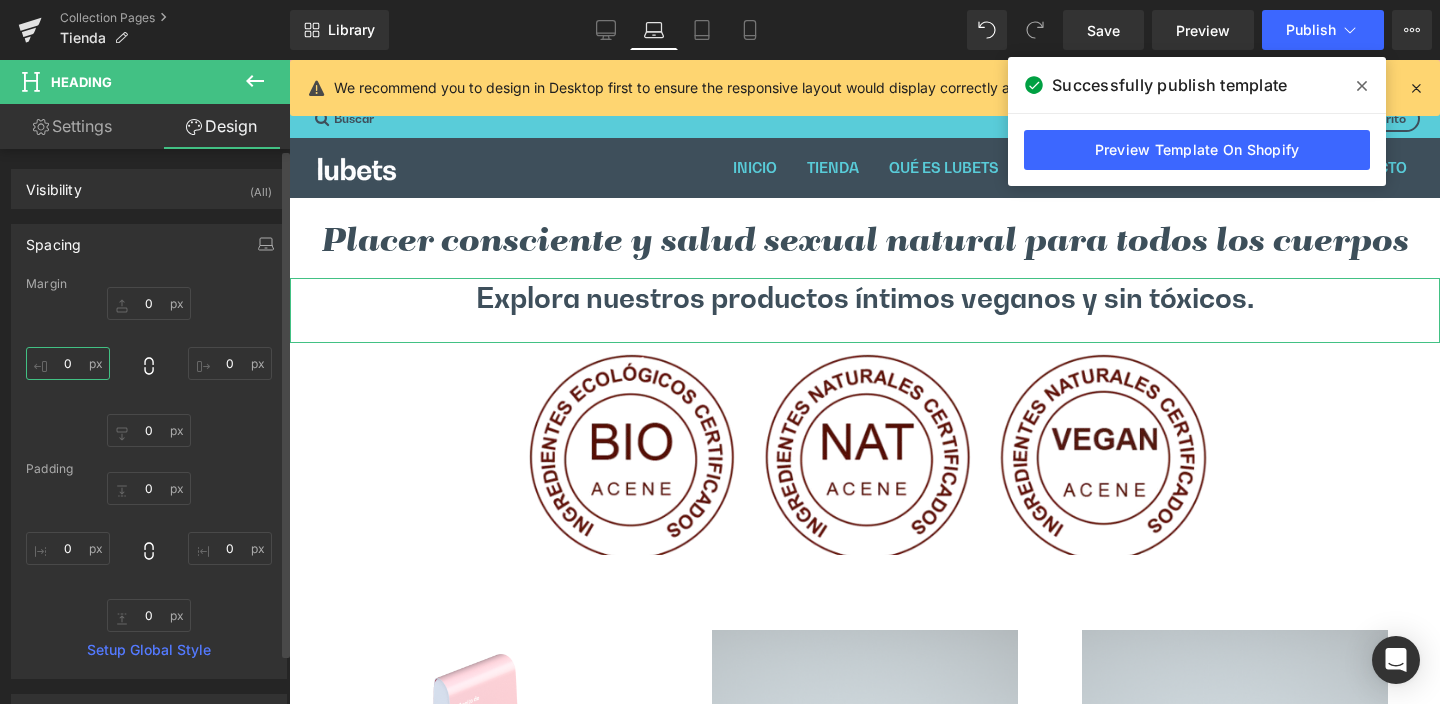drag, startPoint x: 65, startPoint y: 365, endPoint x: 91, endPoint y: 363, distance: 26.076809 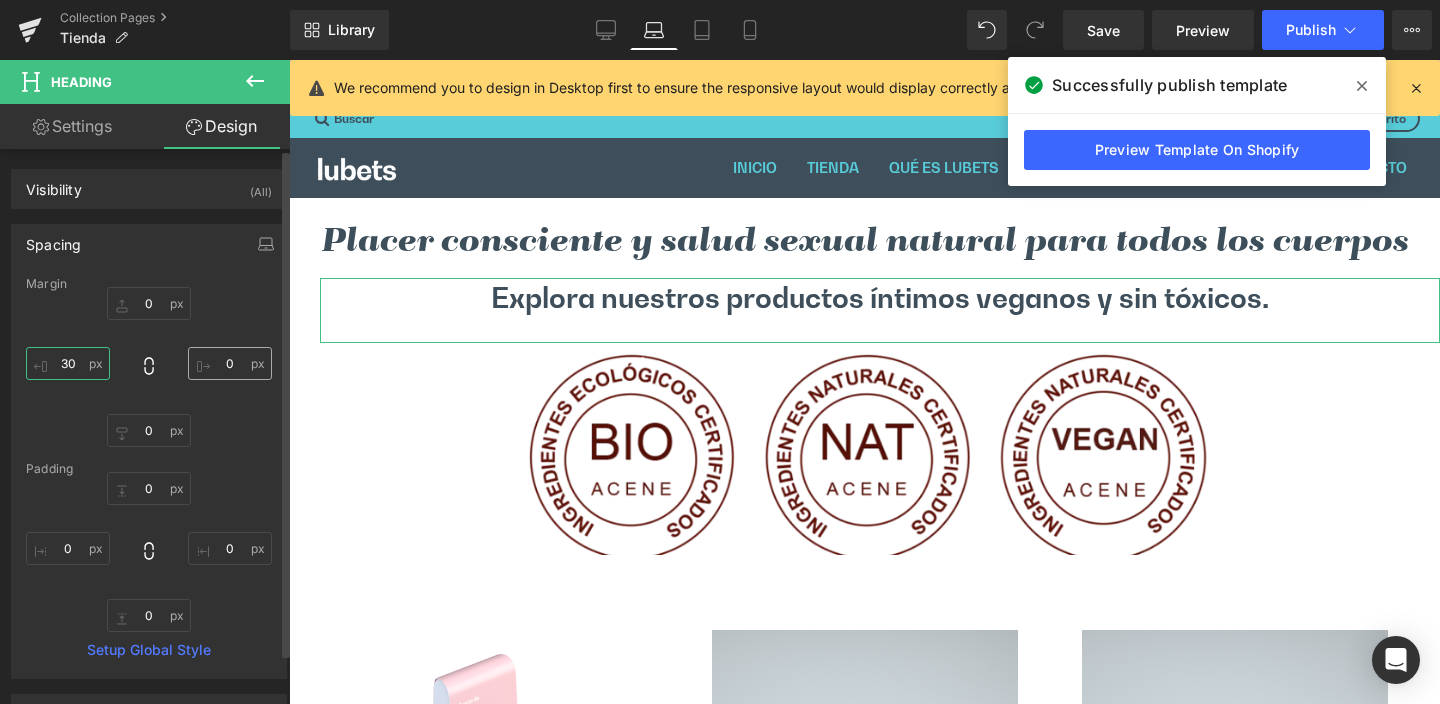 type on "30" 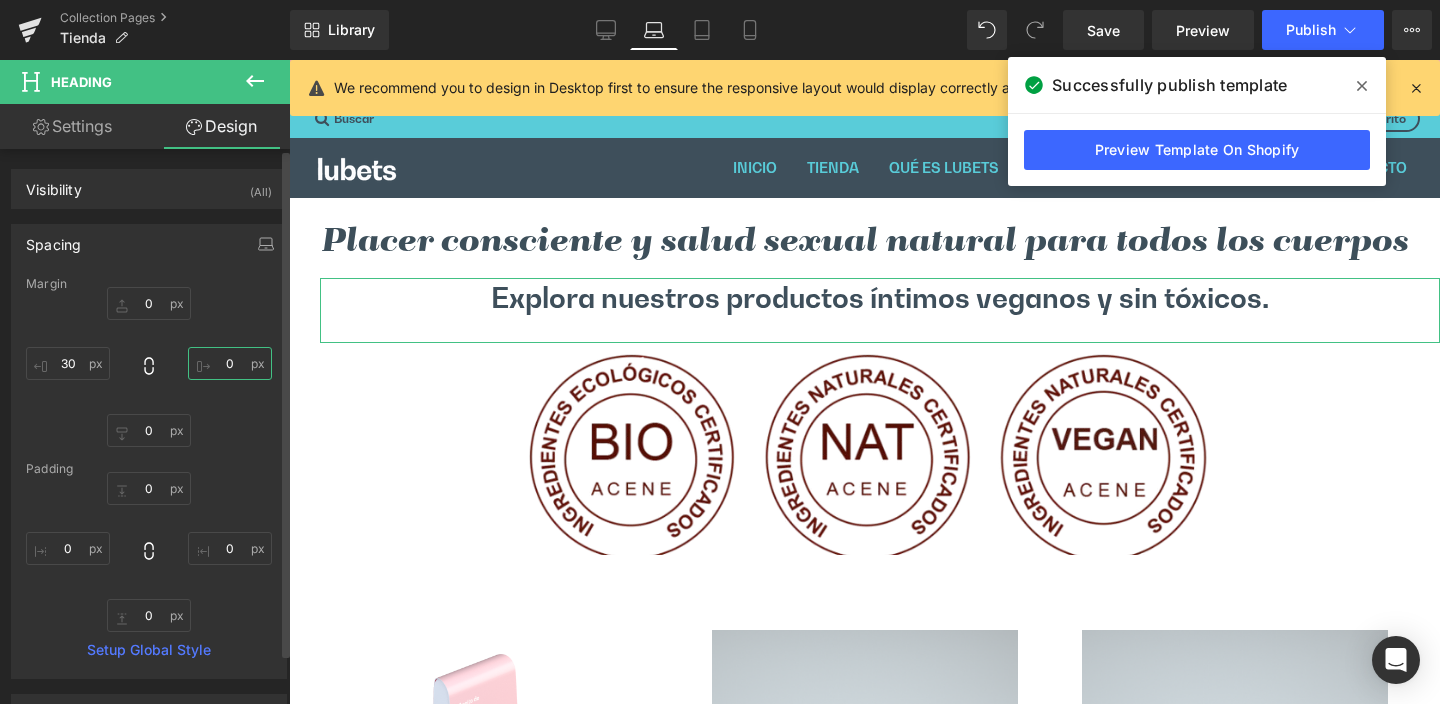 drag, startPoint x: 212, startPoint y: 361, endPoint x: 242, endPoint y: 361, distance: 30 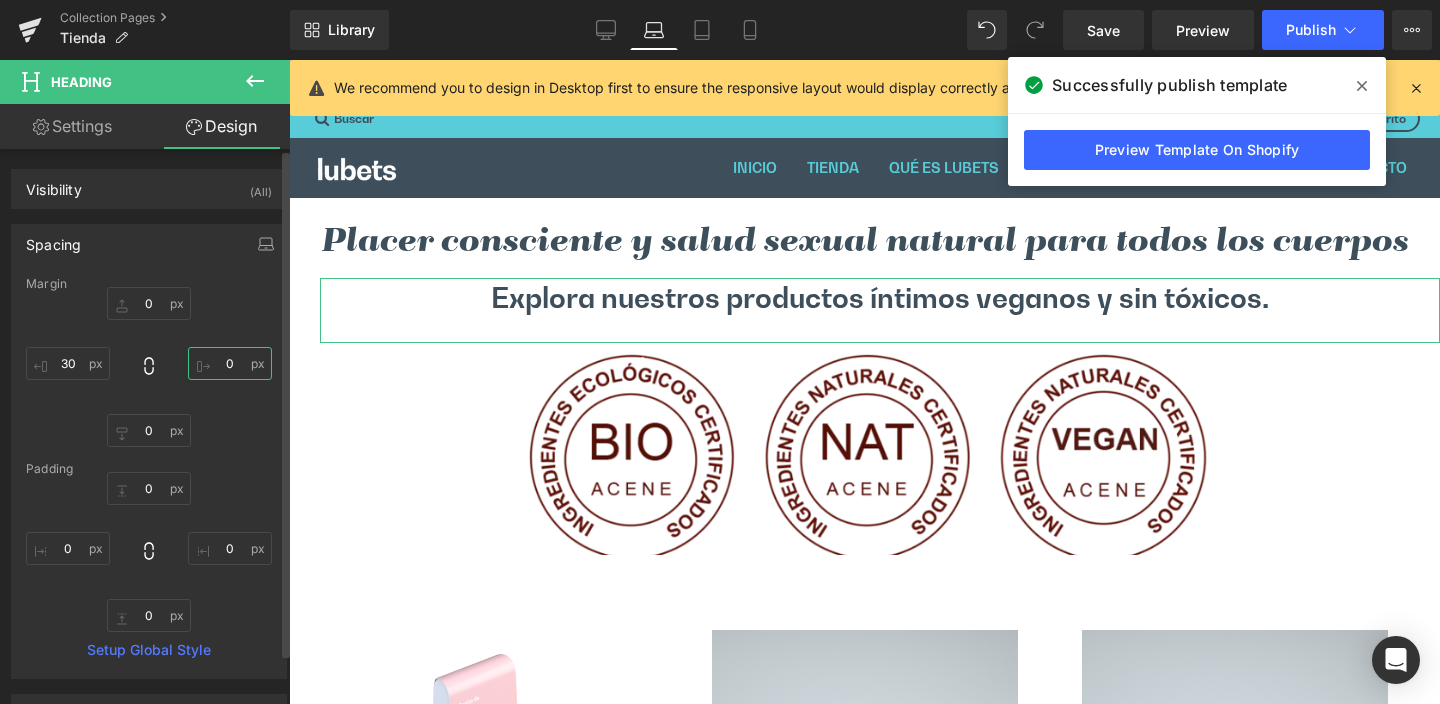 click on "0" at bounding box center [230, 363] 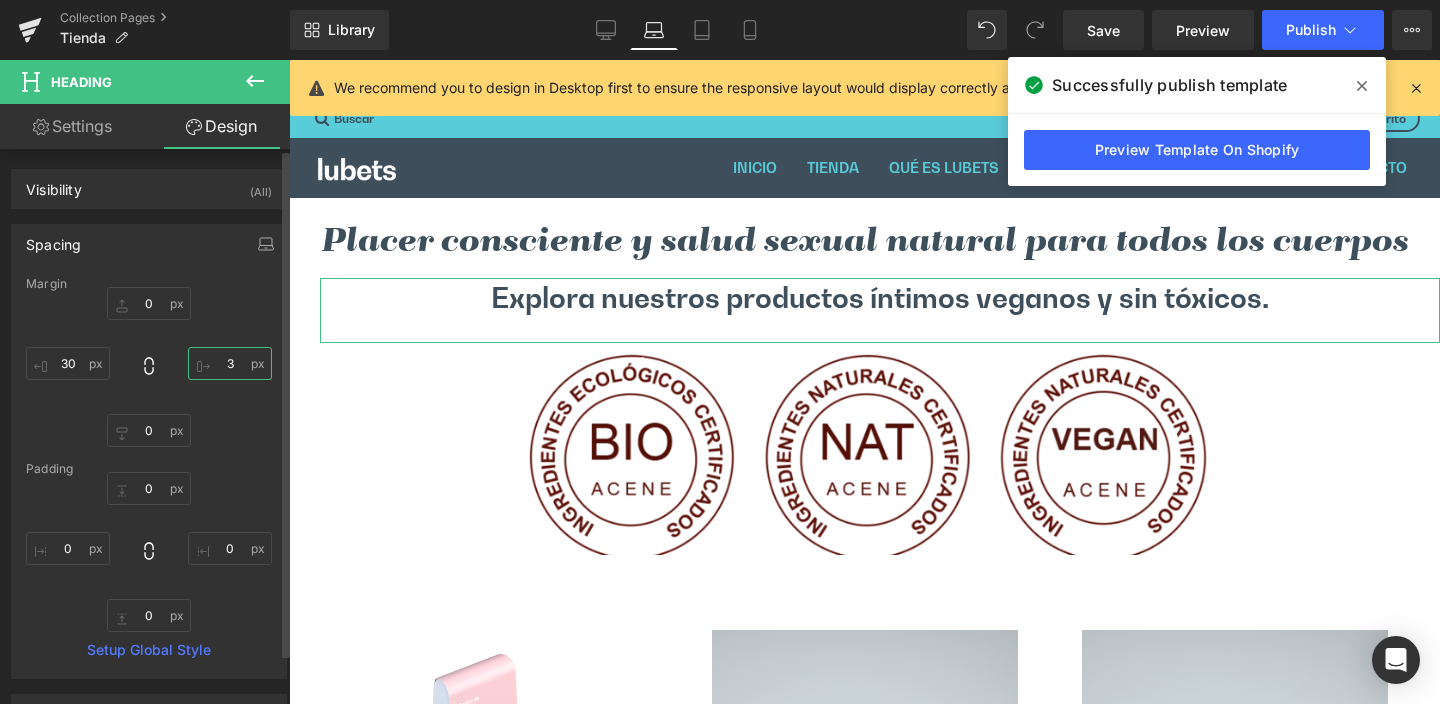 type on "30" 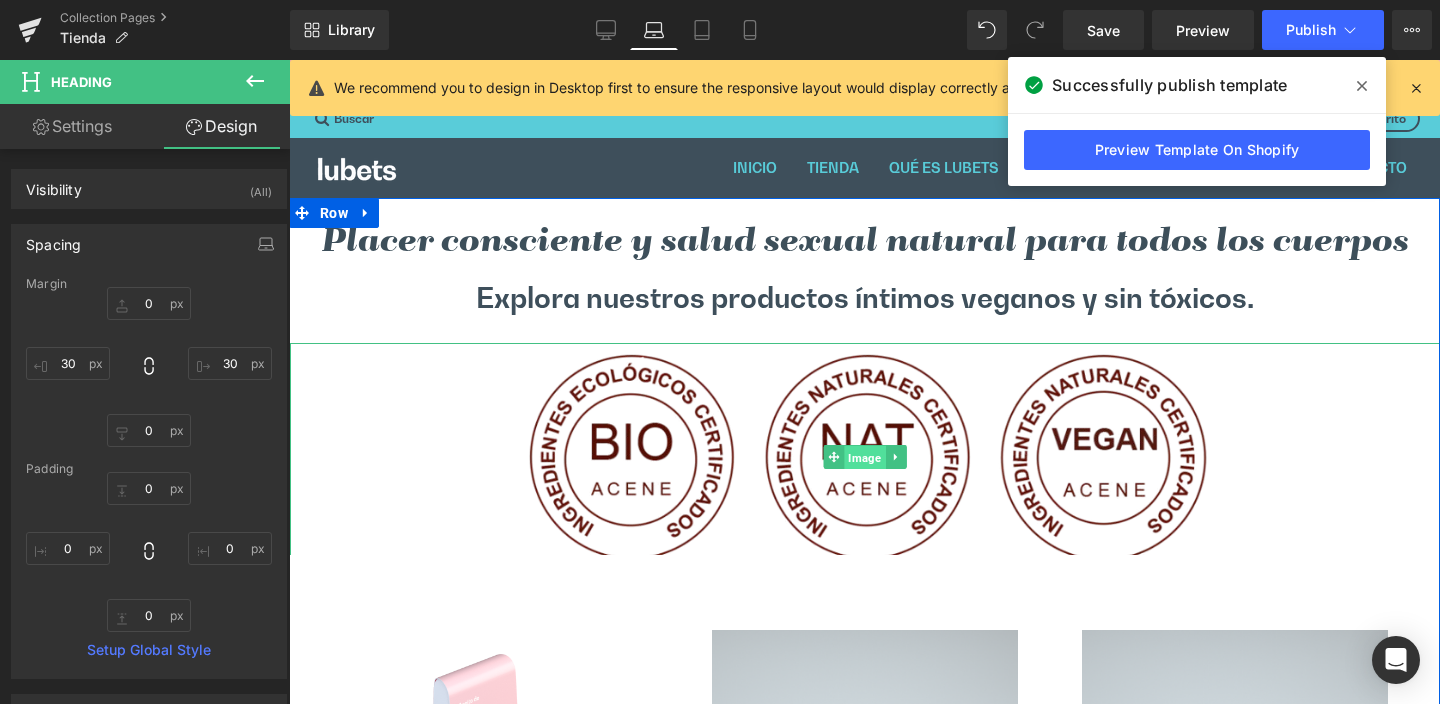 click on "Image" at bounding box center [864, 458] 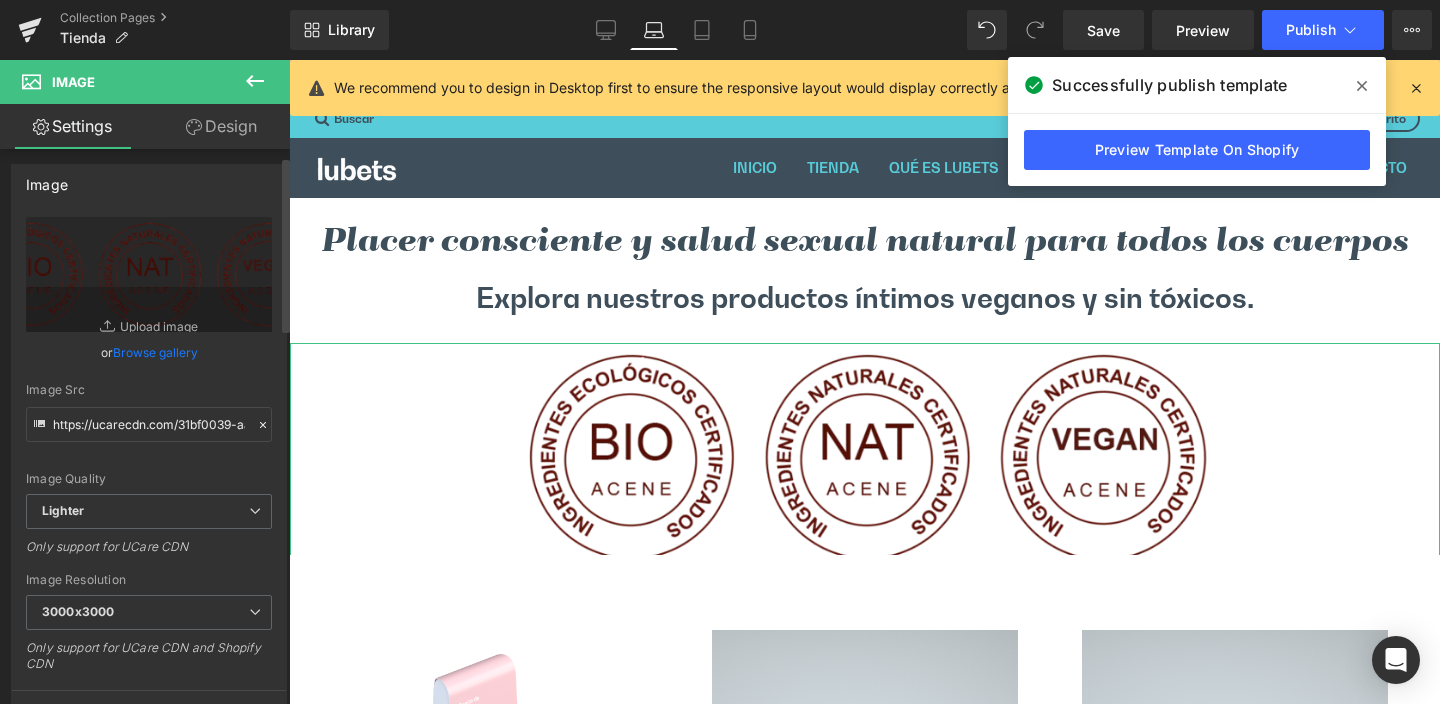 scroll, scrollTop: 0, scrollLeft: 0, axis: both 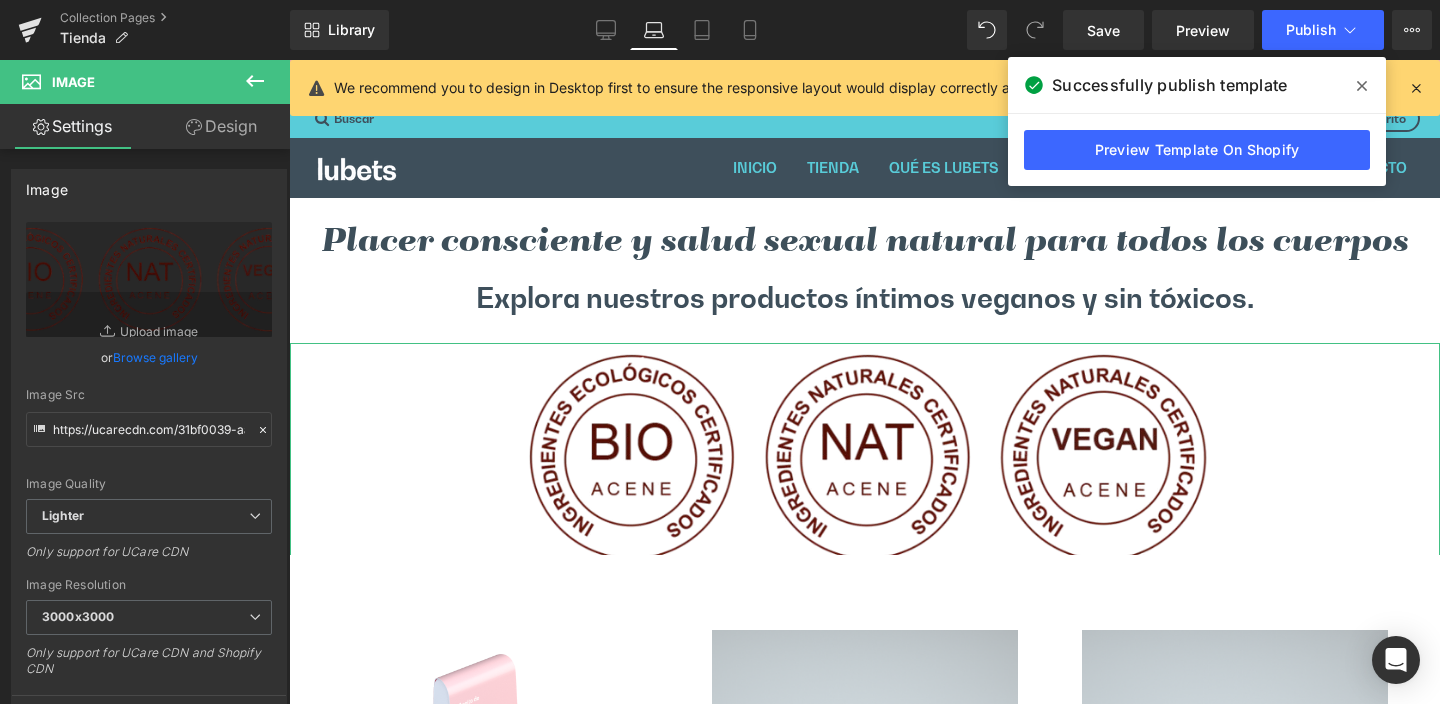 click on "Design" at bounding box center [221, 126] 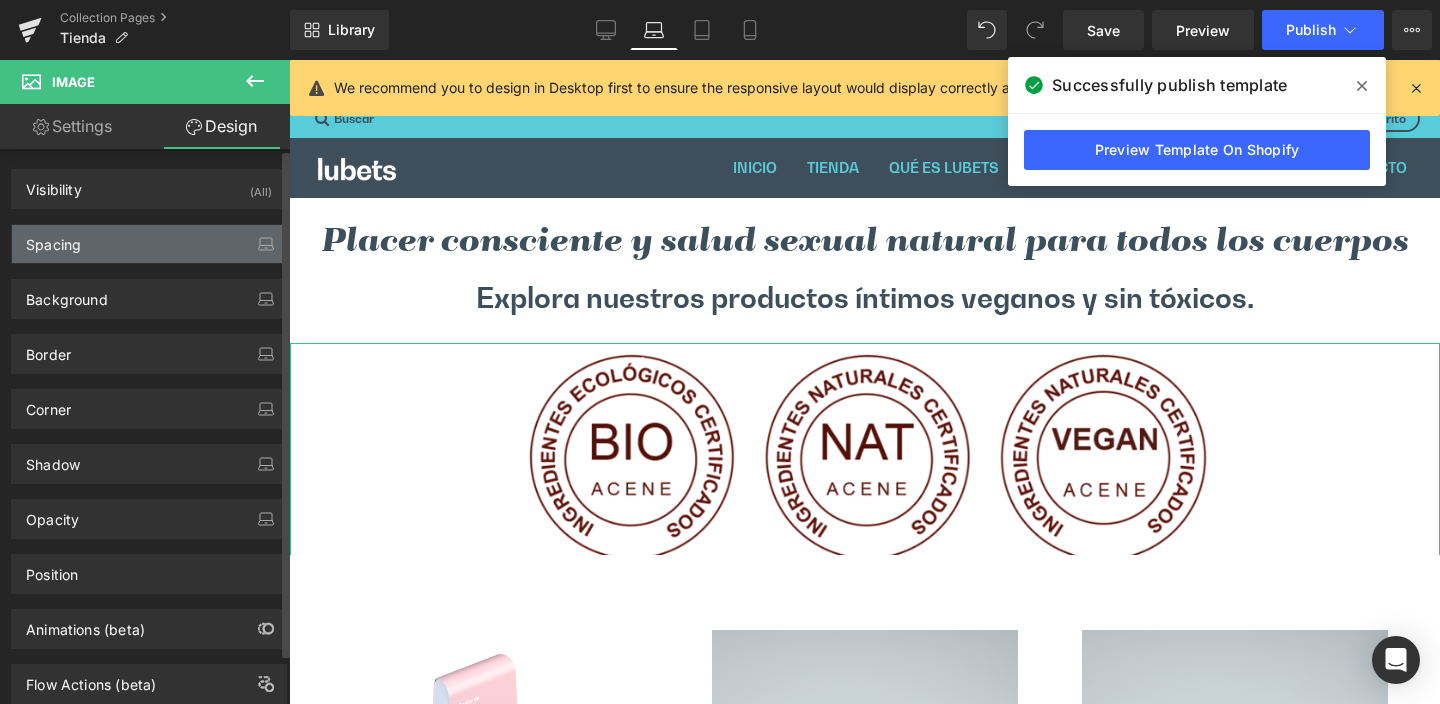 click on "Spacing" at bounding box center [149, 244] 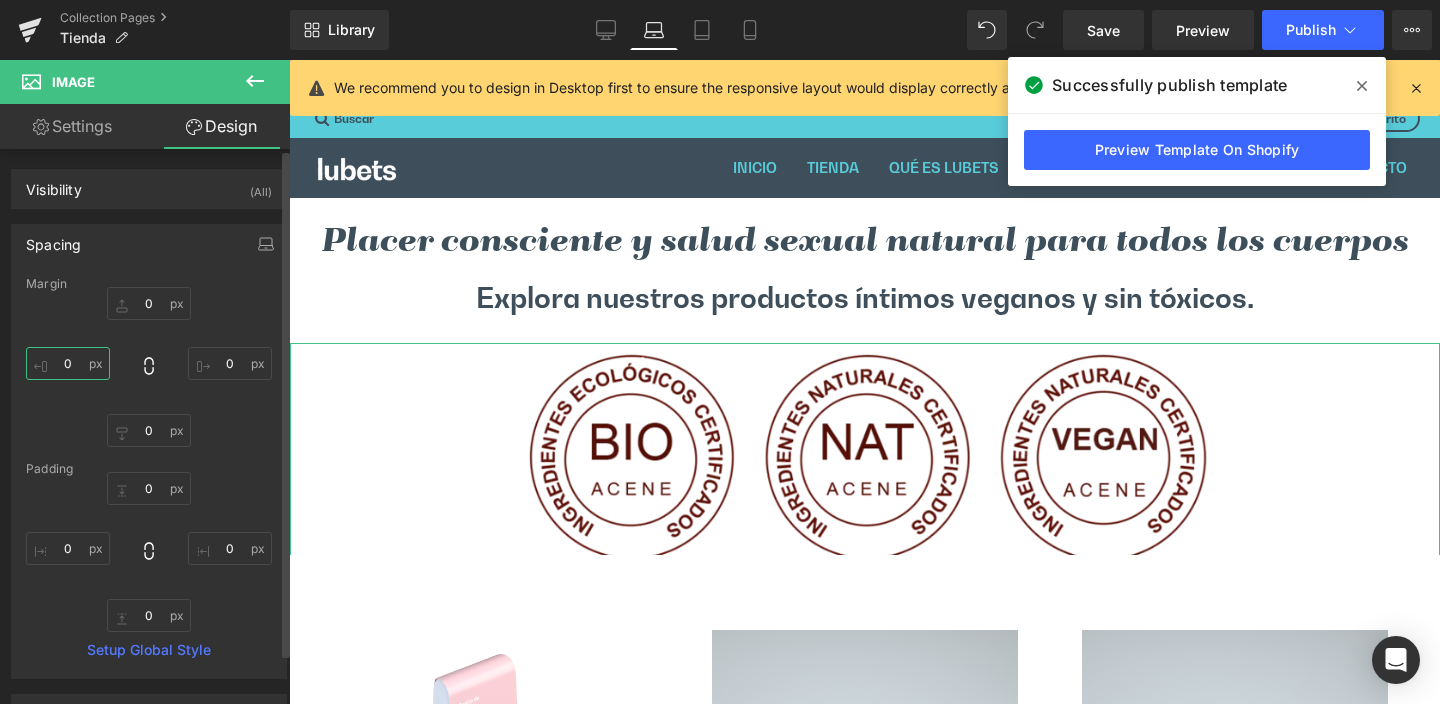click on "0" at bounding box center [68, 363] 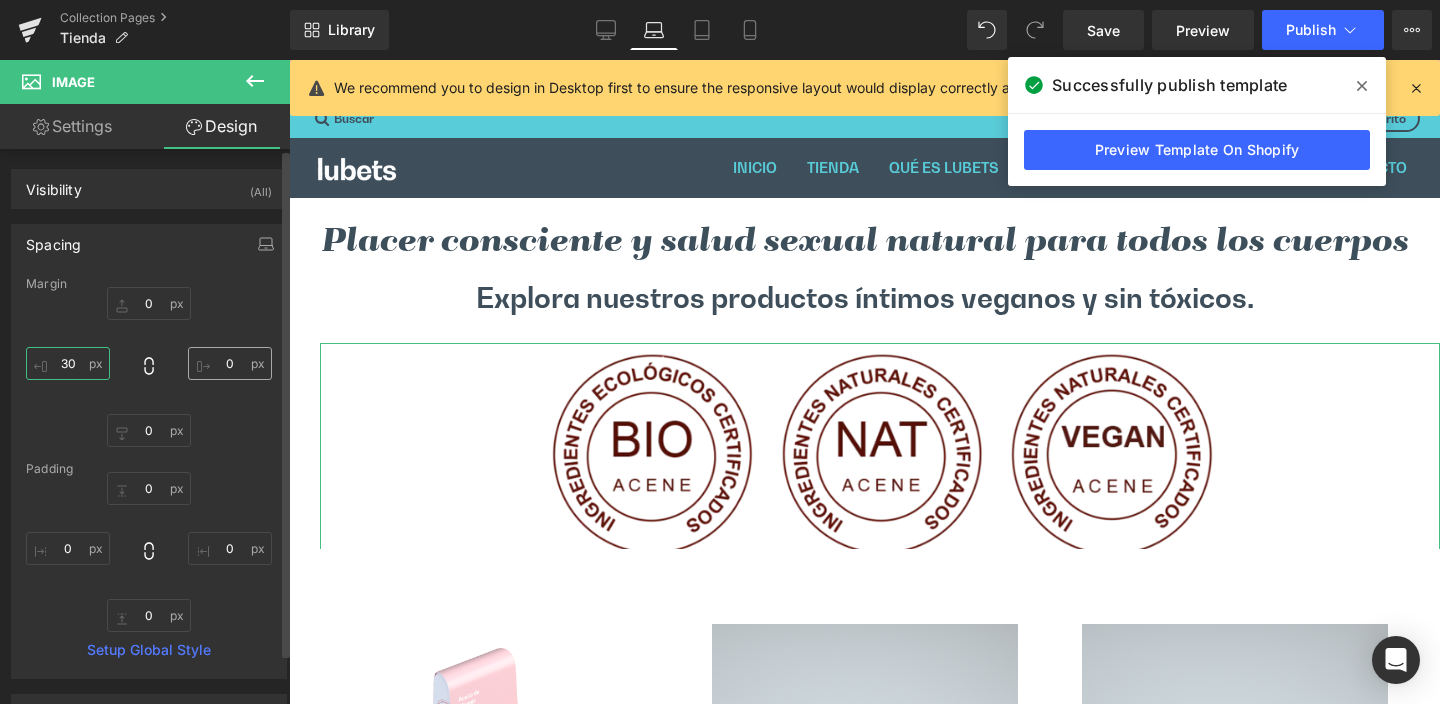 type on "30" 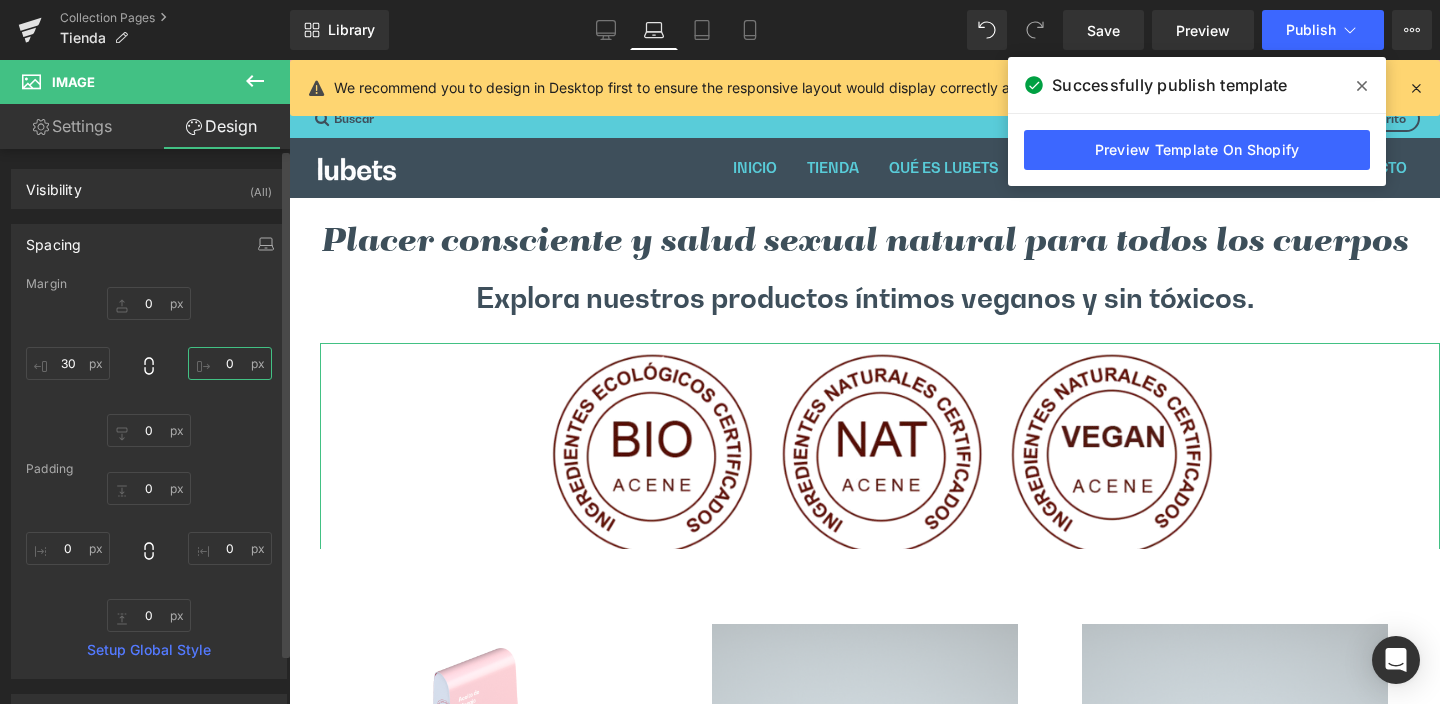 drag, startPoint x: 217, startPoint y: 363, endPoint x: 236, endPoint y: 364, distance: 19.026299 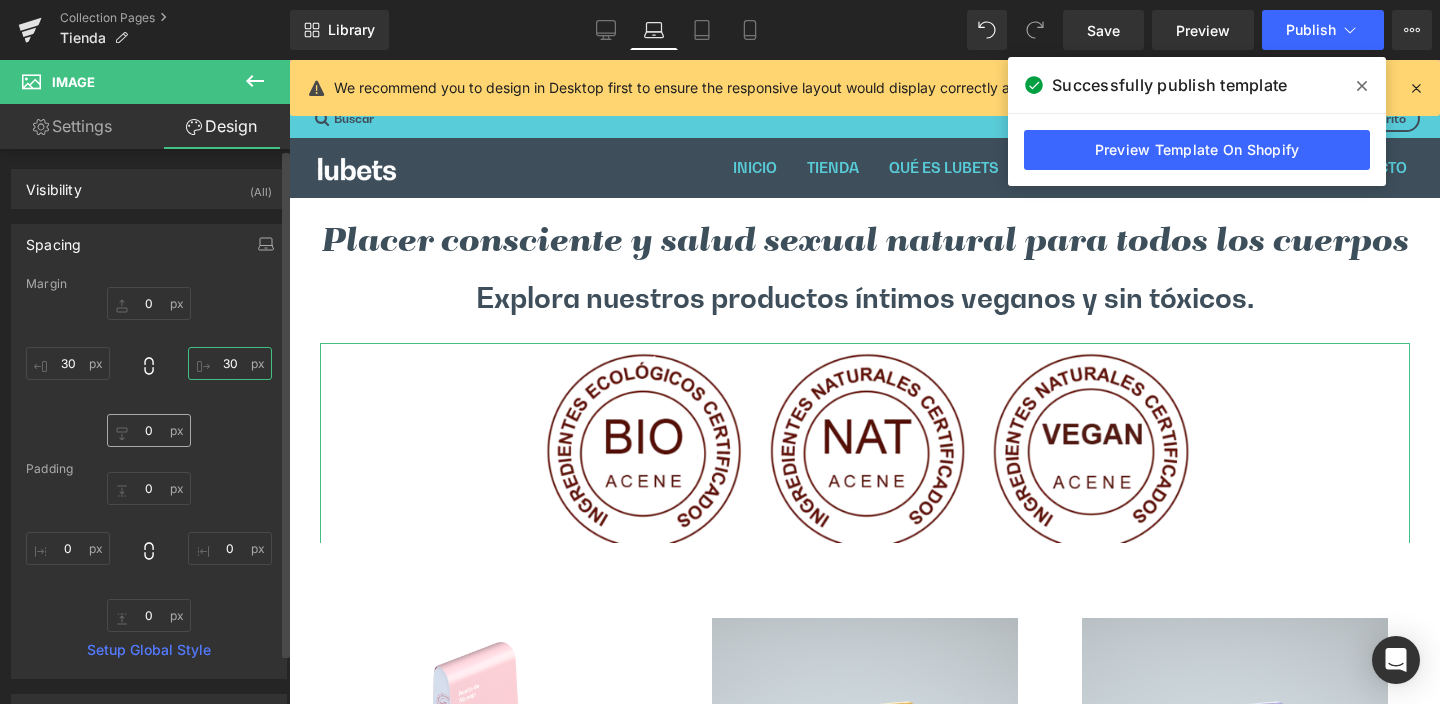 type on "30" 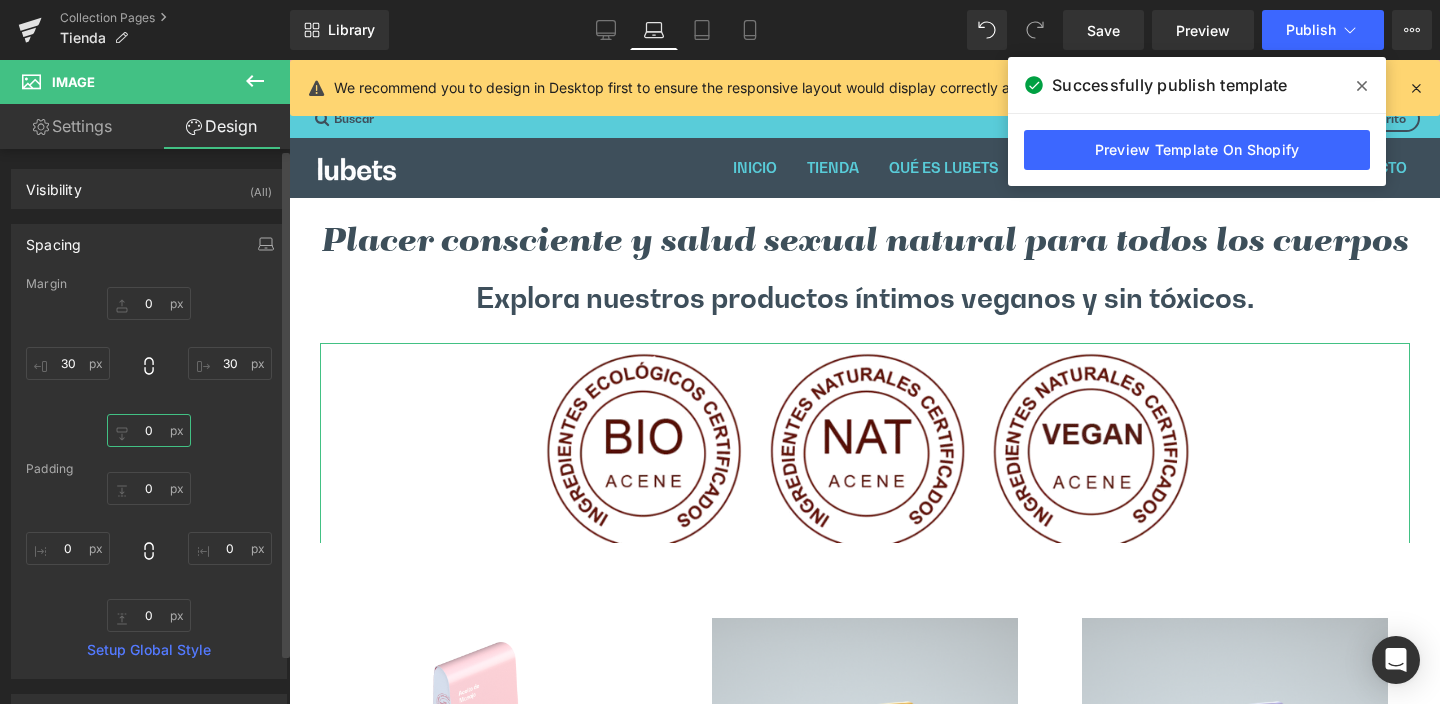 drag, startPoint x: 131, startPoint y: 426, endPoint x: 170, endPoint y: 429, distance: 39.115215 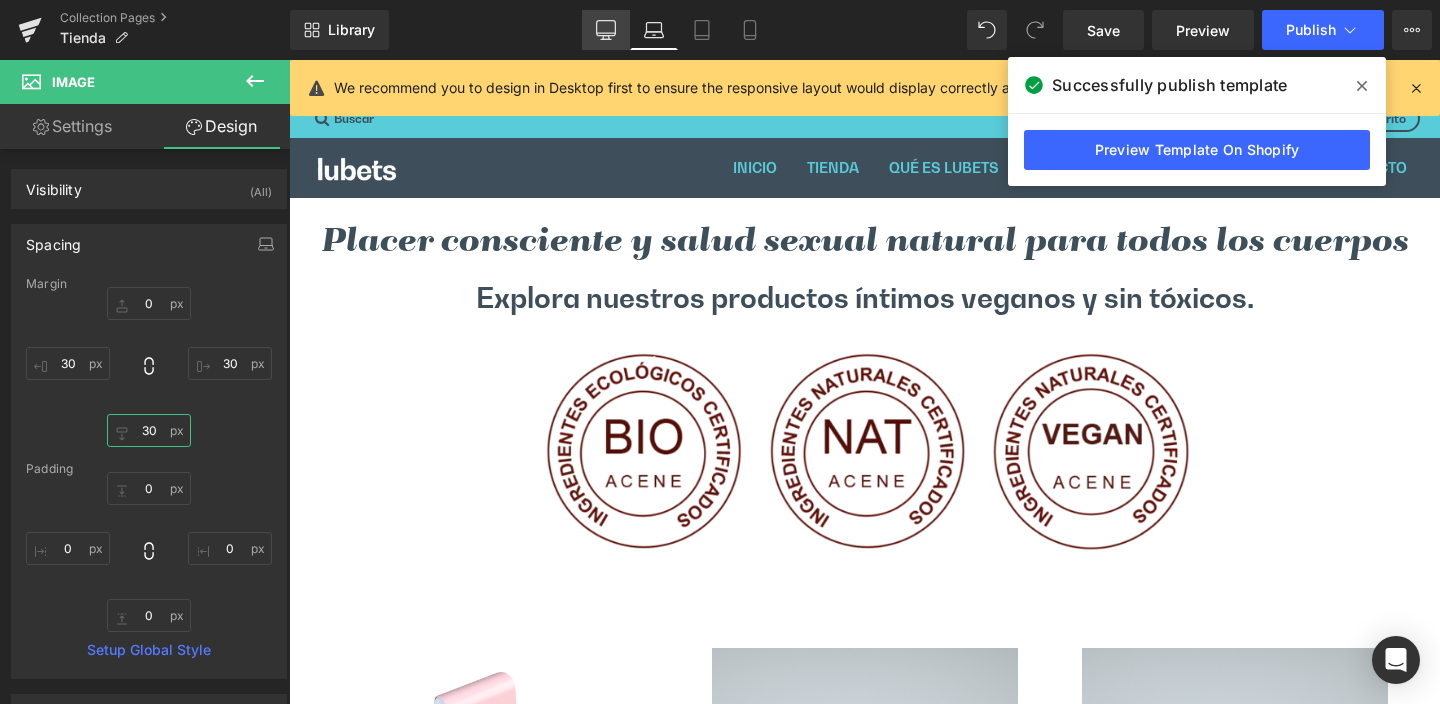 type on "30" 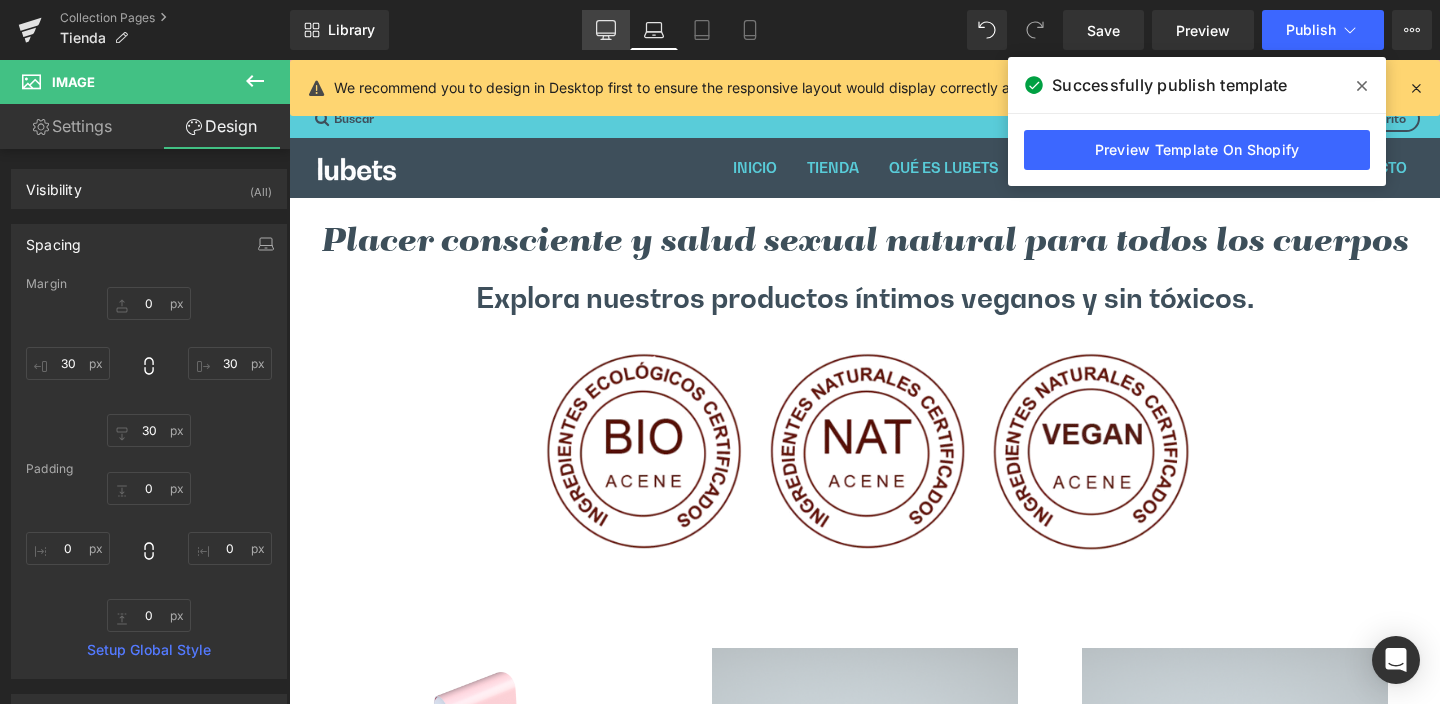 click 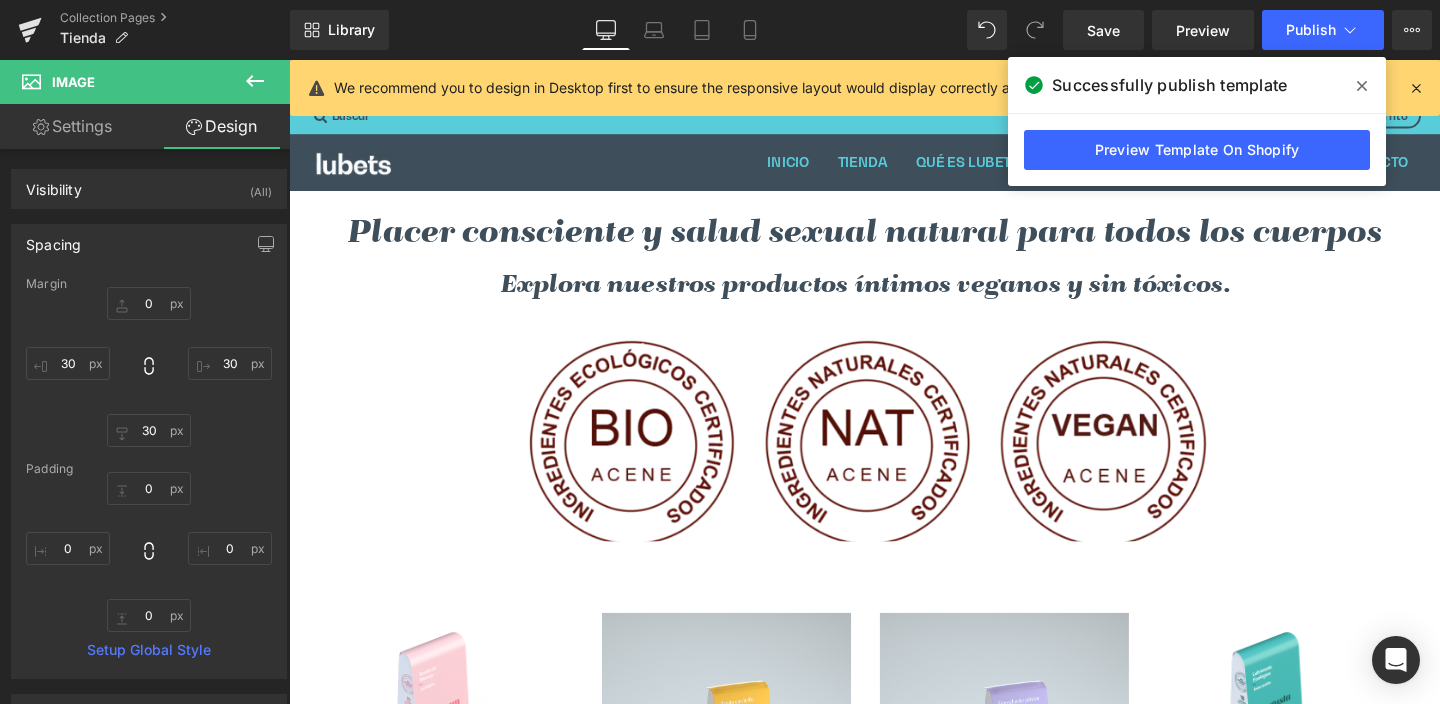type on "0" 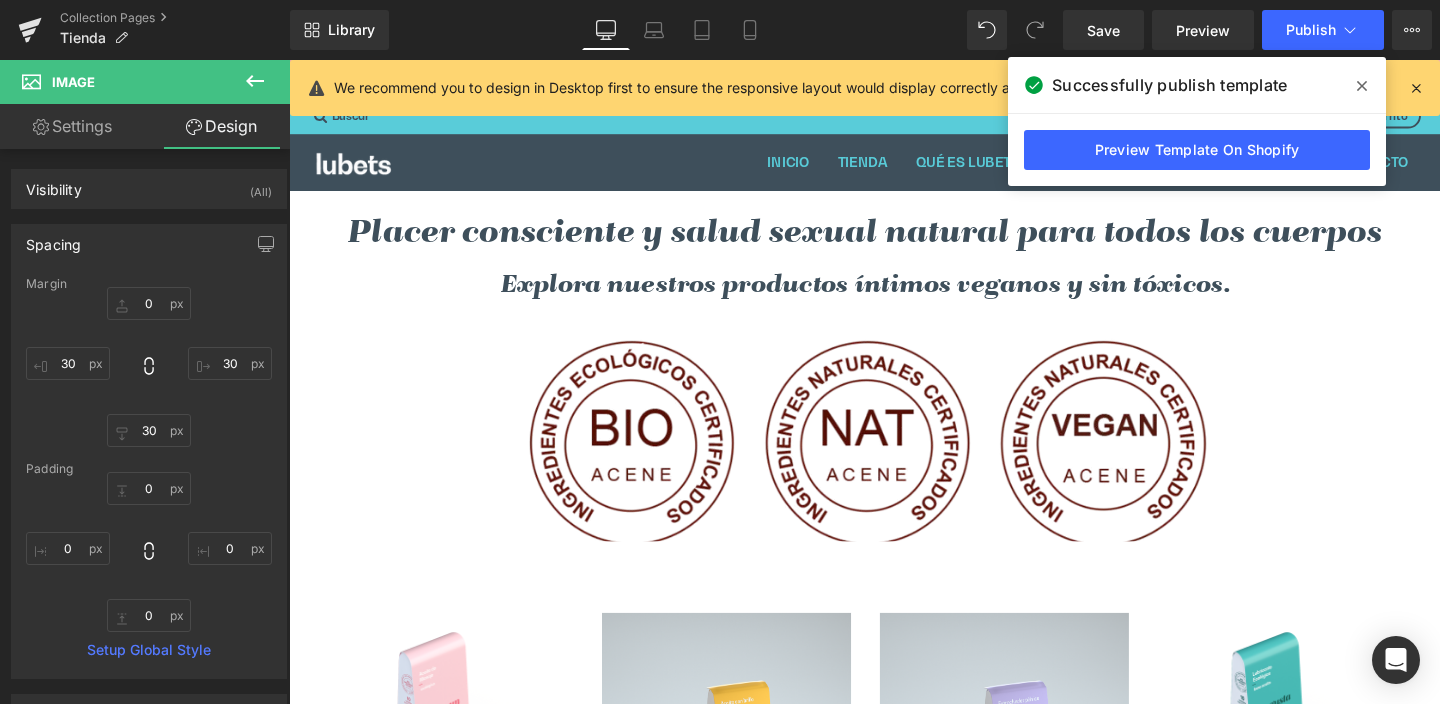 type on "0" 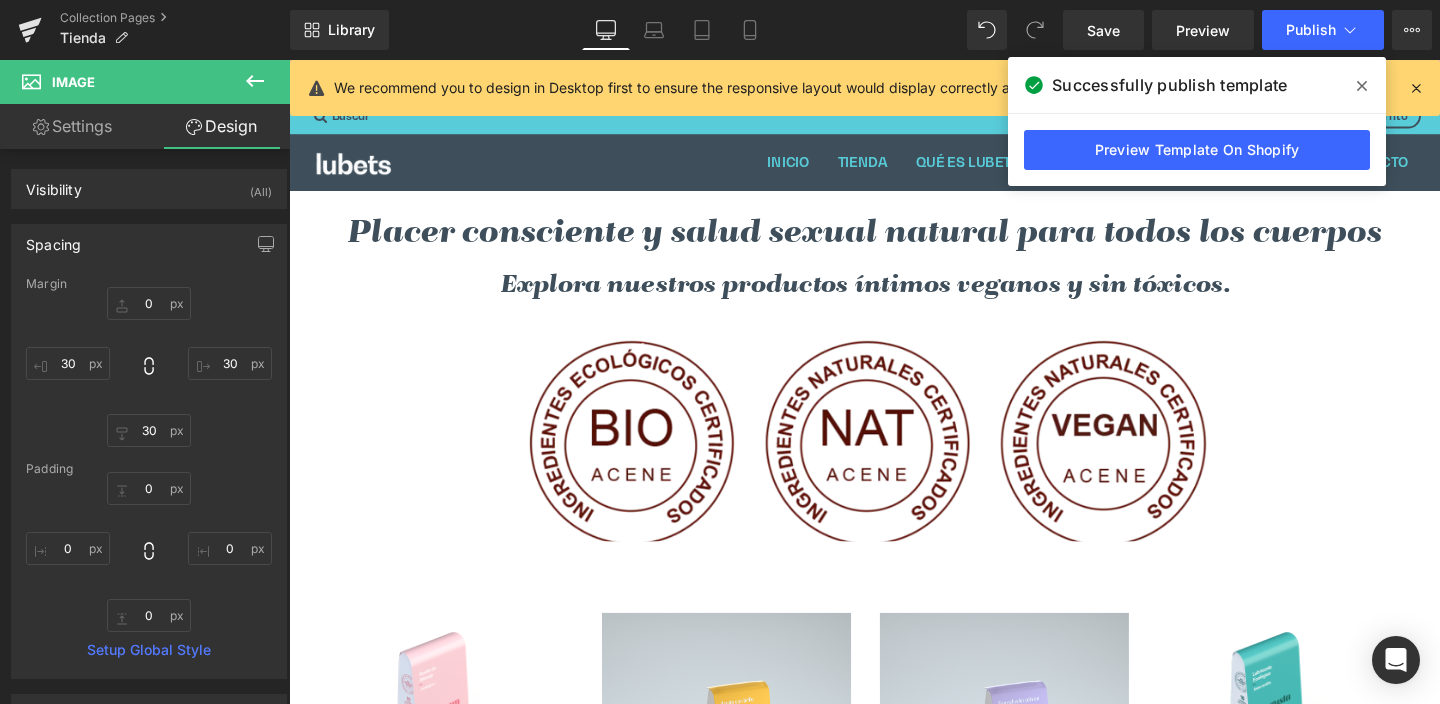 type on "0" 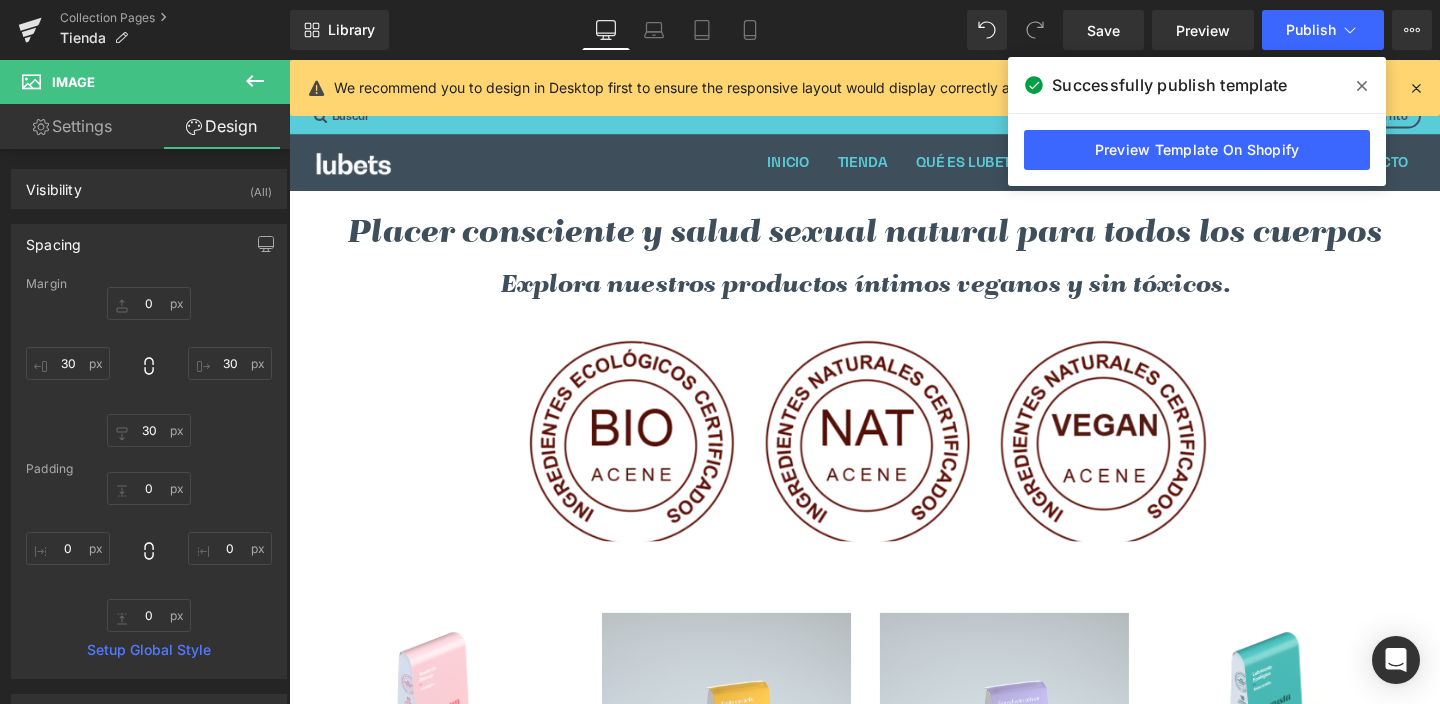 type on "0" 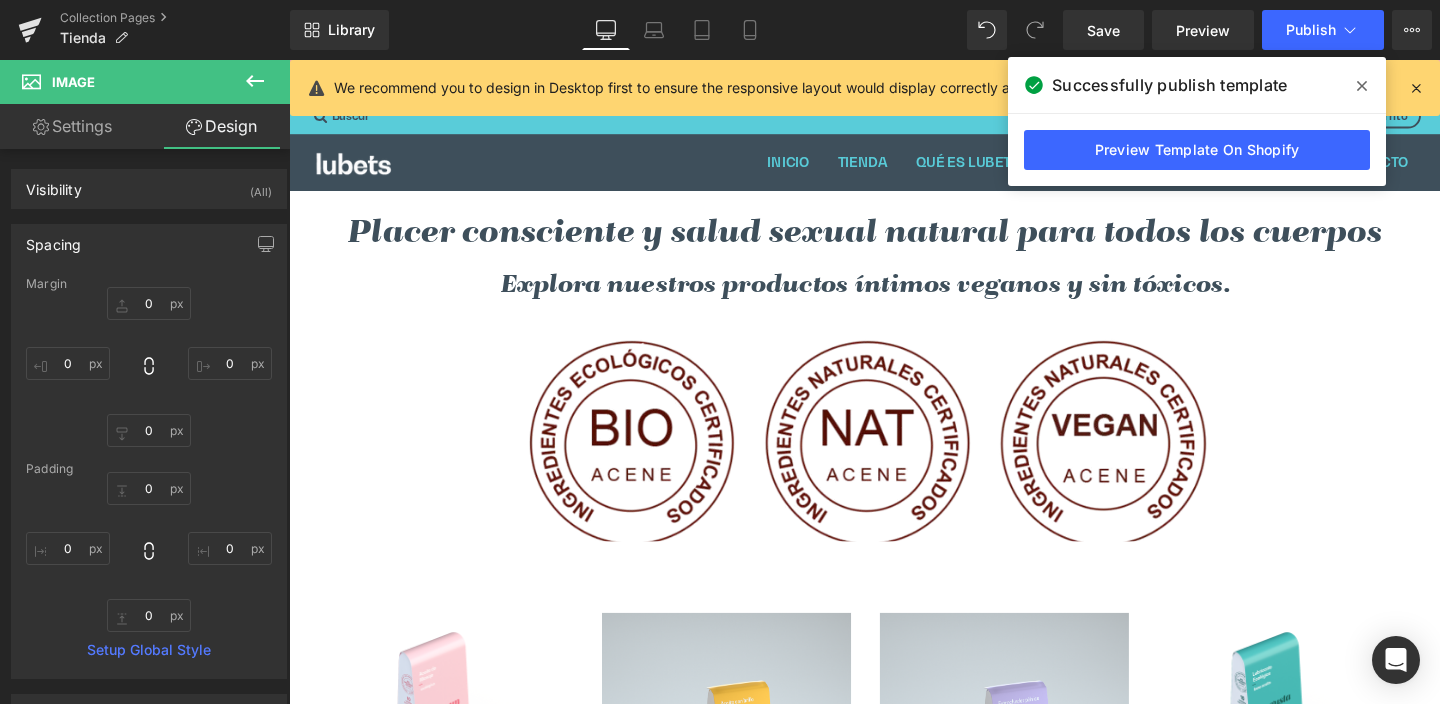 scroll, scrollTop: 16, scrollLeft: 16, axis: both 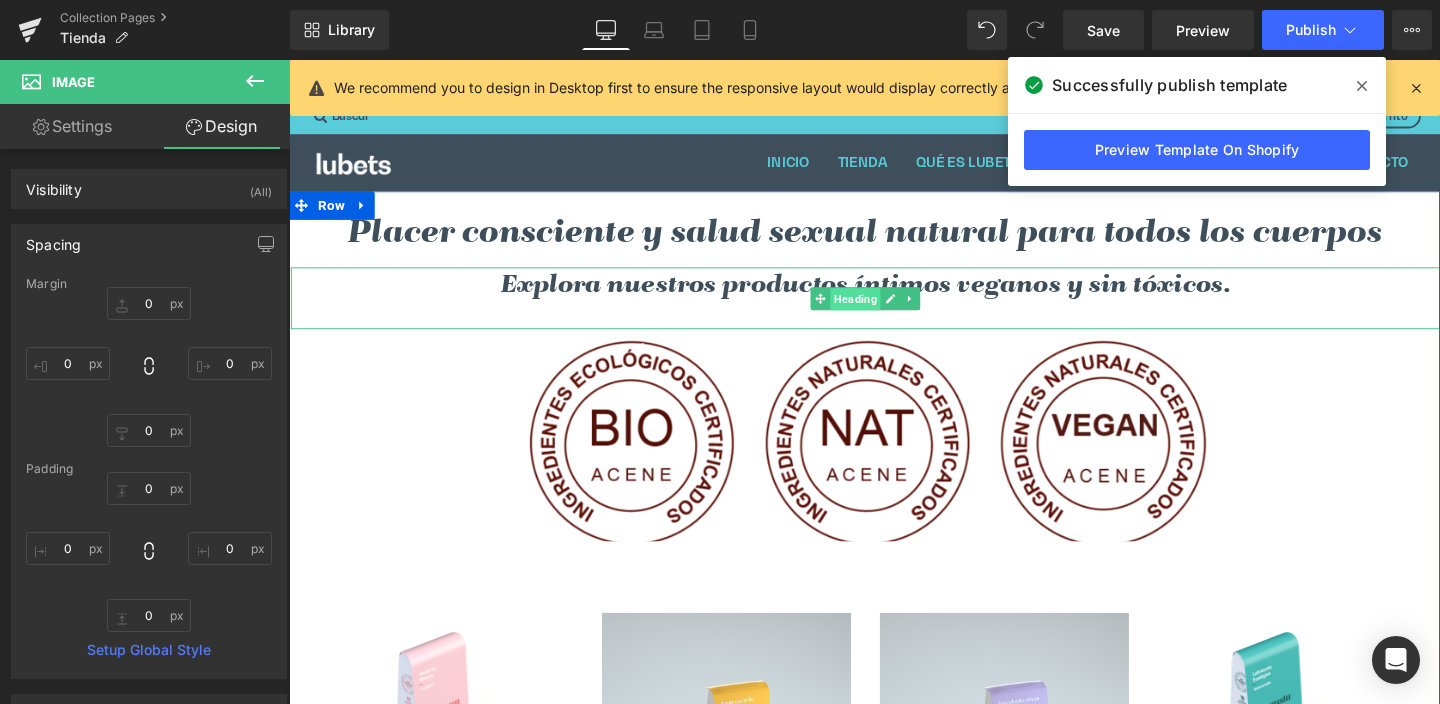 click on "Heading" at bounding box center (884, 312) 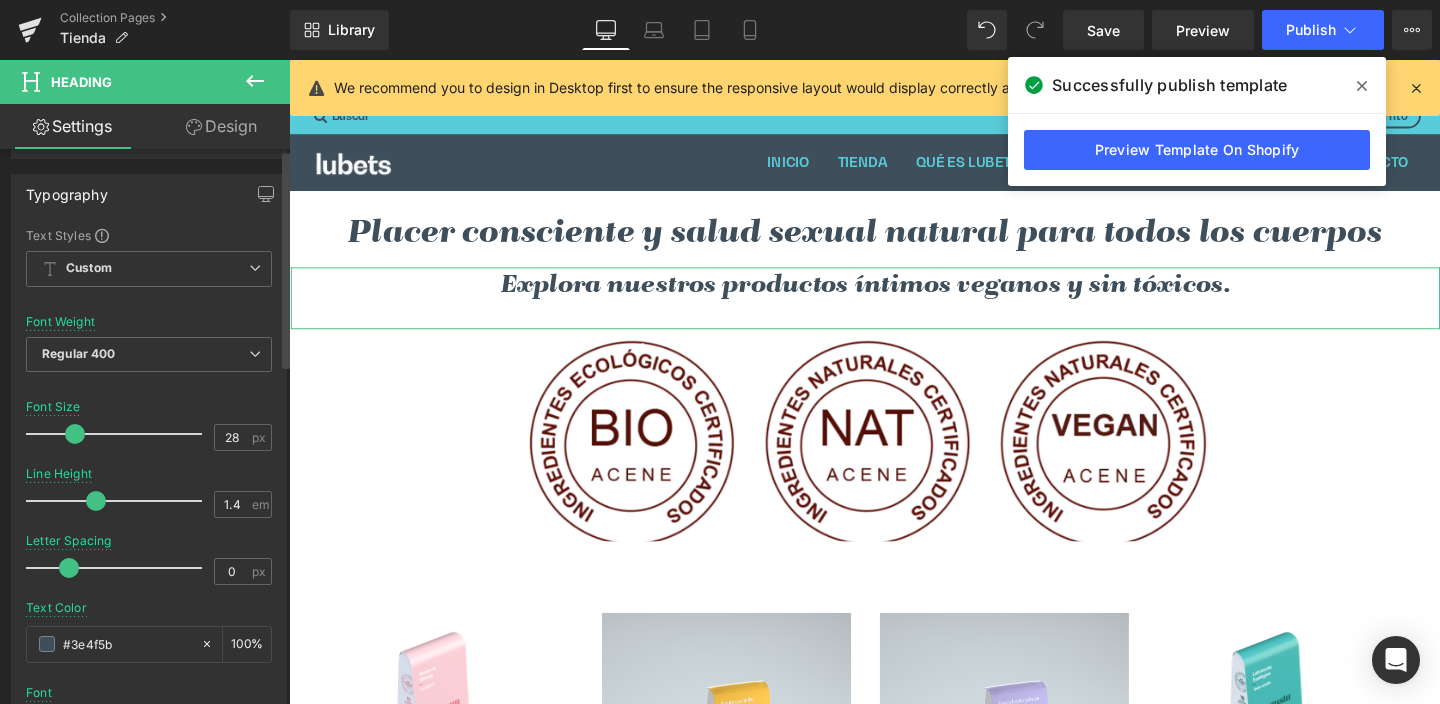 scroll, scrollTop: 362, scrollLeft: 0, axis: vertical 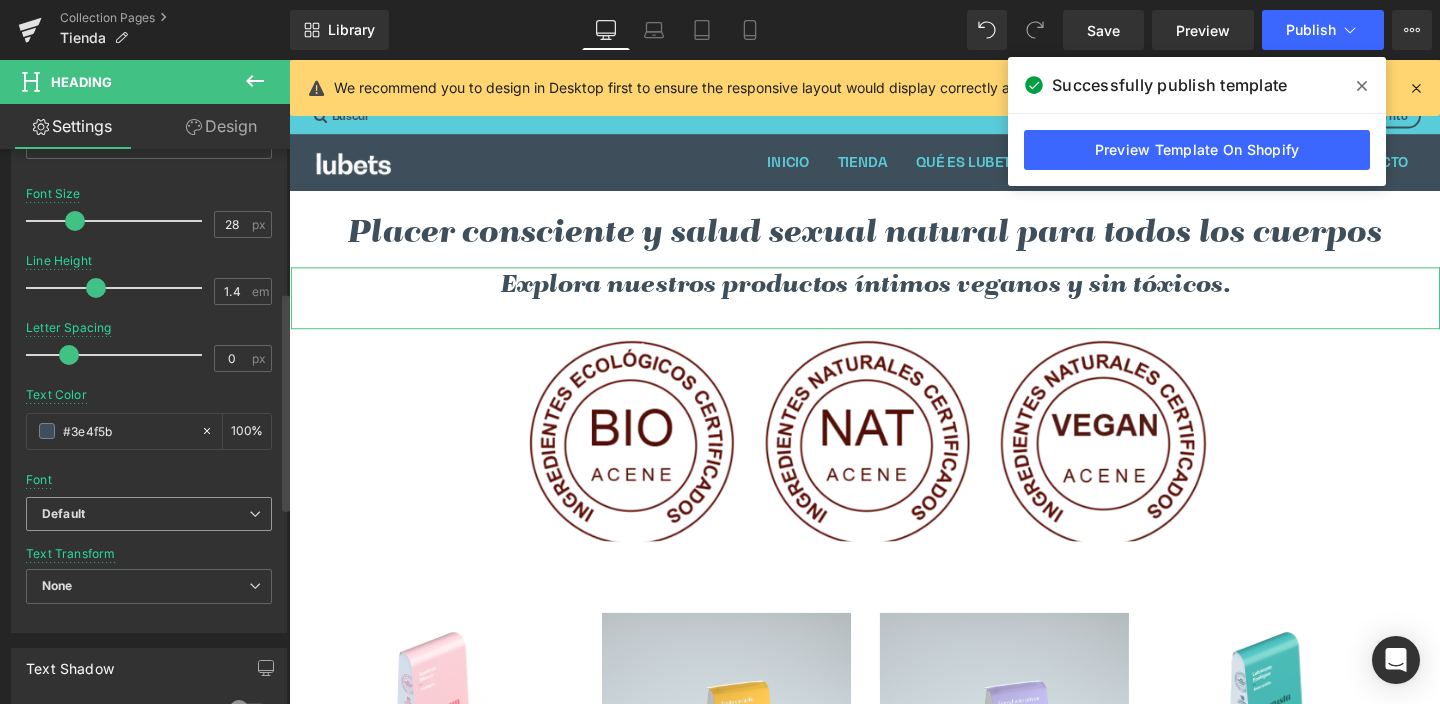 click on "Default" at bounding box center [145, 514] 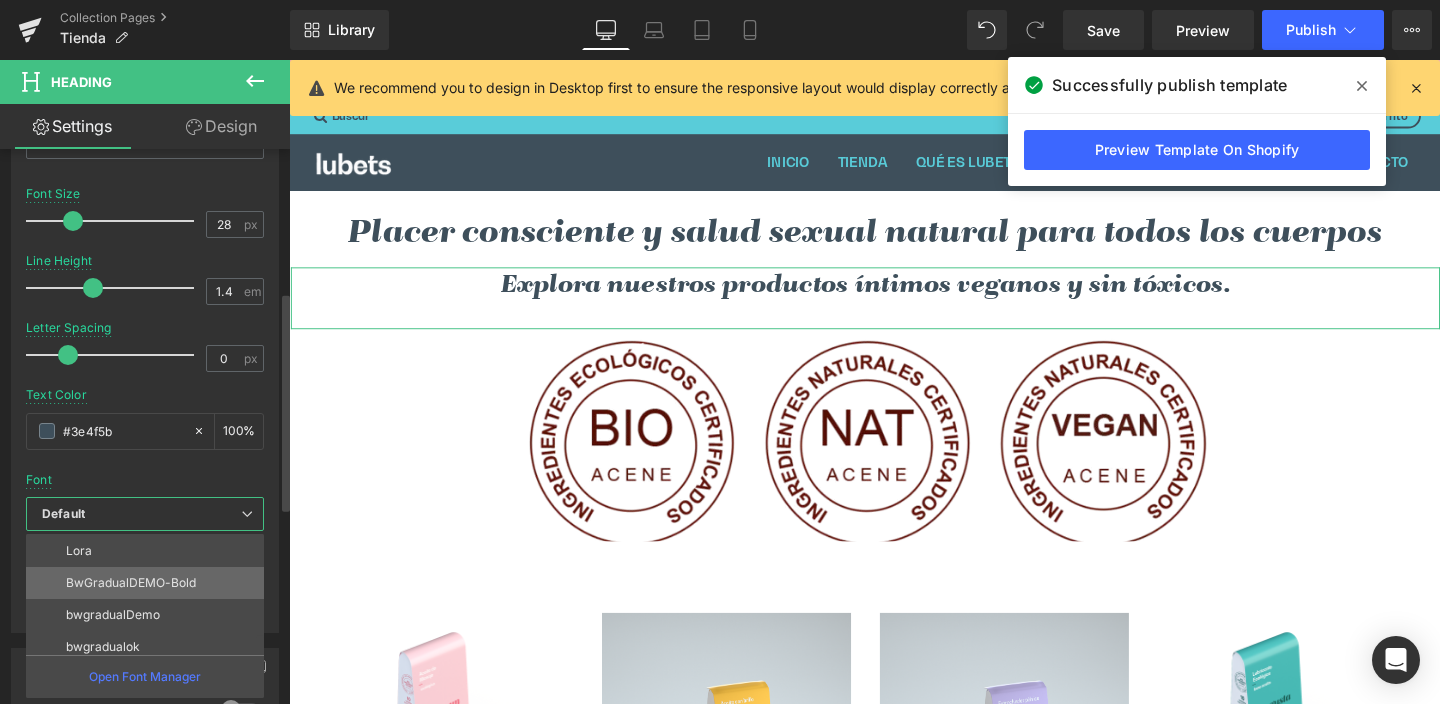 scroll, scrollTop: 200, scrollLeft: 0, axis: vertical 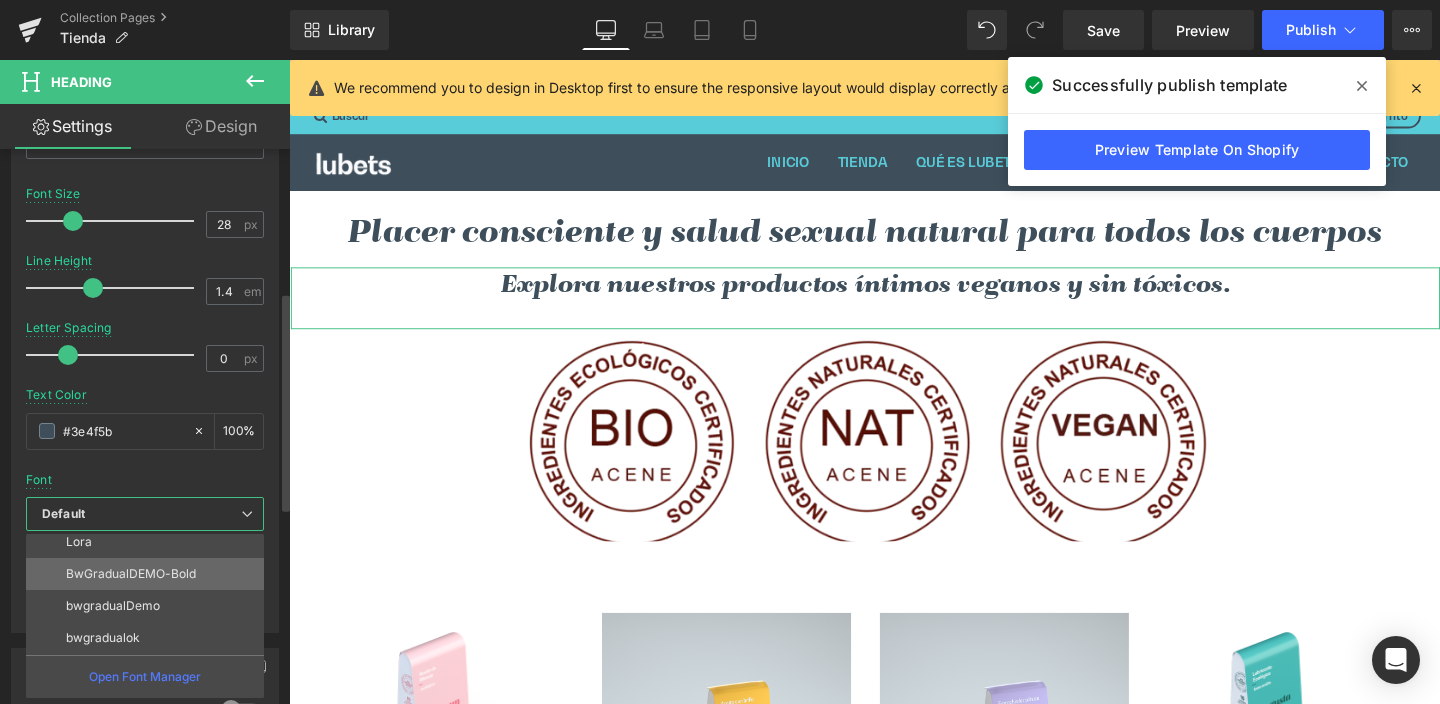 click on "BwGradualDEMO-Bold" at bounding box center (131, 574) 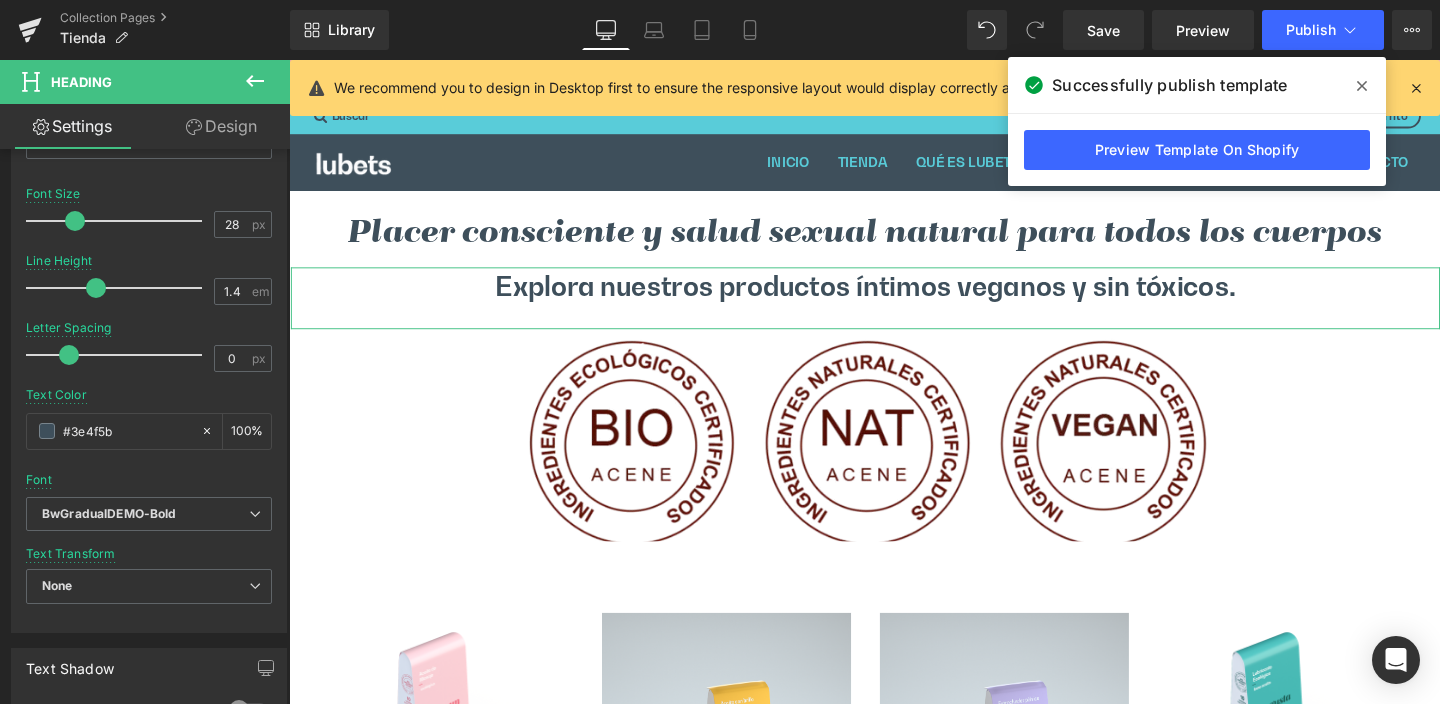 click on "Design" at bounding box center [221, 126] 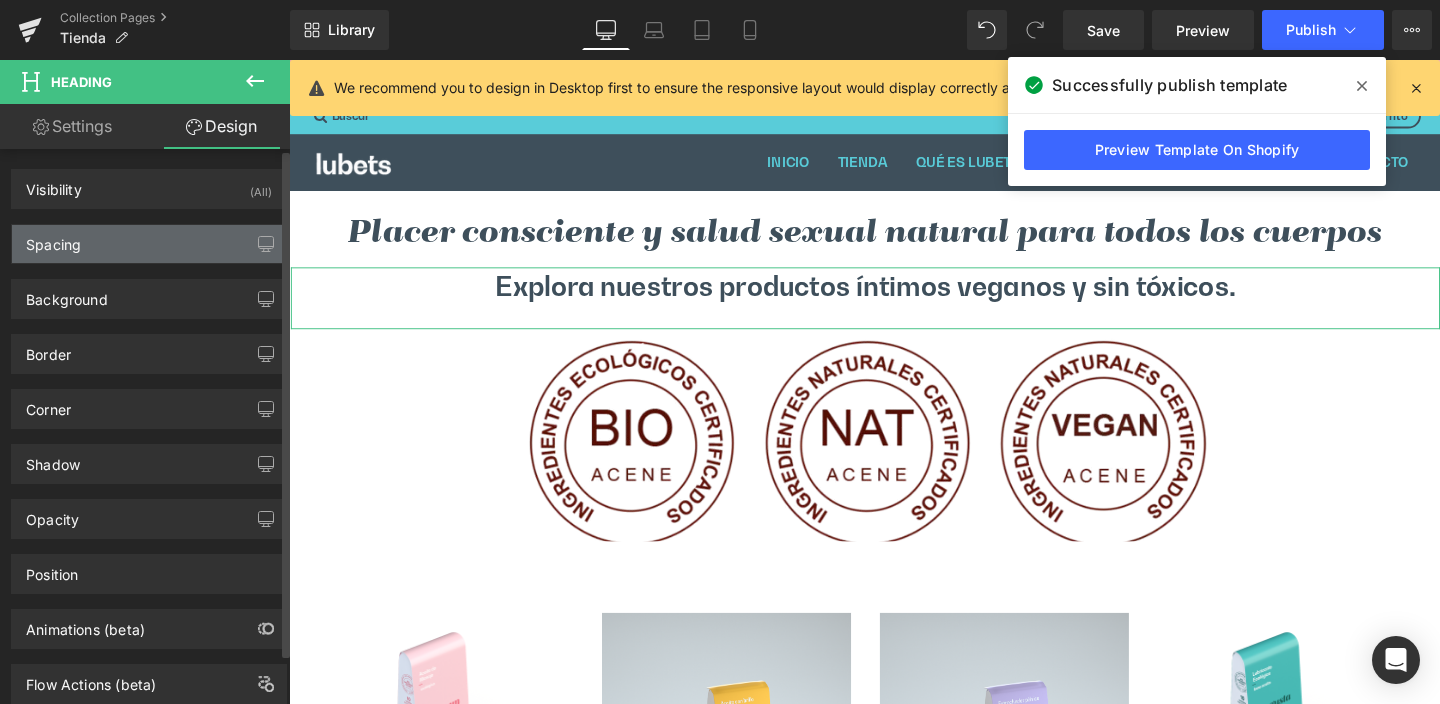 click on "Spacing" at bounding box center (149, 244) 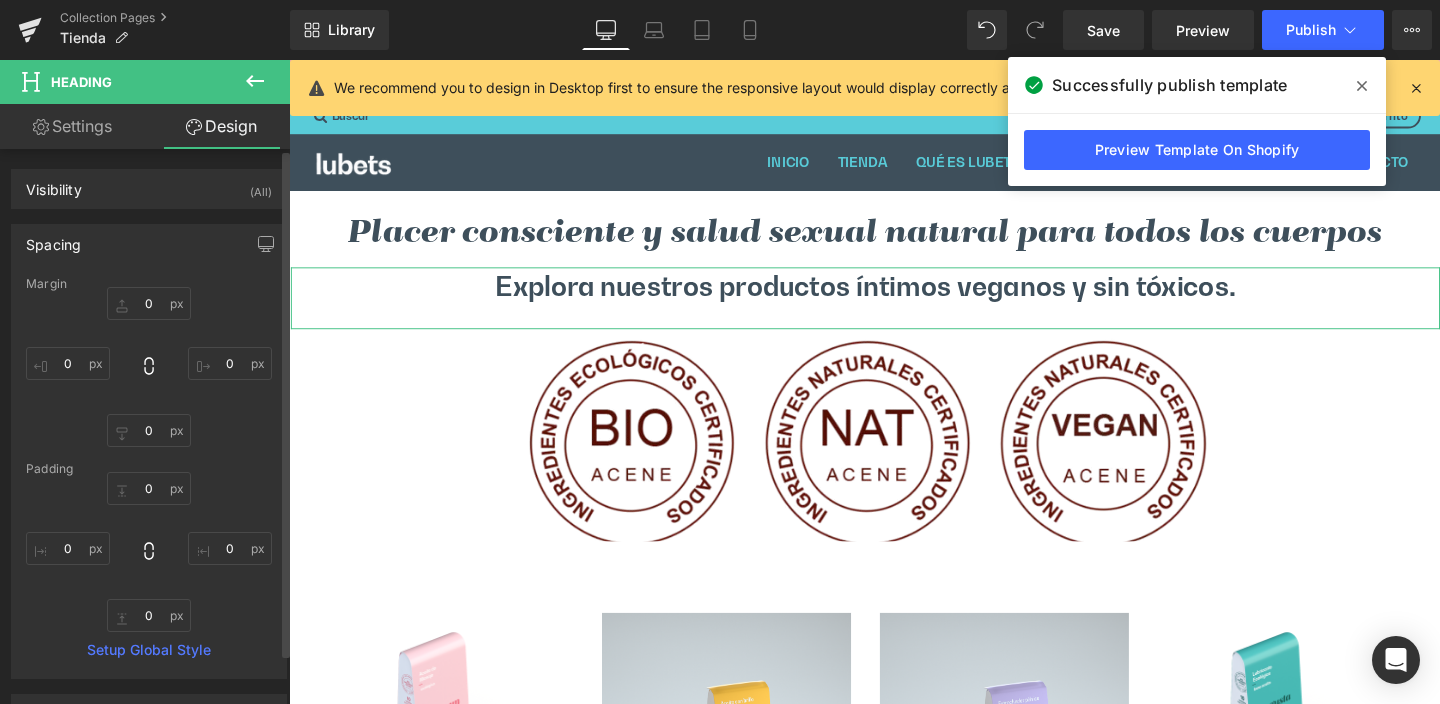 type on "0" 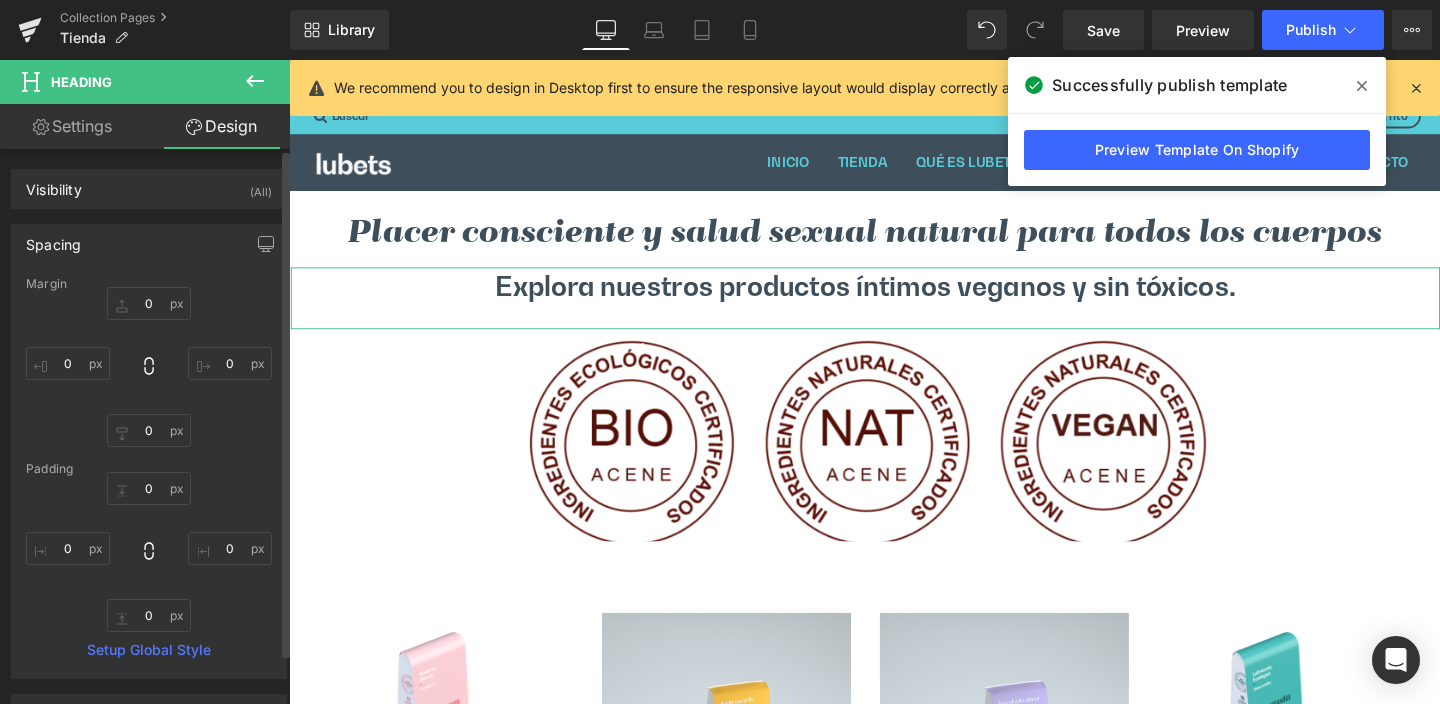 type on "0" 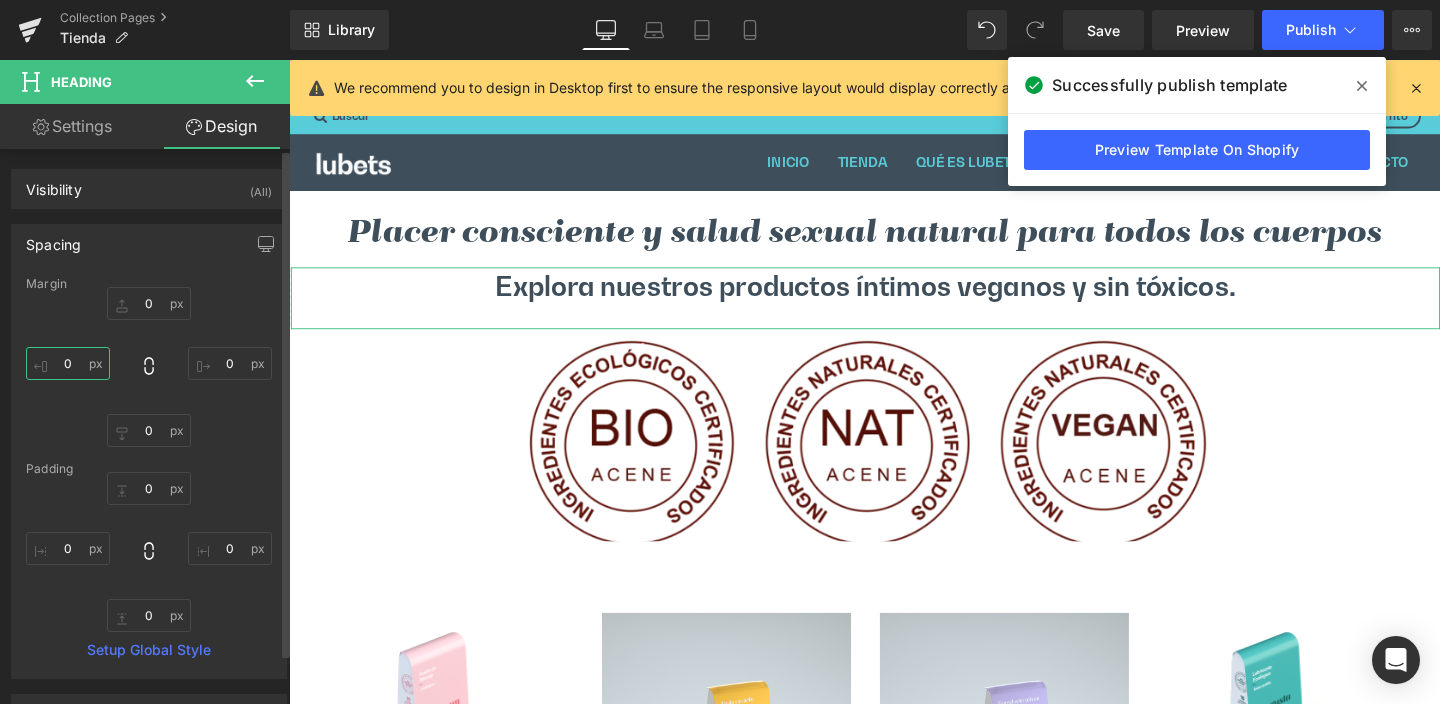 click on "0" at bounding box center [68, 363] 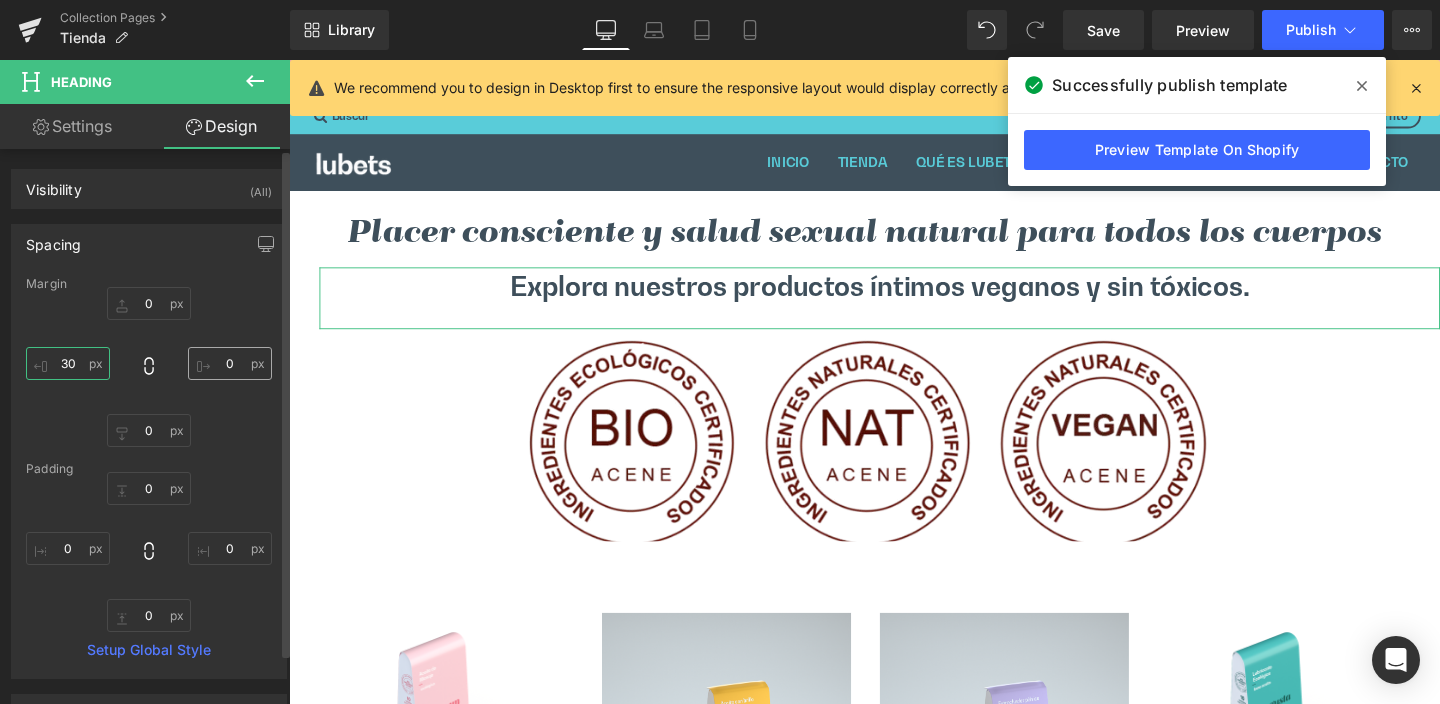 type on "30" 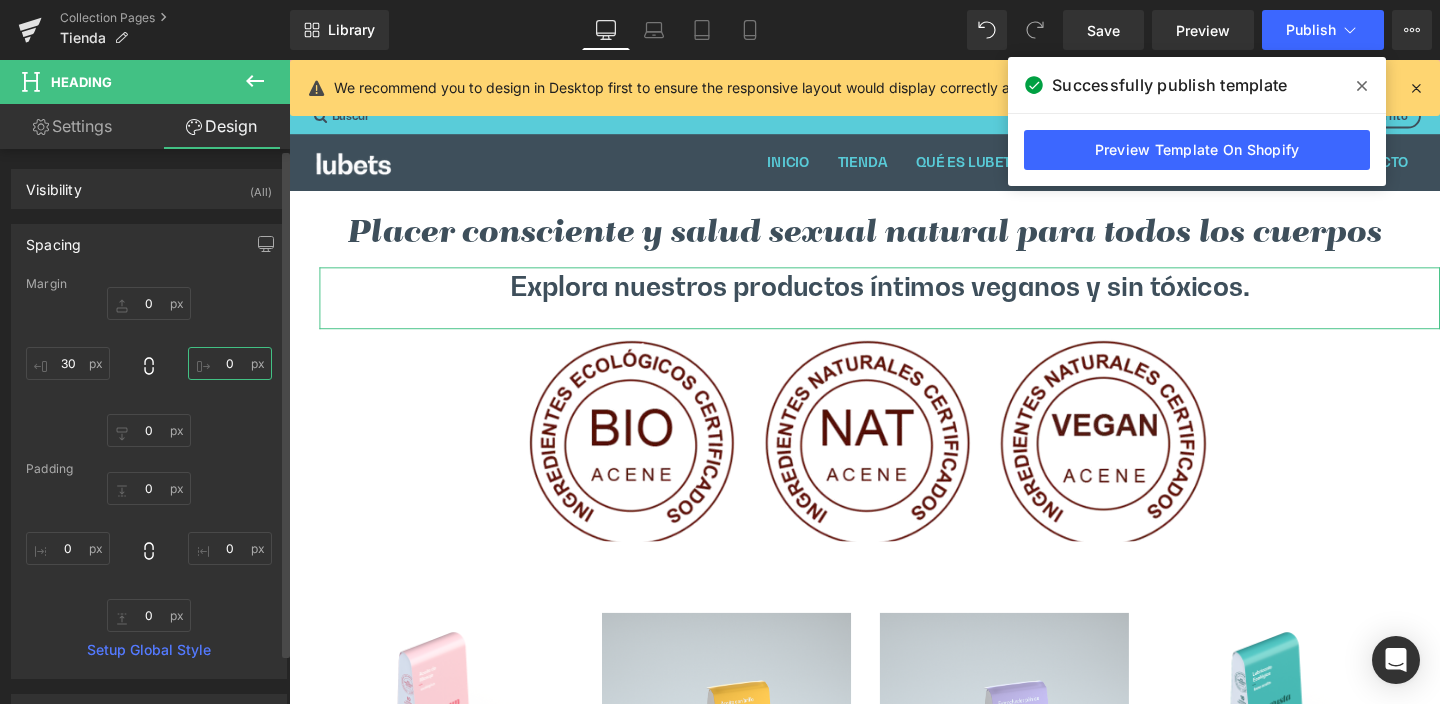 click on "0" at bounding box center (230, 363) 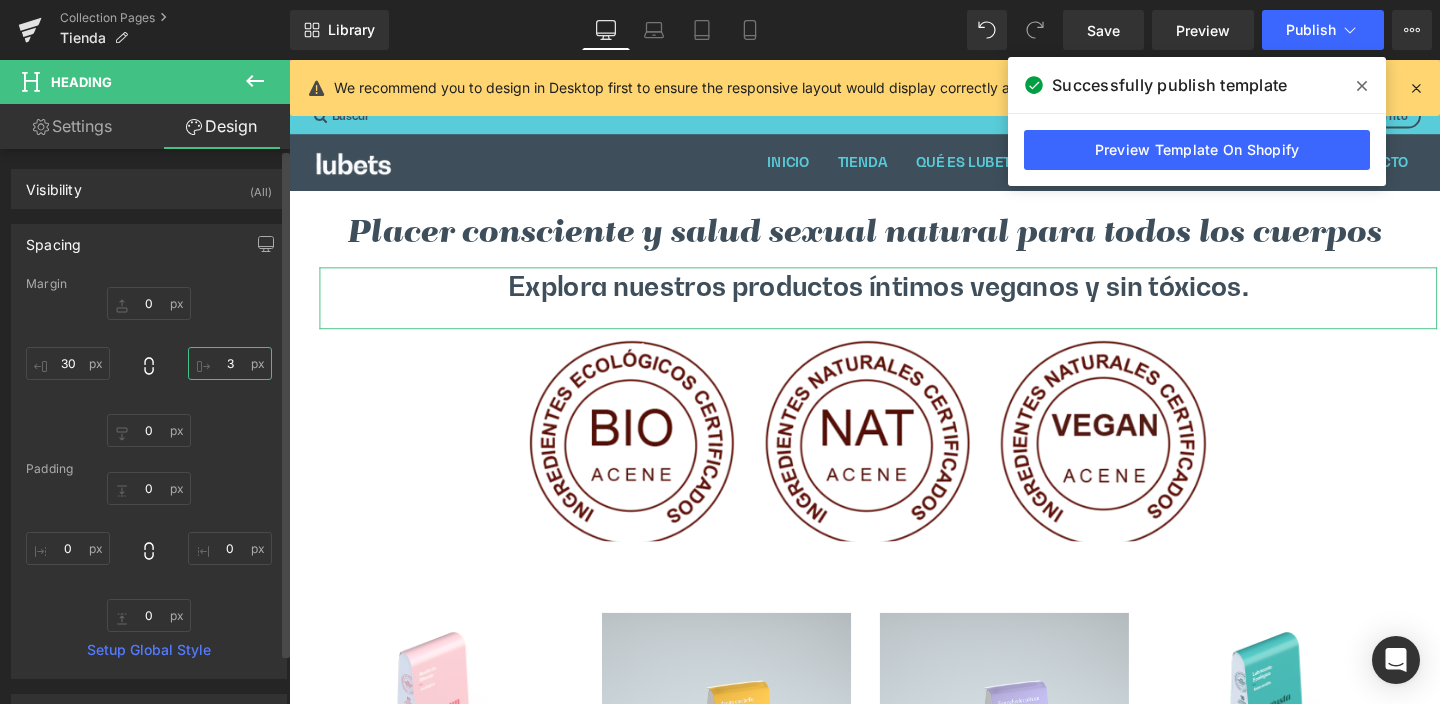 type on "30" 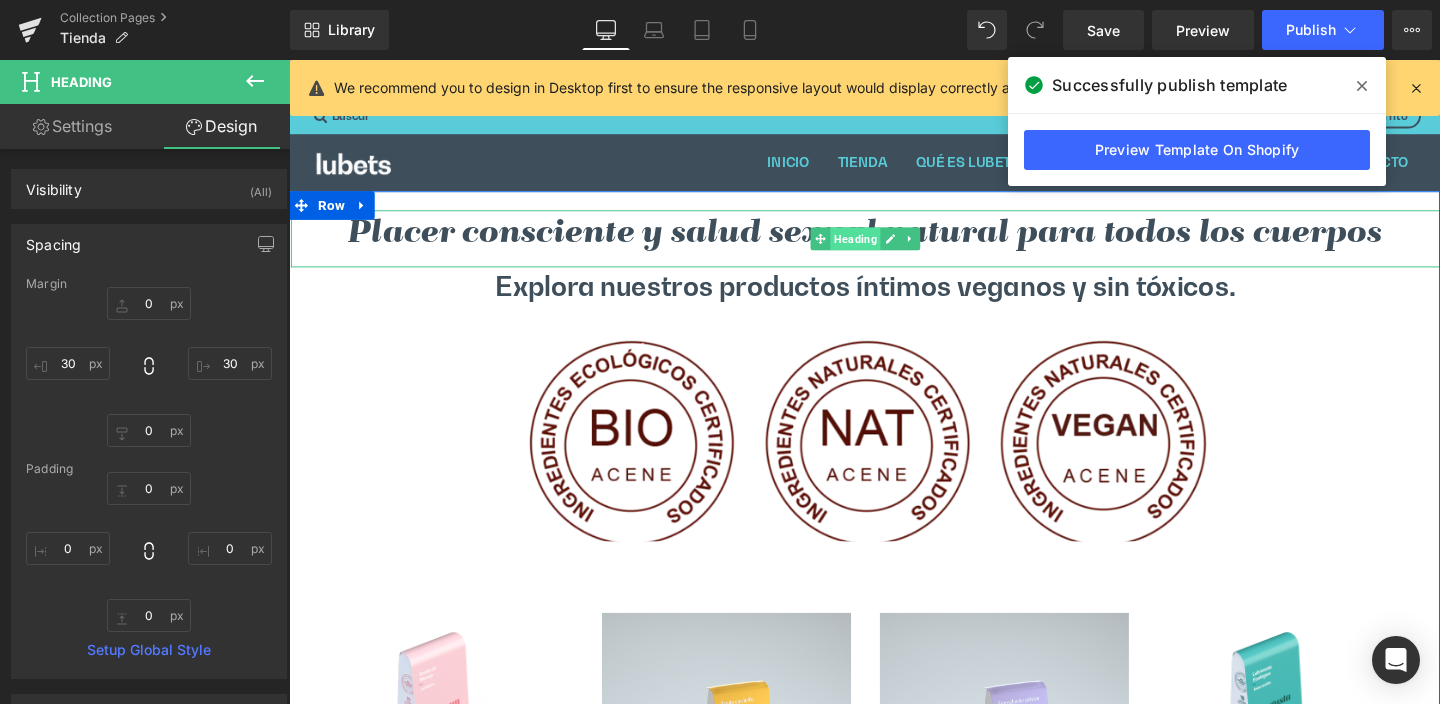 click on "Heading" at bounding box center (884, 248) 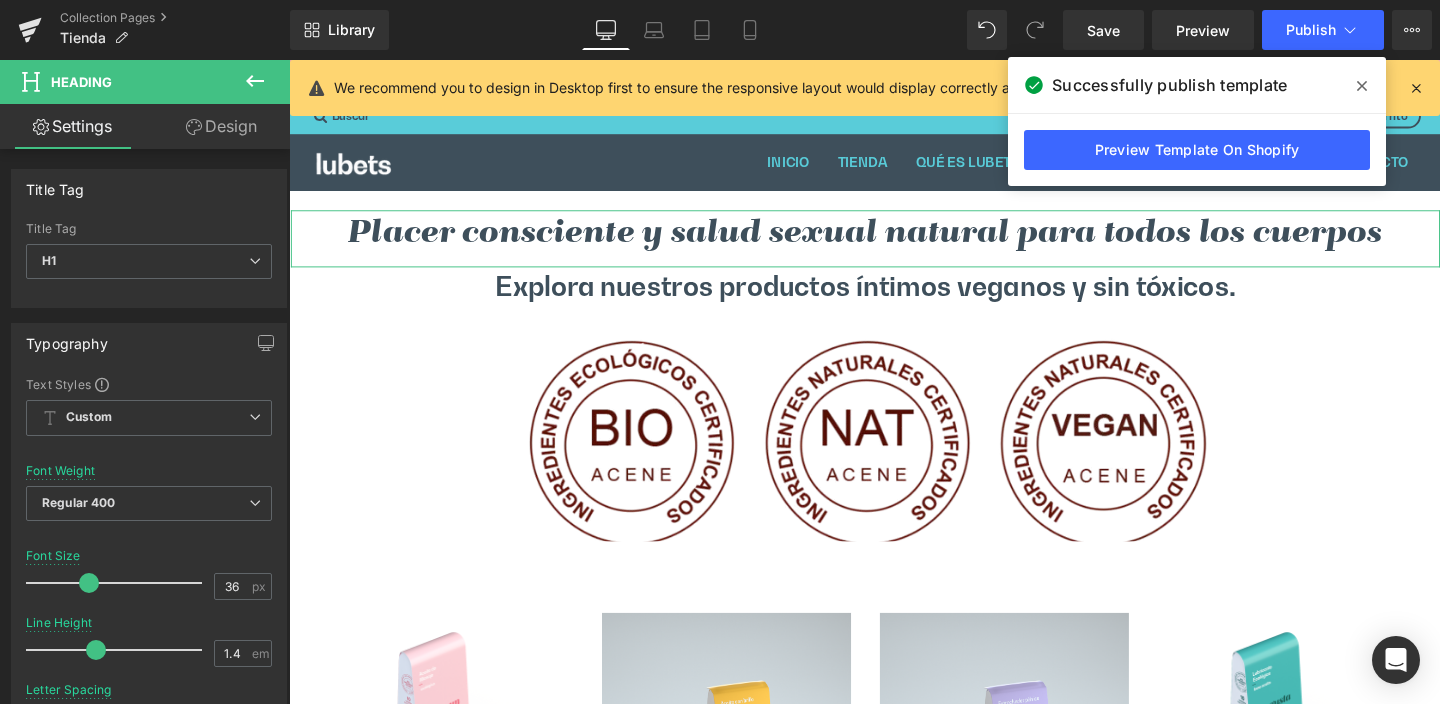 click on "Design" at bounding box center [221, 126] 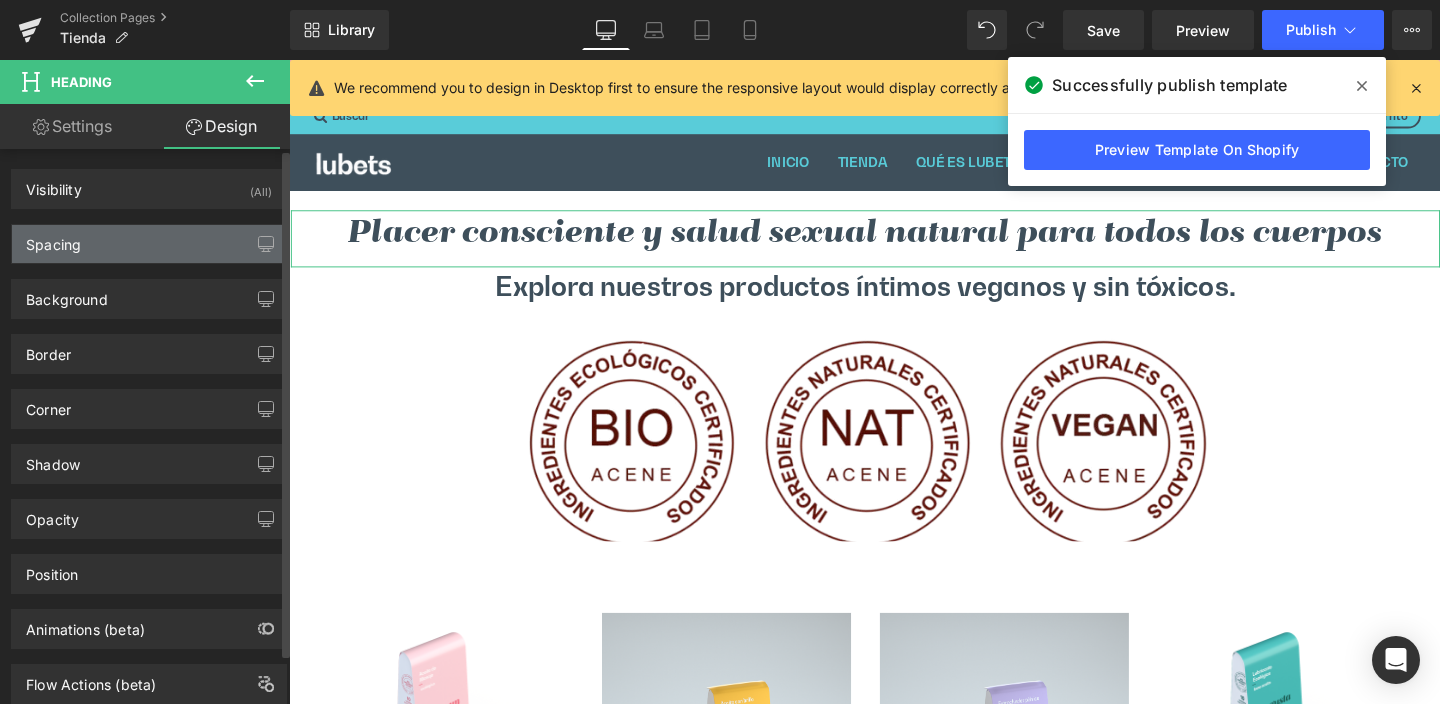 type on "0" 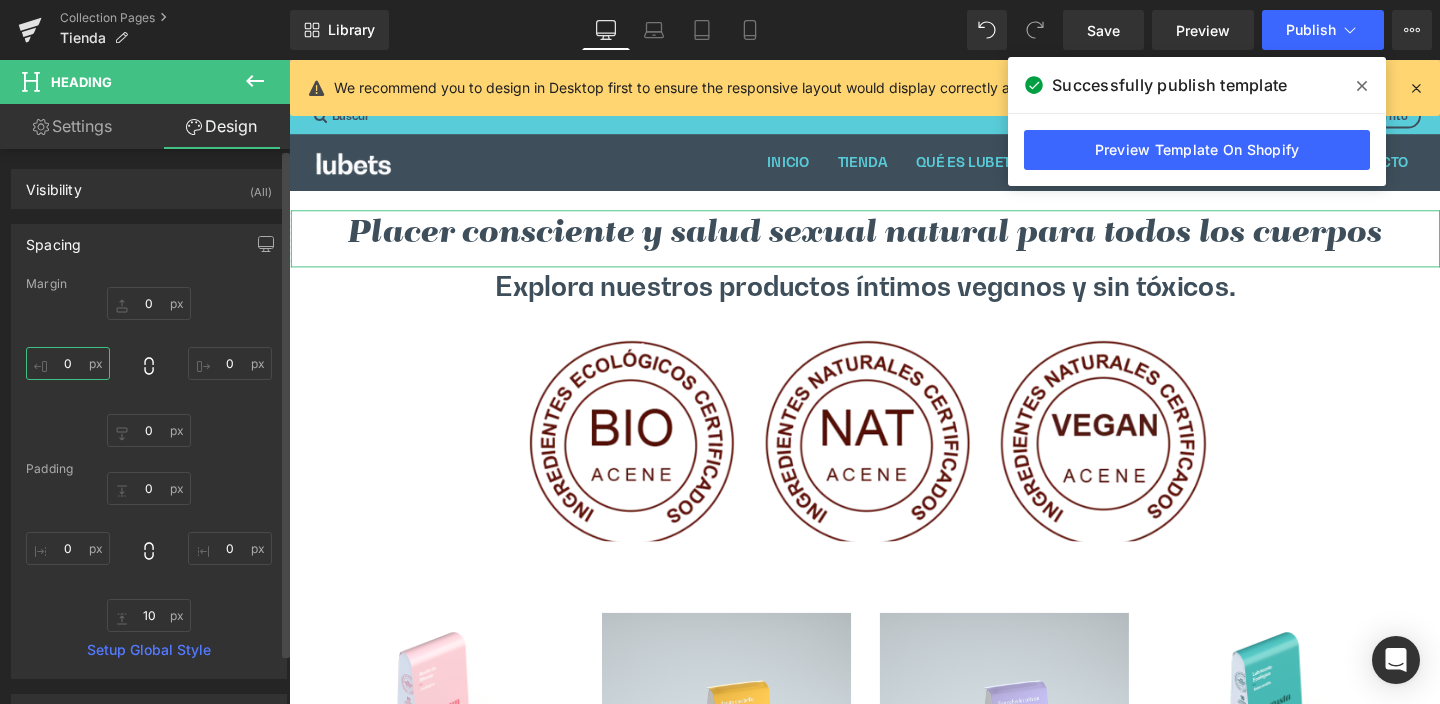 drag, startPoint x: 61, startPoint y: 363, endPoint x: 83, endPoint y: 362, distance: 22.022715 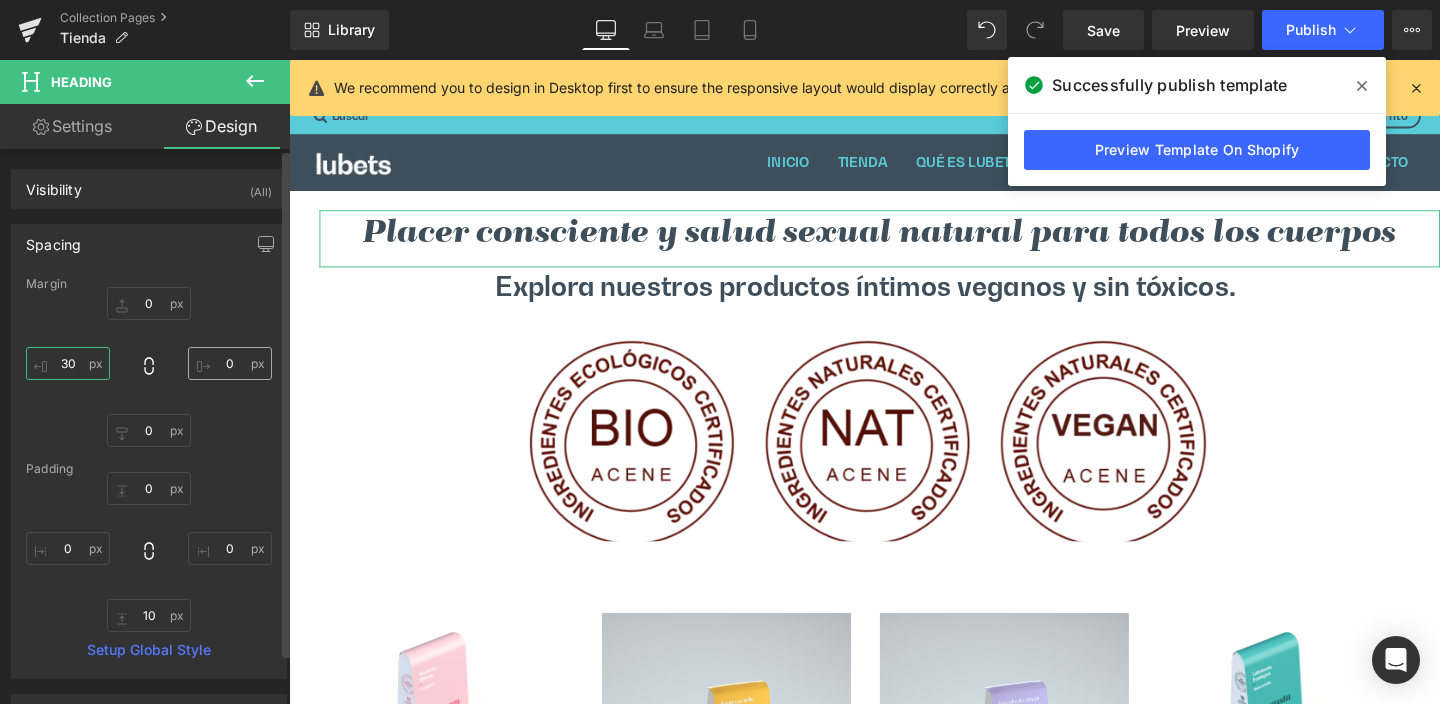 type on "30" 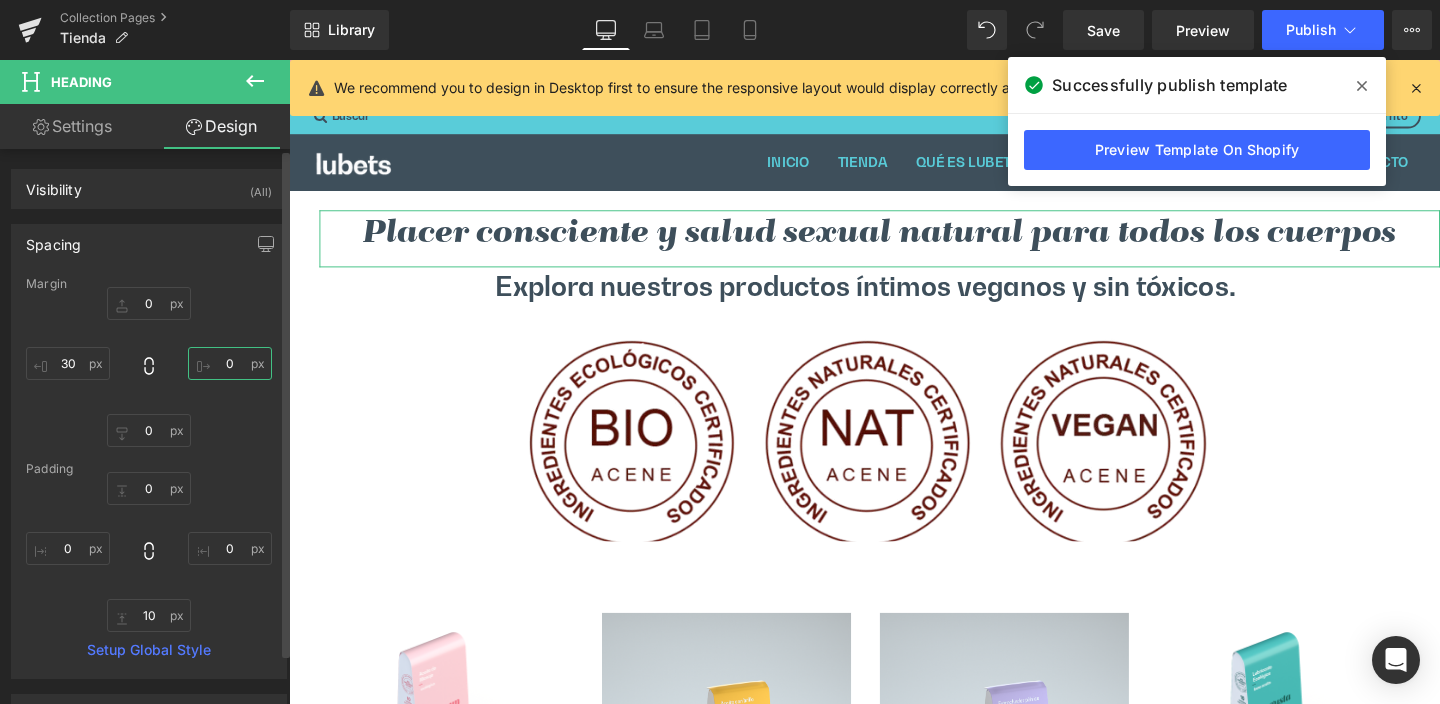 drag, startPoint x: 217, startPoint y: 358, endPoint x: 235, endPoint y: 363, distance: 18.681541 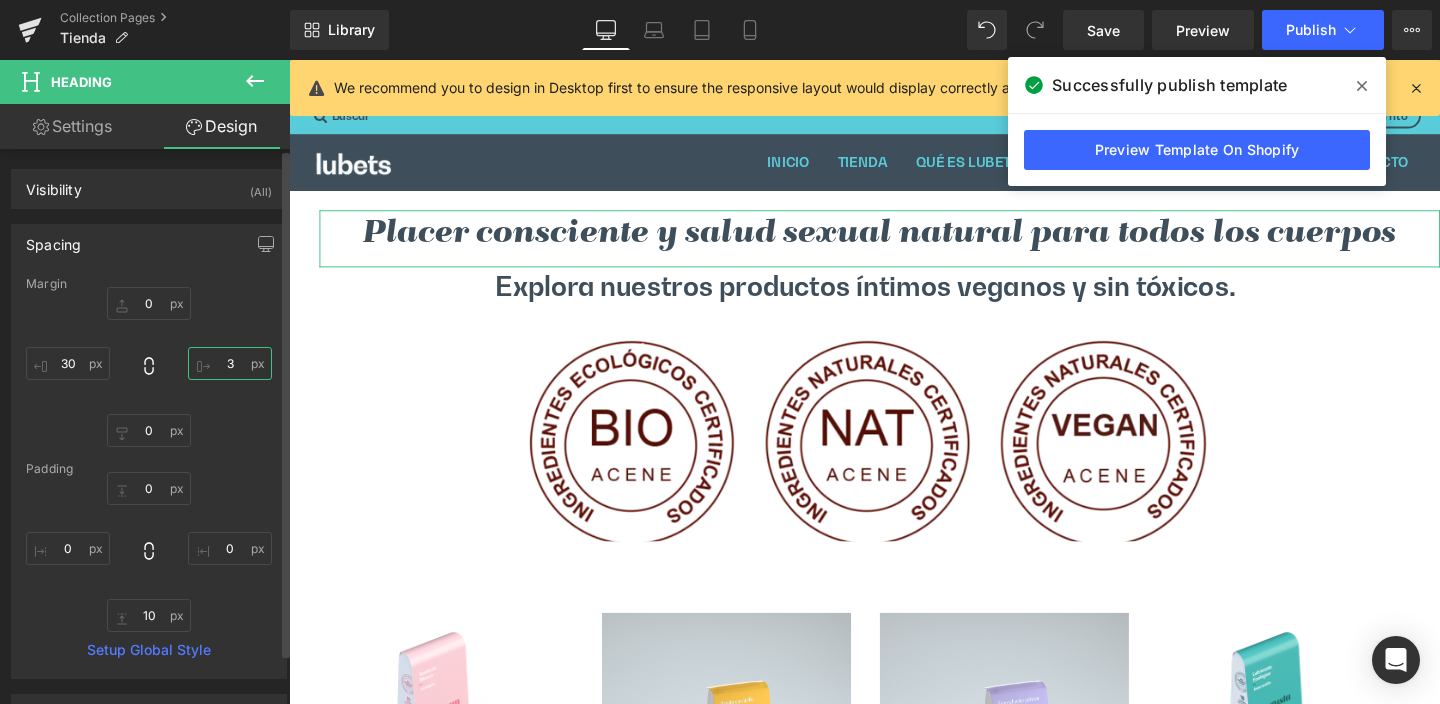 type on "30" 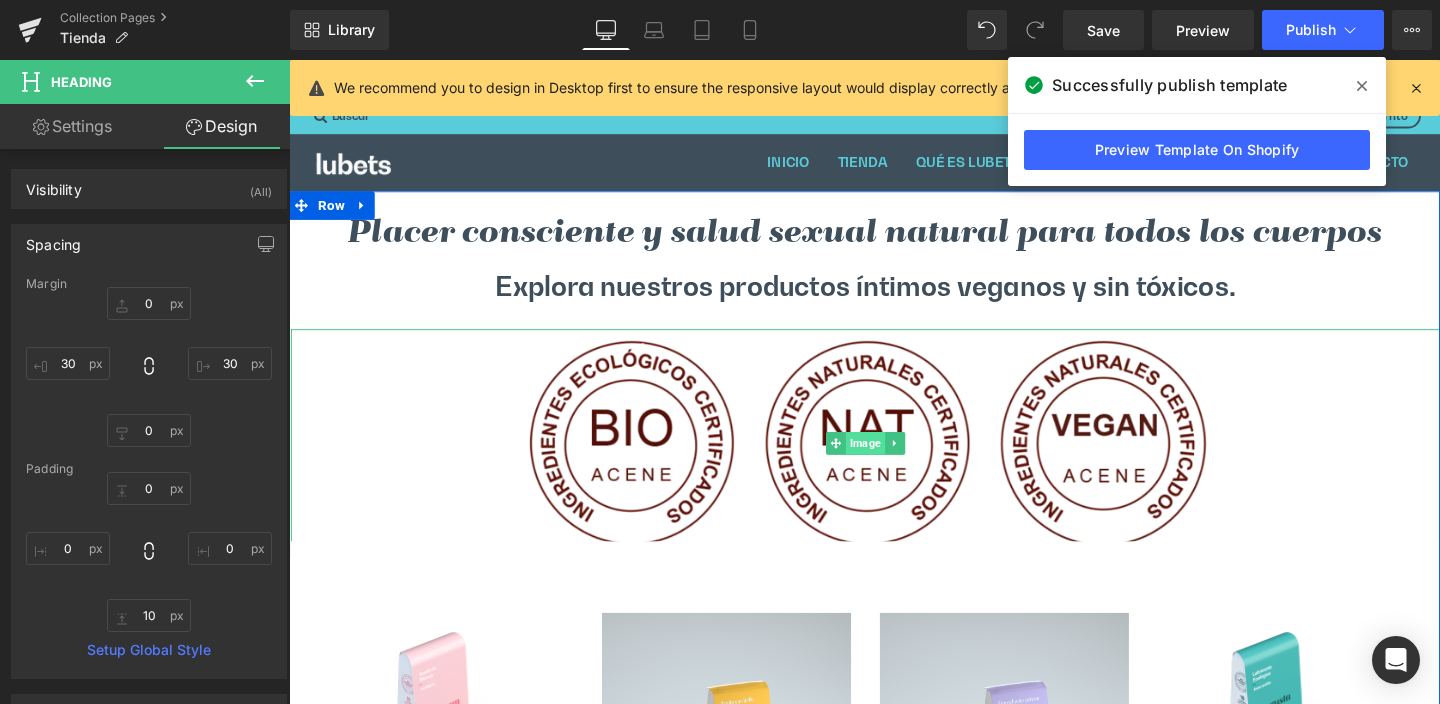 click on "Image" at bounding box center [894, 463] 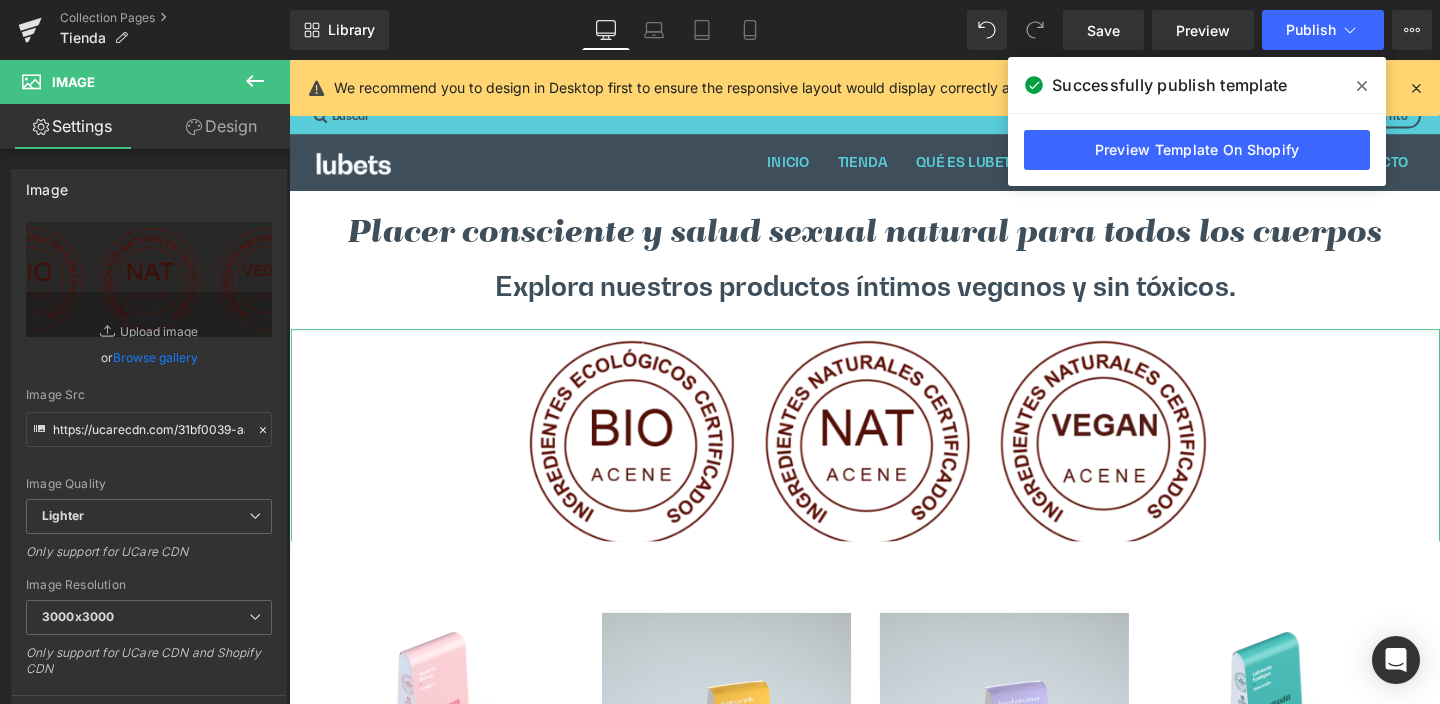 click on "Design" at bounding box center [221, 126] 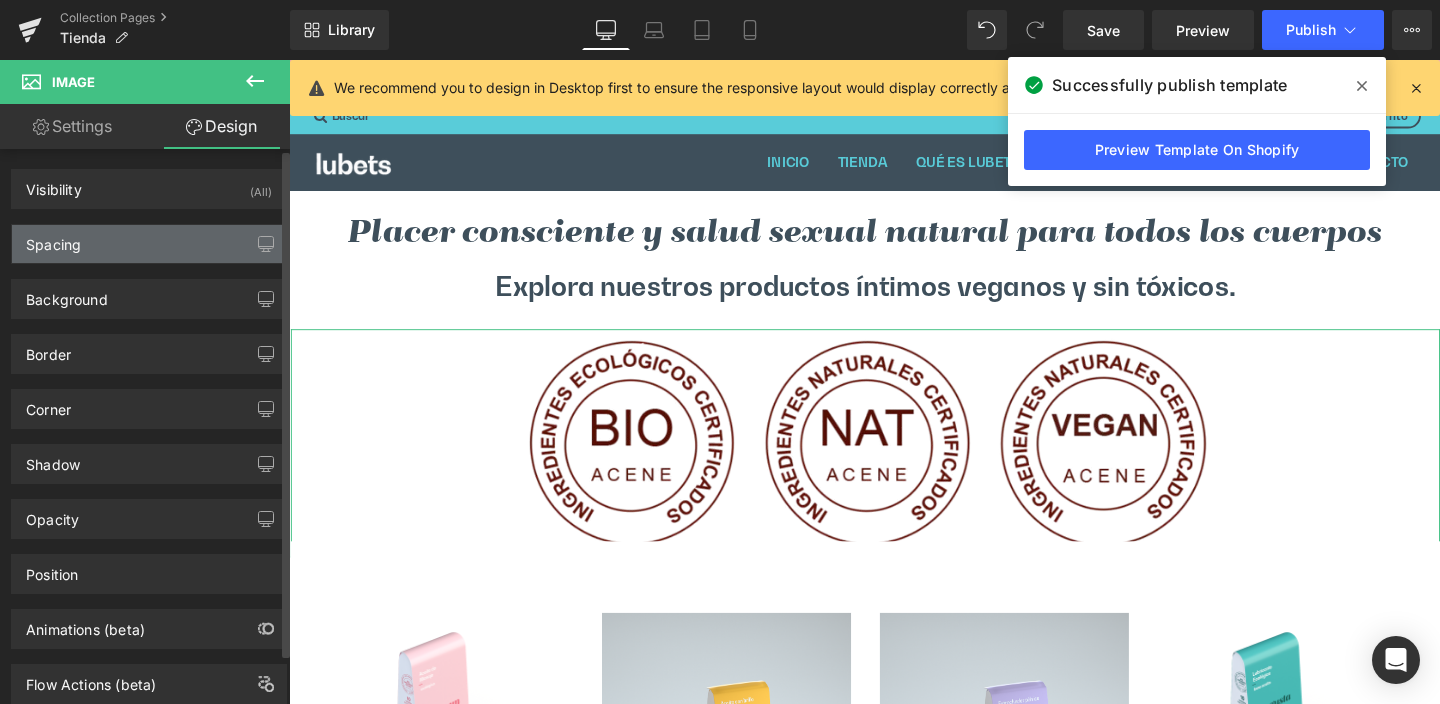 type on "0" 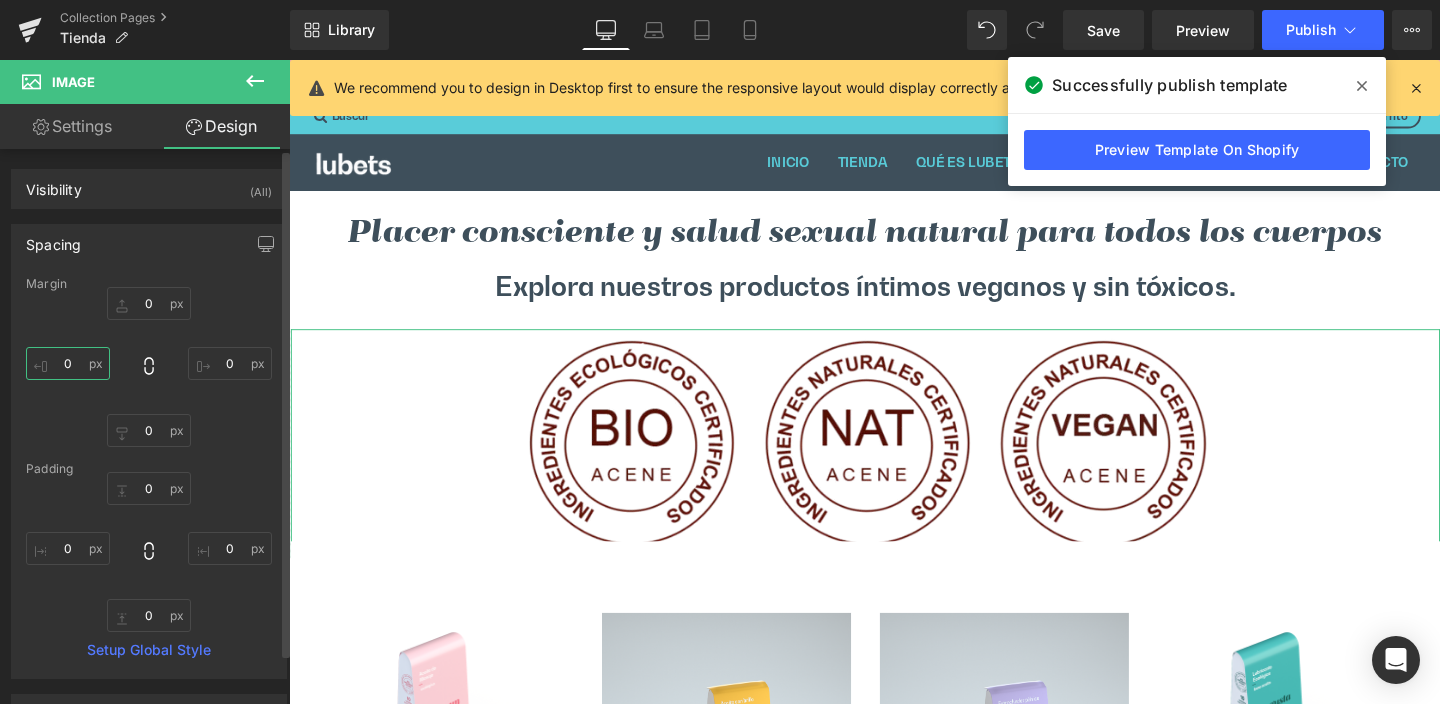 drag, startPoint x: 58, startPoint y: 358, endPoint x: 87, endPoint y: 360, distance: 29.068884 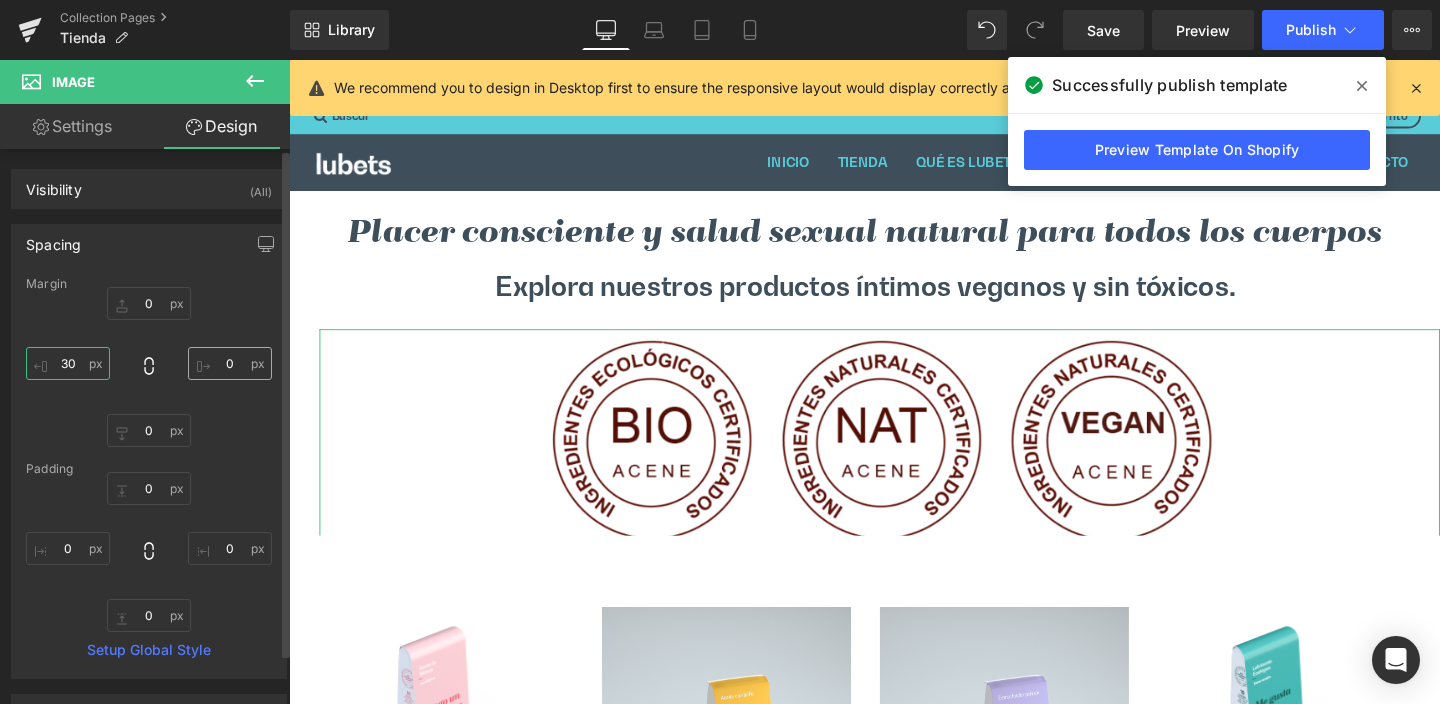 type on "30" 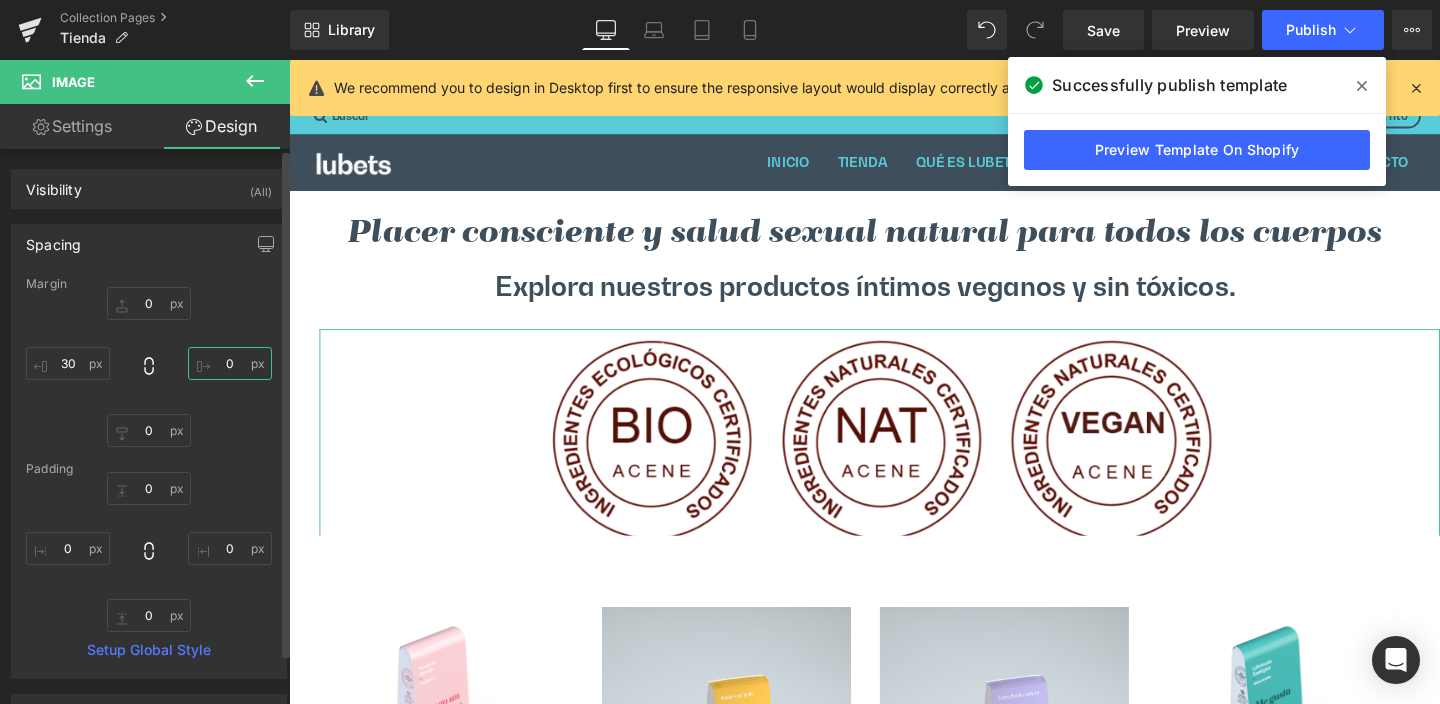 drag, startPoint x: 208, startPoint y: 363, endPoint x: 243, endPoint y: 364, distance: 35.014282 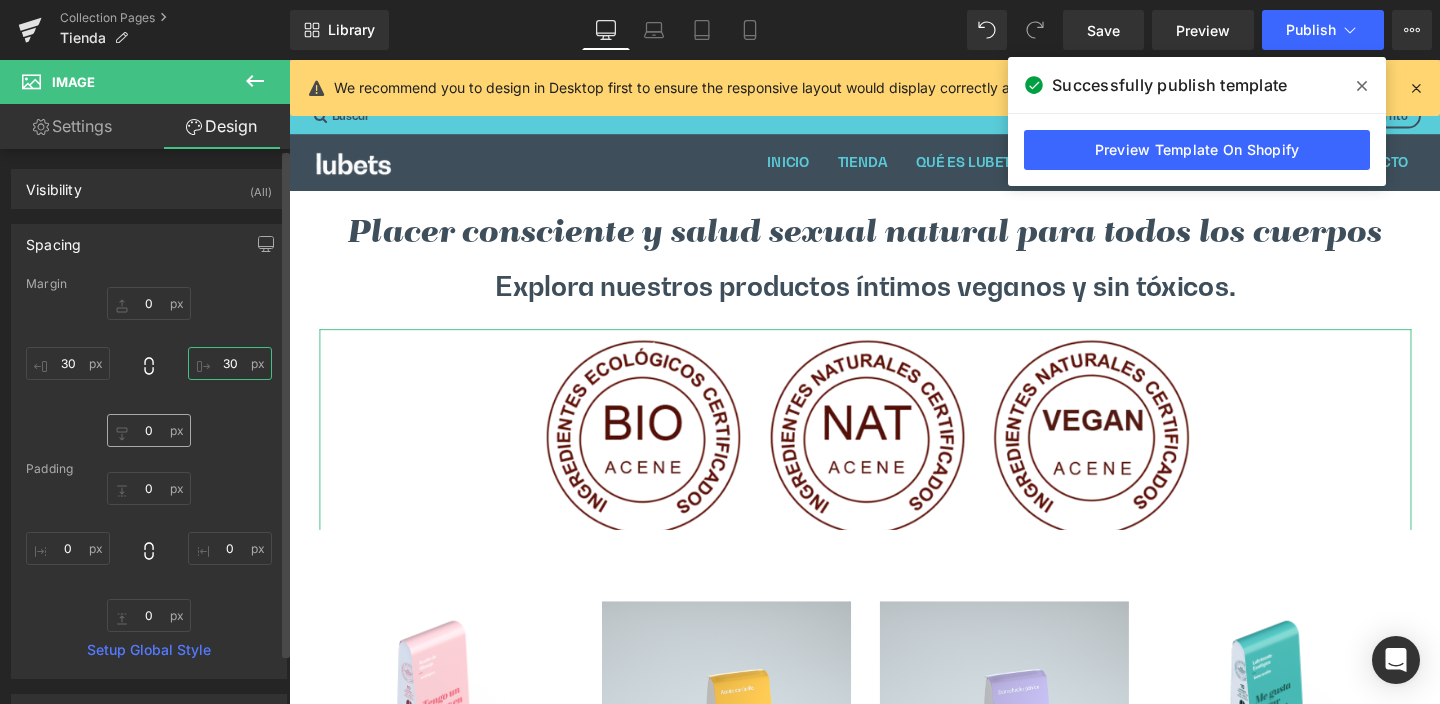 type on "30" 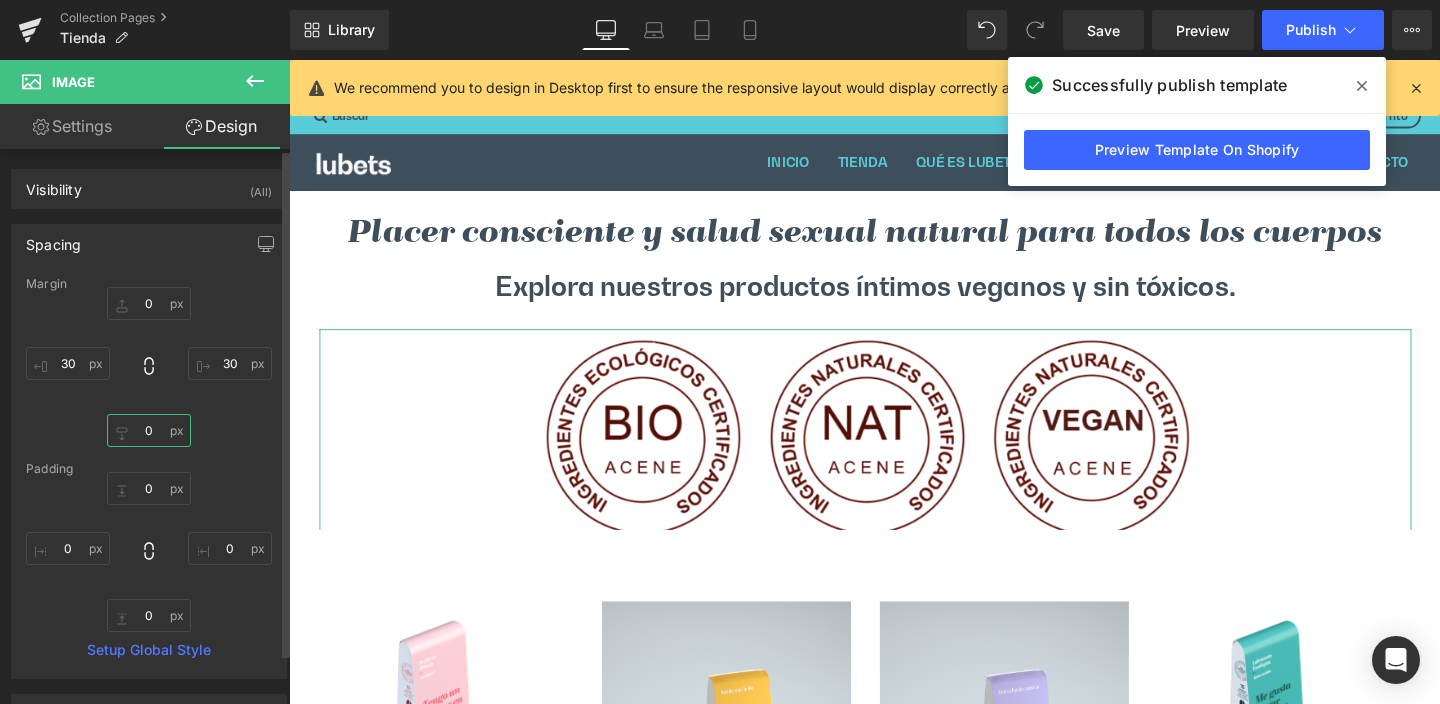drag, startPoint x: 132, startPoint y: 429, endPoint x: 171, endPoint y: 427, distance: 39.051247 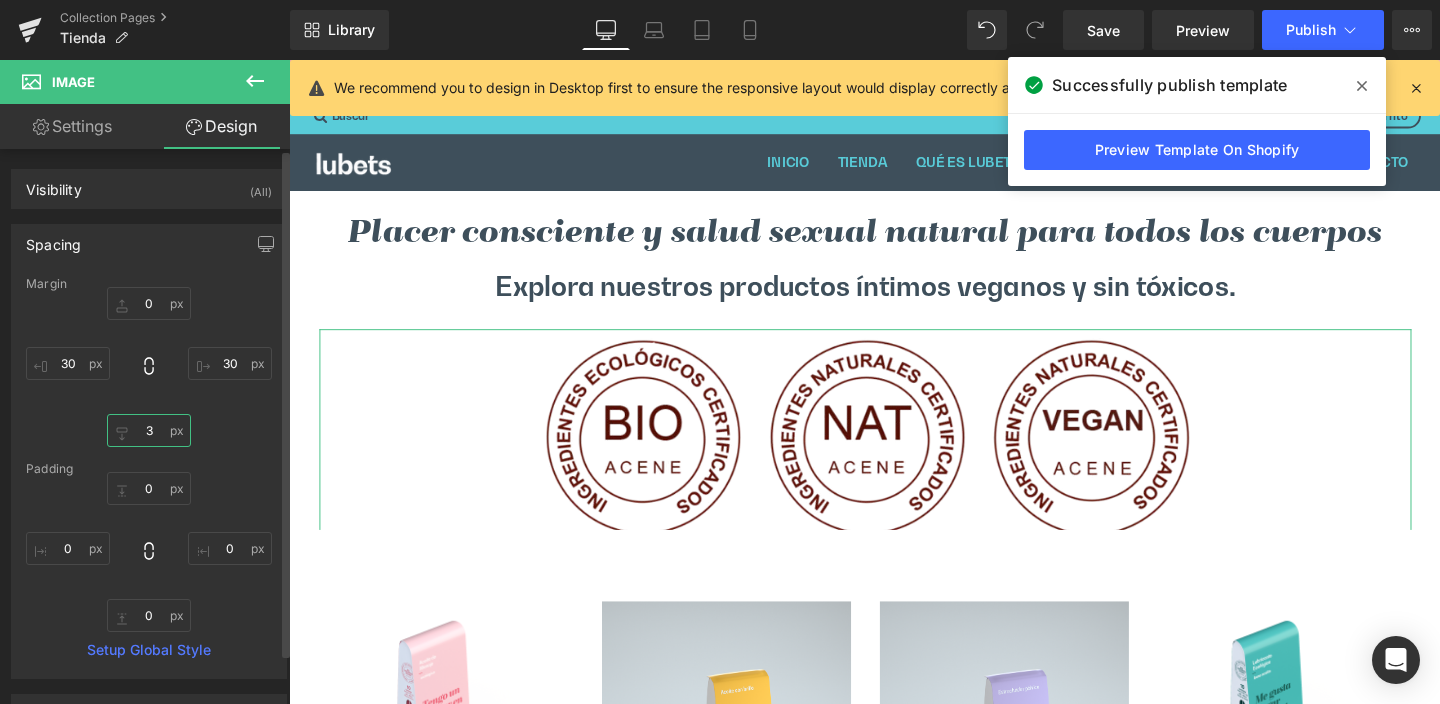 type on "30" 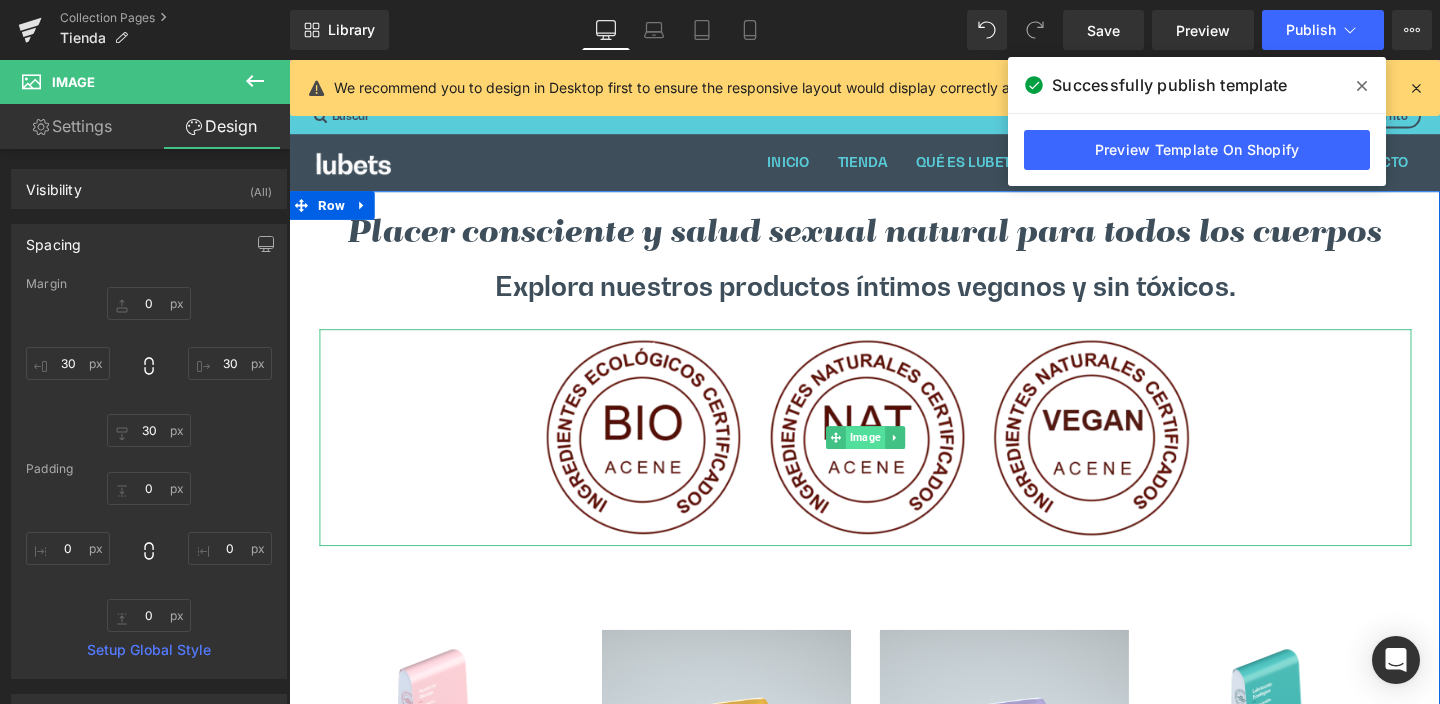 click on "Image" at bounding box center (894, 457) 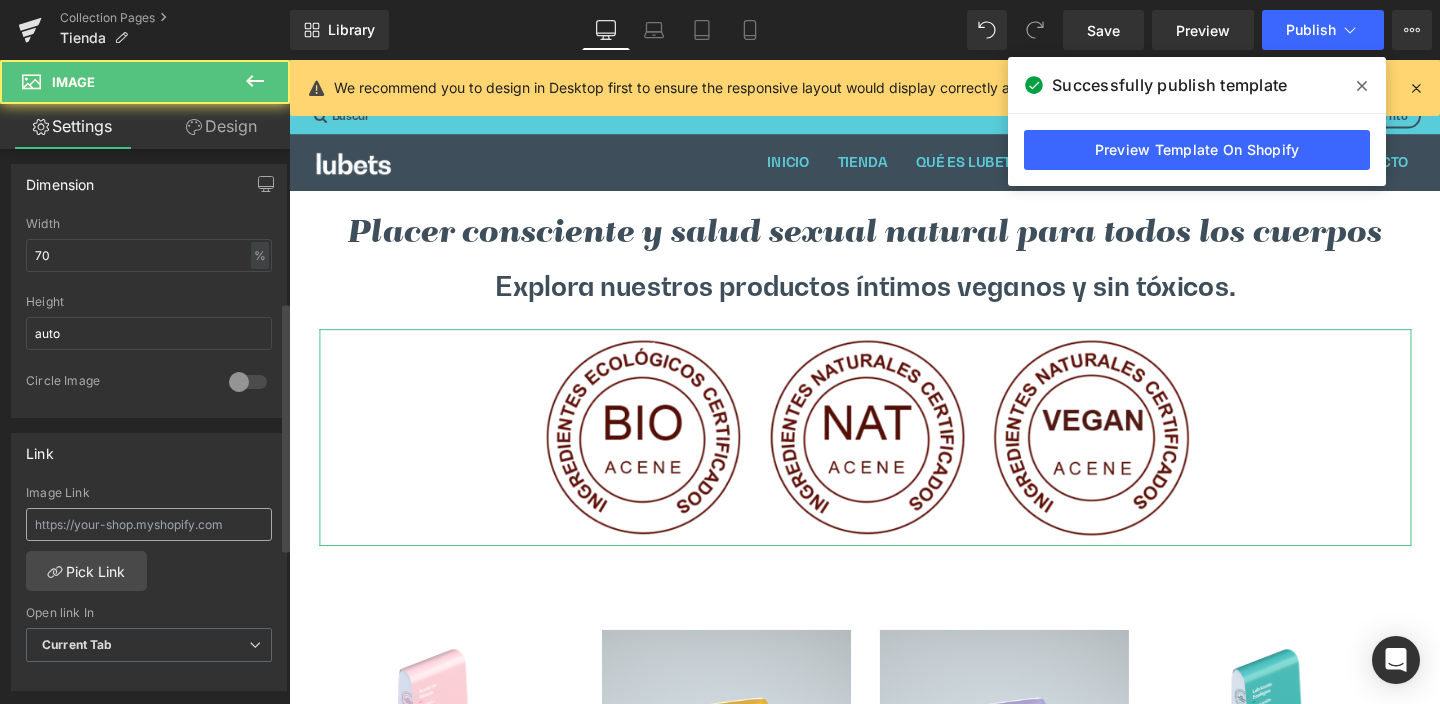 scroll, scrollTop: 638, scrollLeft: 0, axis: vertical 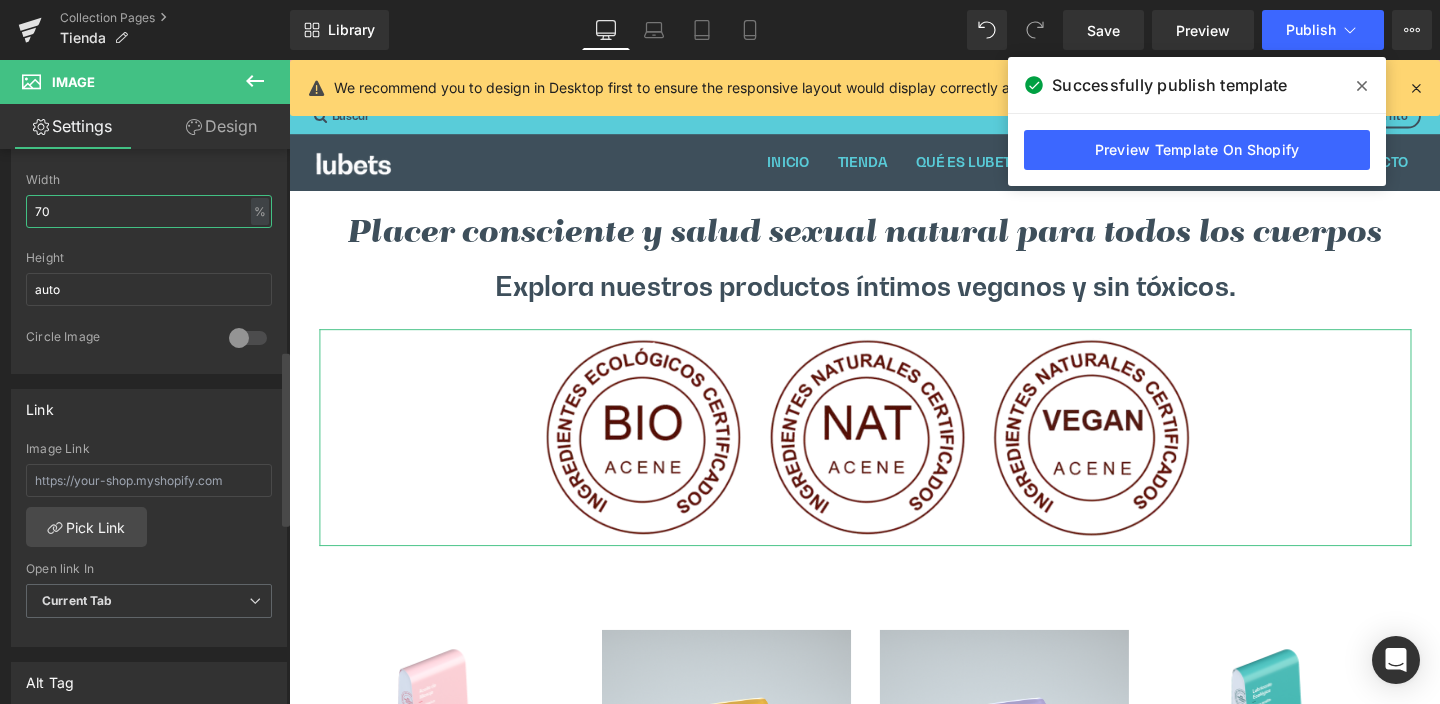 drag, startPoint x: 63, startPoint y: 209, endPoint x: 24, endPoint y: 207, distance: 39.051247 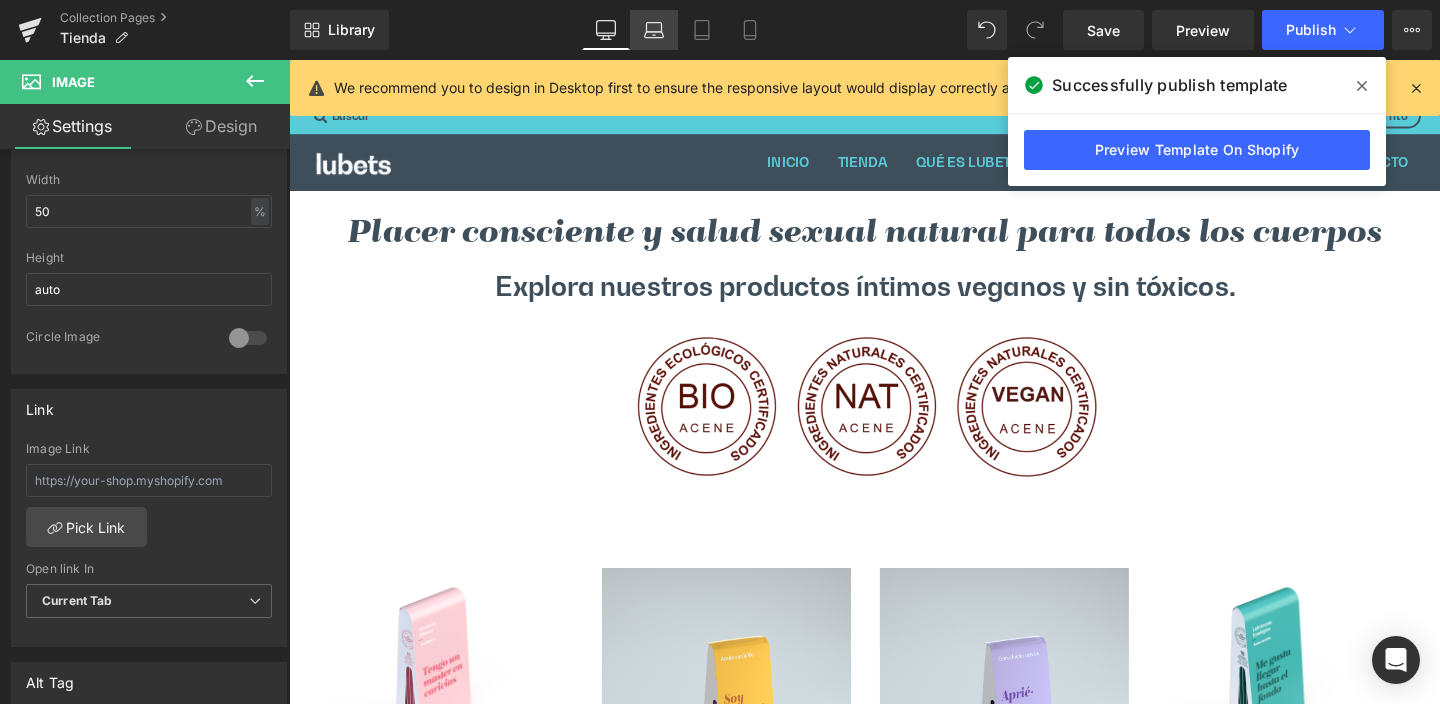 click 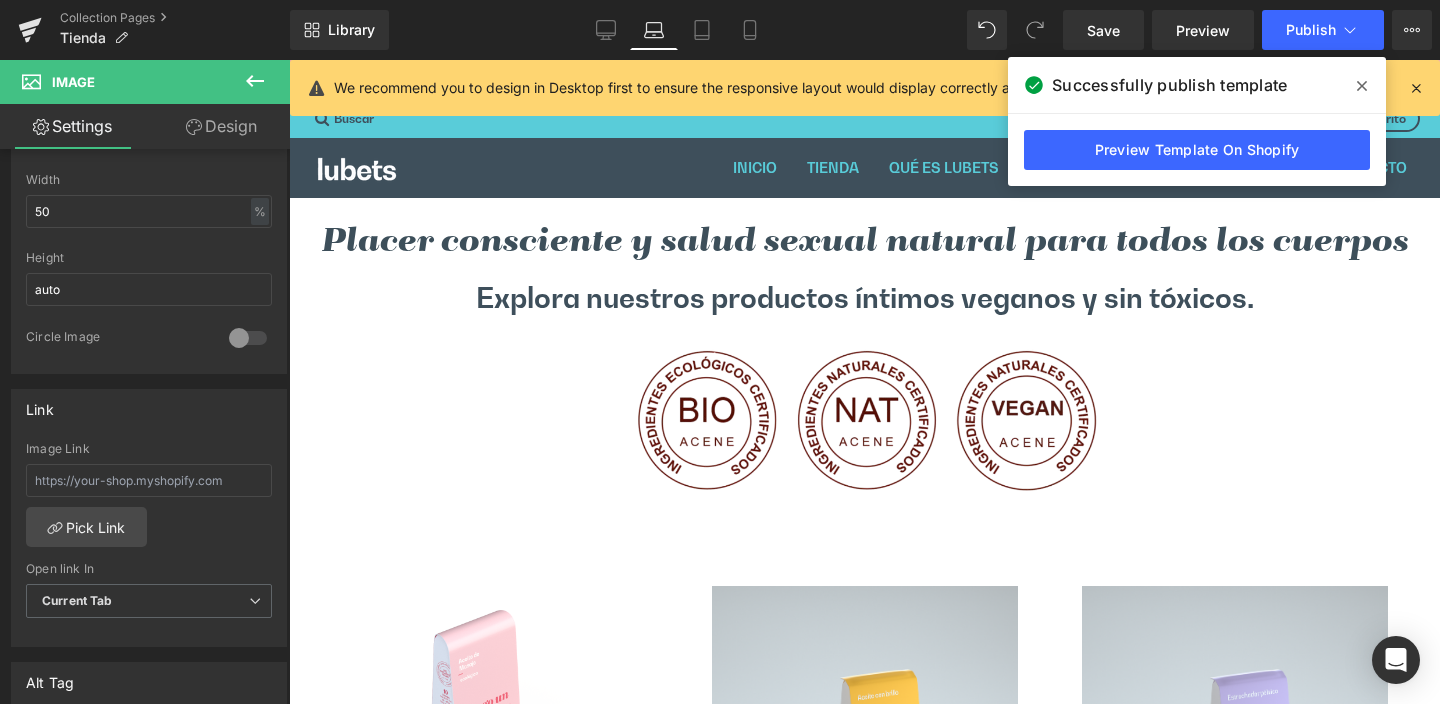 scroll, scrollTop: 23, scrollLeft: 1121, axis: both 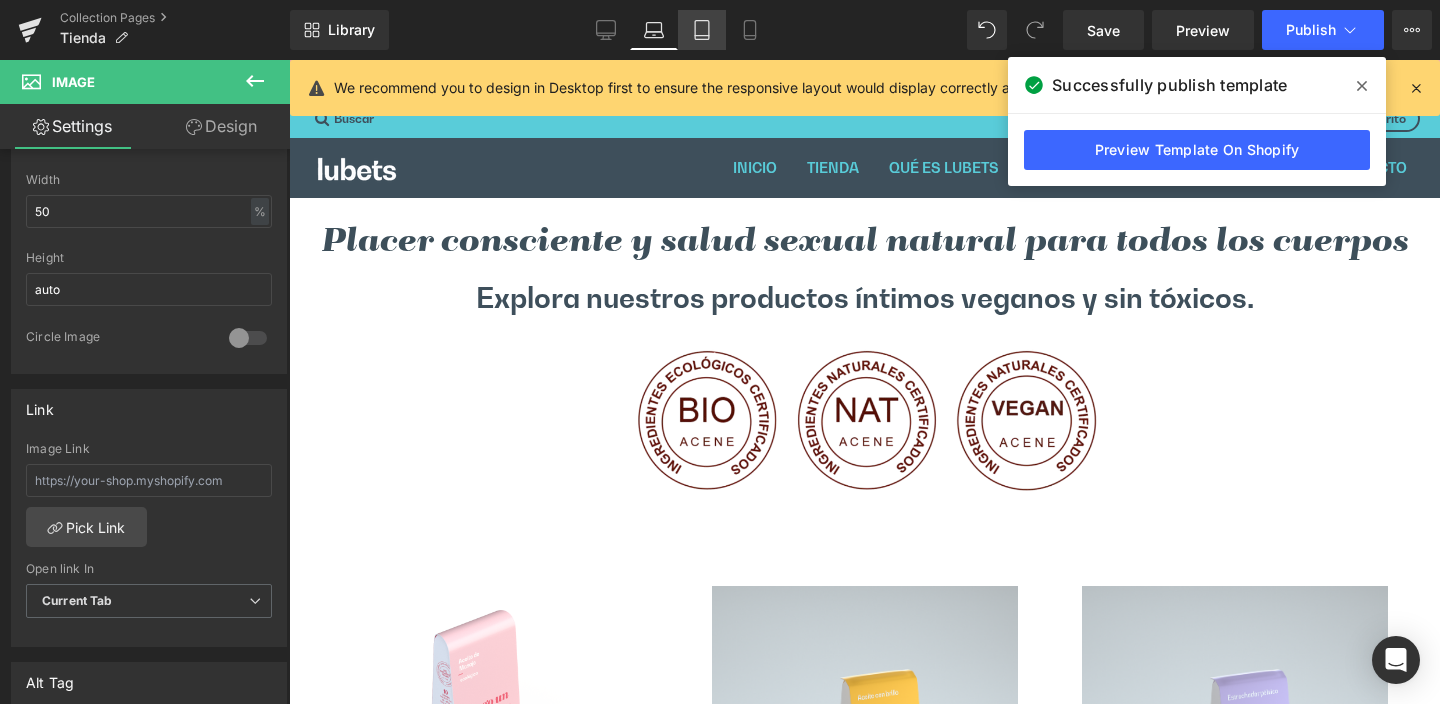 click 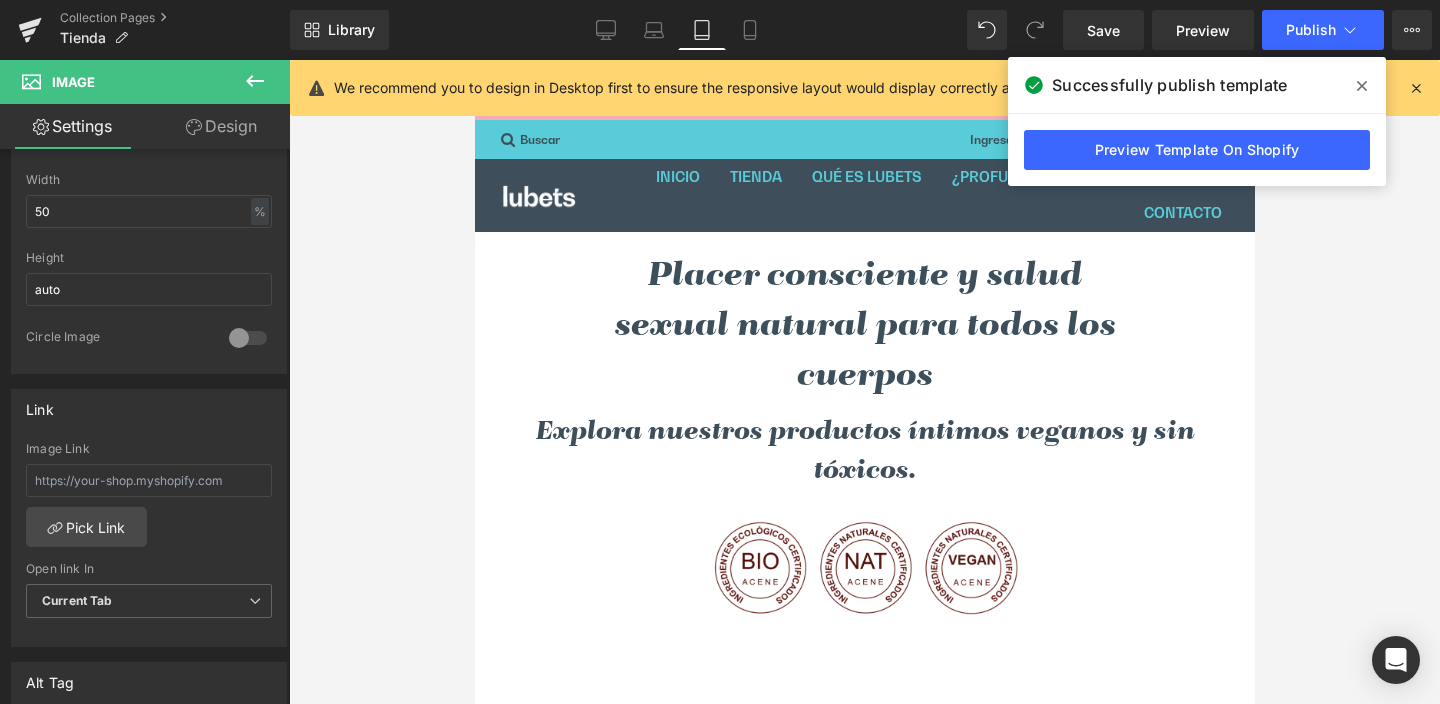 scroll, scrollTop: 173, scrollLeft: 0, axis: vertical 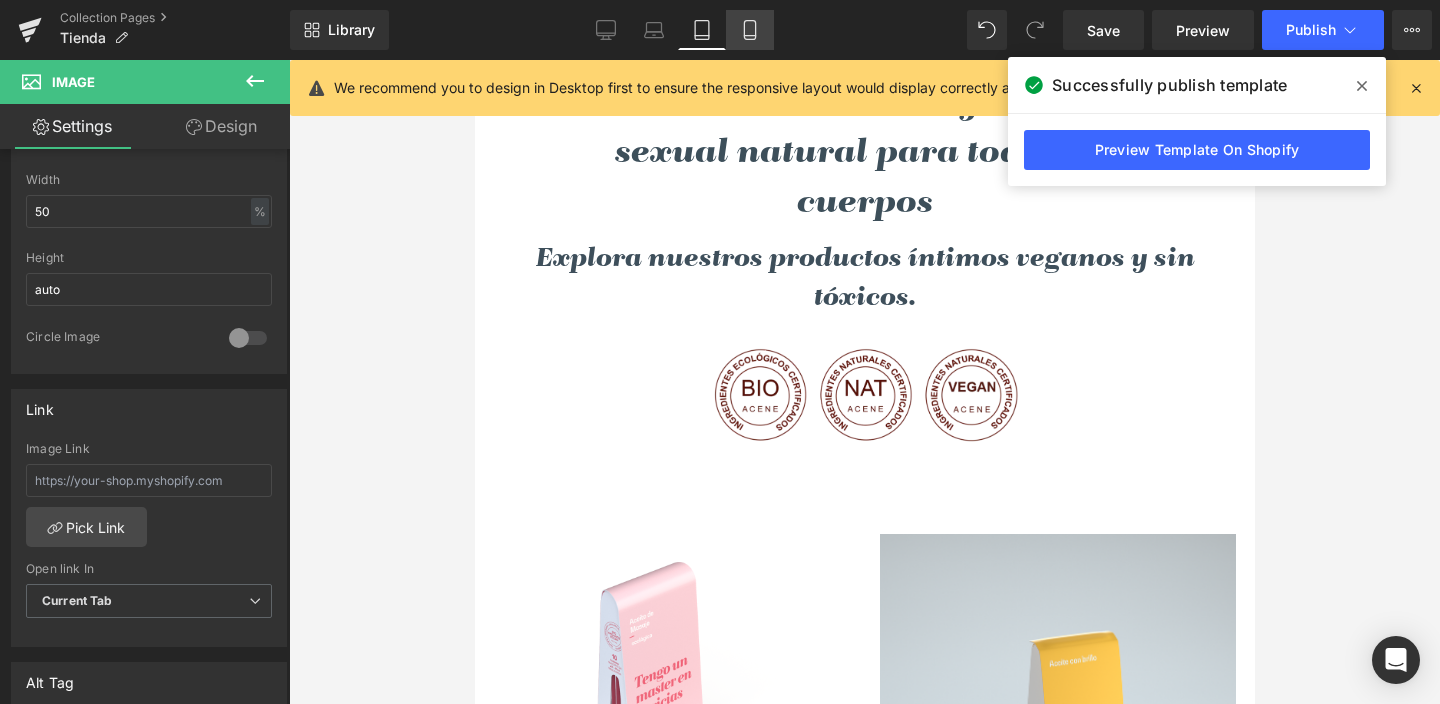 click 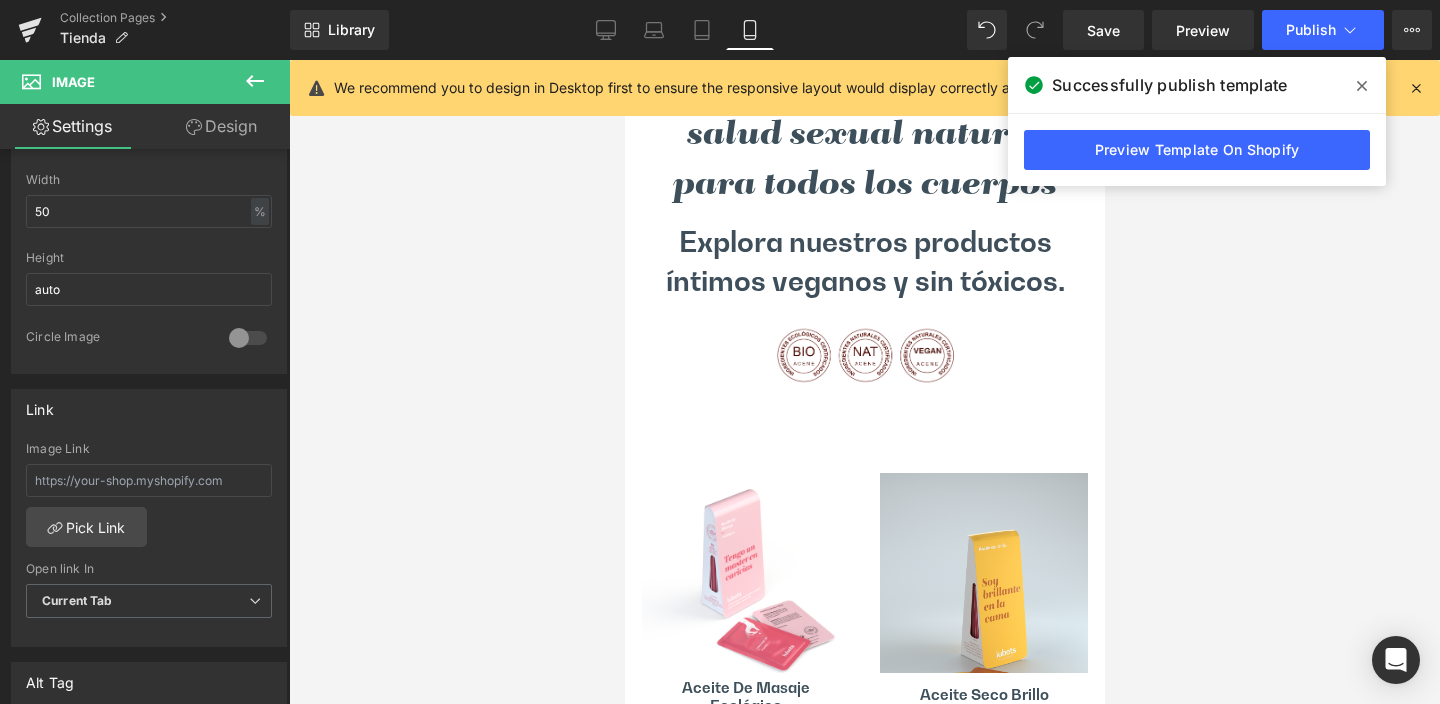 scroll, scrollTop: 176, scrollLeft: 0, axis: vertical 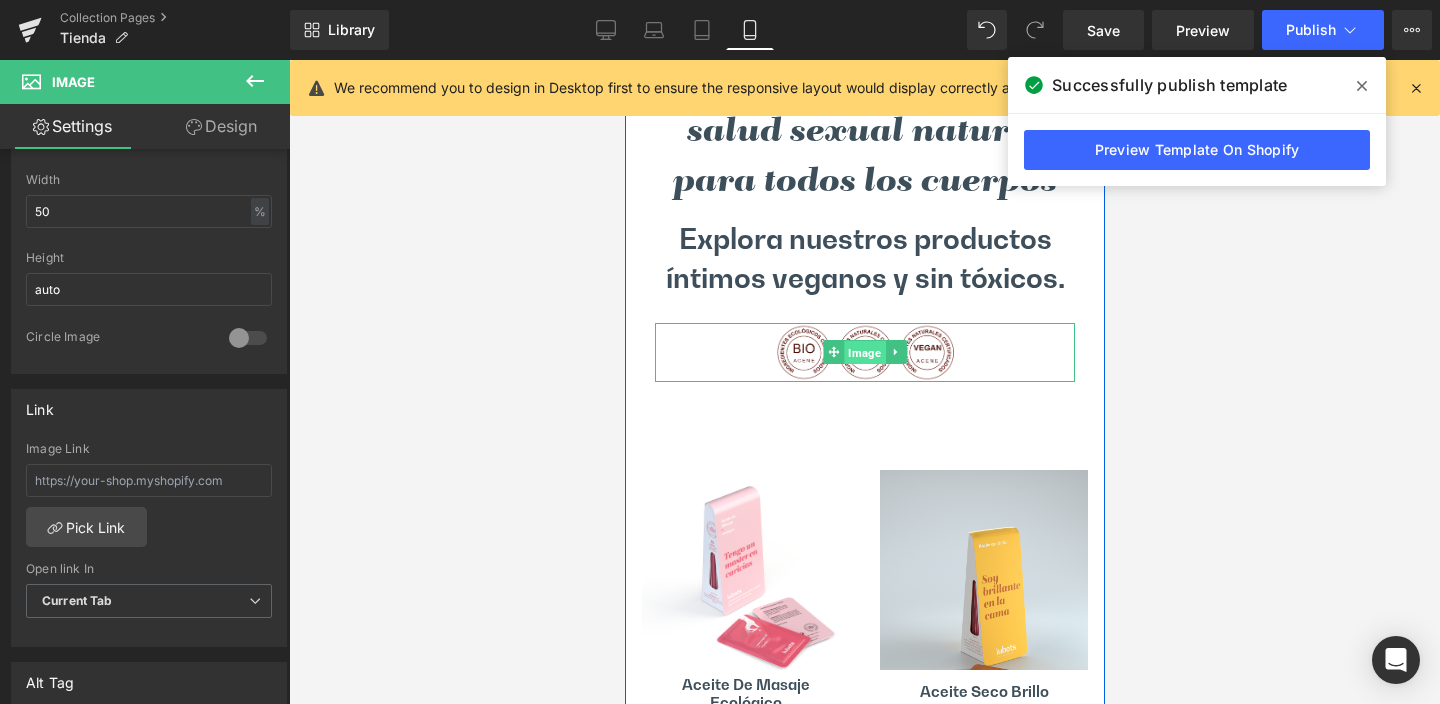 click on "Image" at bounding box center [863, 353] 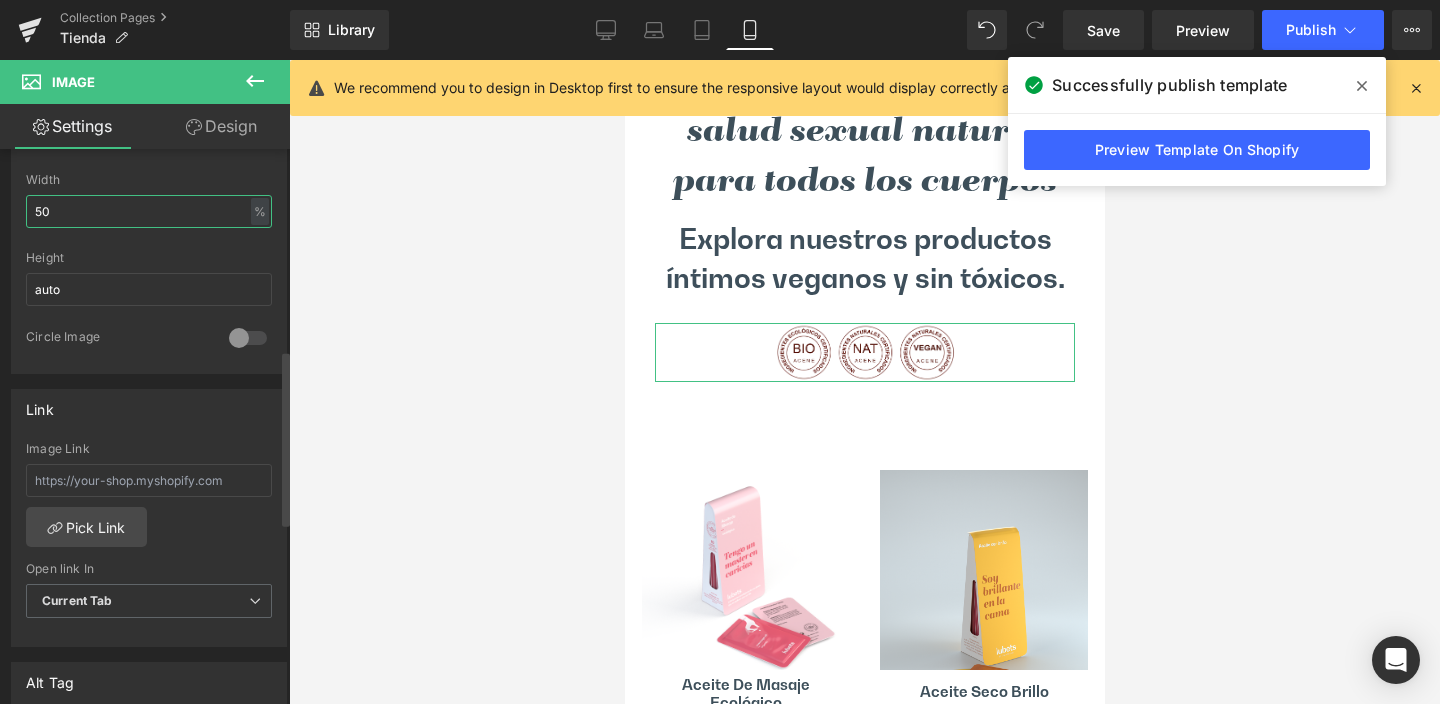 drag, startPoint x: 56, startPoint y: 207, endPoint x: 25, endPoint y: 208, distance: 31.016125 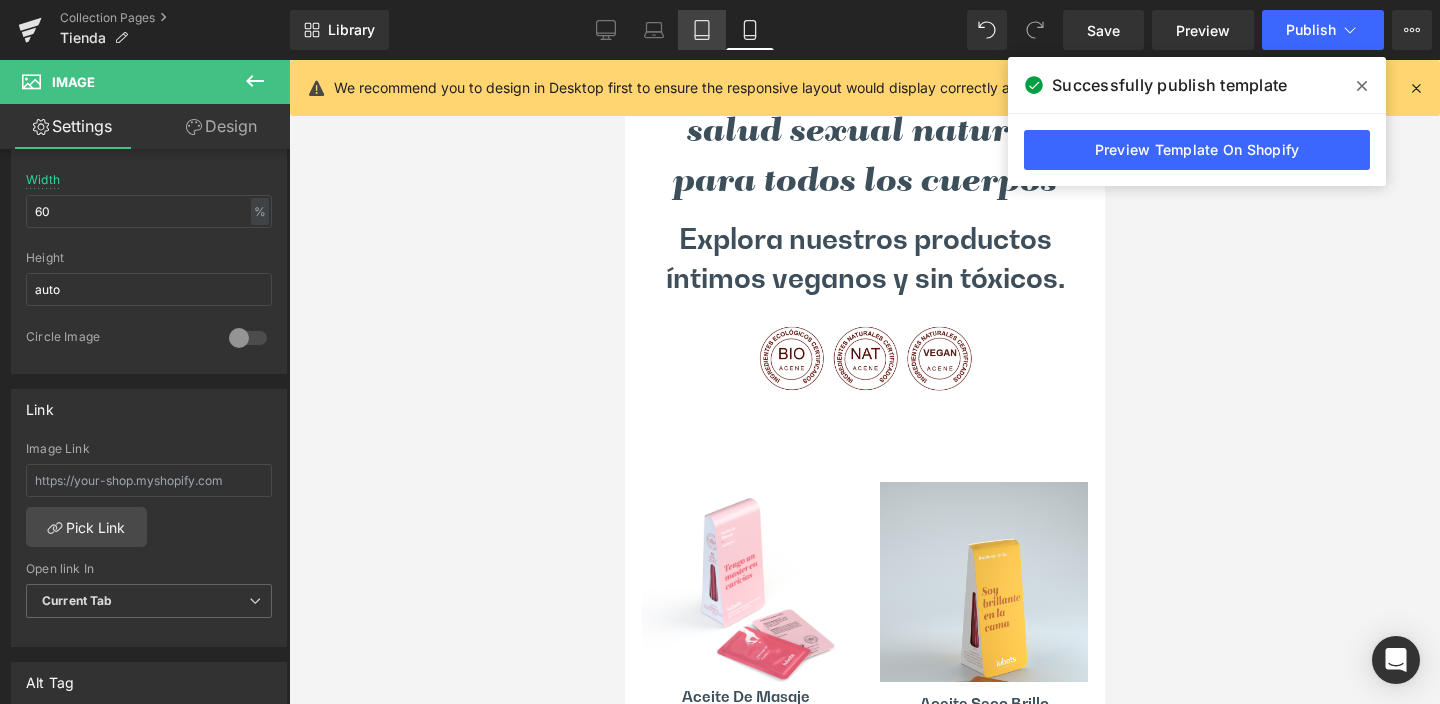 click 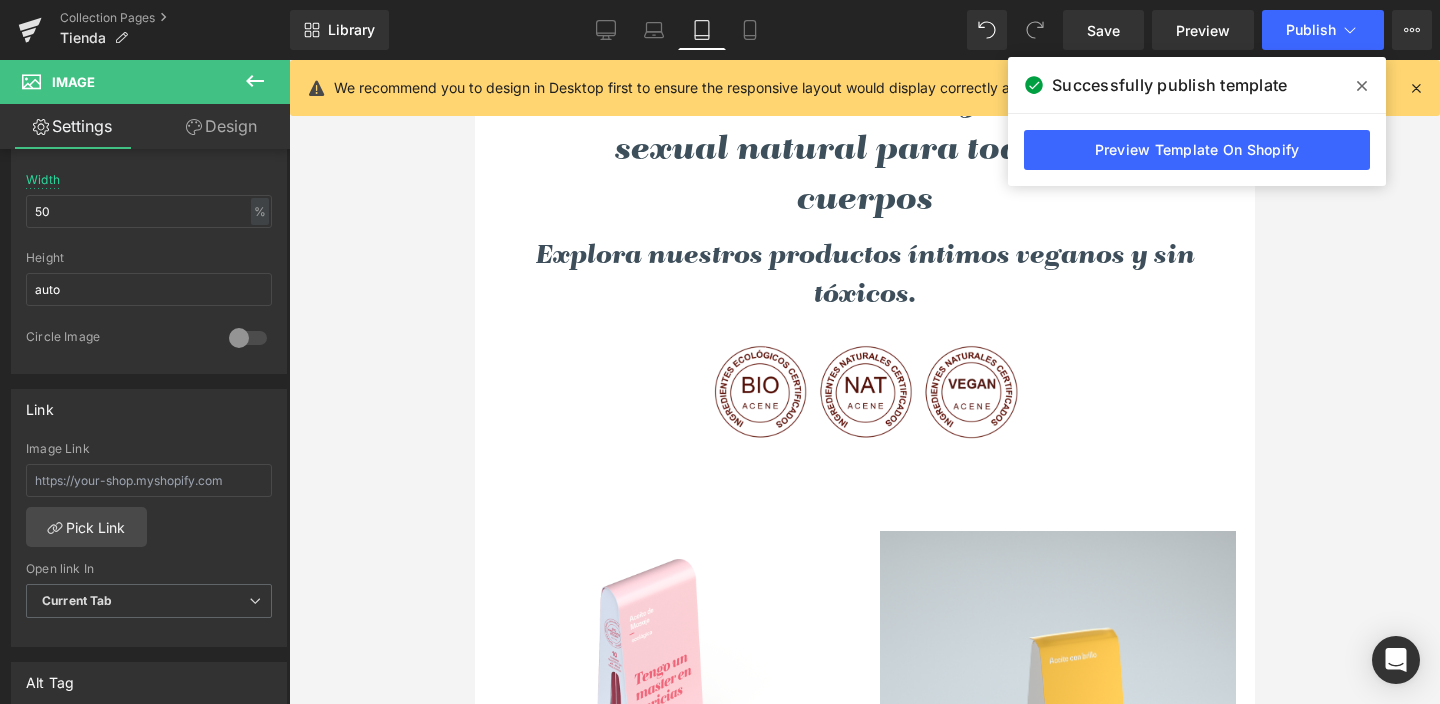 scroll, scrollTop: 173, scrollLeft: 0, axis: vertical 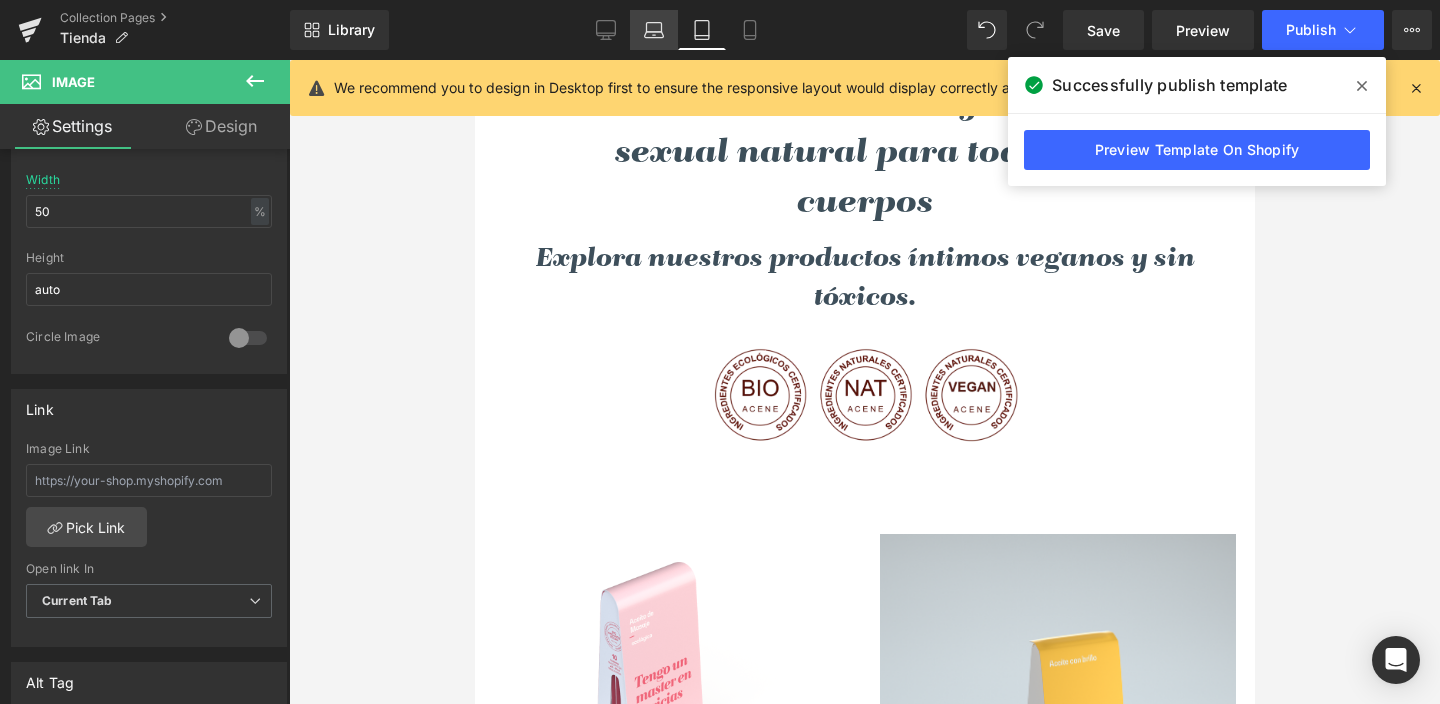 click 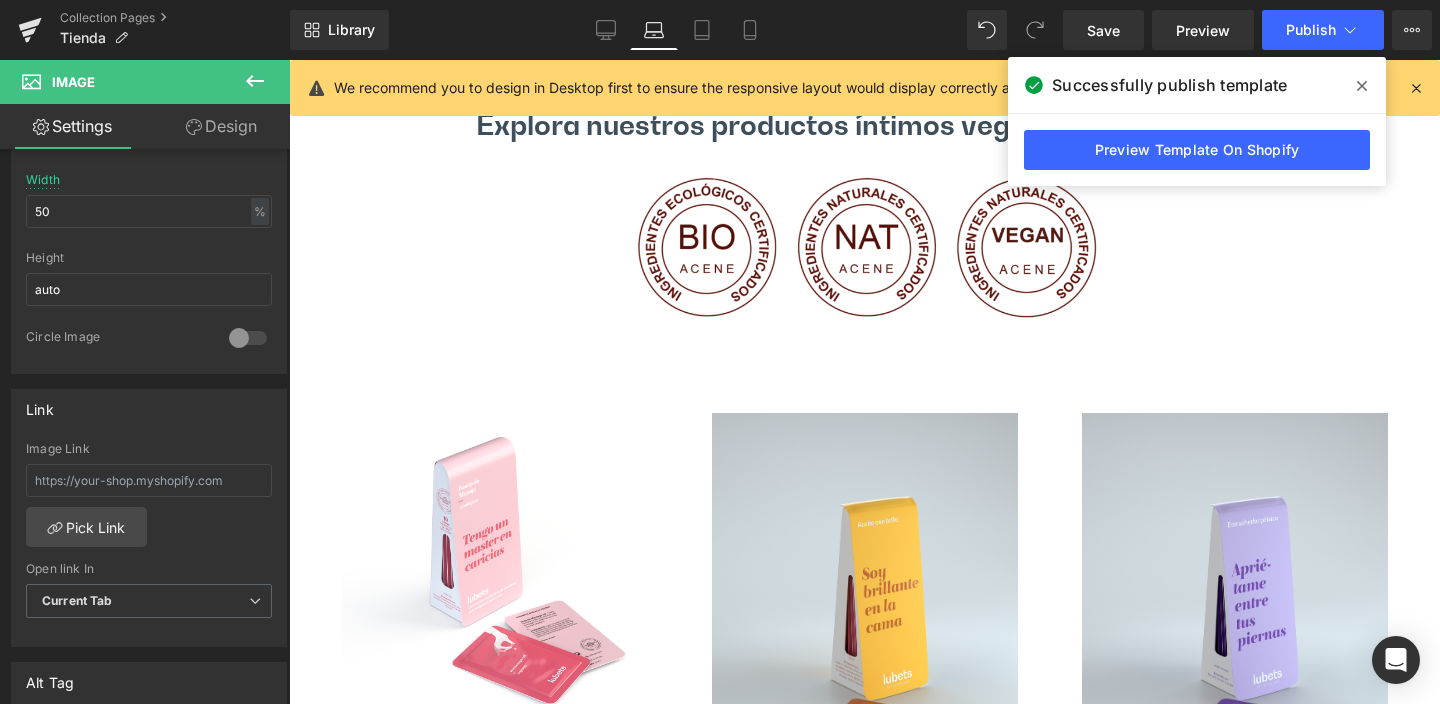 scroll, scrollTop: 0, scrollLeft: 0, axis: both 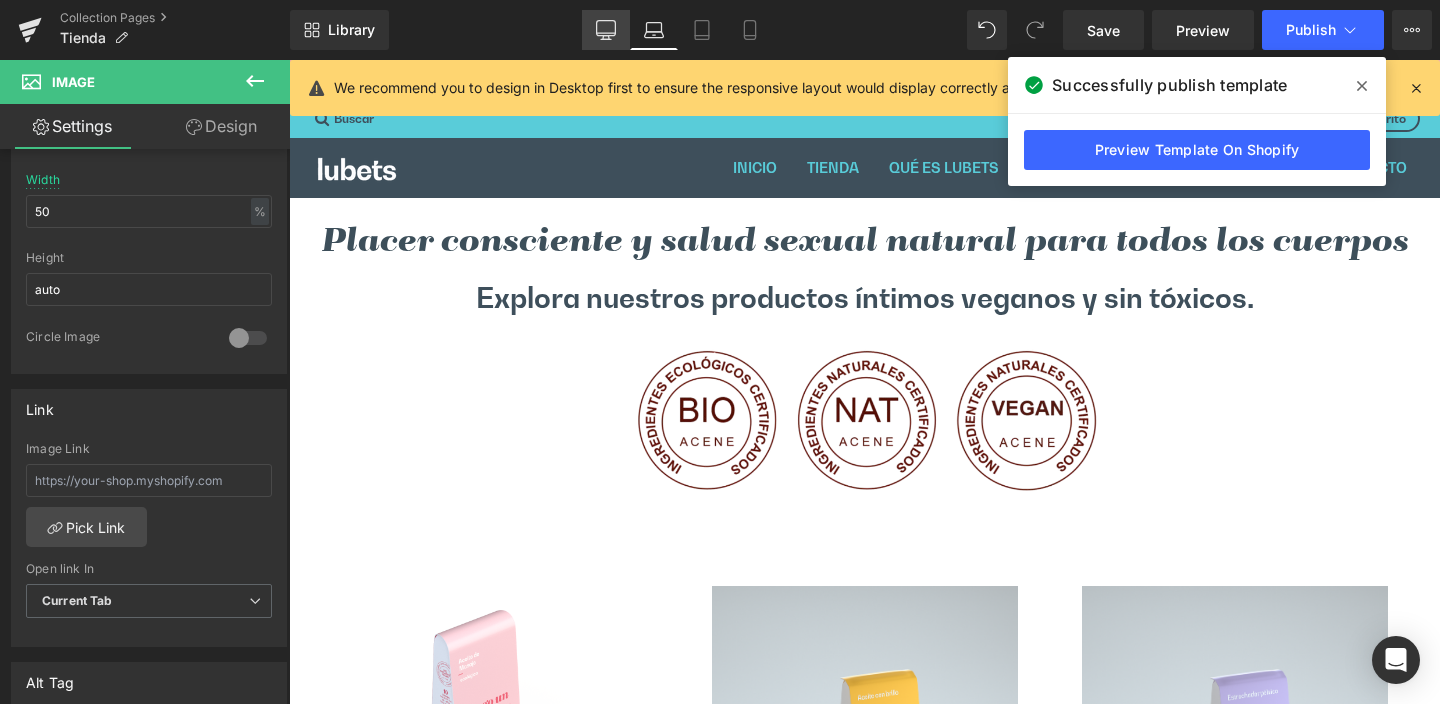 click 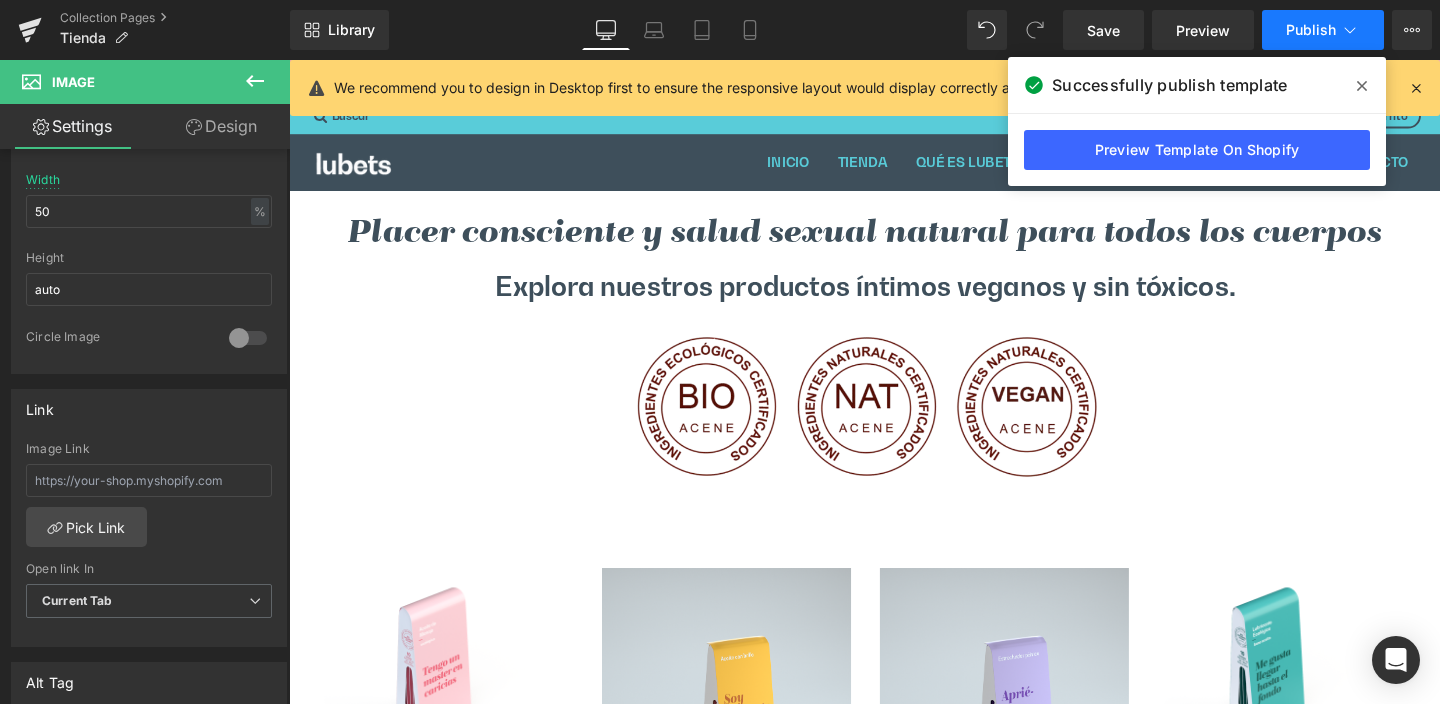 click on "Publish" at bounding box center [1311, 30] 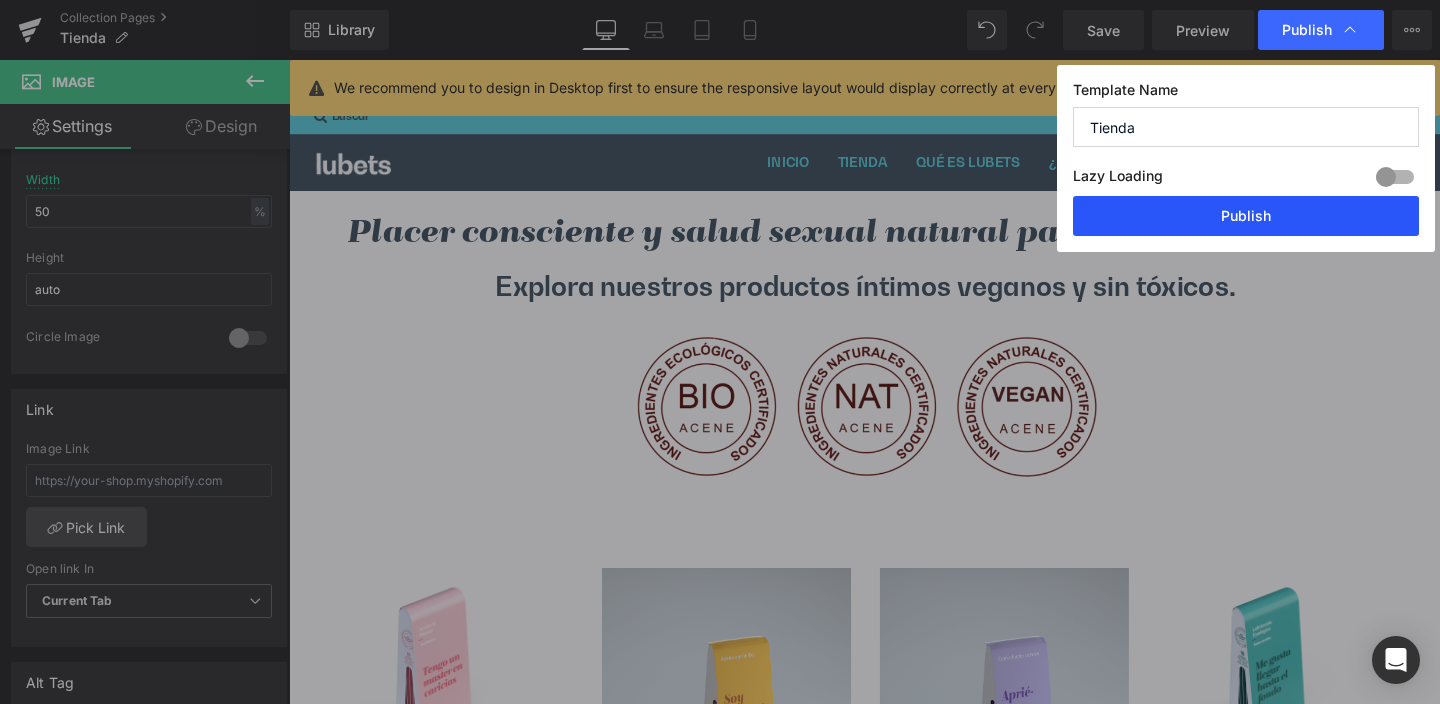 click on "Publish" at bounding box center [1246, 216] 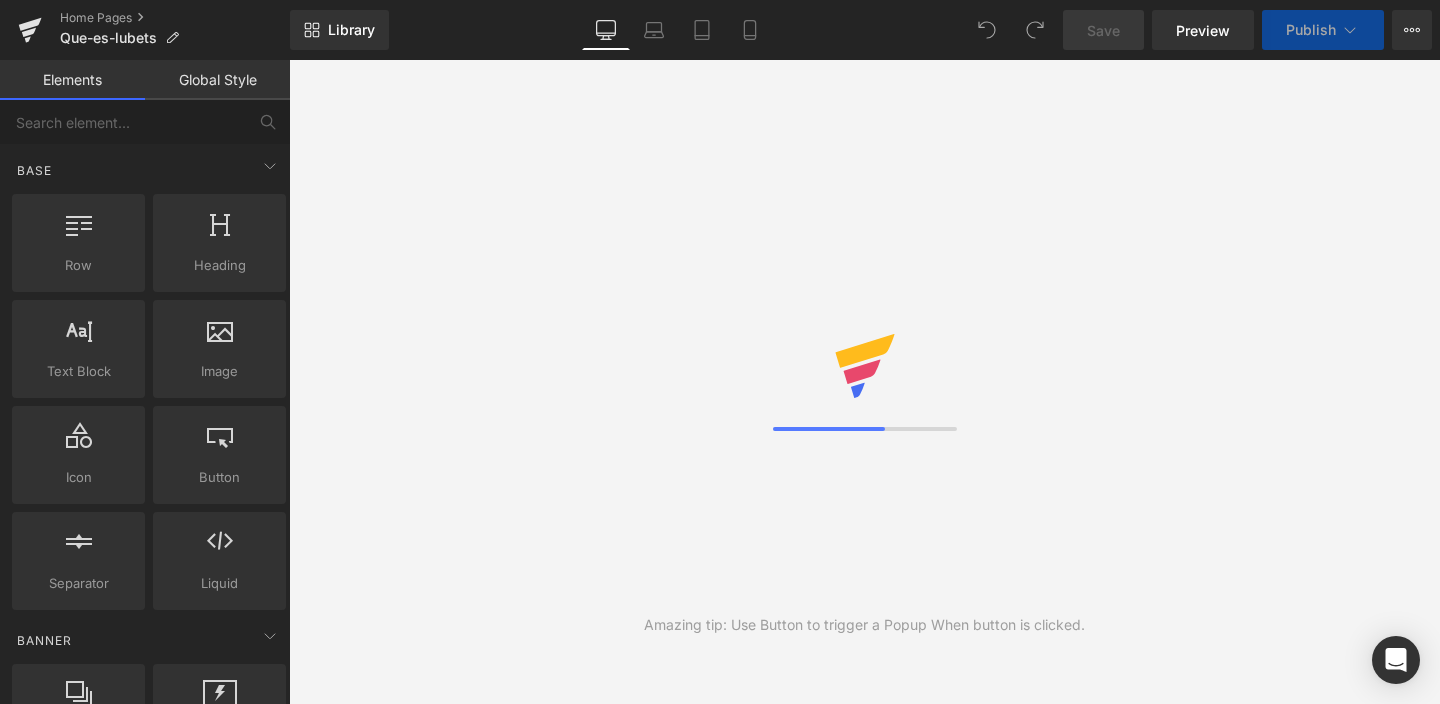 scroll, scrollTop: 0, scrollLeft: 0, axis: both 